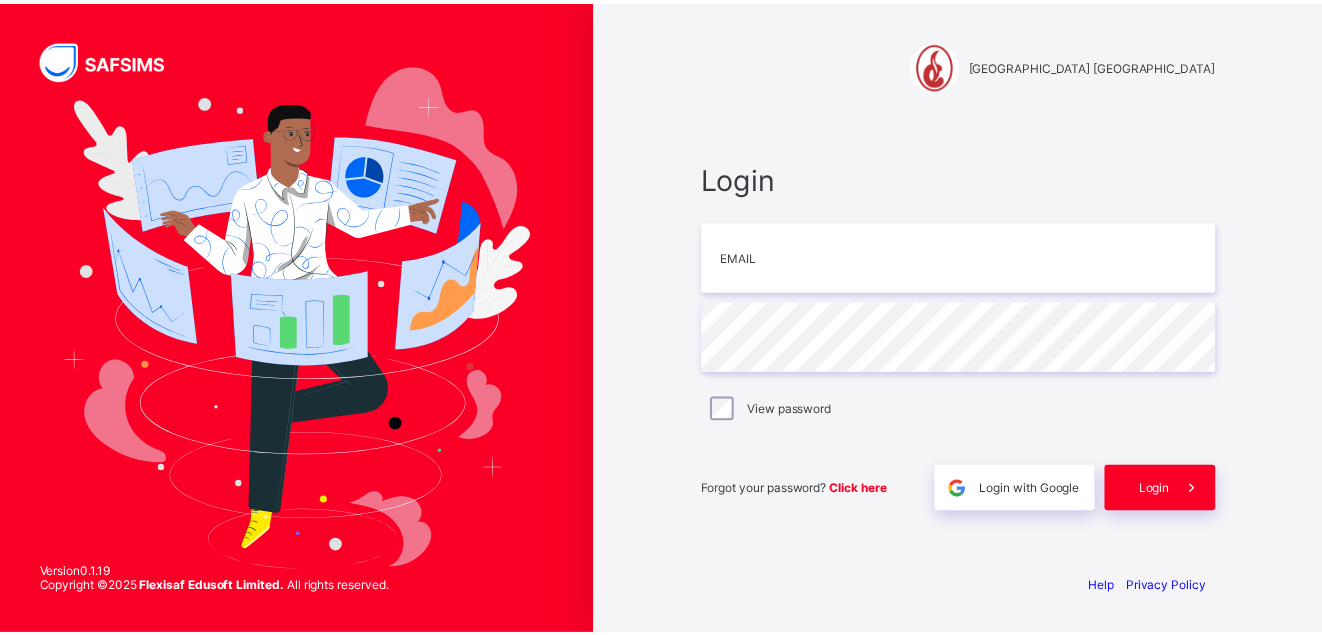 scroll, scrollTop: 0, scrollLeft: 0, axis: both 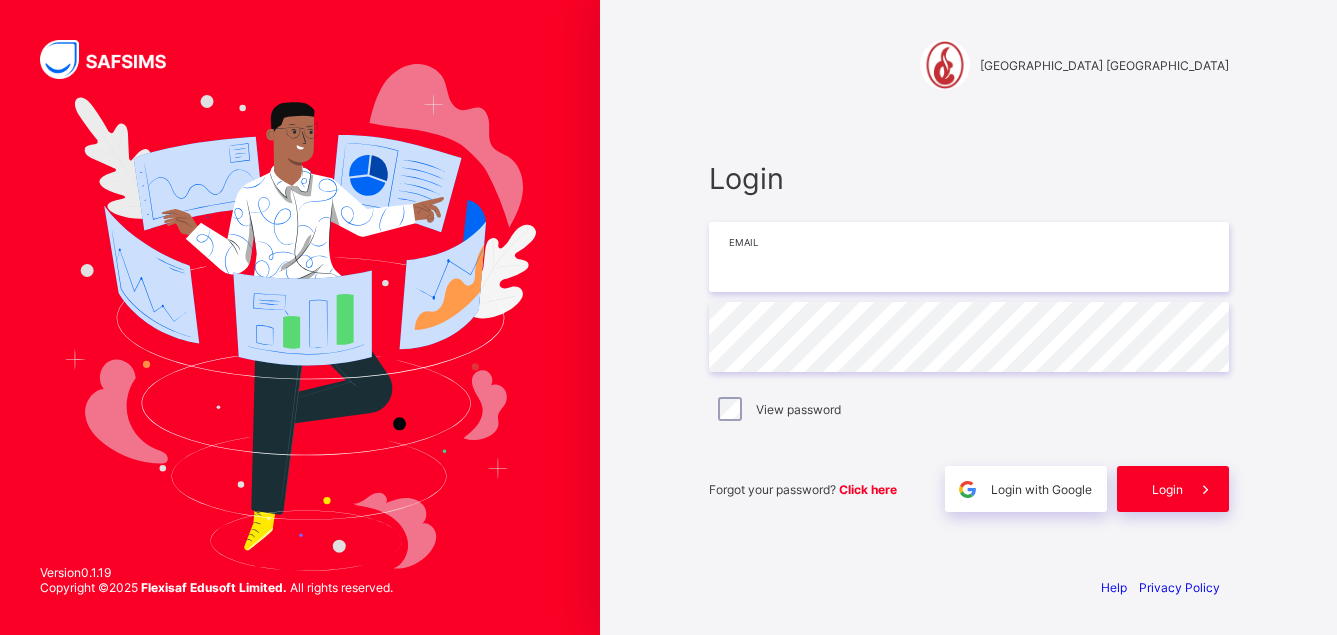 click at bounding box center [969, 257] 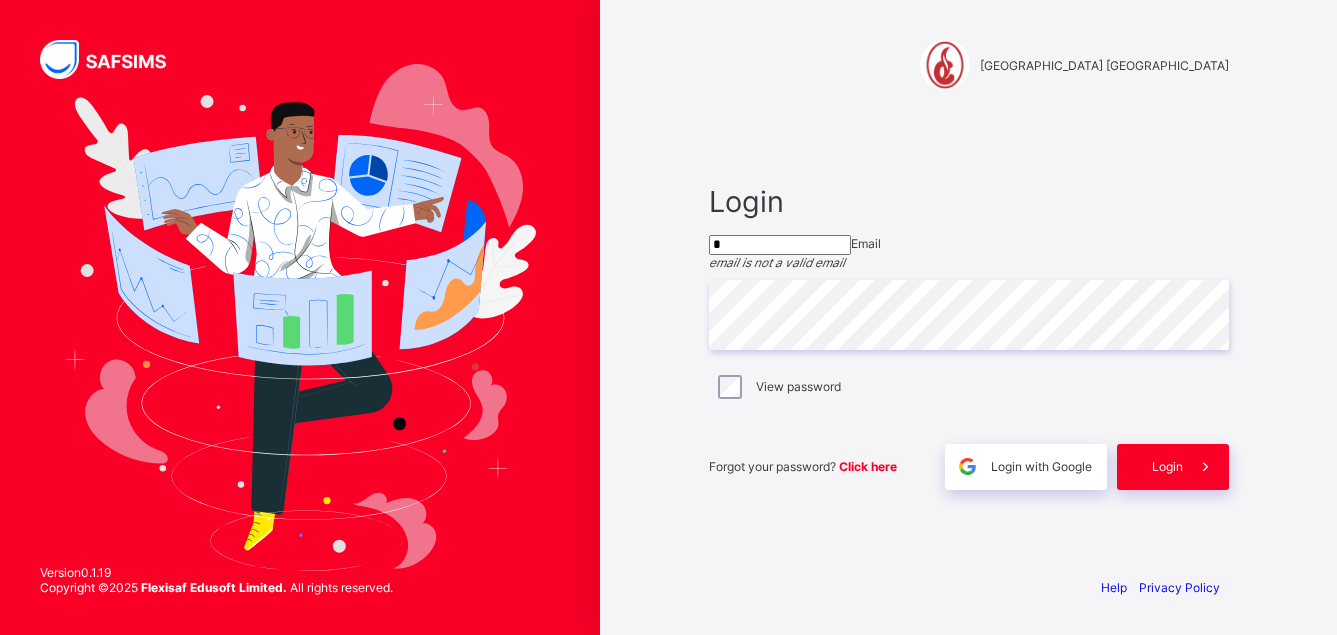 type on "**********" 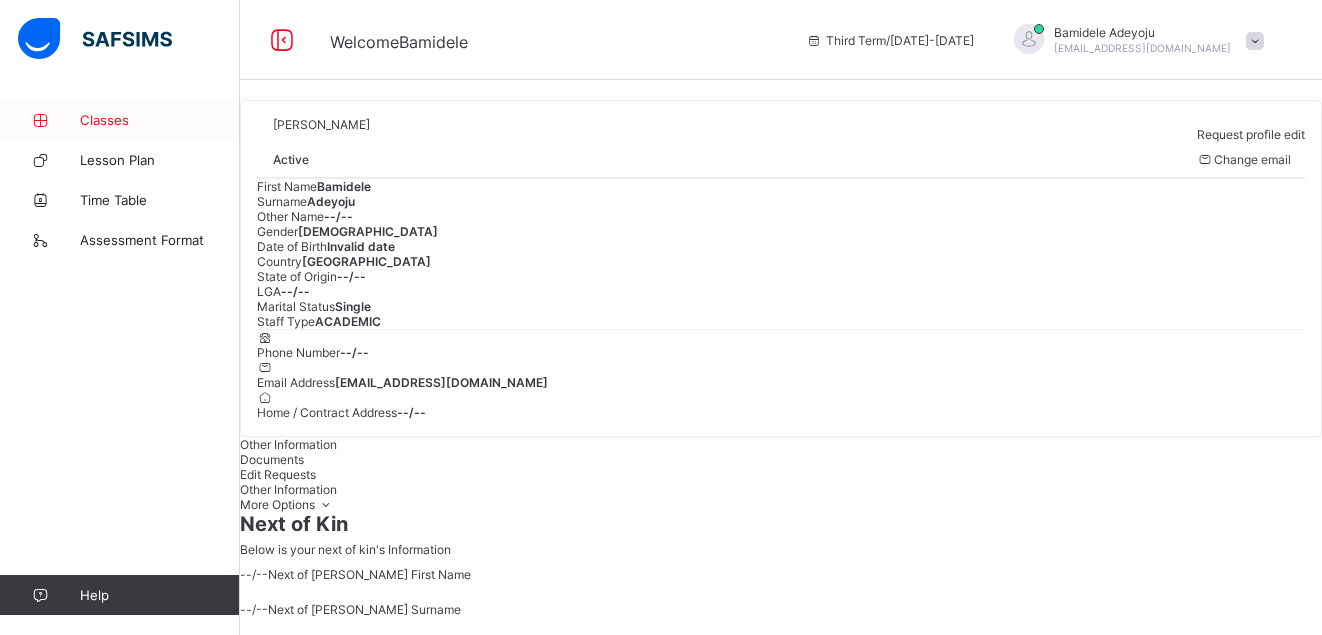 click on "Classes" at bounding box center [160, 120] 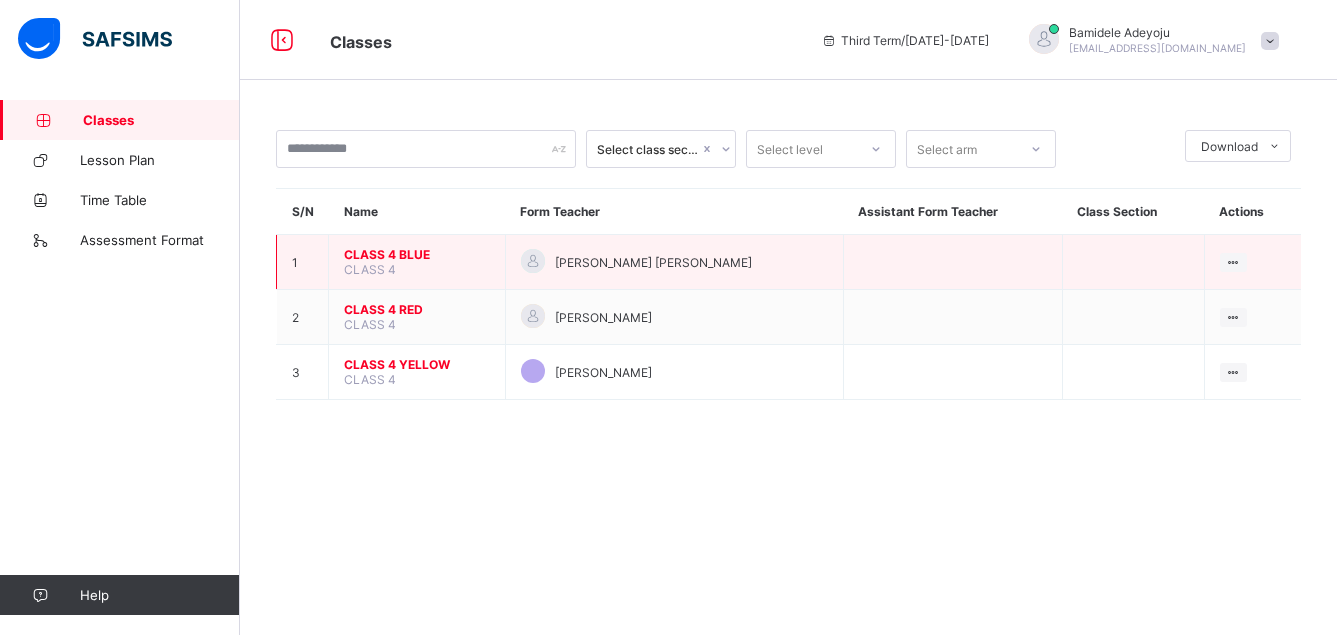click on "CLASS 4   BLUE" at bounding box center (417, 254) 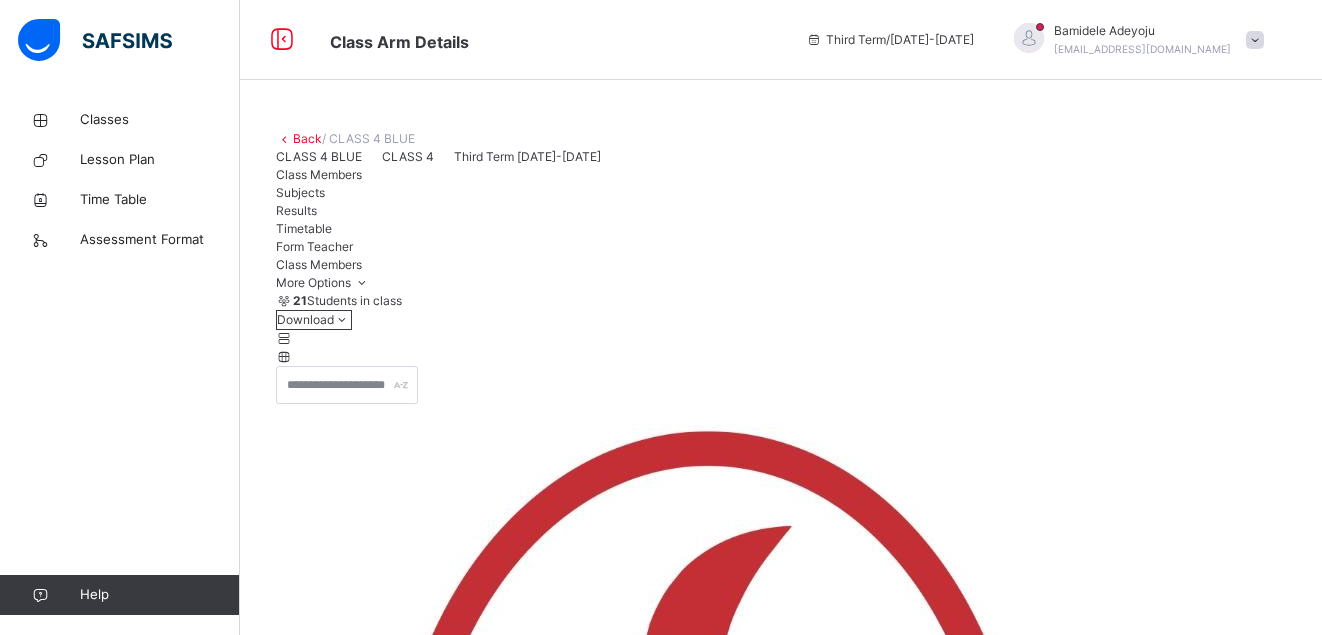 click on "Subjects" at bounding box center (300, 192) 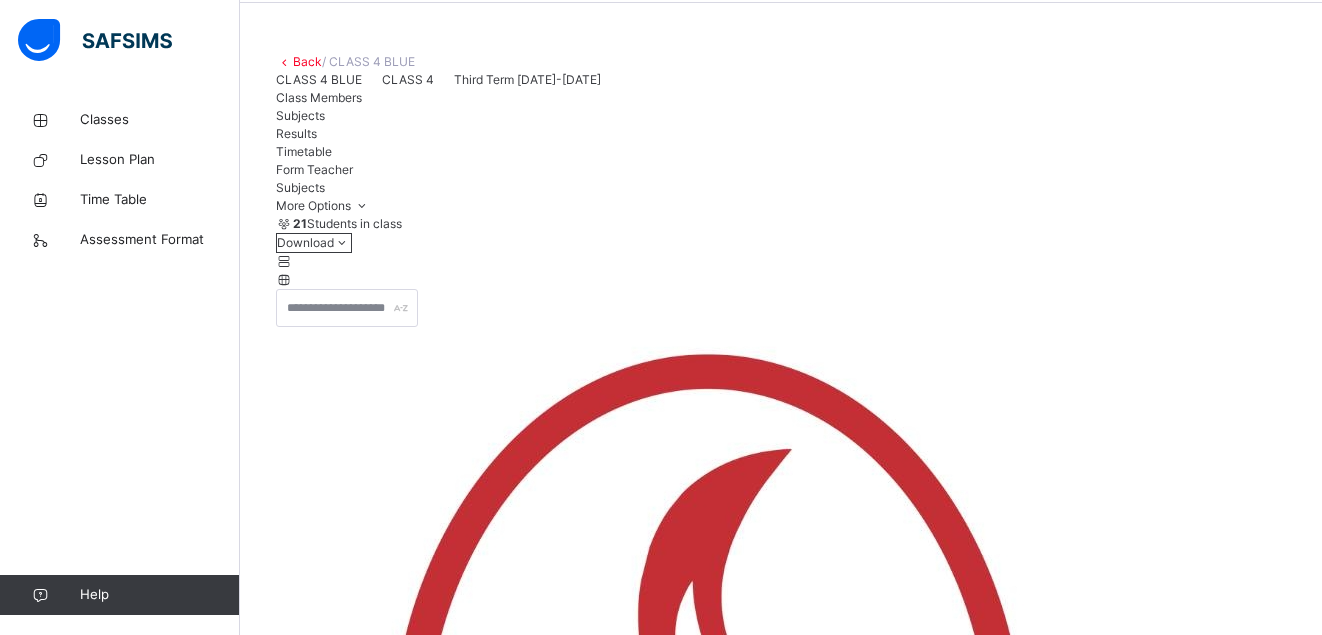 scroll, scrollTop: 93, scrollLeft: 0, axis: vertical 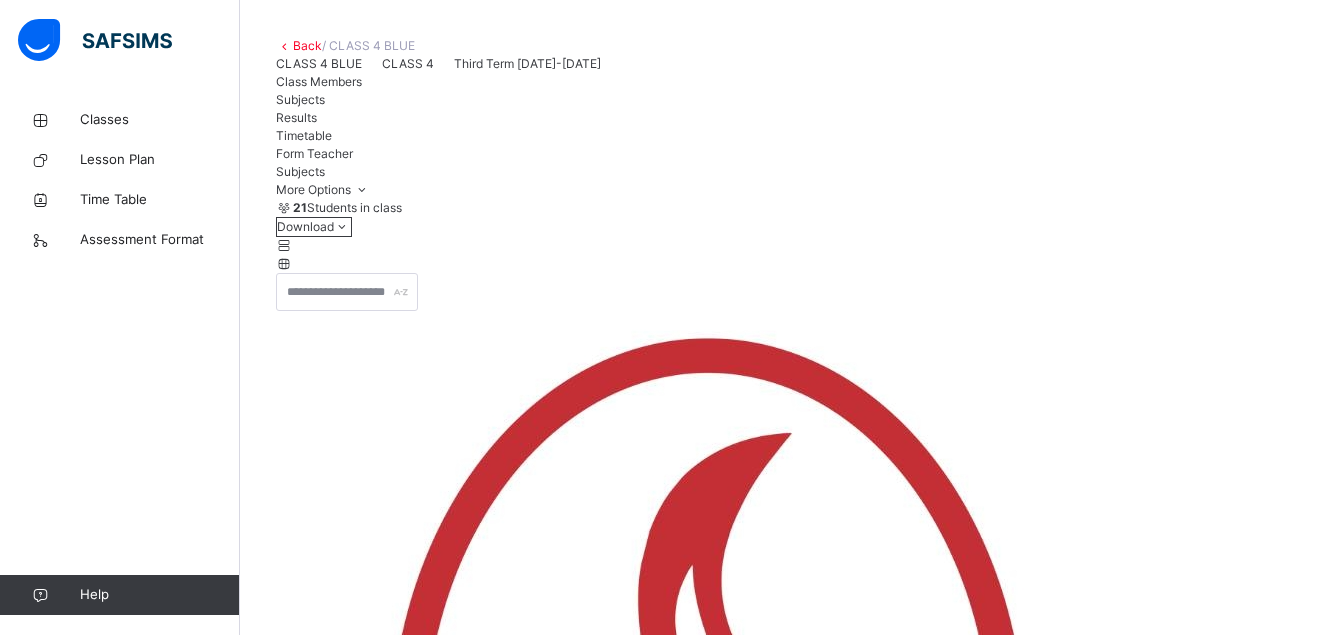 click on "Assess Students" at bounding box center [1230, 2794] 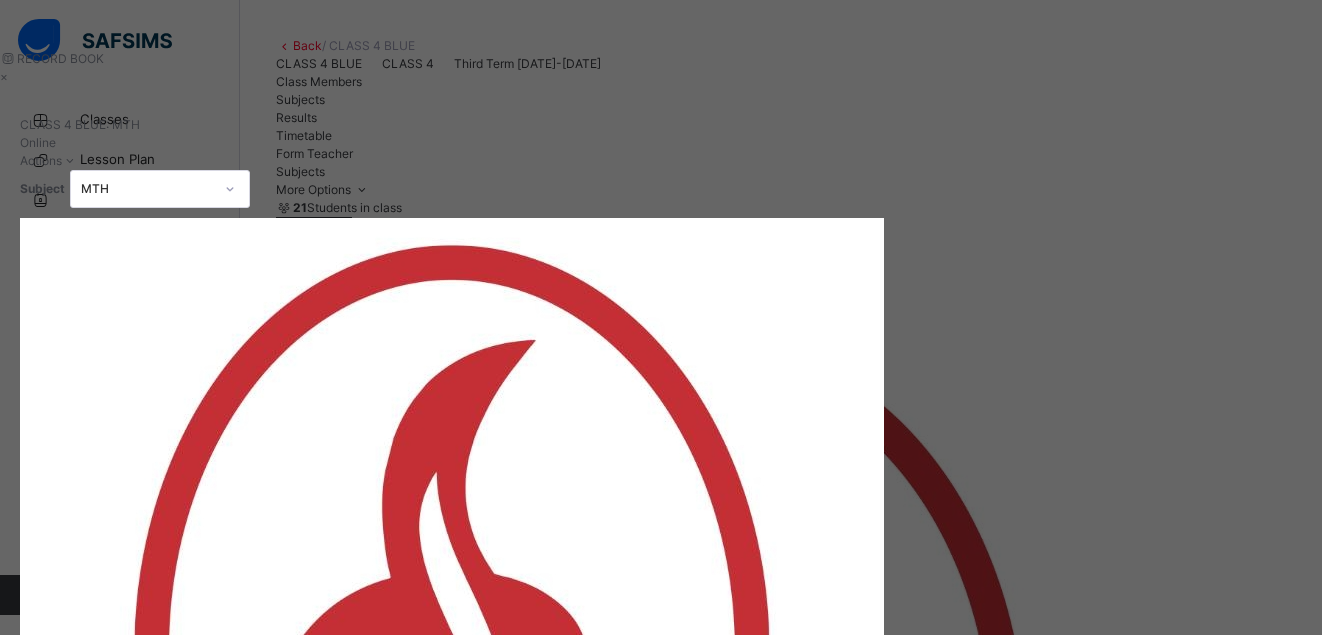 click on "Score Sheet" at bounding box center [76, 1131] 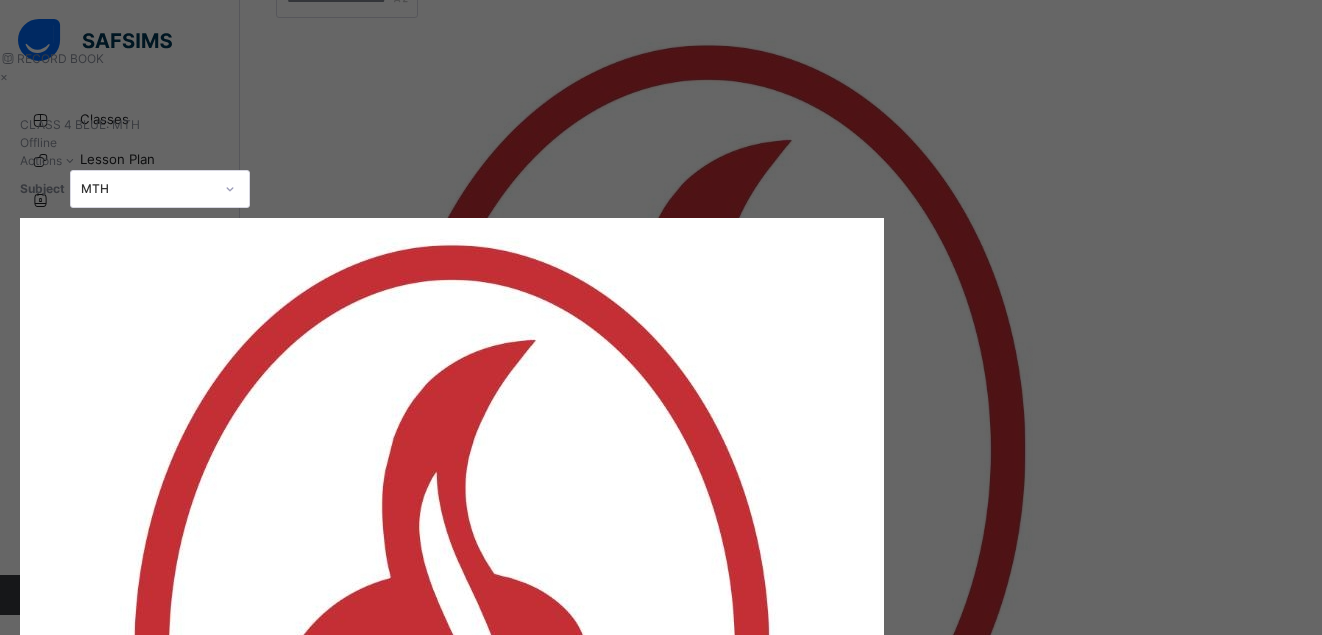 scroll, scrollTop: 396, scrollLeft: 0, axis: vertical 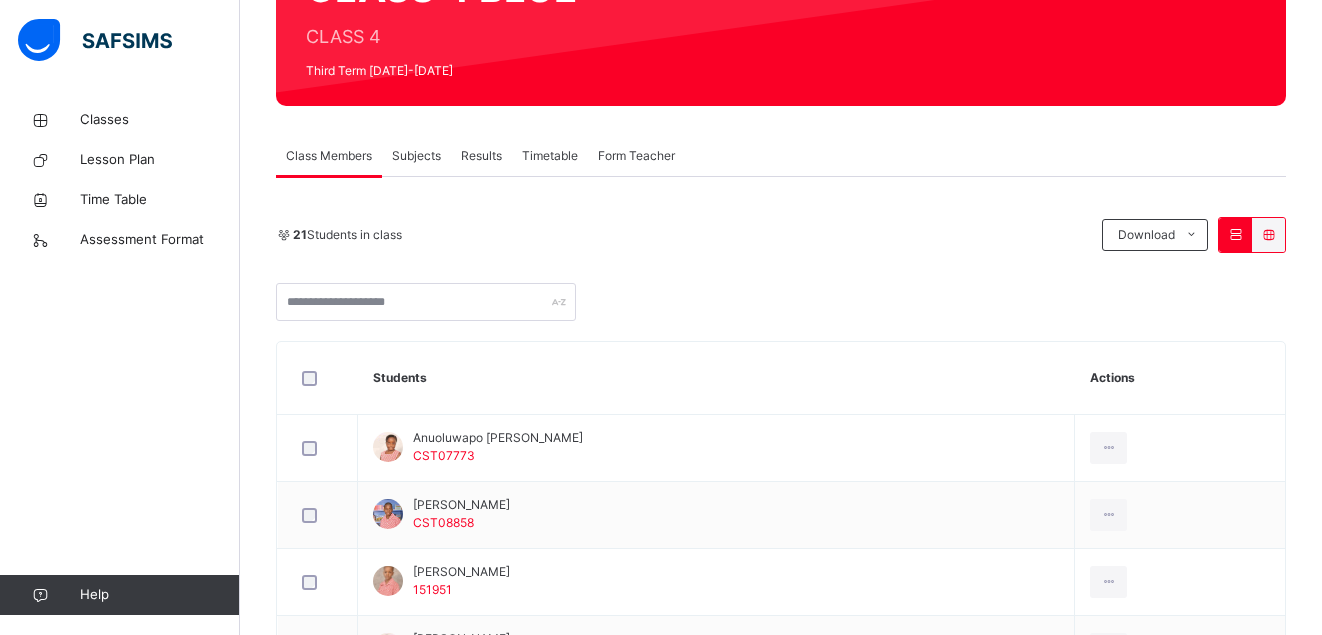 click on "Subjects" at bounding box center [416, 156] 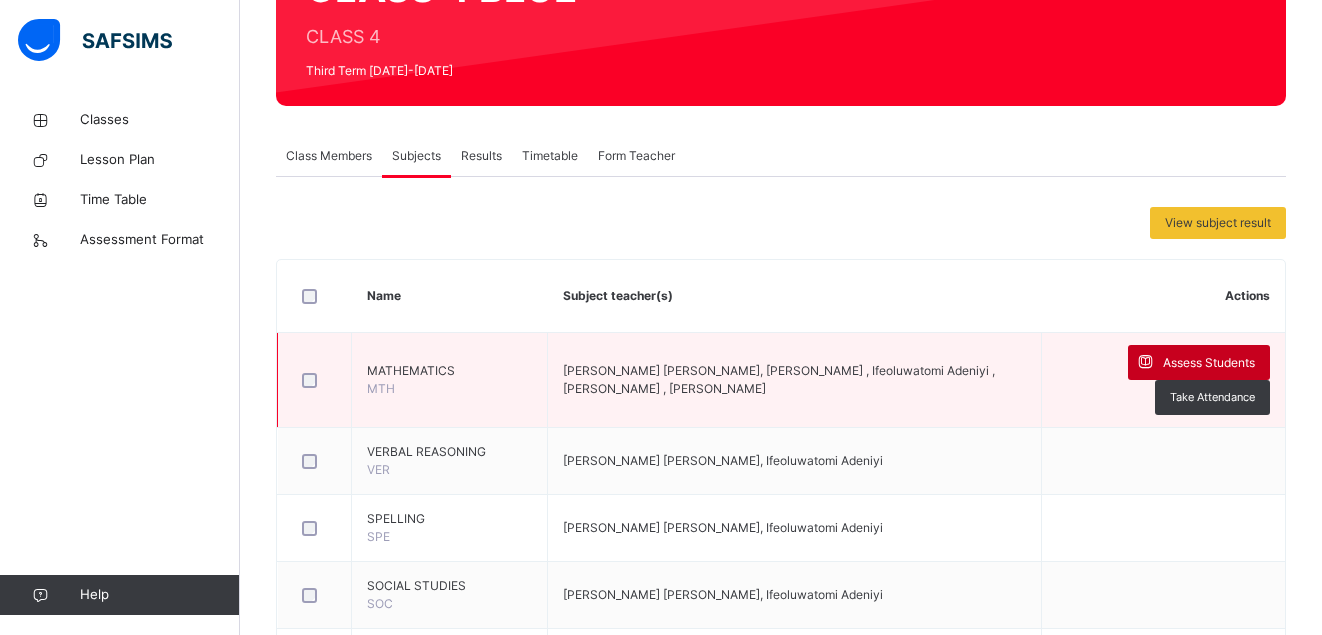 click on "Assess Students" at bounding box center [1209, 363] 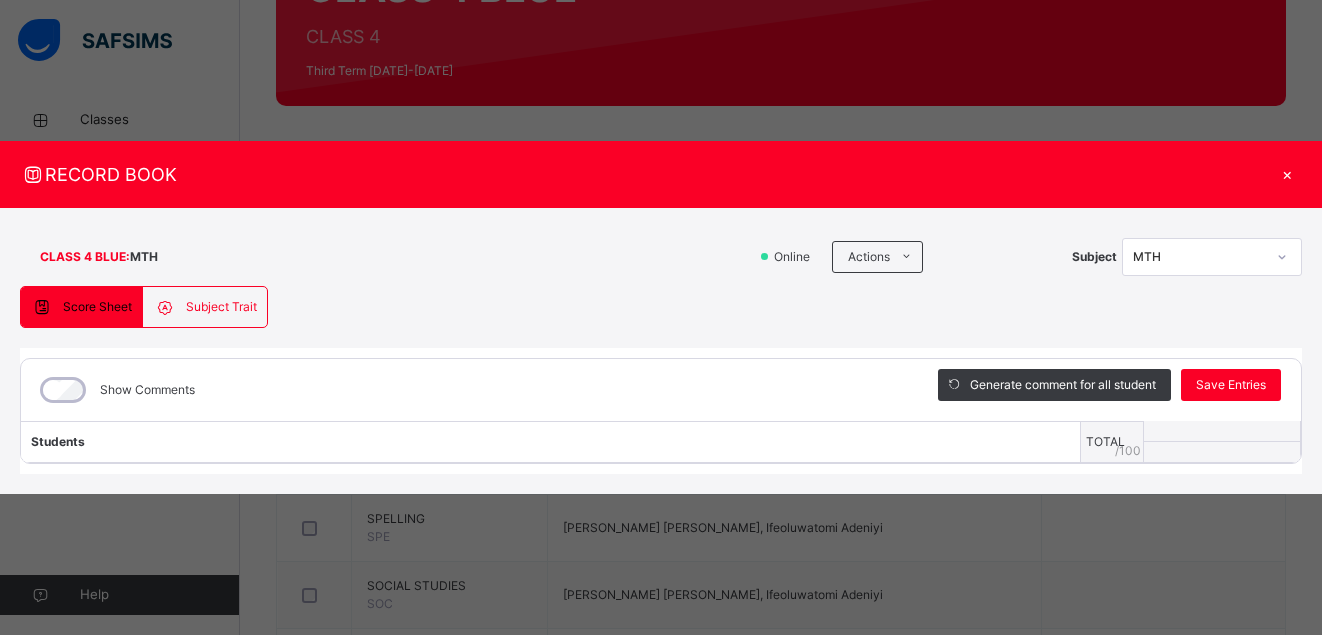 click on "Subject Trait" at bounding box center [221, 307] 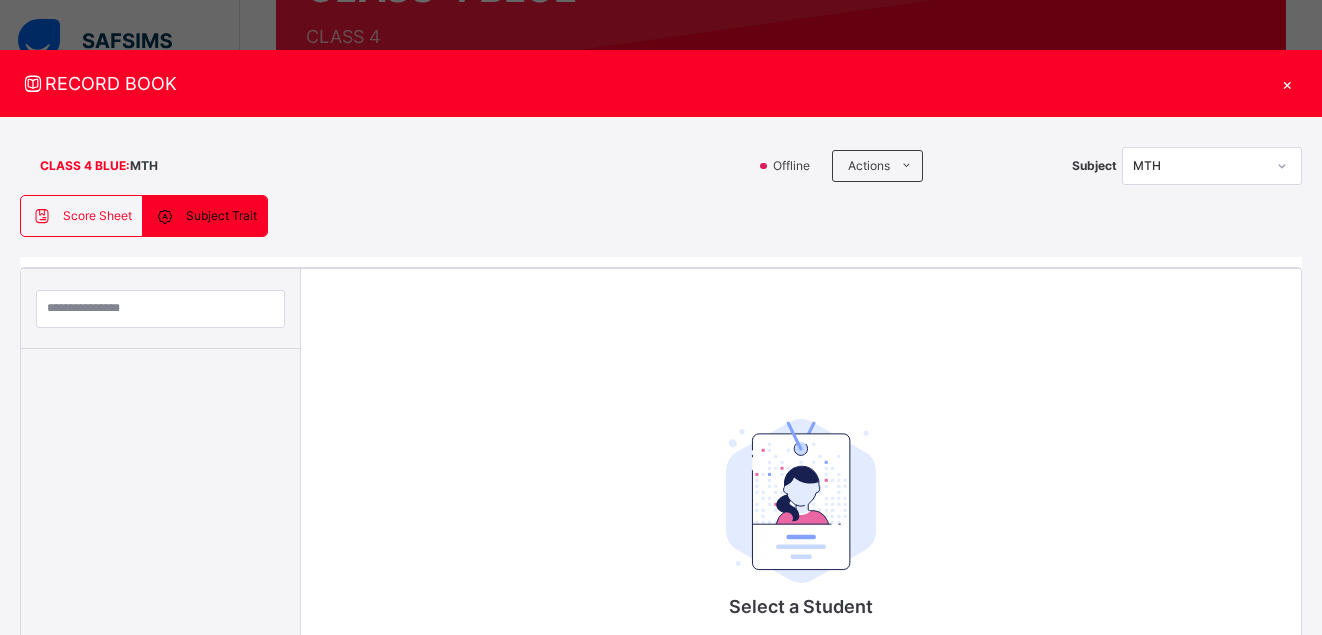 click on "Score Sheet" at bounding box center [97, 216] 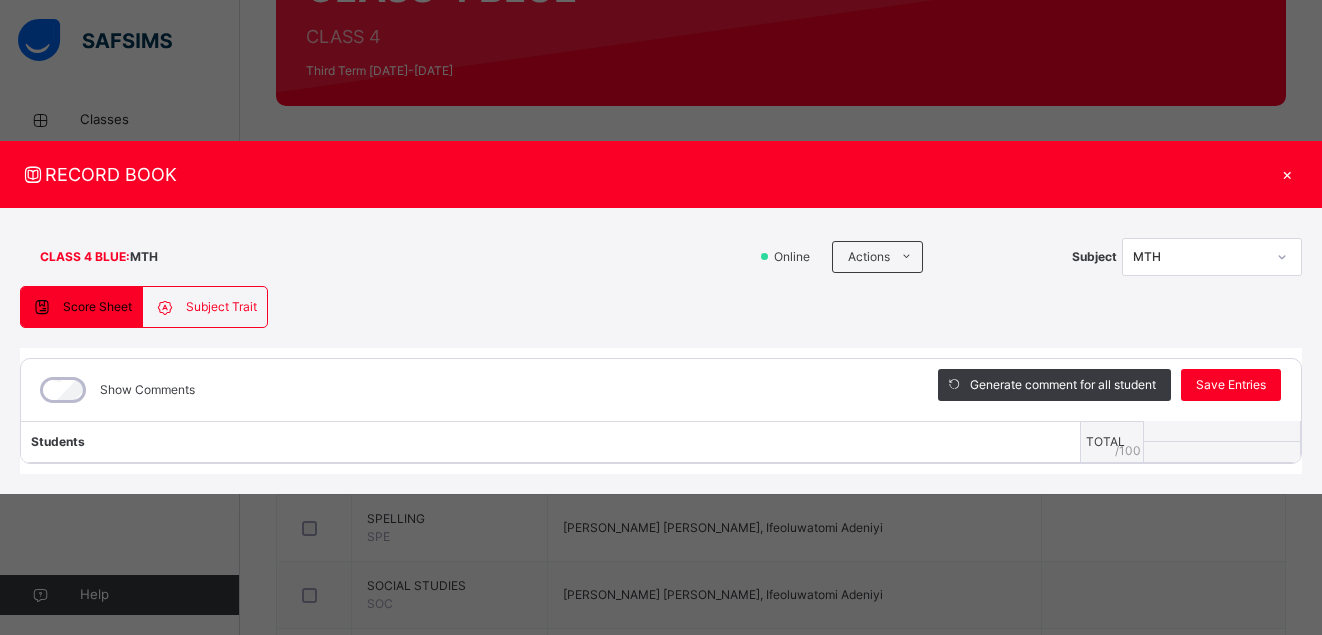 click on "Score Sheet" at bounding box center [97, 307] 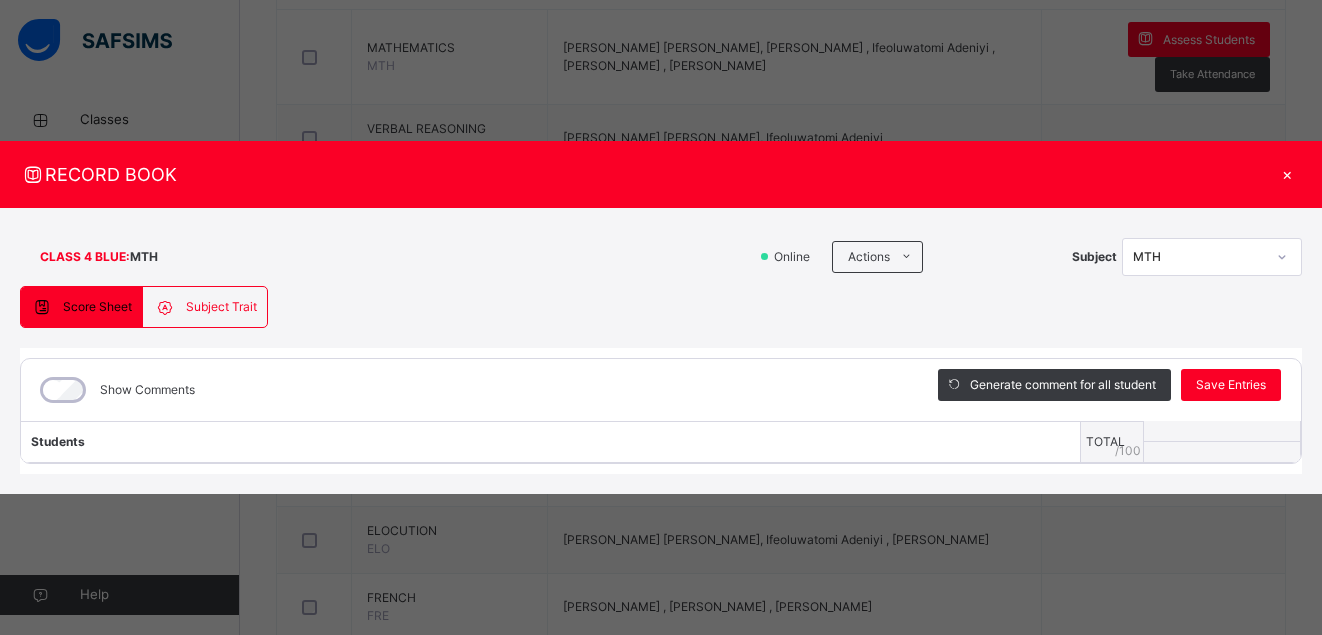 scroll, scrollTop: 553, scrollLeft: 0, axis: vertical 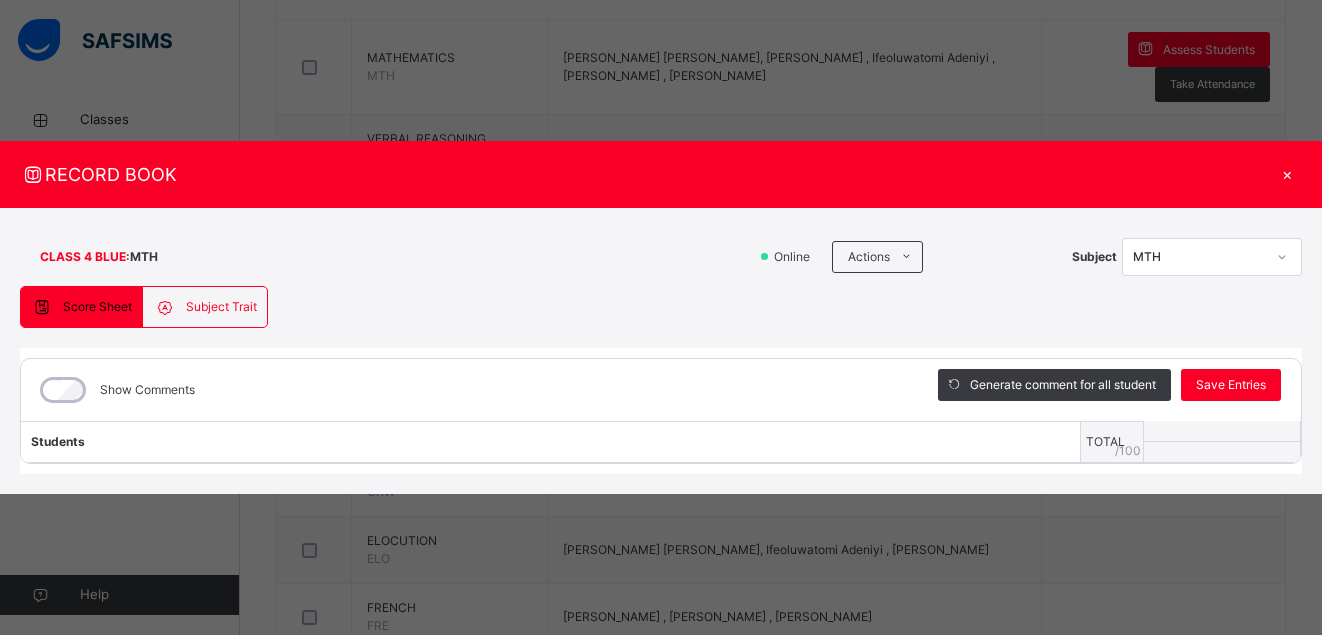 click on "×" at bounding box center [1287, 174] 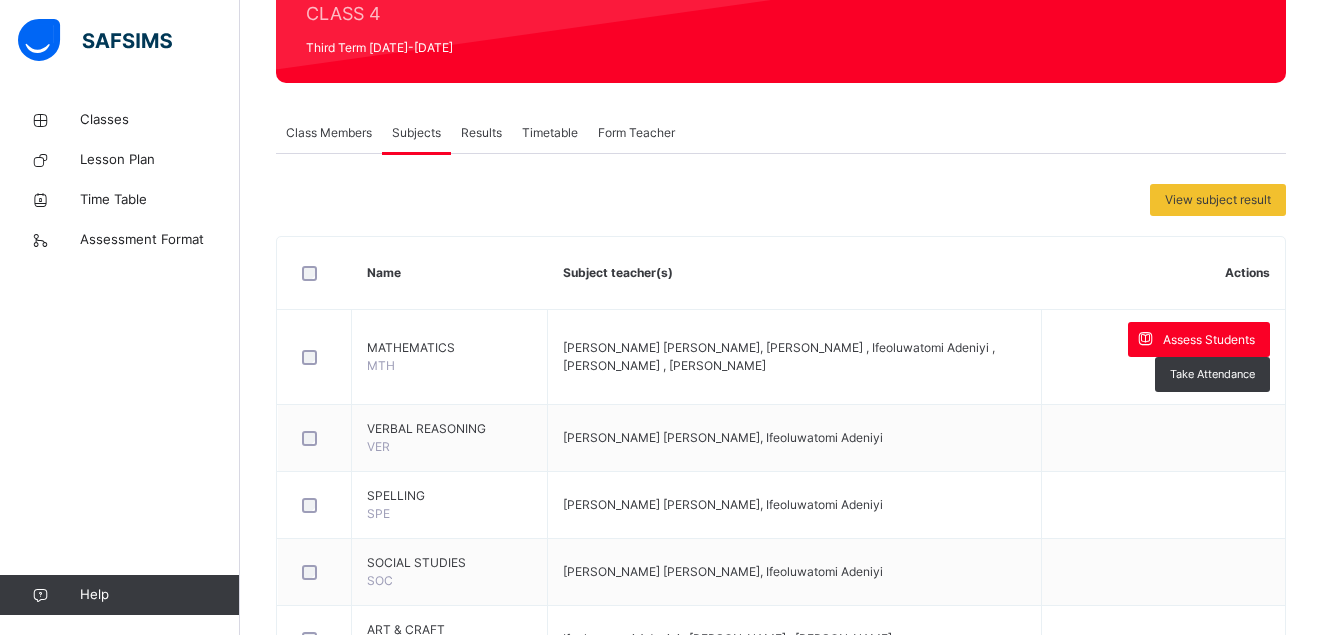 scroll, scrollTop: 266, scrollLeft: 0, axis: vertical 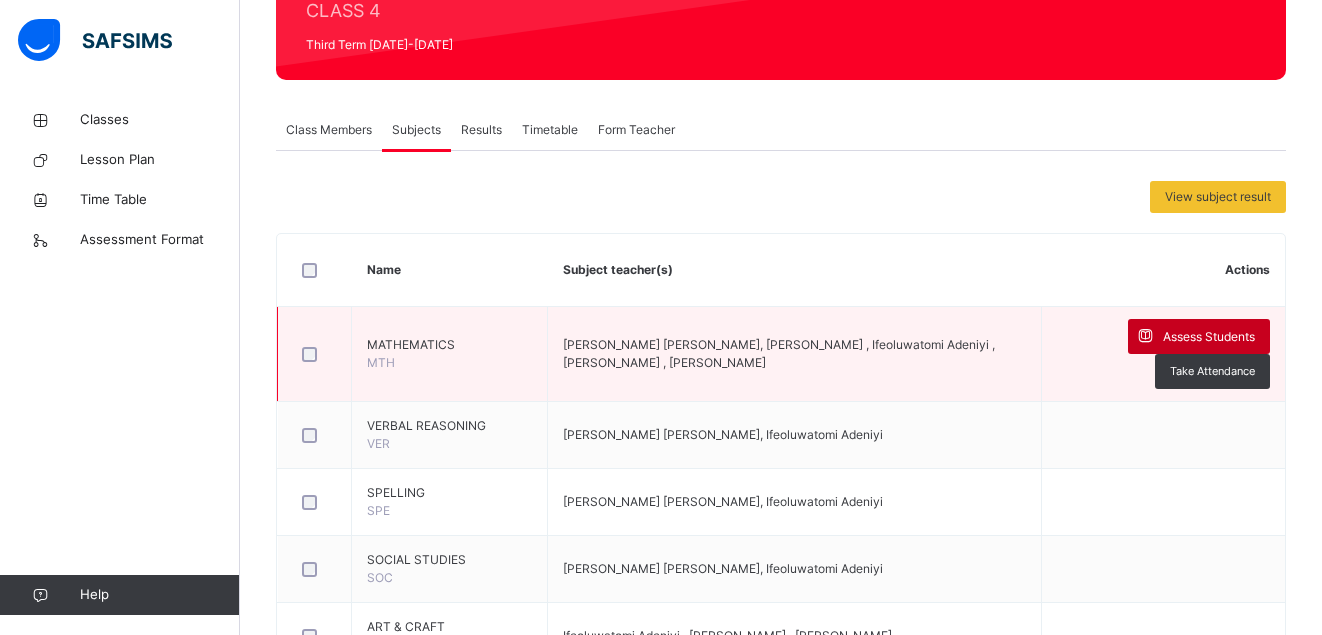 click on "Assess Students" at bounding box center [1209, 337] 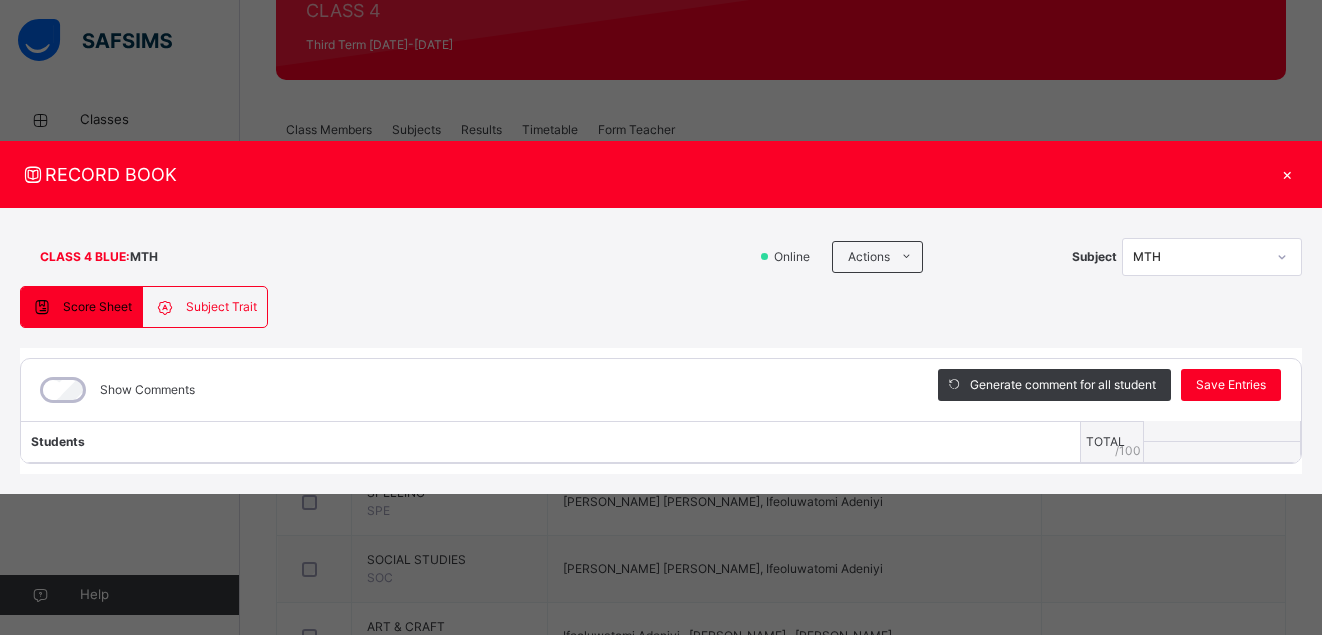 click on "Score Sheet" at bounding box center [97, 307] 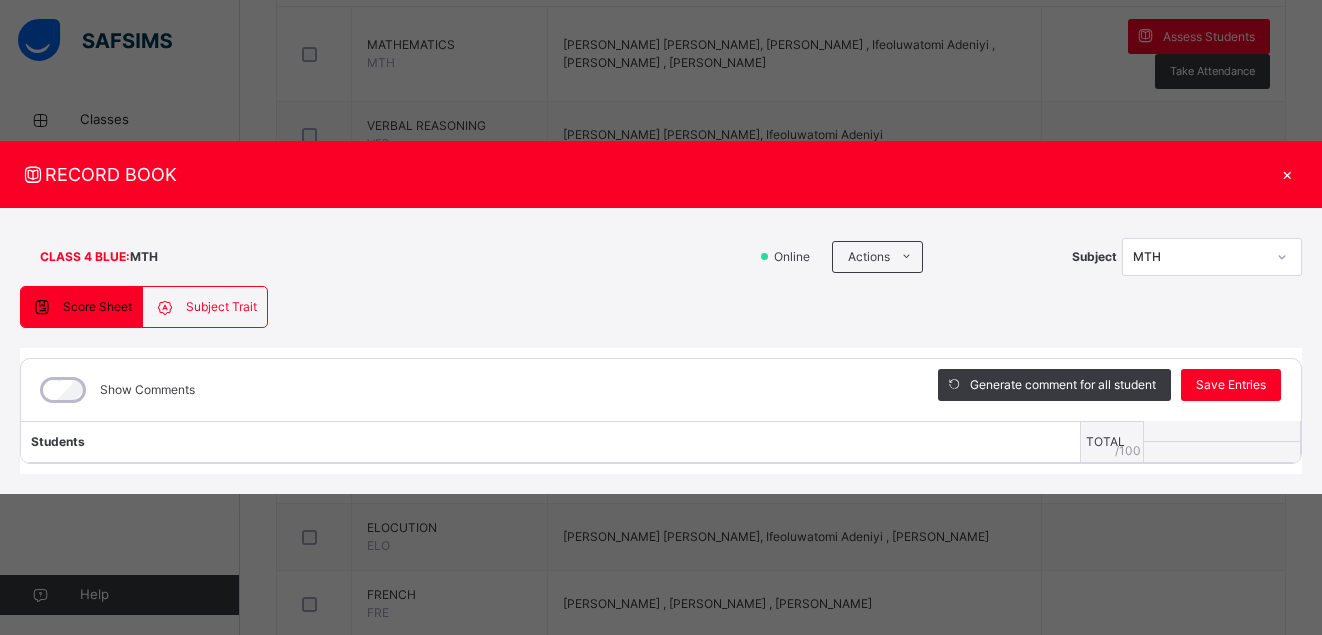 scroll, scrollTop: 563, scrollLeft: 0, axis: vertical 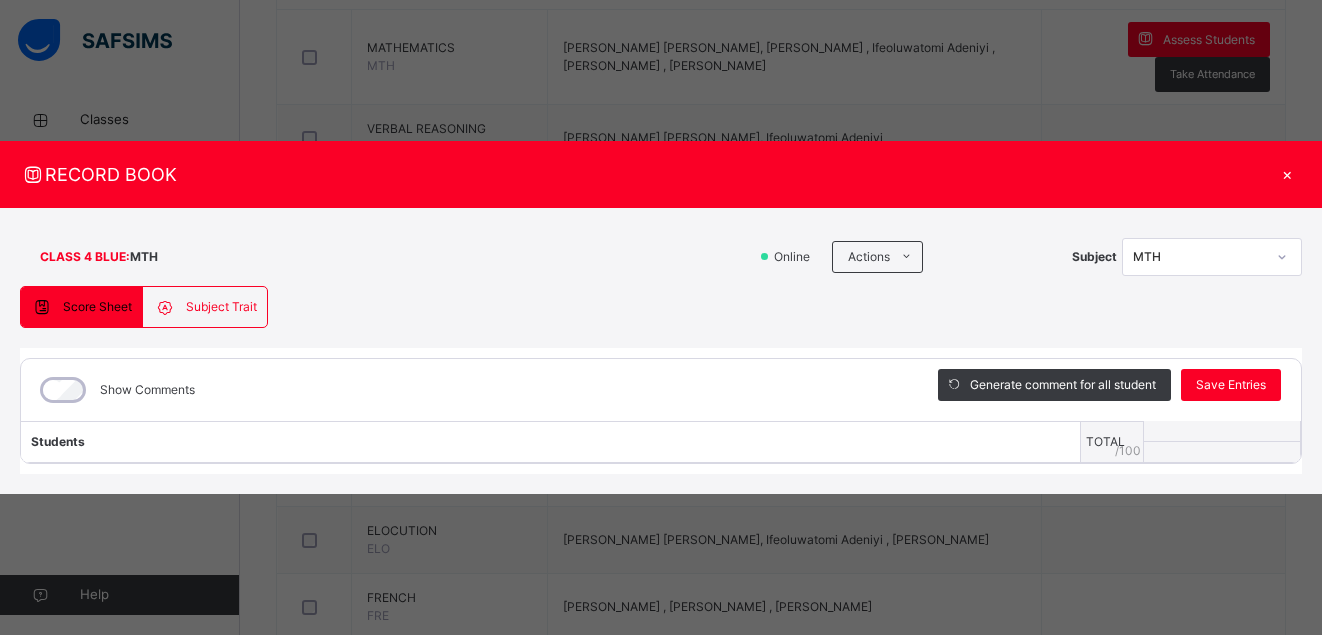 click on "×" at bounding box center [1287, 174] 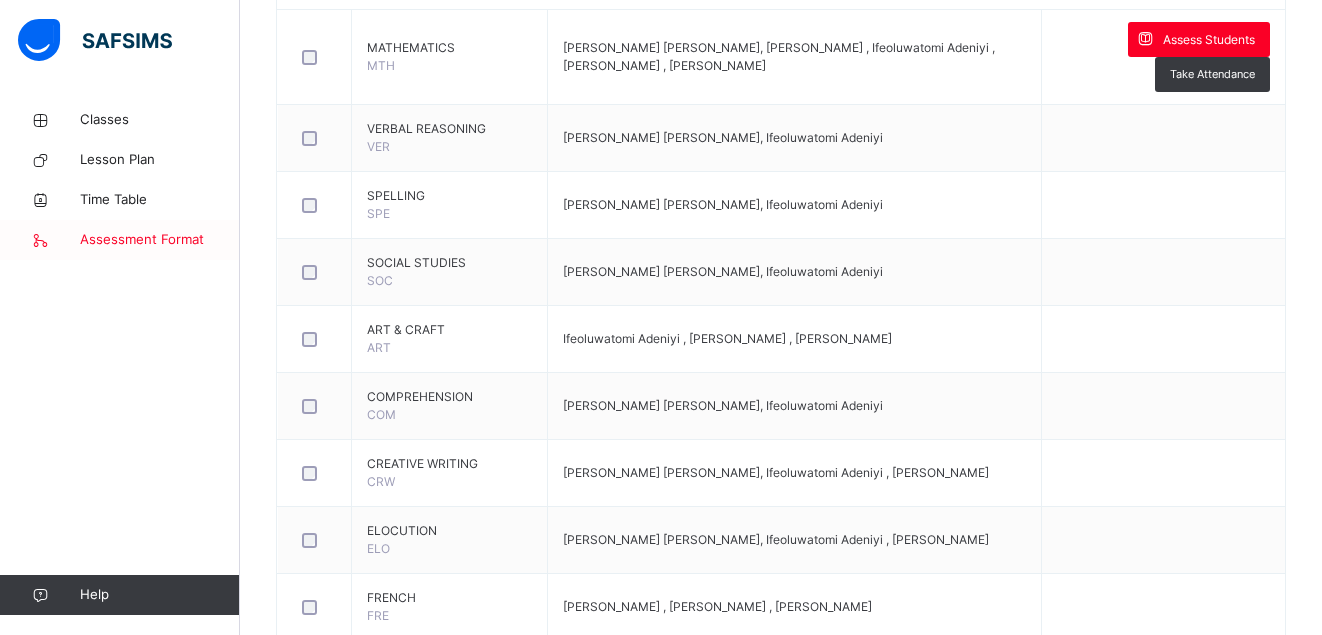 click on "Assessment Format" at bounding box center (160, 240) 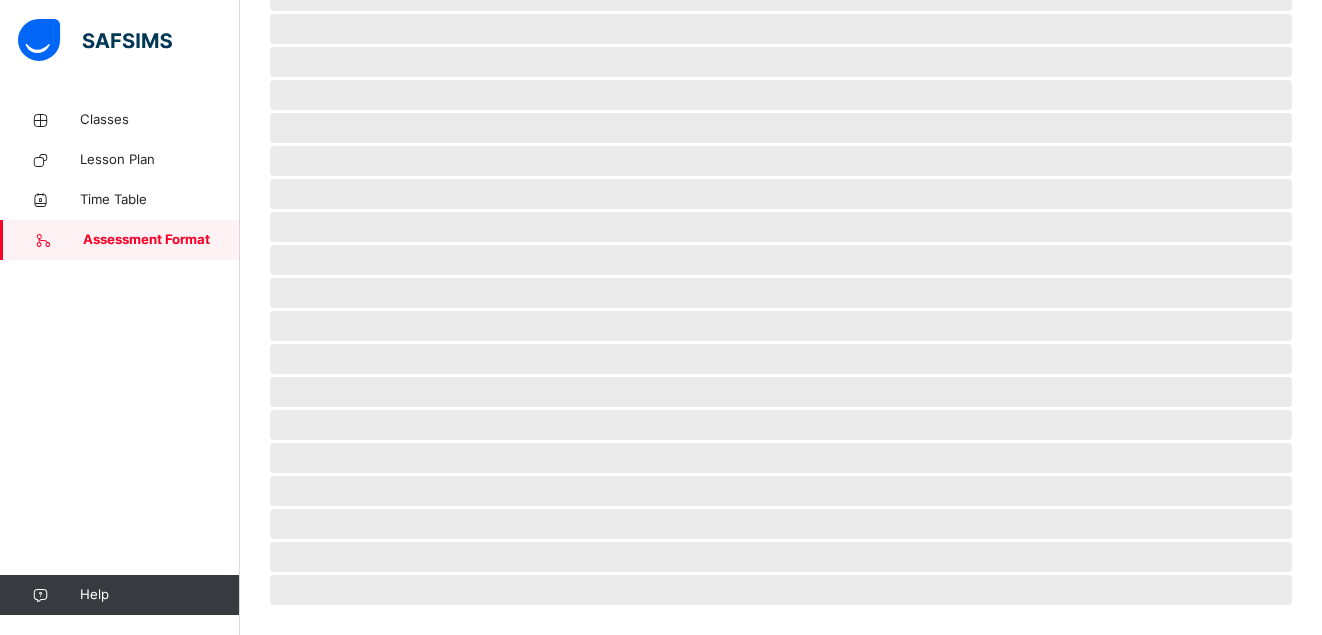 scroll, scrollTop: 483, scrollLeft: 0, axis: vertical 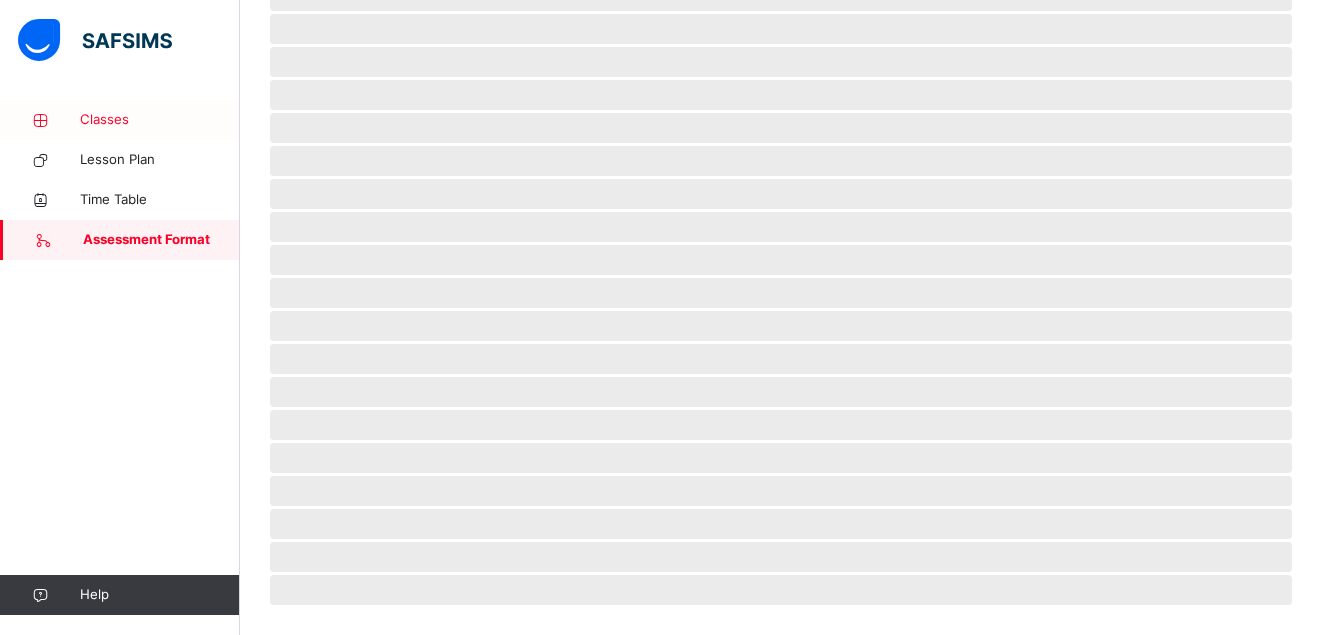 click on "Classes" at bounding box center [160, 120] 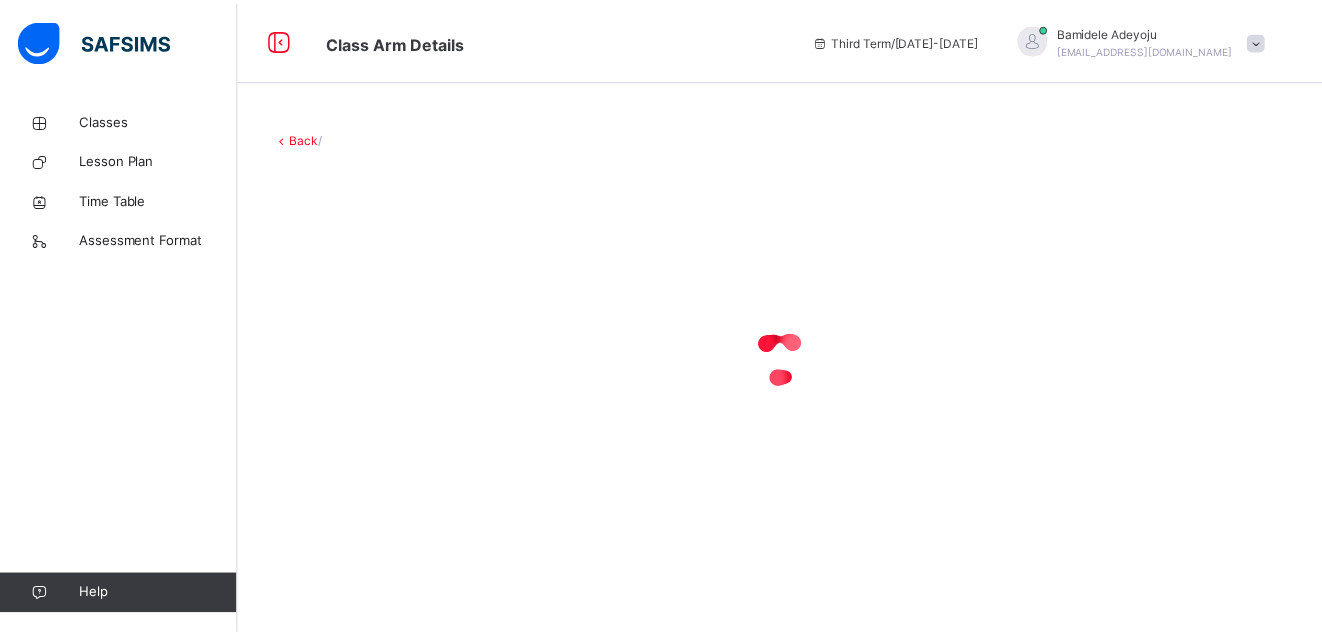 scroll, scrollTop: 0, scrollLeft: 0, axis: both 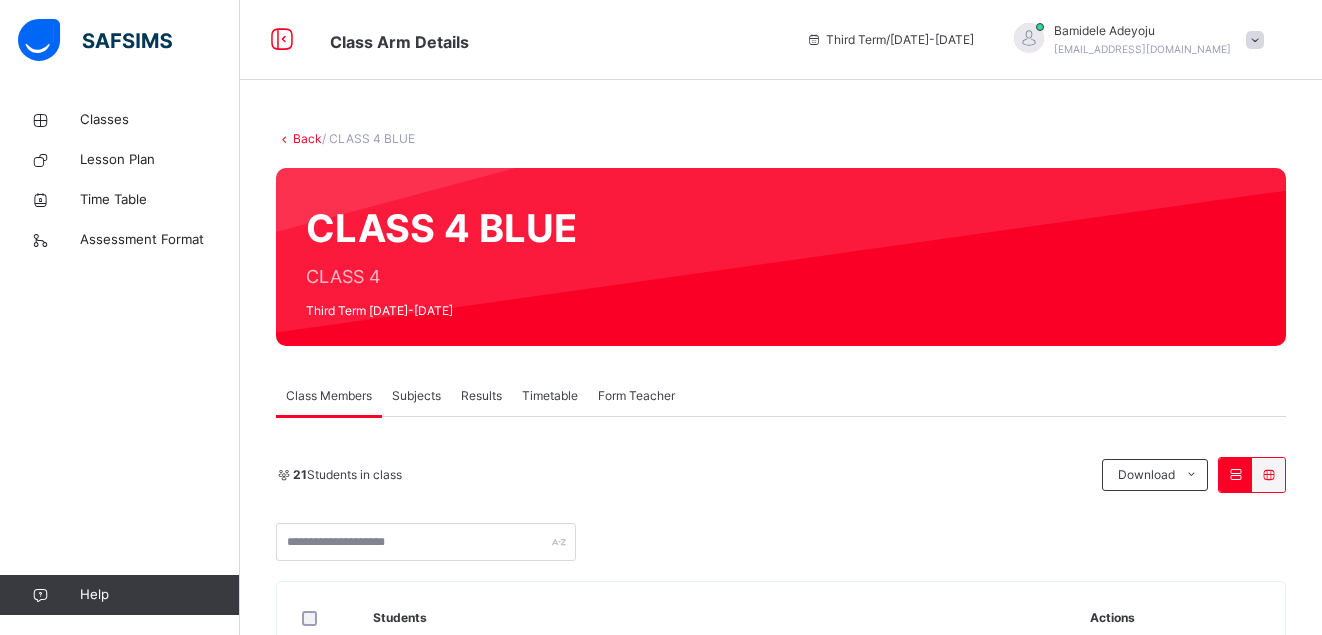 click on "Subjects" at bounding box center [416, 396] 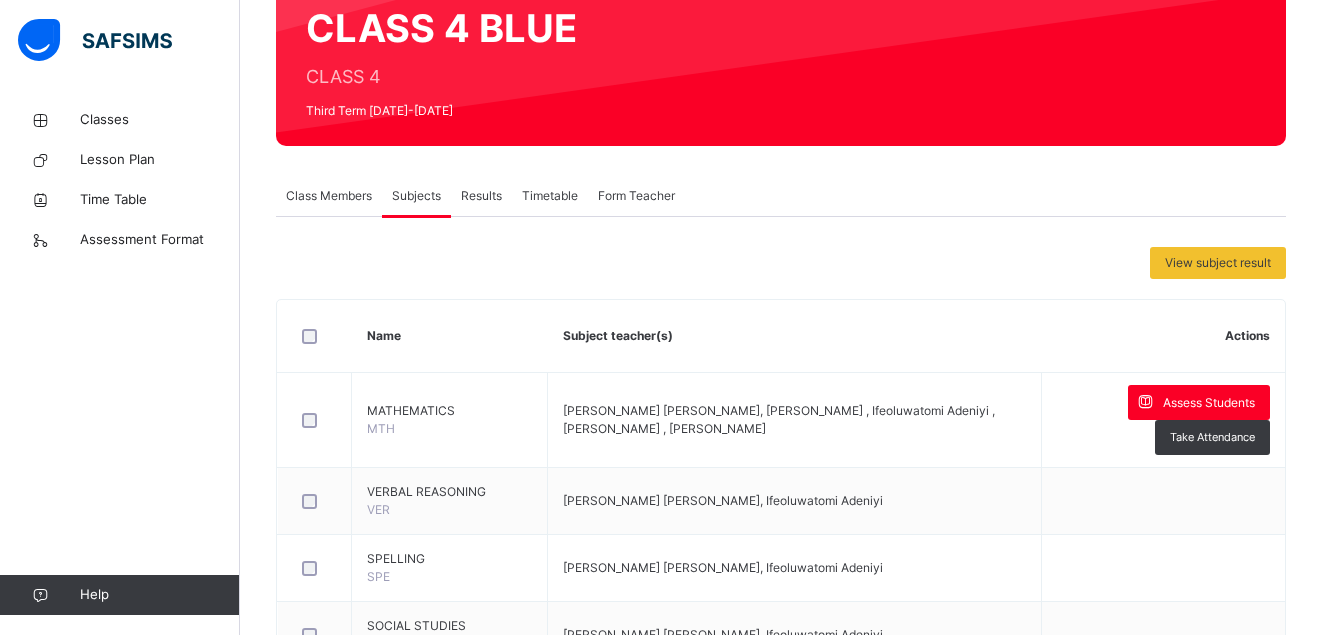 scroll, scrollTop: 213, scrollLeft: 0, axis: vertical 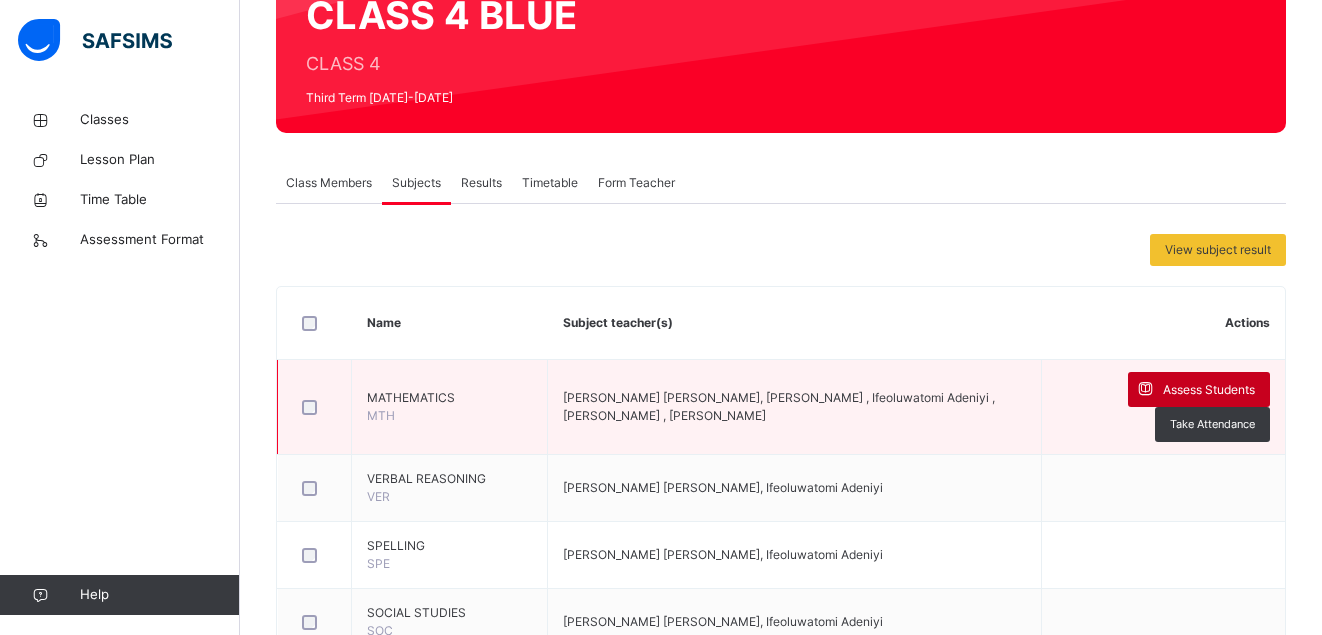 click on "Assess Students" at bounding box center [1209, 390] 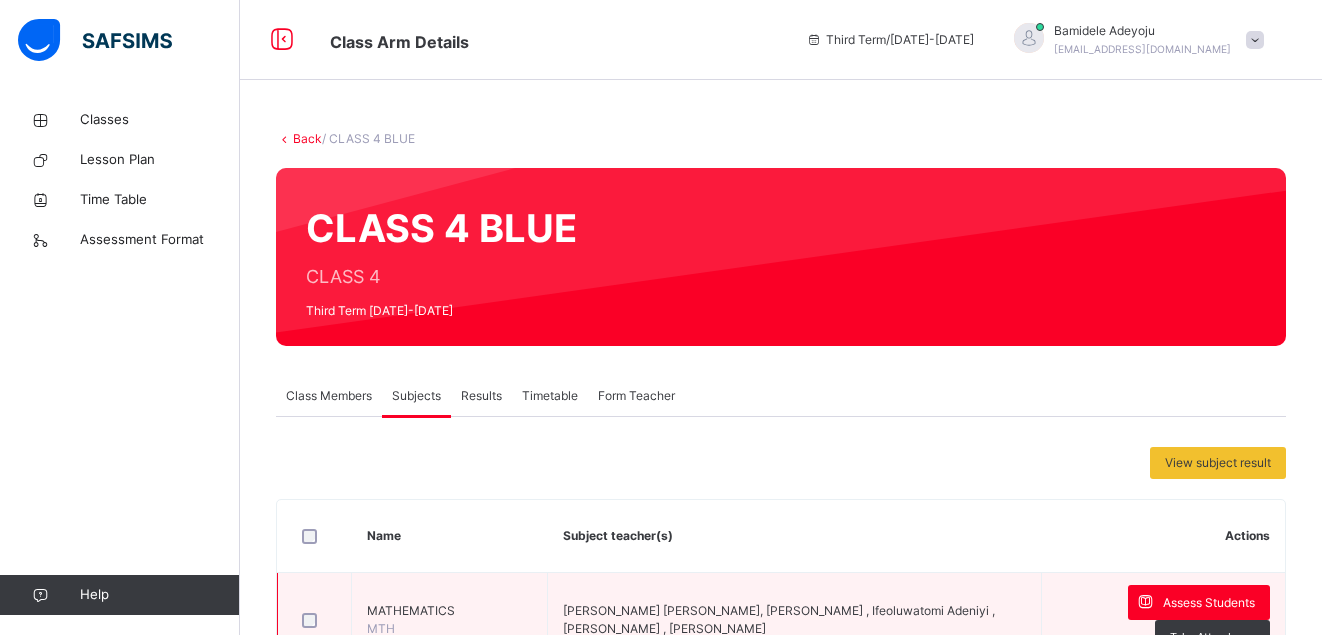 scroll, scrollTop: 0, scrollLeft: 0, axis: both 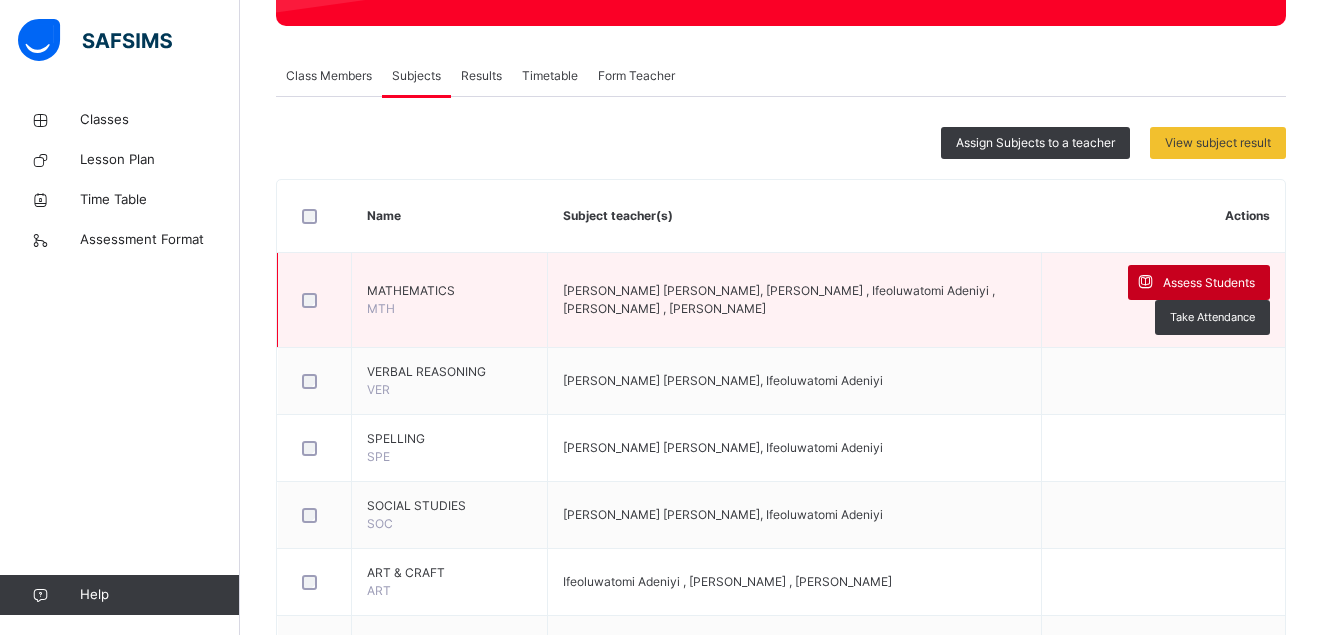 click on "Assess Students" at bounding box center (1209, 283) 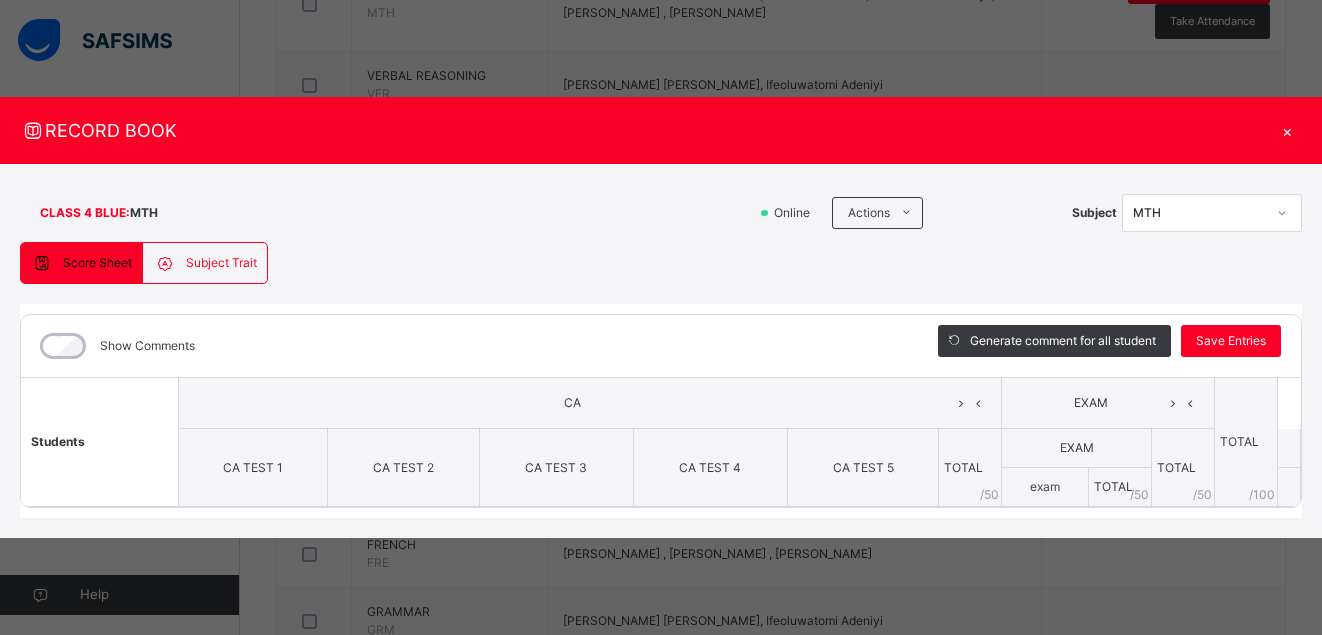 scroll, scrollTop: 613, scrollLeft: 0, axis: vertical 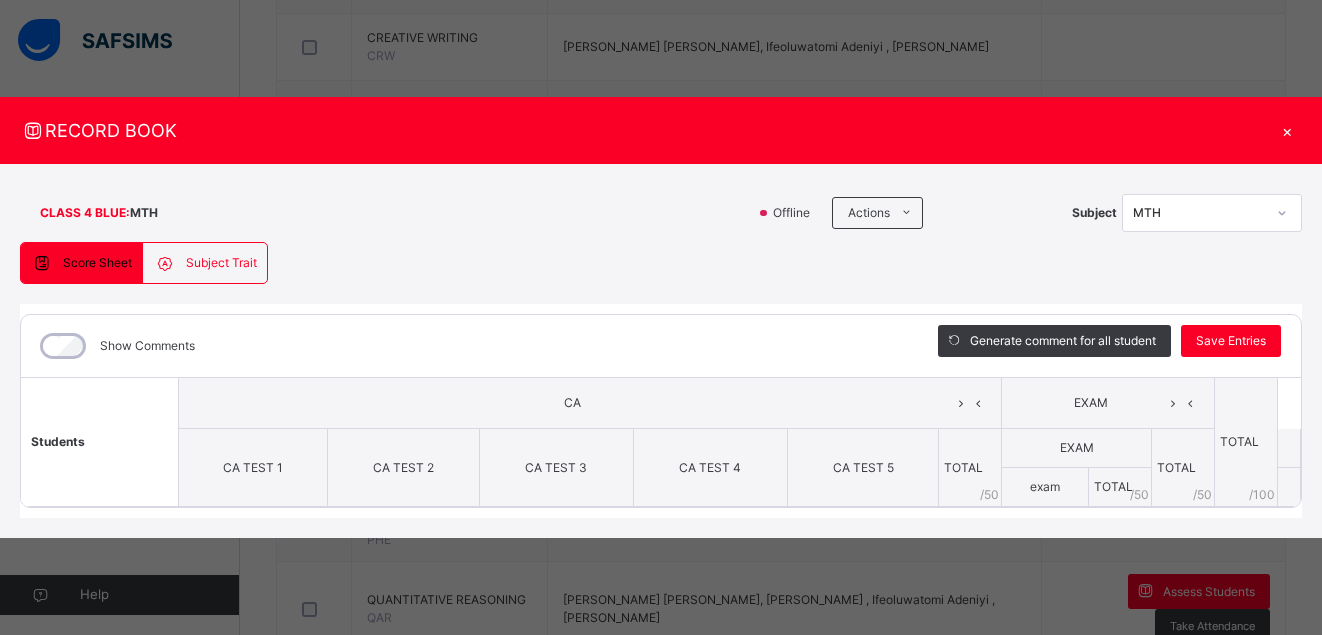 click at bounding box center [1288, 487] 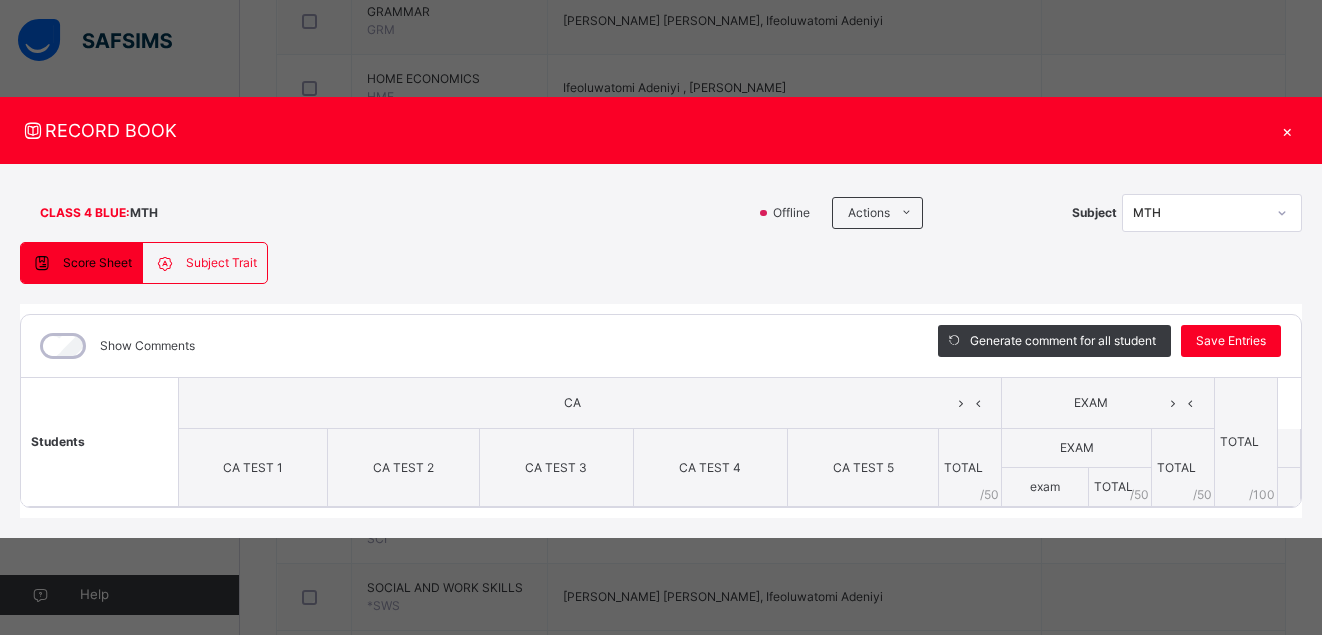 scroll, scrollTop: 1329, scrollLeft: 0, axis: vertical 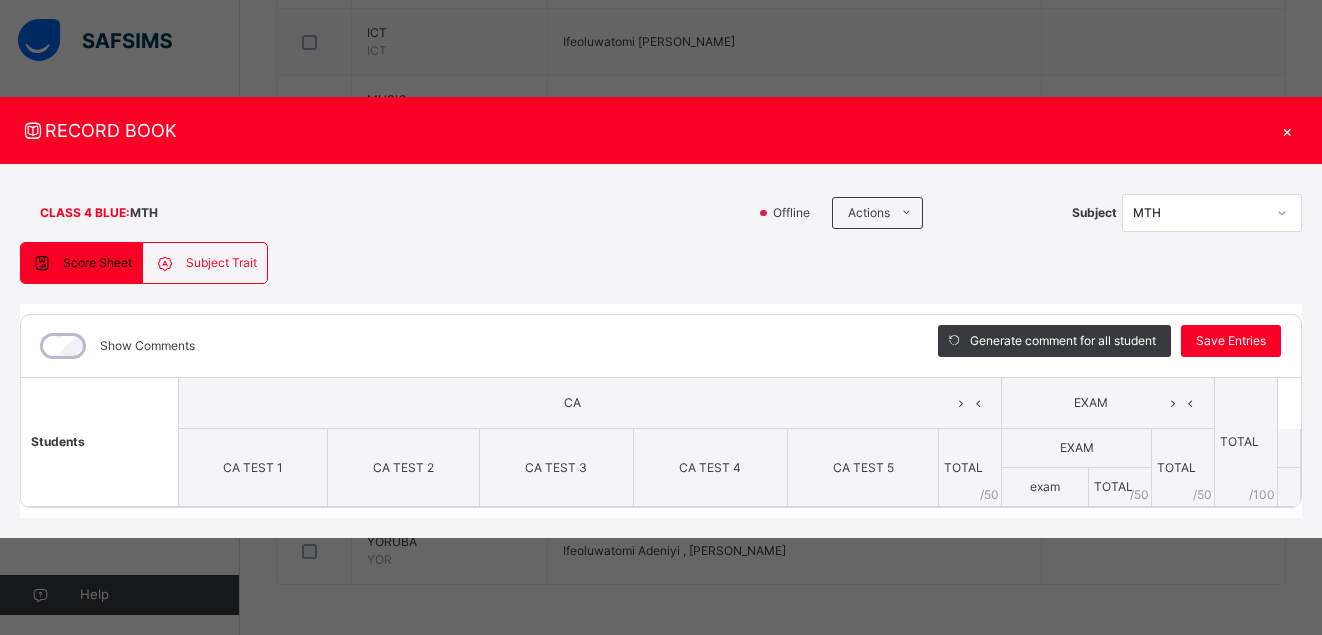 click on "Show Comments" at bounding box center (464, 346) 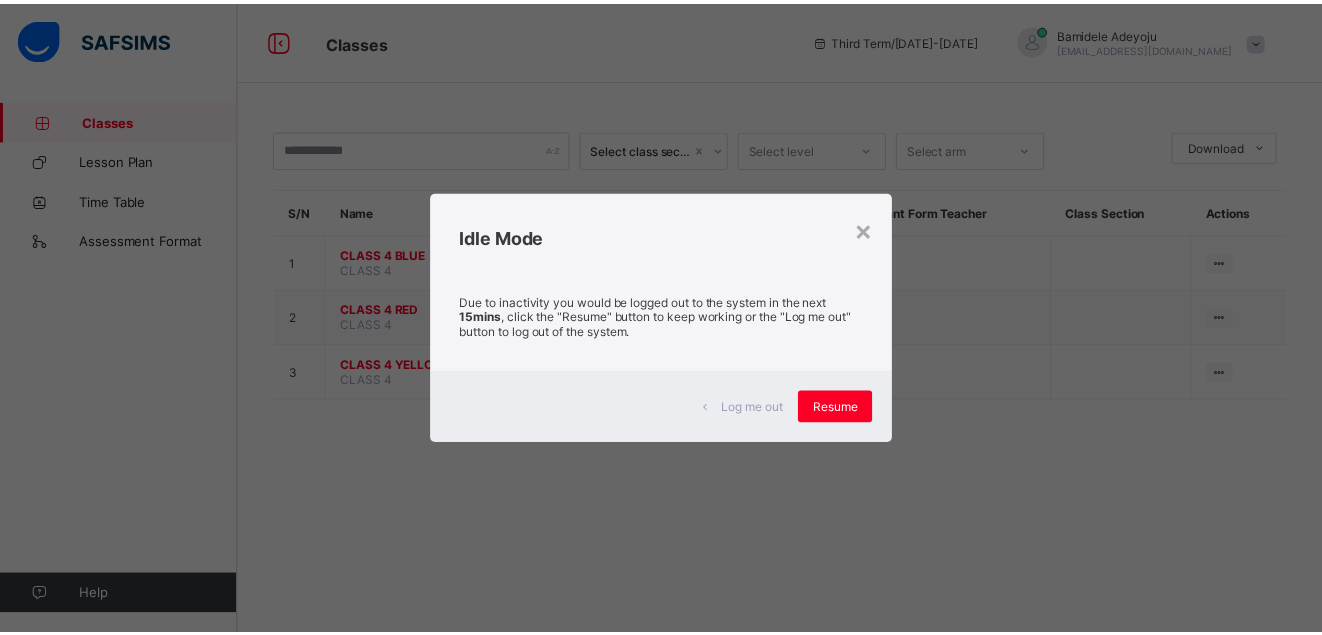 scroll, scrollTop: 0, scrollLeft: 0, axis: both 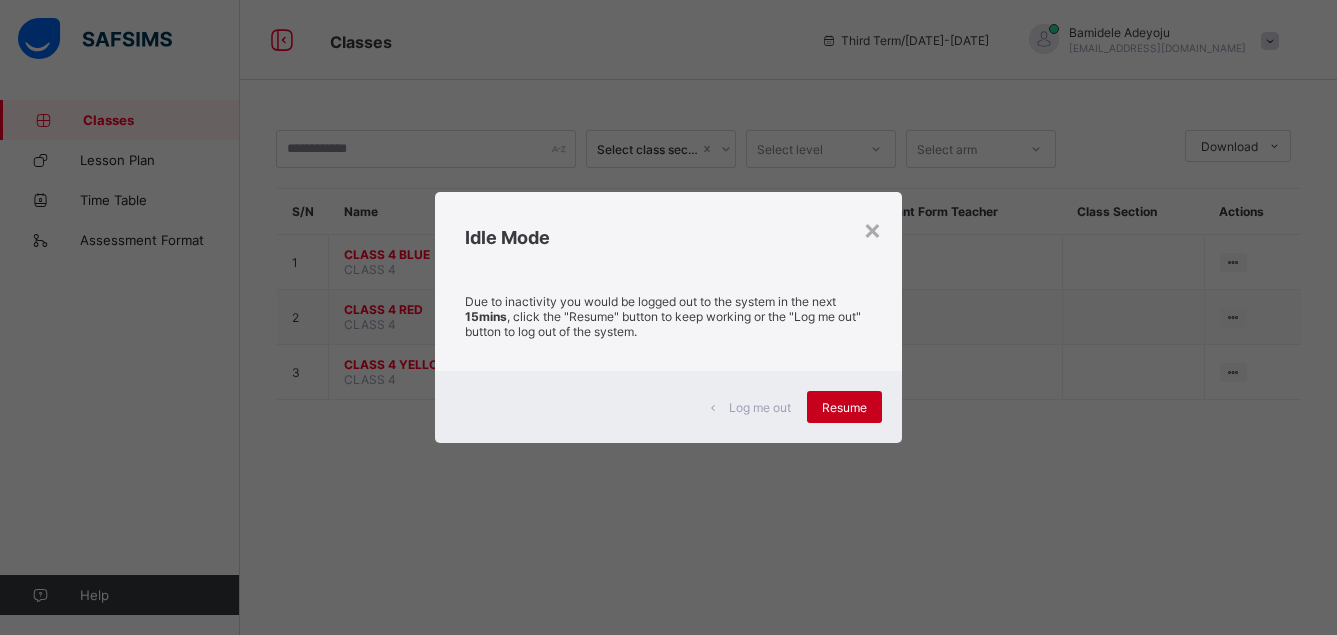 click on "Resume" at bounding box center (844, 407) 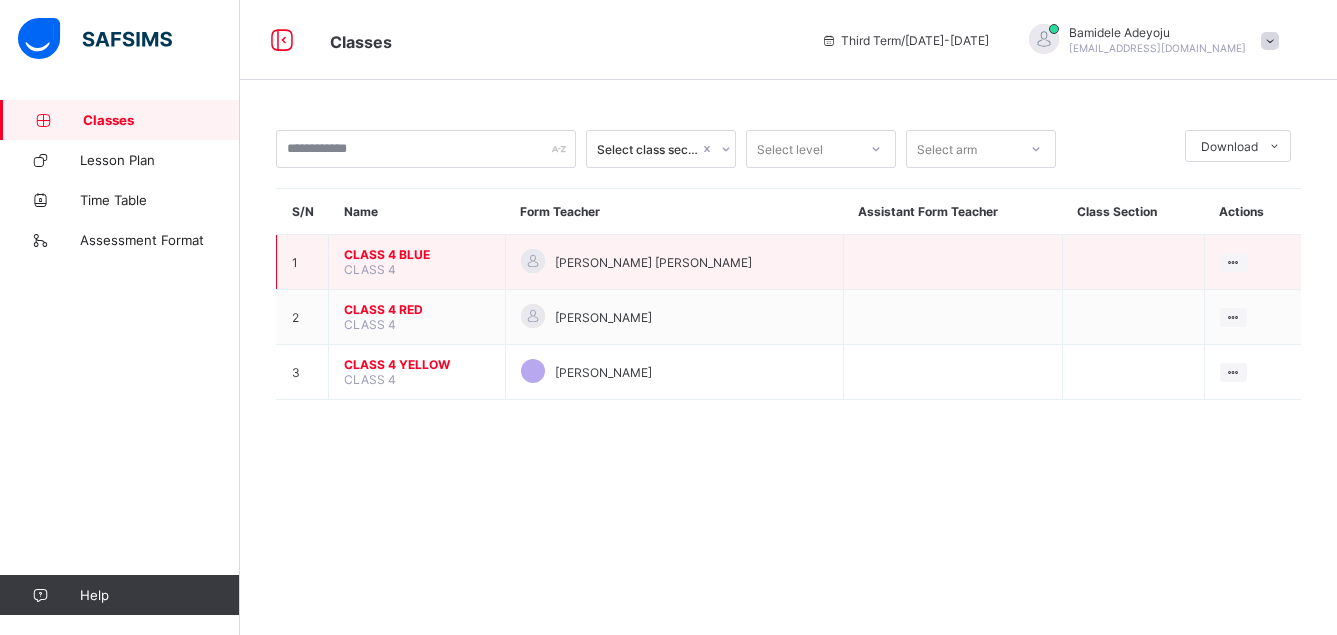 click on "CLASS 4   BLUE" at bounding box center [417, 254] 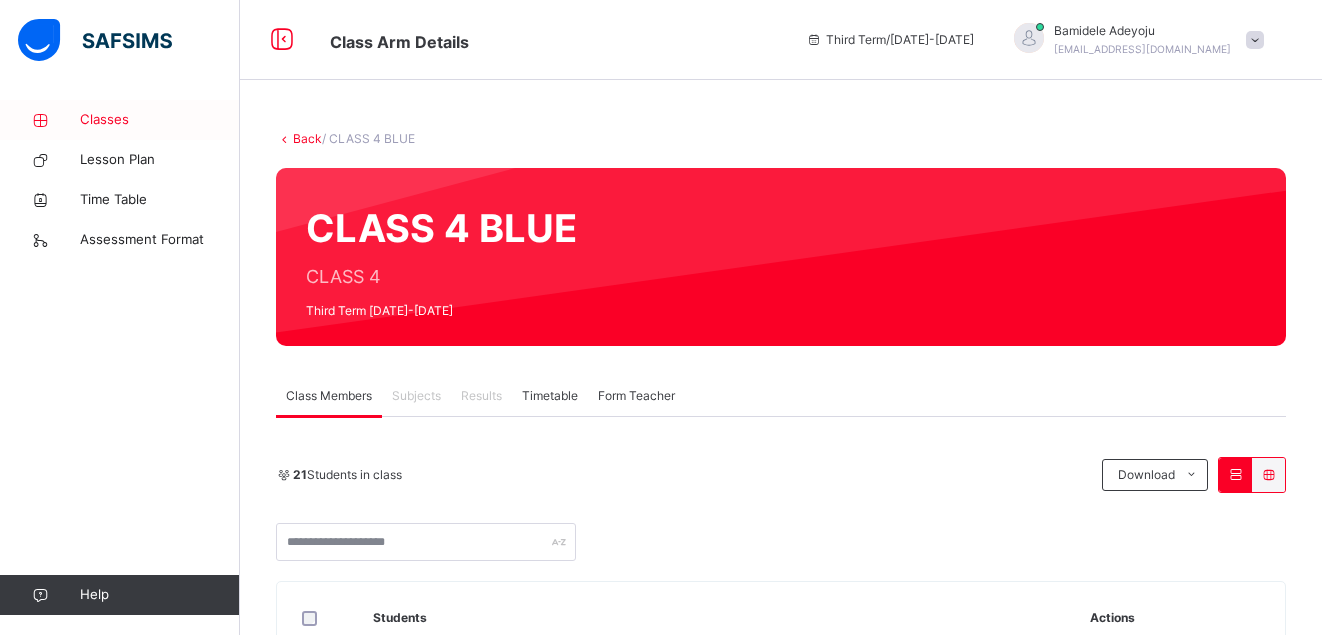 click on "Classes" at bounding box center (160, 120) 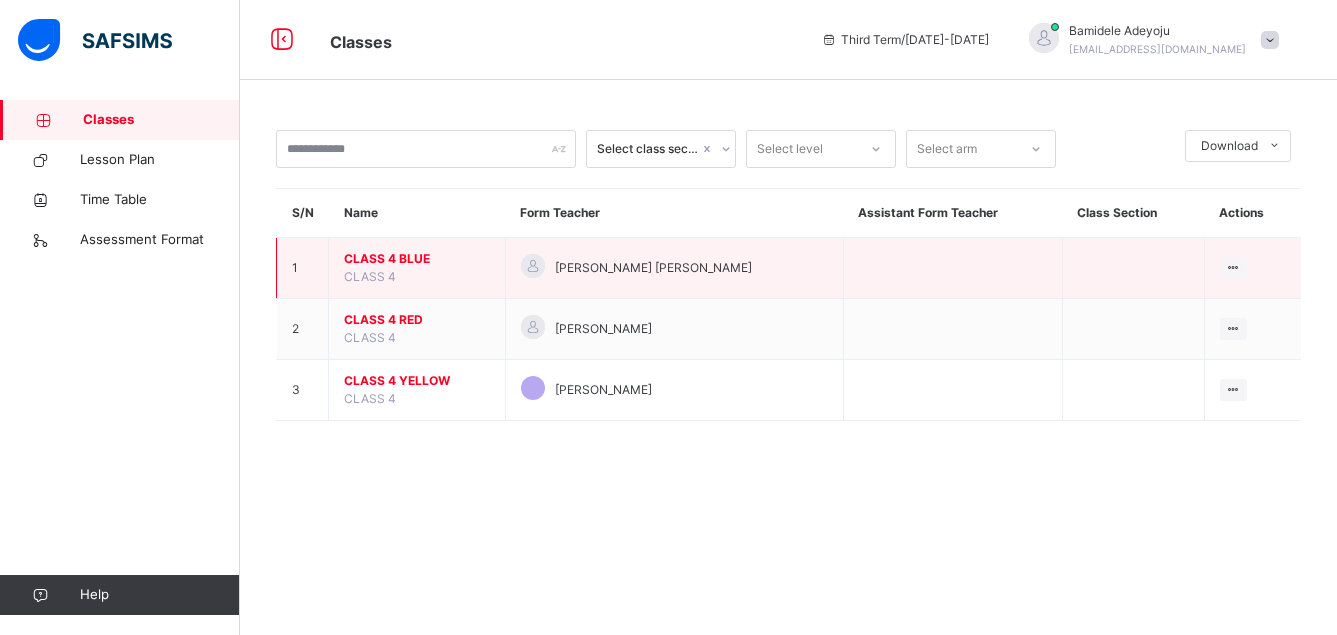 click on "CLASS 4   BLUE" at bounding box center [417, 259] 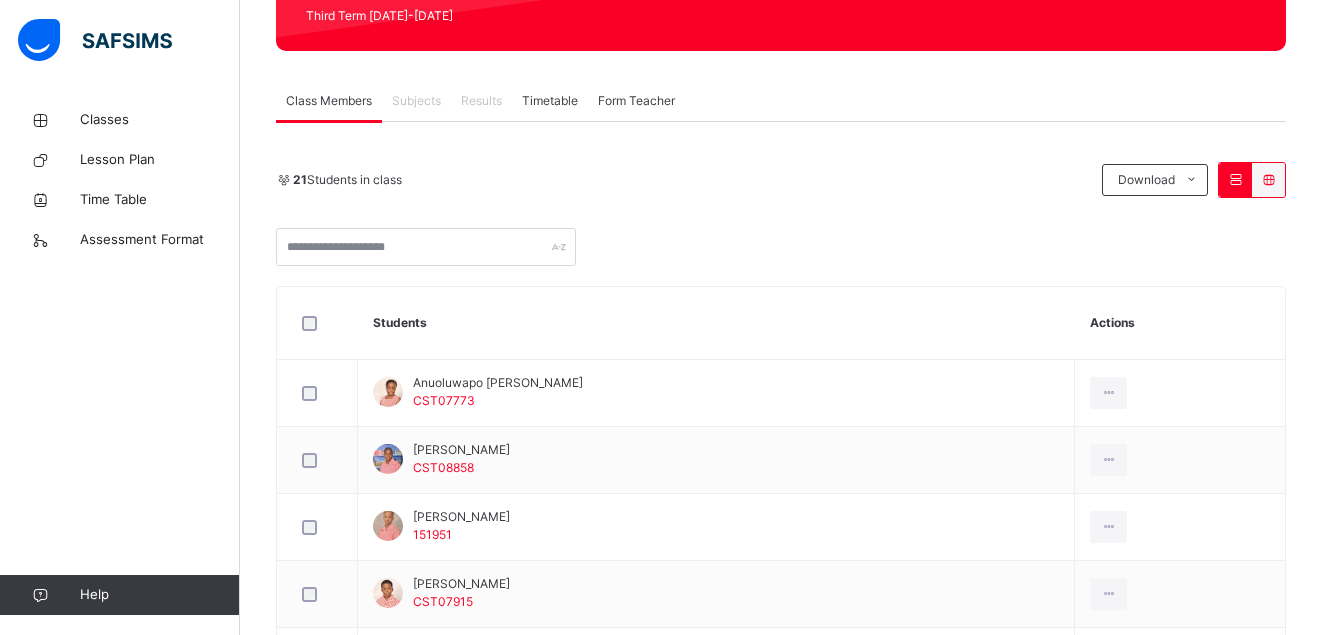 scroll, scrollTop: 280, scrollLeft: 0, axis: vertical 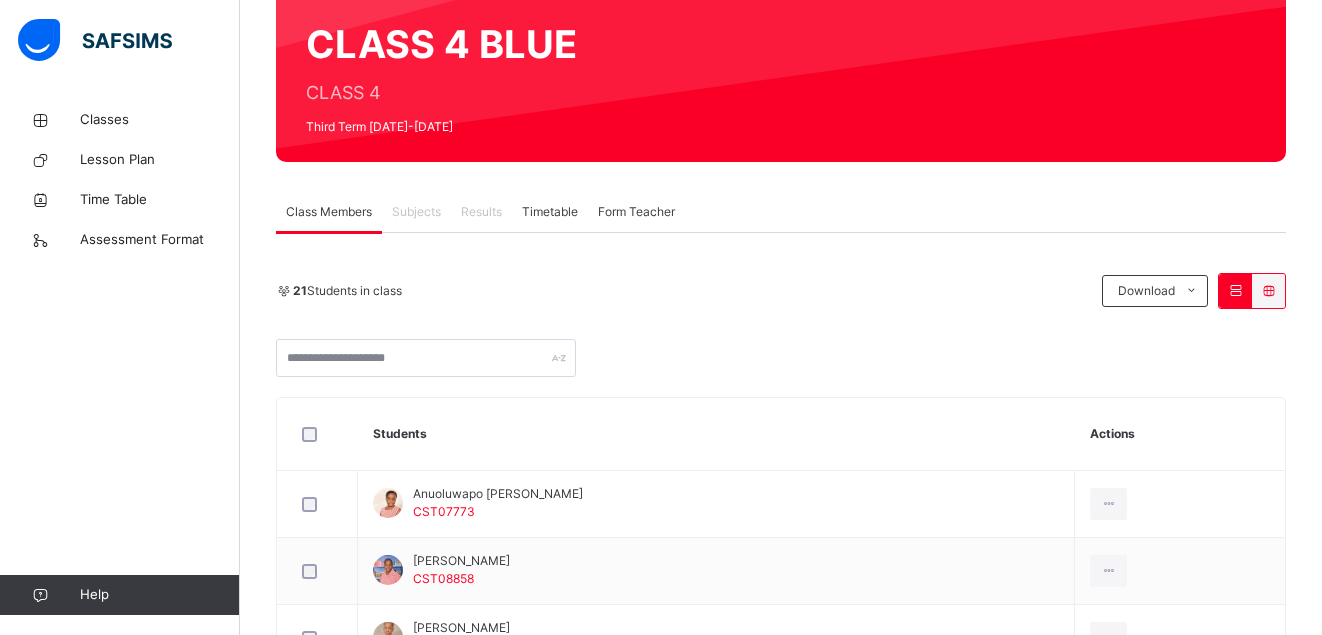 click on "Subjects" at bounding box center [416, 212] 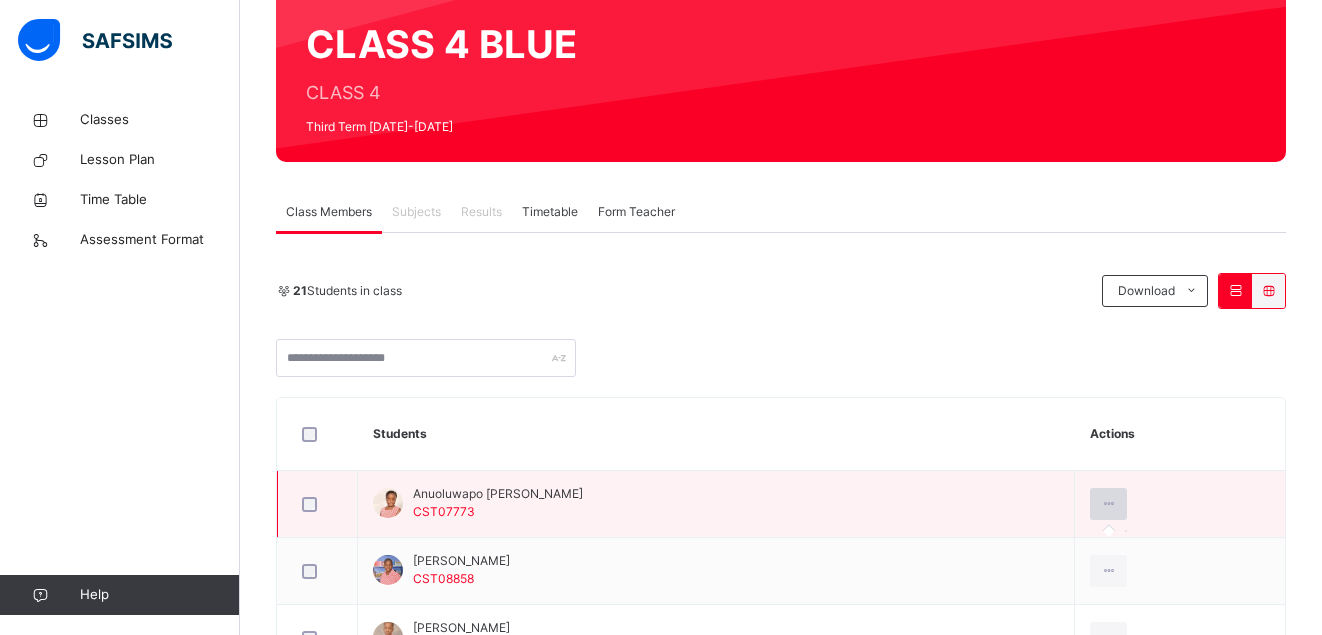 click at bounding box center (1108, 504) 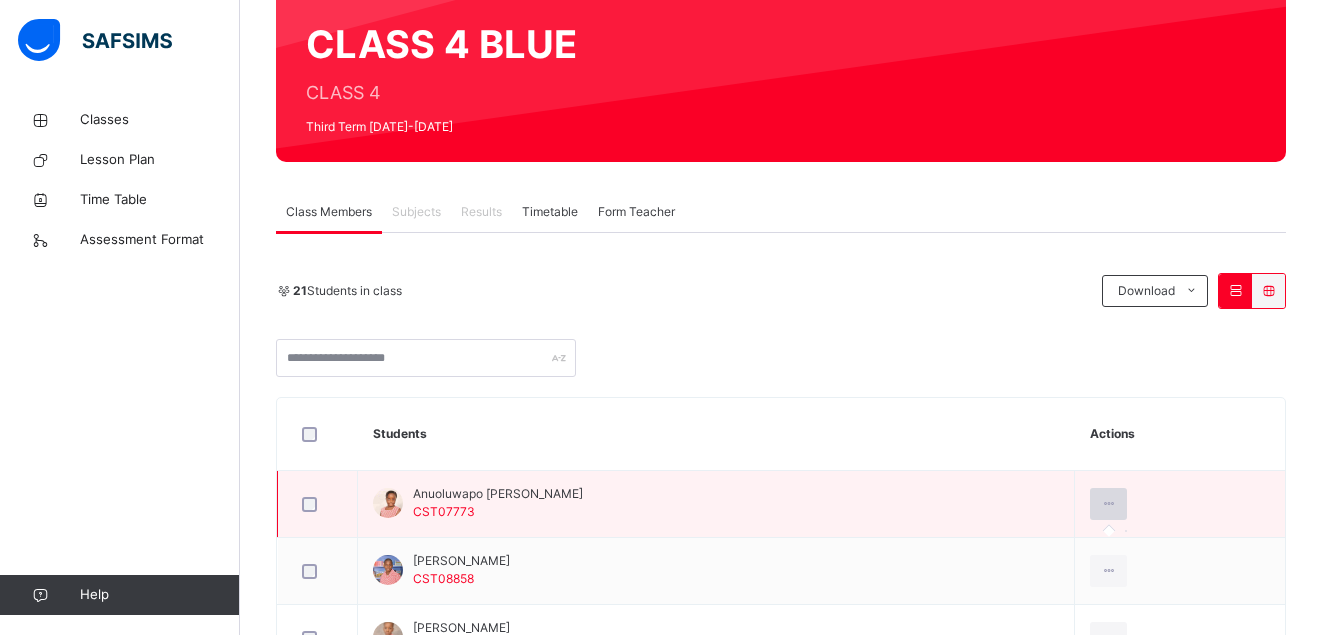 click at bounding box center (1108, 504) 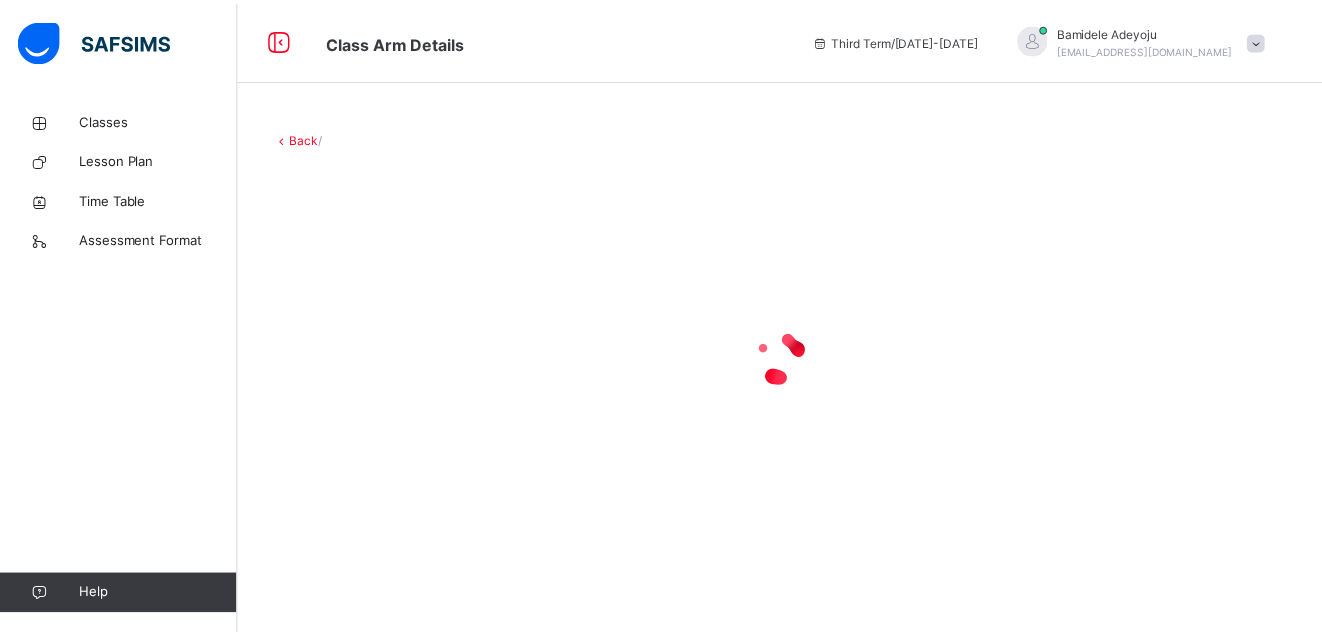 scroll, scrollTop: 0, scrollLeft: 0, axis: both 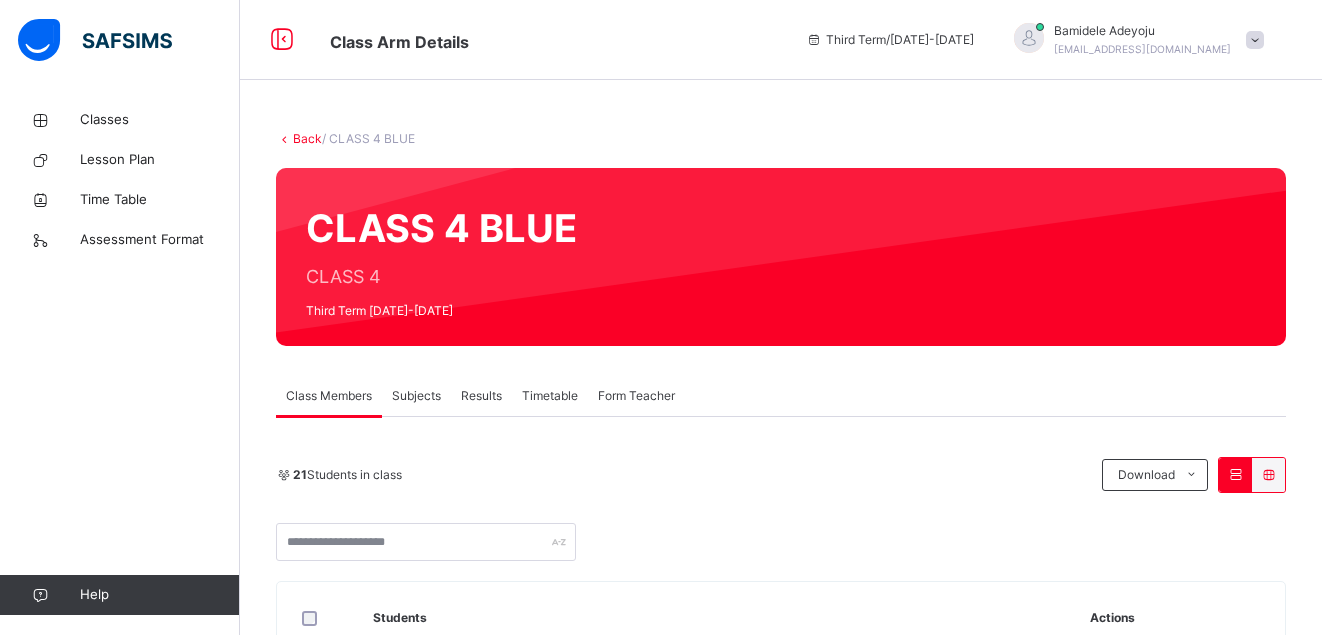 click on "Subjects" at bounding box center [416, 396] 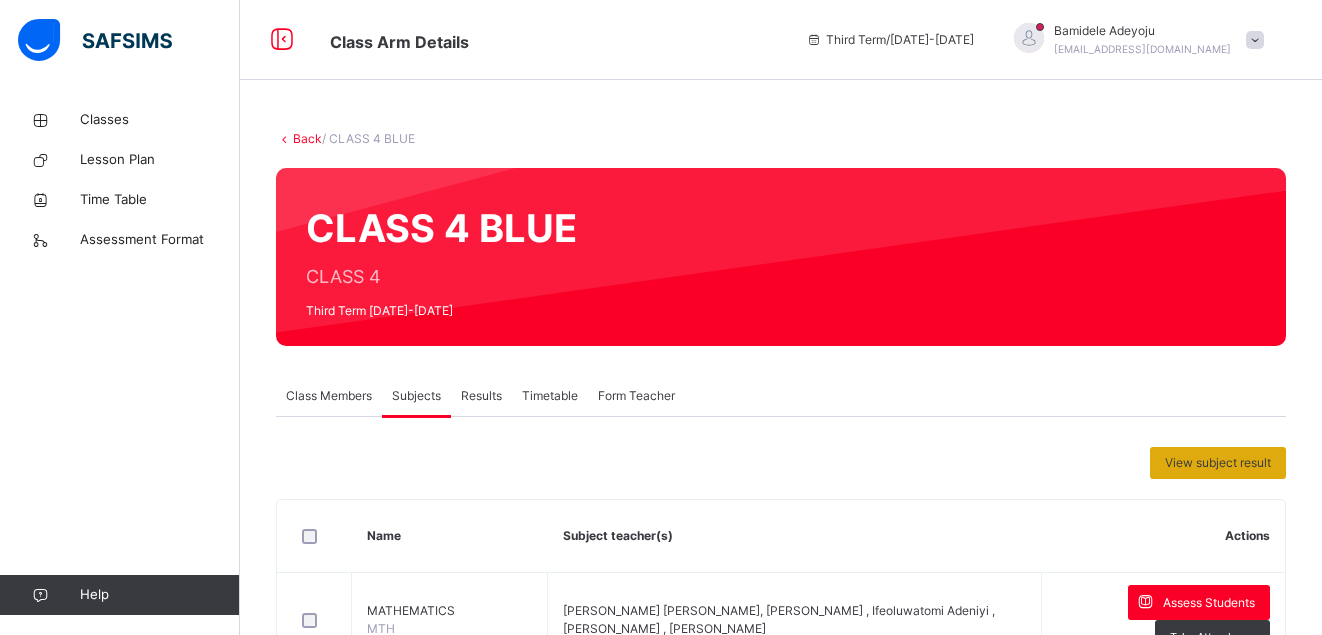 click on "View subject result" at bounding box center [1218, 463] 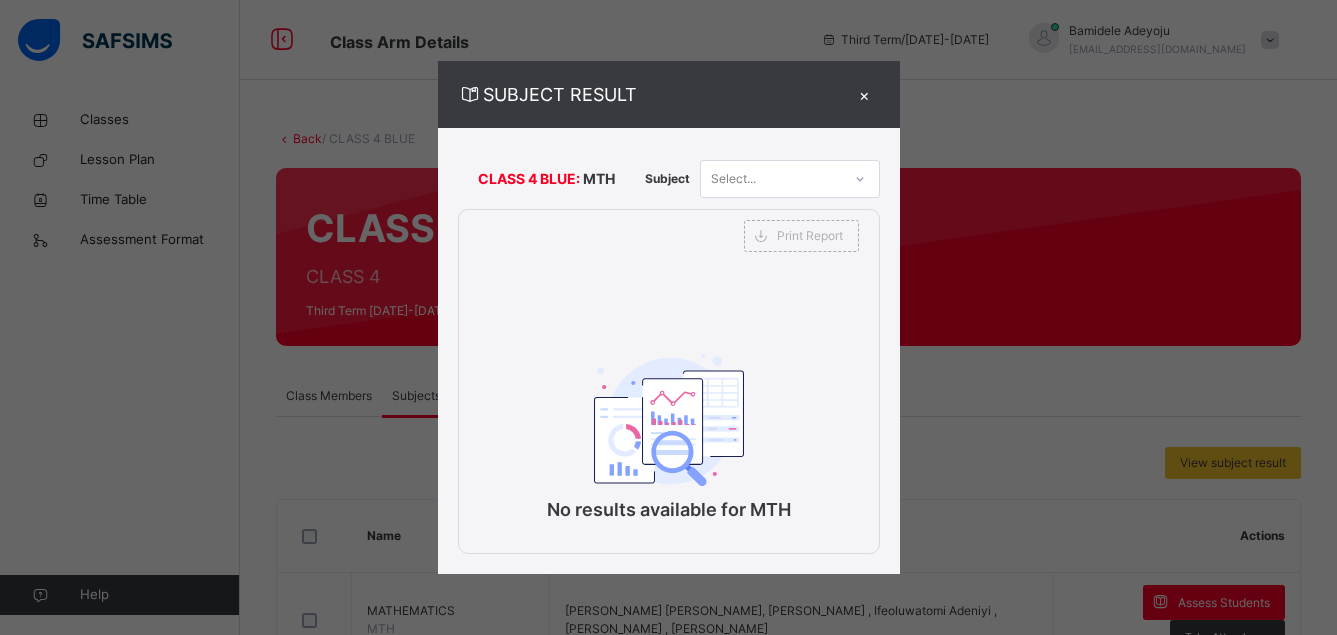 click on "×" at bounding box center (865, 94) 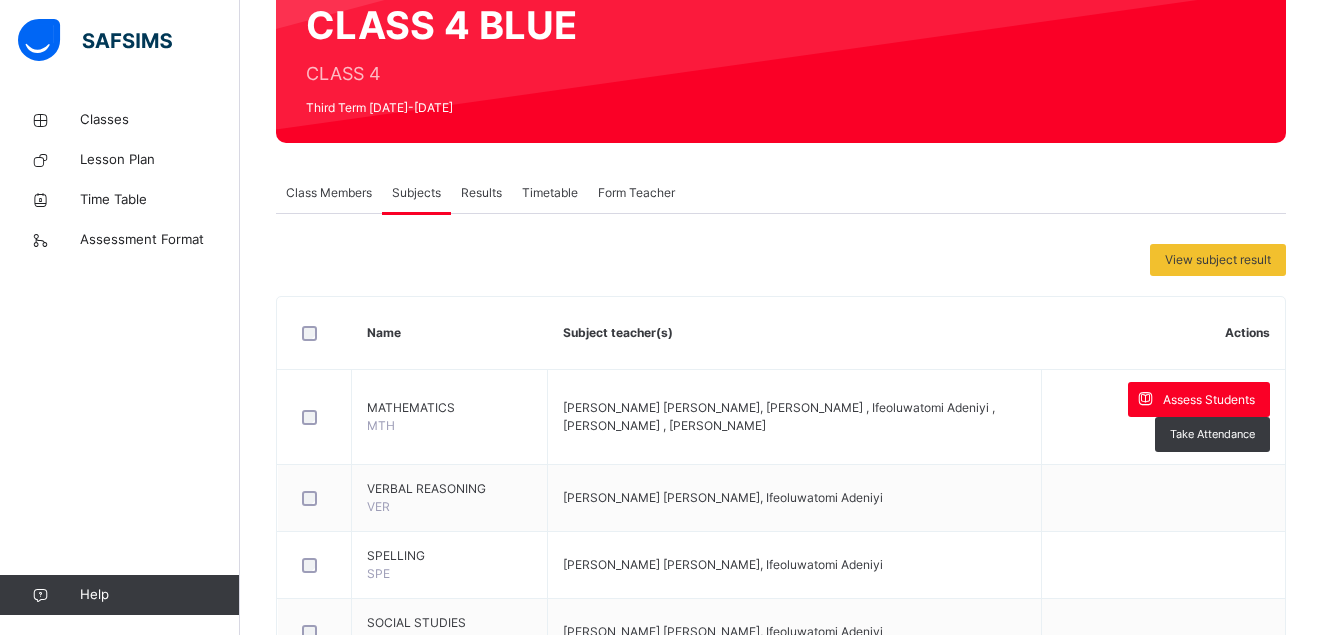 scroll, scrollTop: 210, scrollLeft: 0, axis: vertical 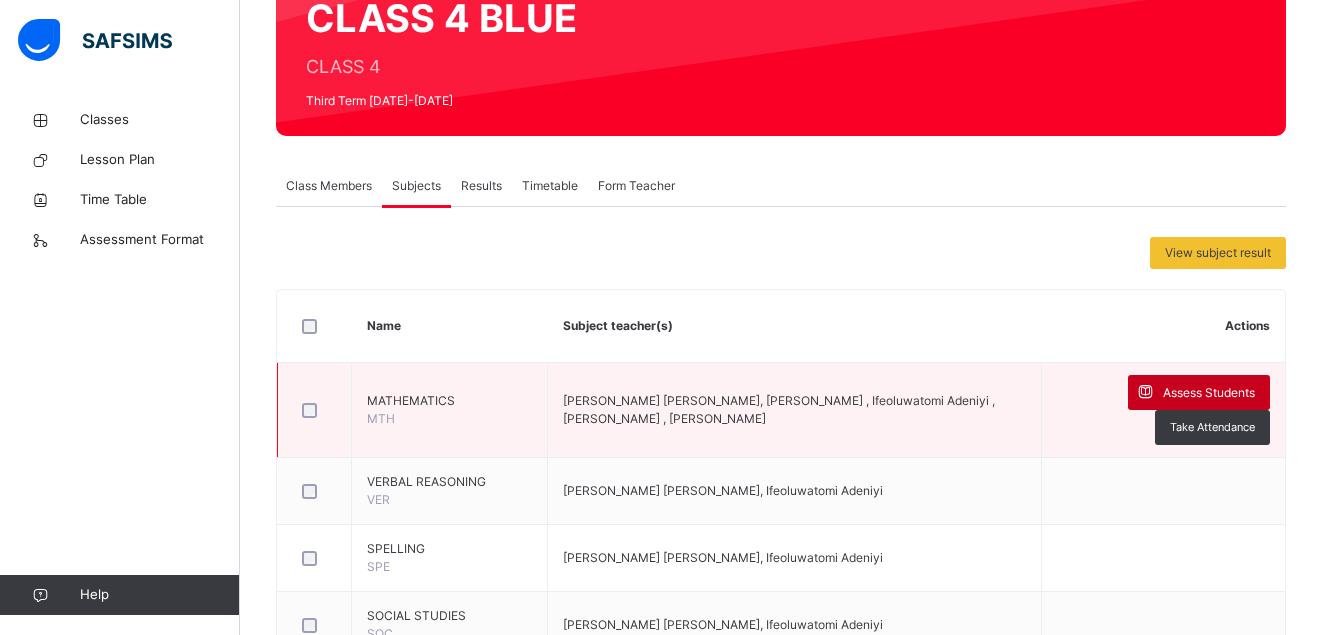 click on "Assess Students" at bounding box center (1209, 393) 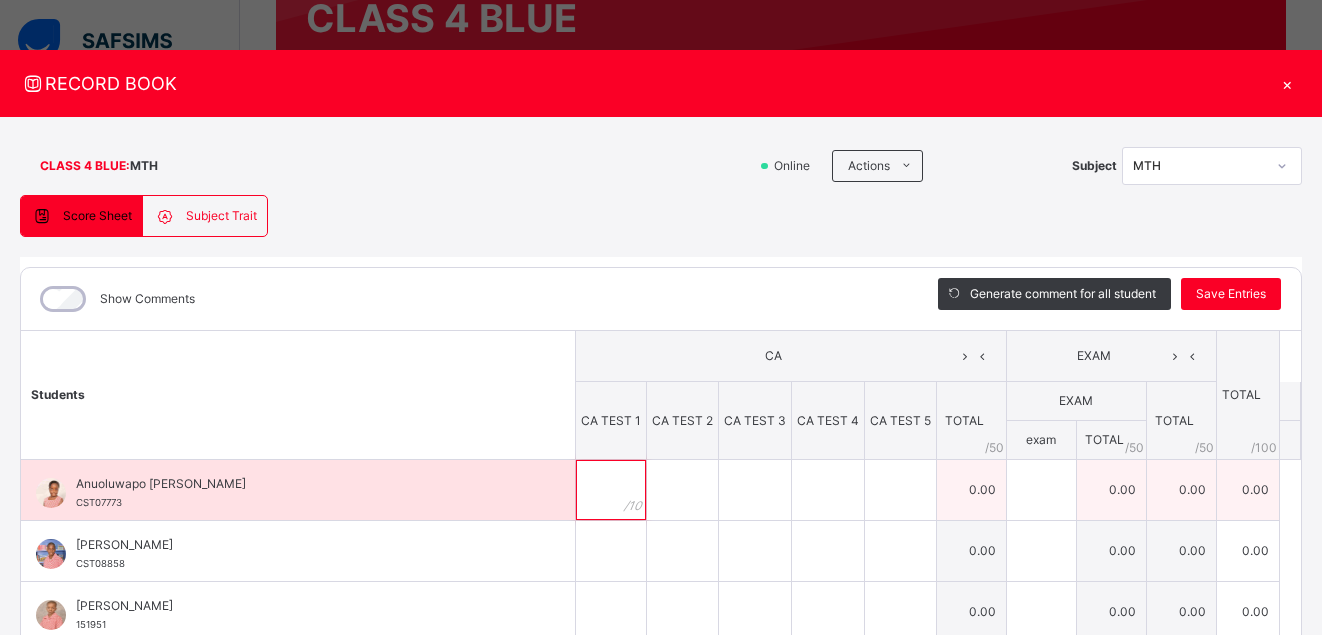 click at bounding box center (611, 490) 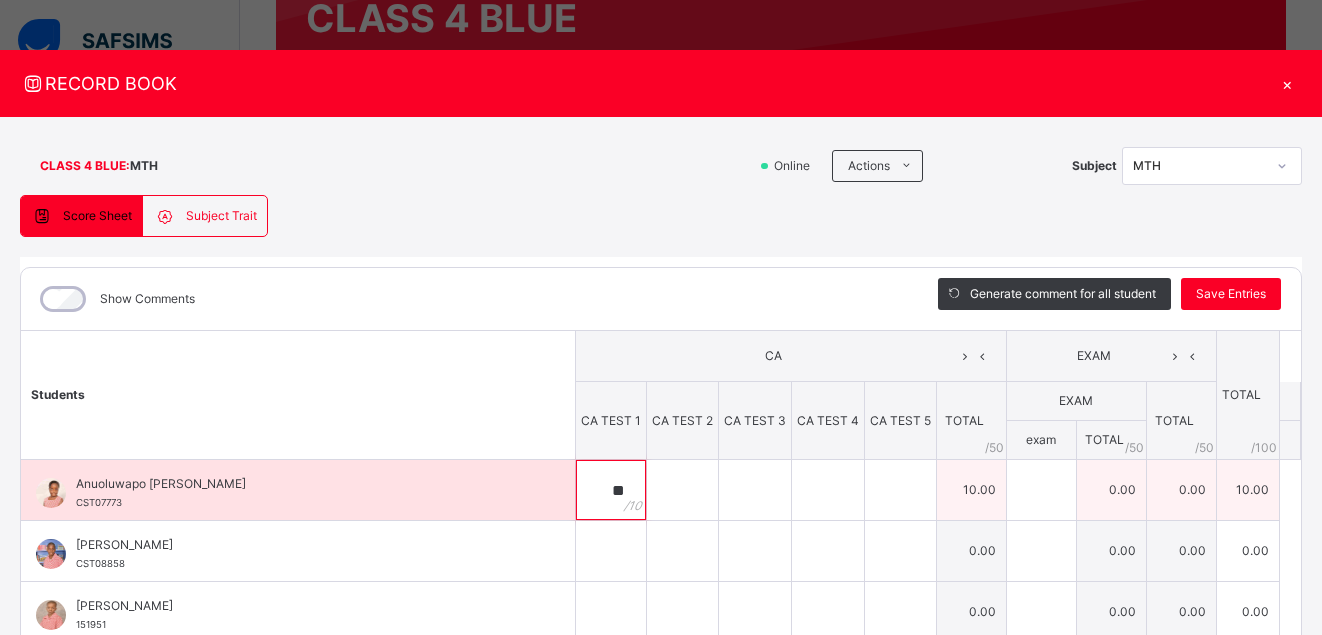 type on "**" 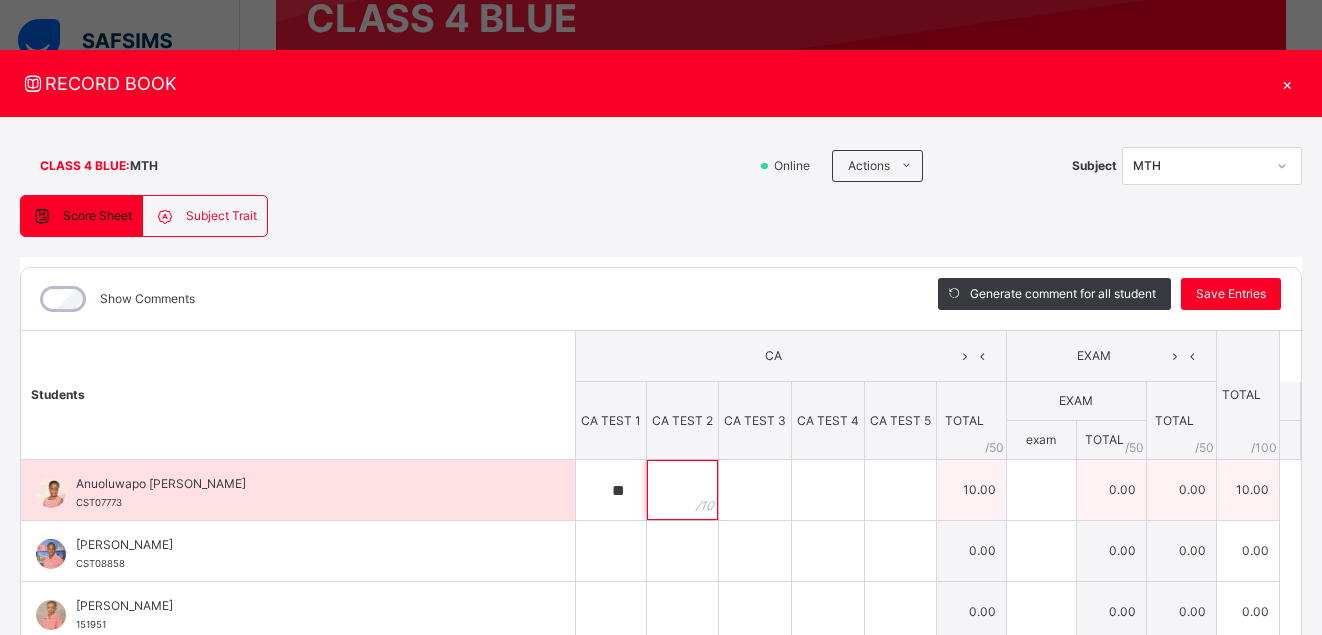 click at bounding box center (682, 490) 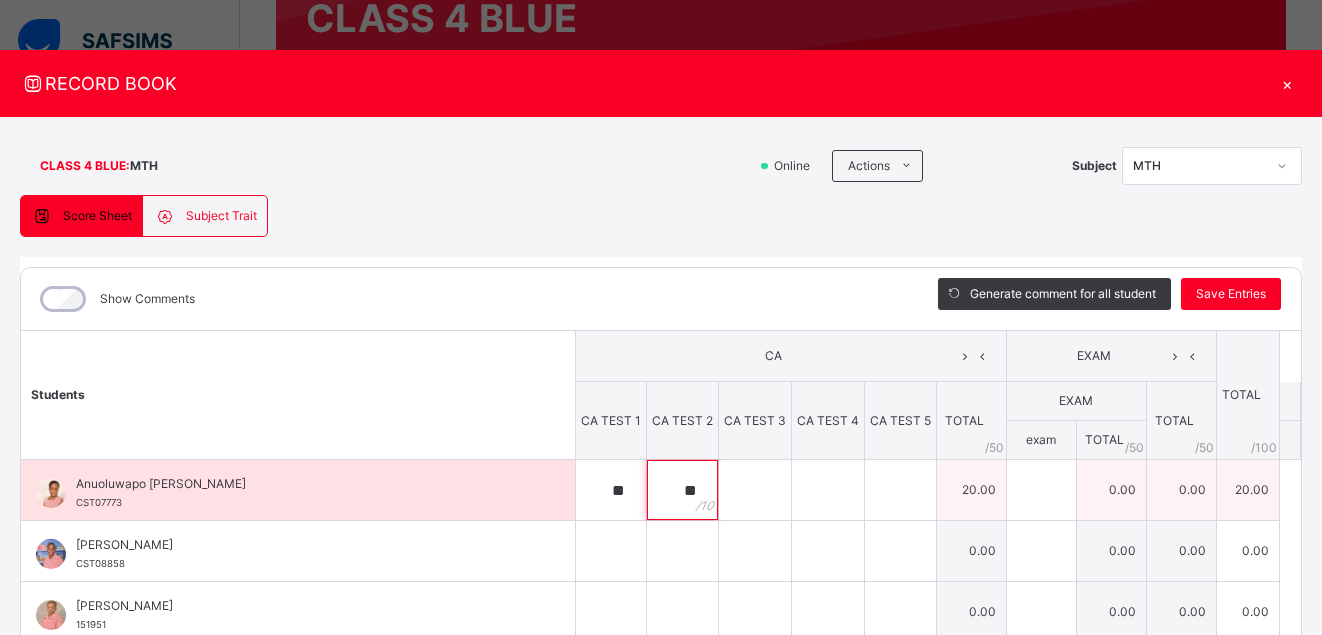 type on "**" 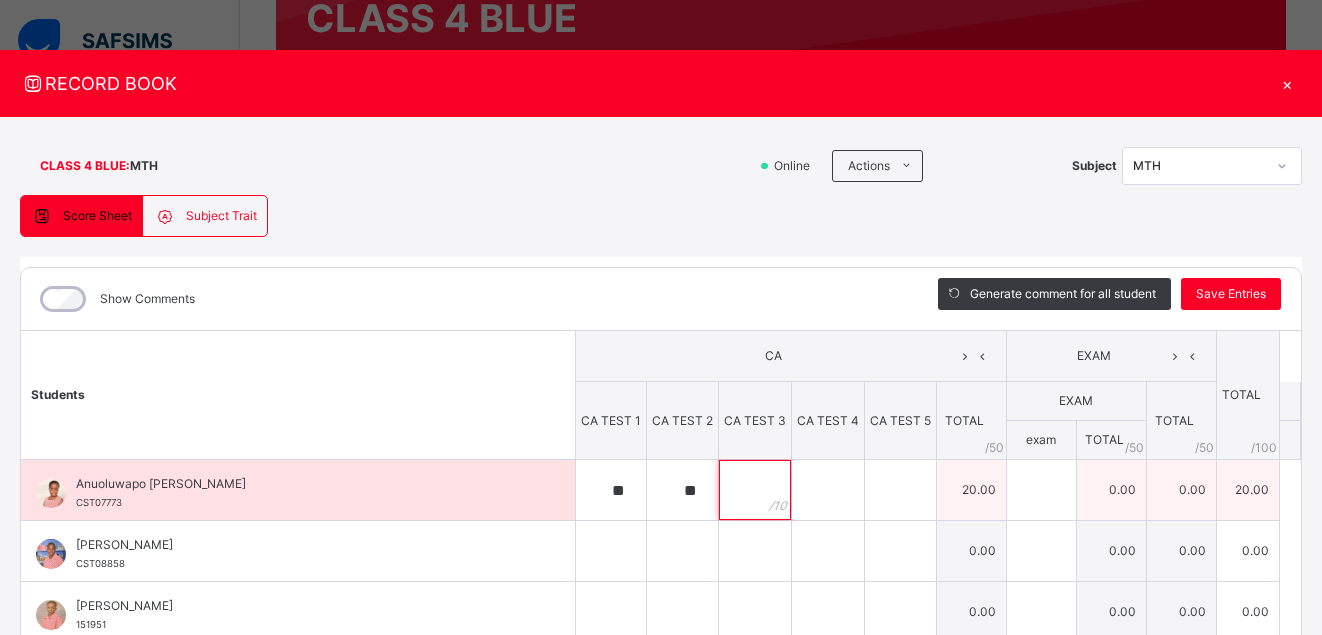 click at bounding box center [755, 490] 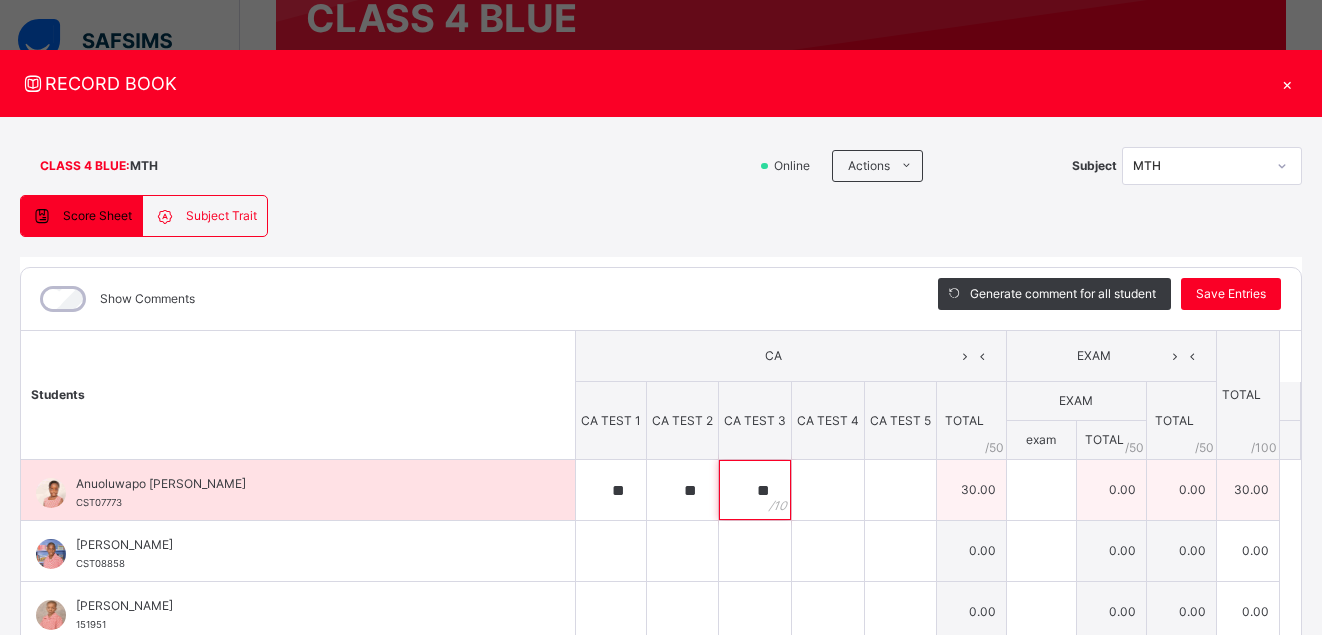 type on "**" 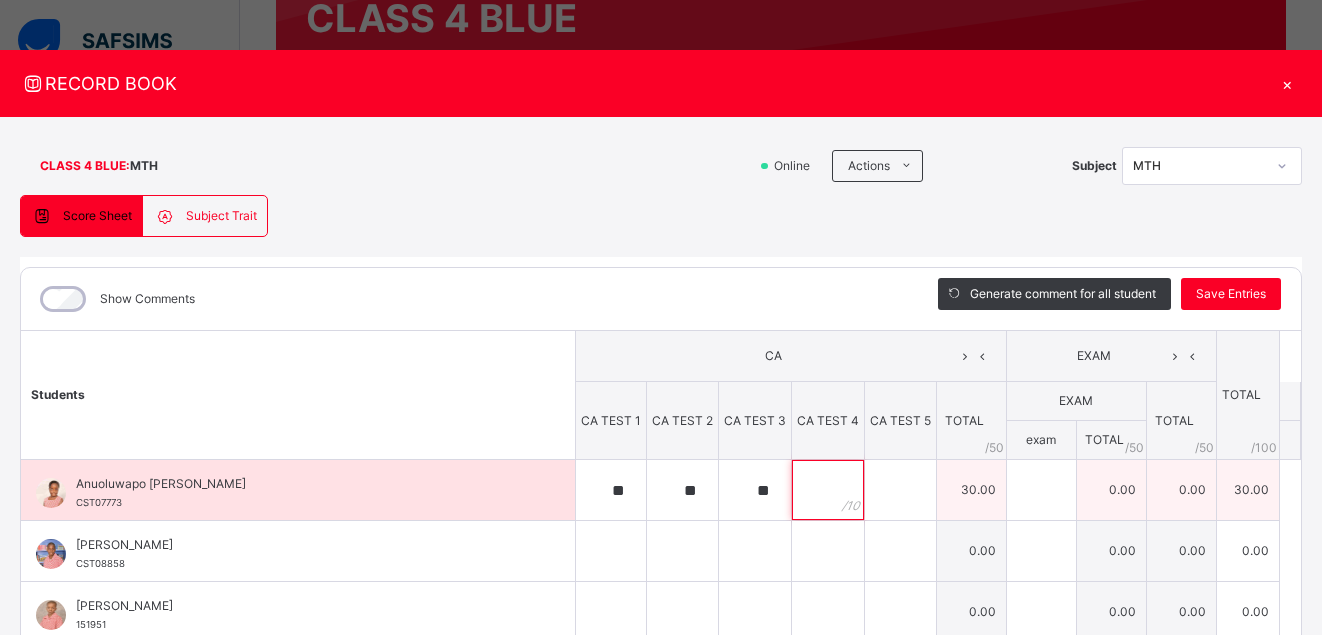click at bounding box center [828, 490] 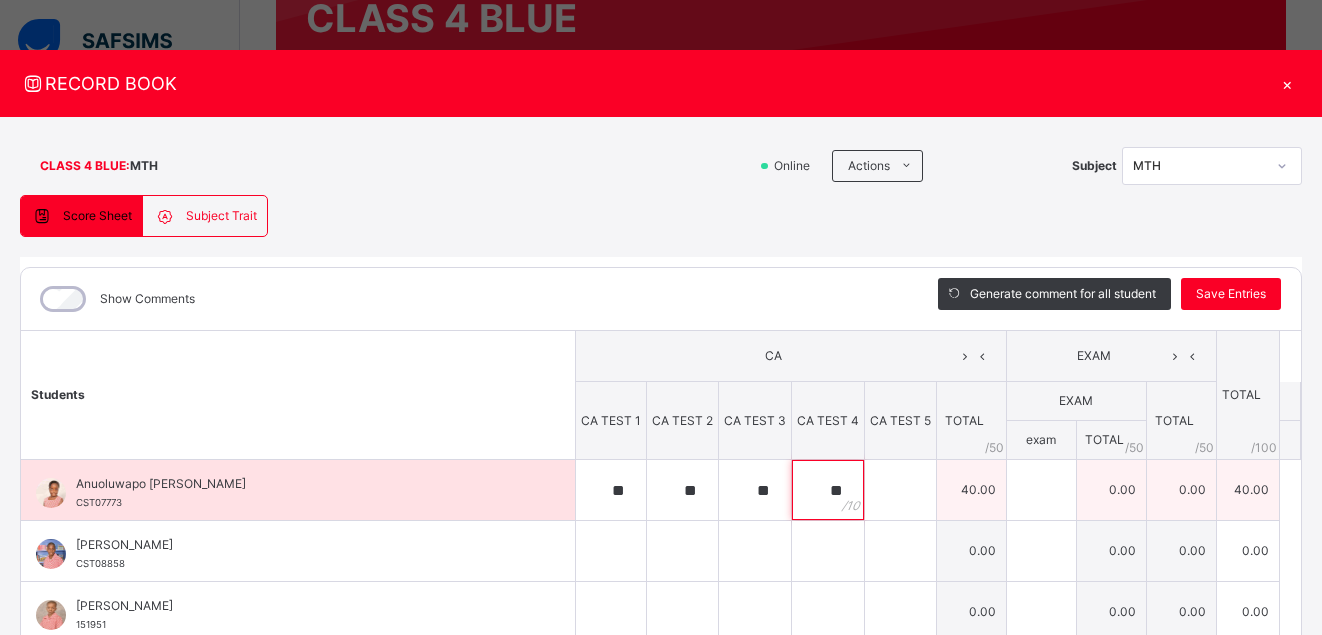 type on "**" 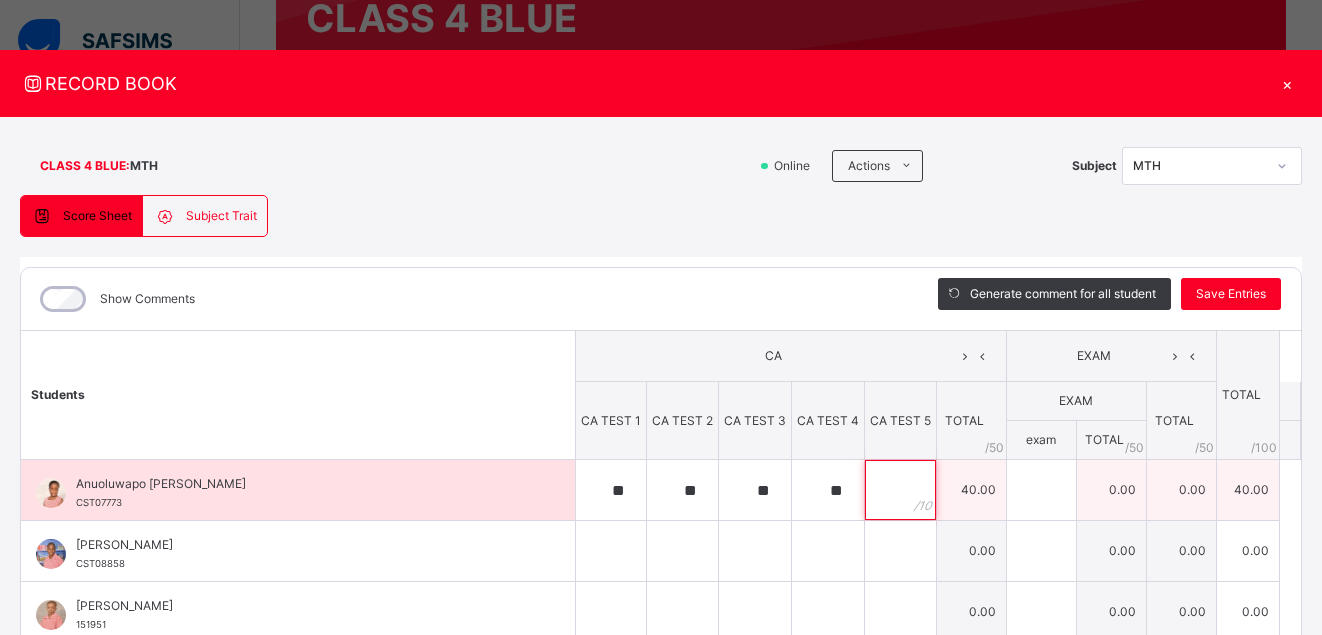 click at bounding box center [900, 490] 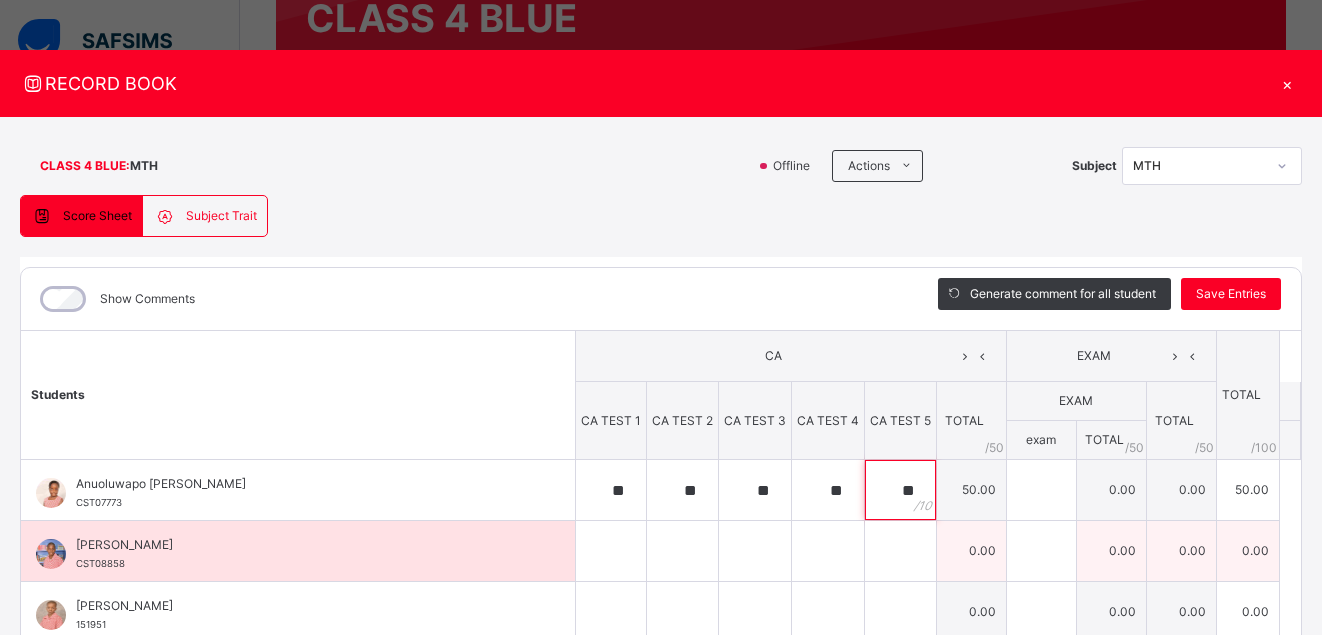 type on "**" 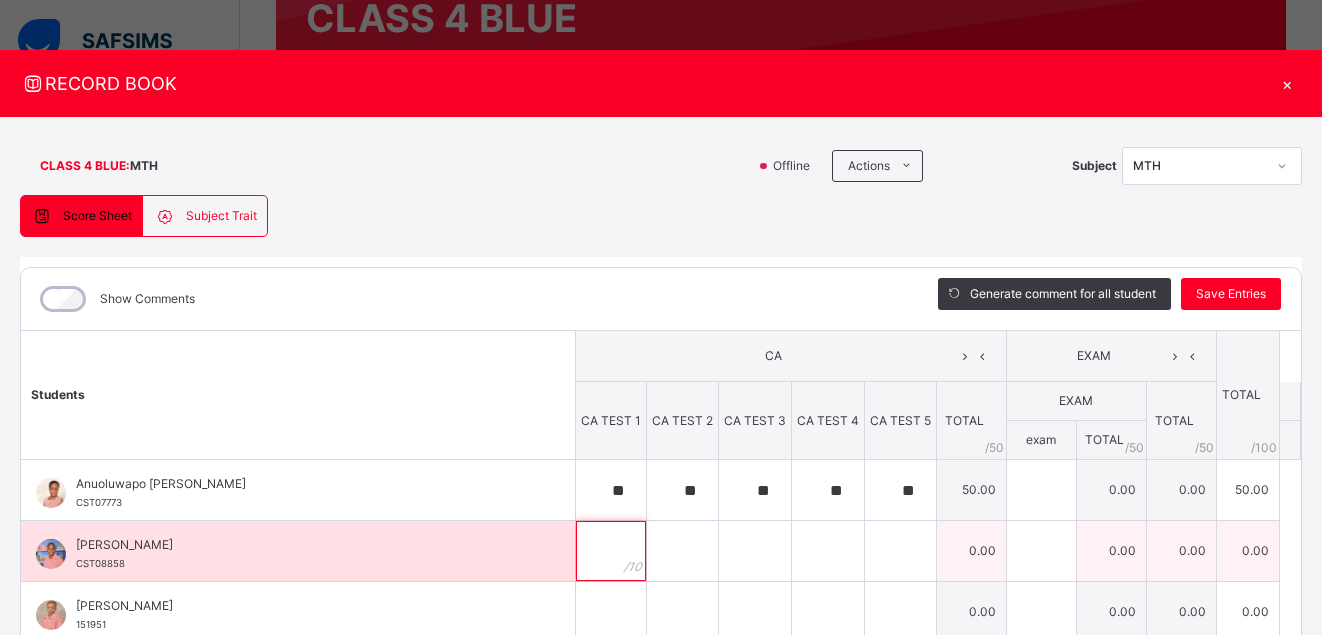 click at bounding box center [611, 551] 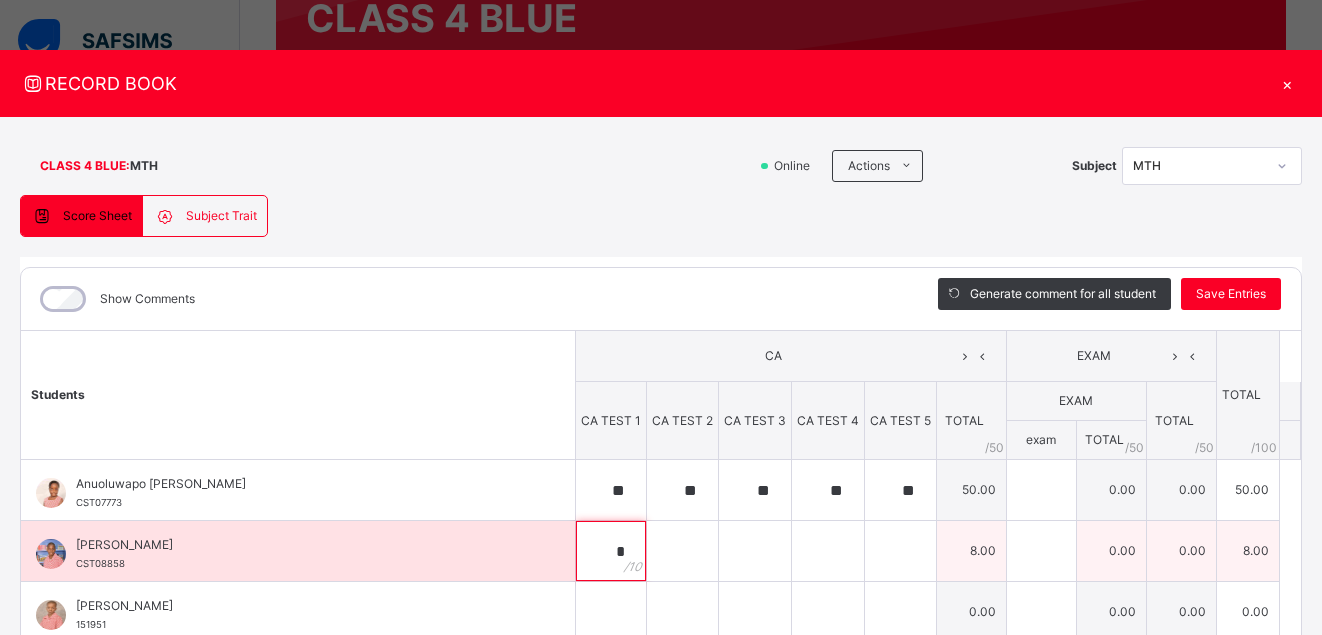type on "*" 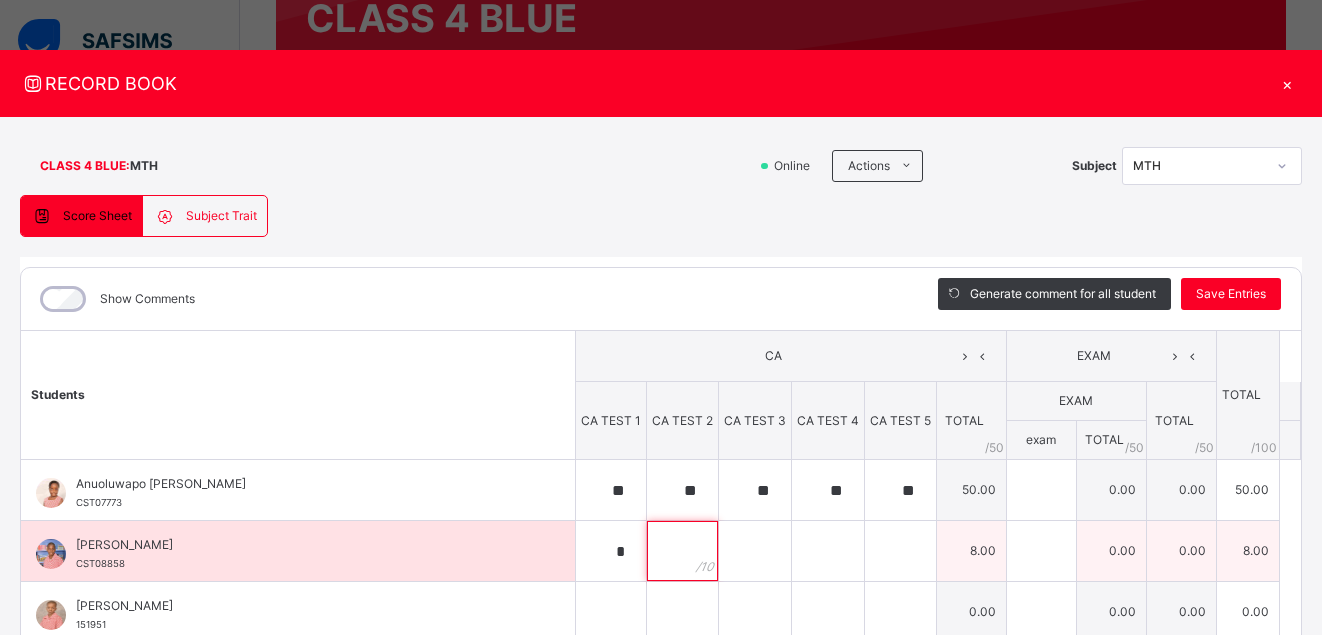 click at bounding box center [682, 551] 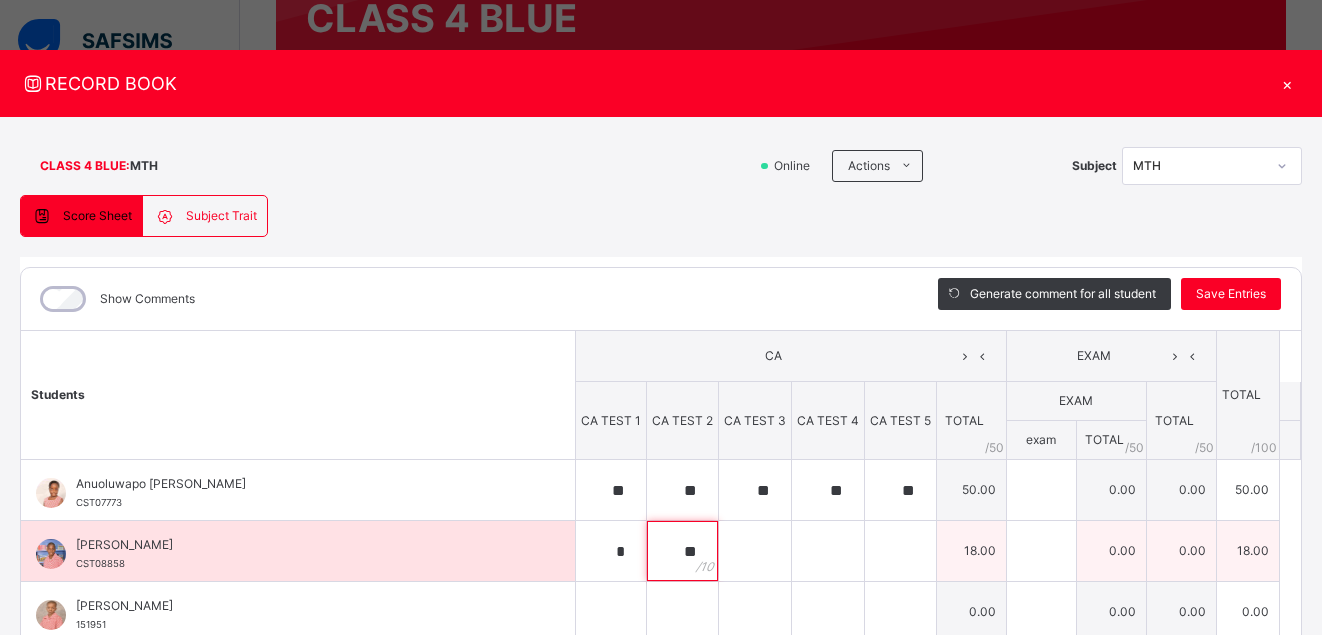 type on "**" 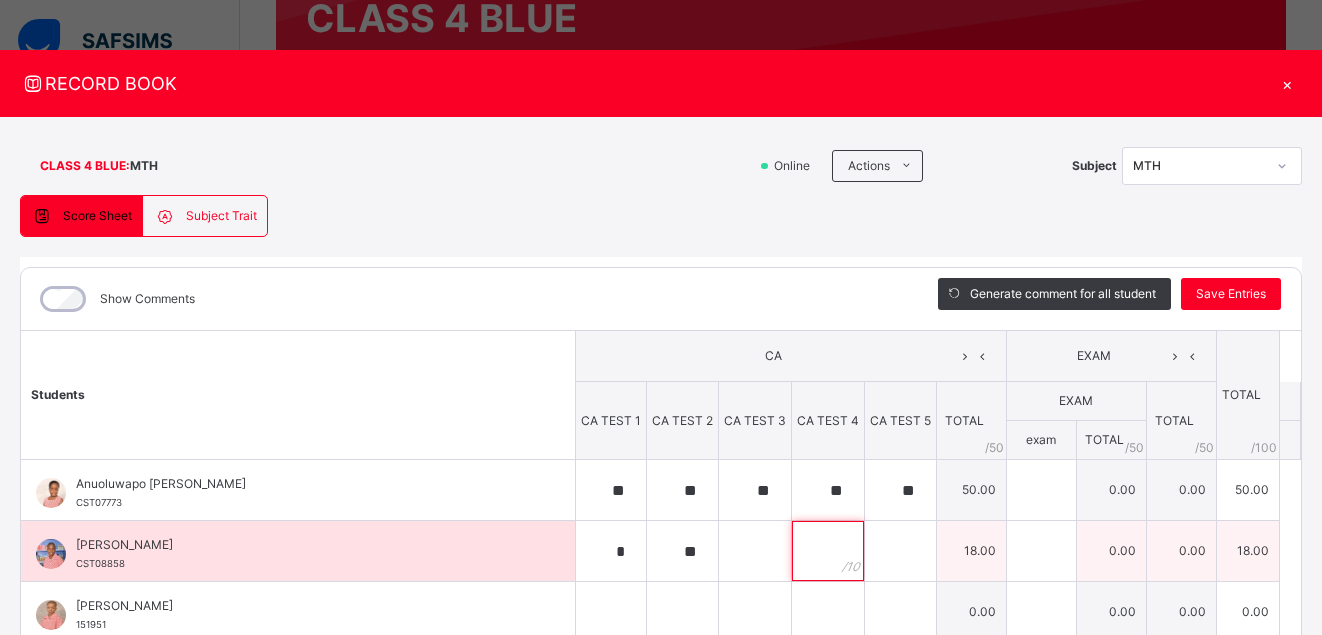 click at bounding box center (828, 551) 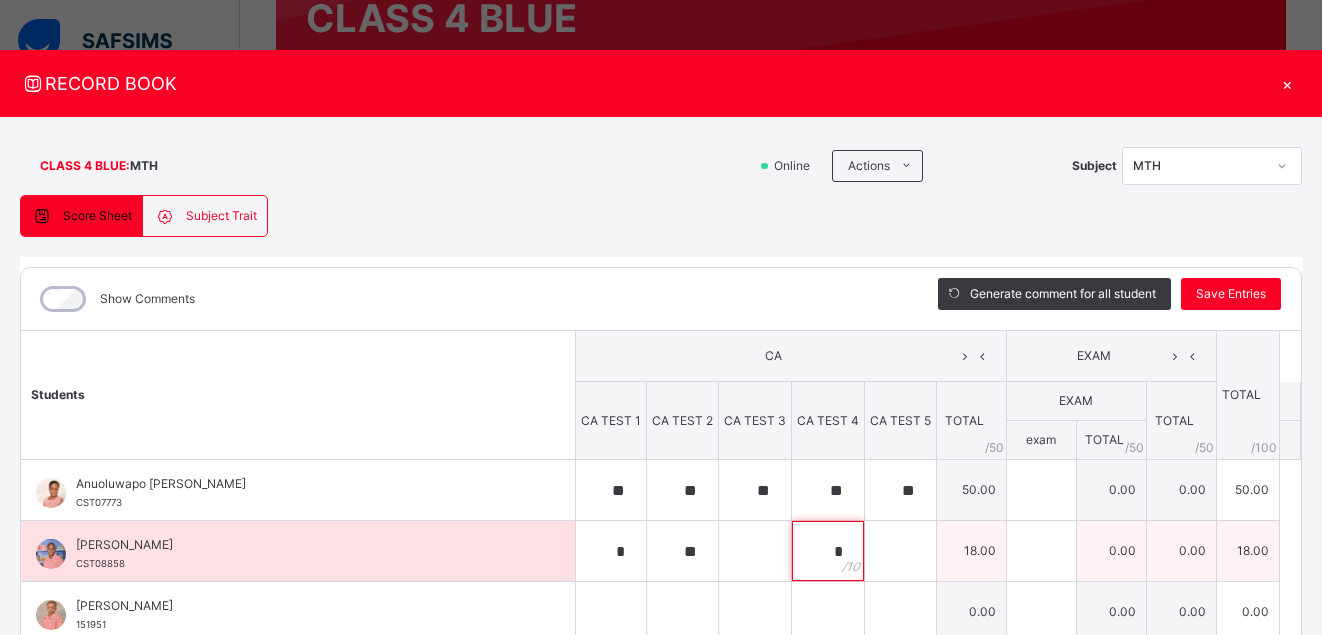 type on "**" 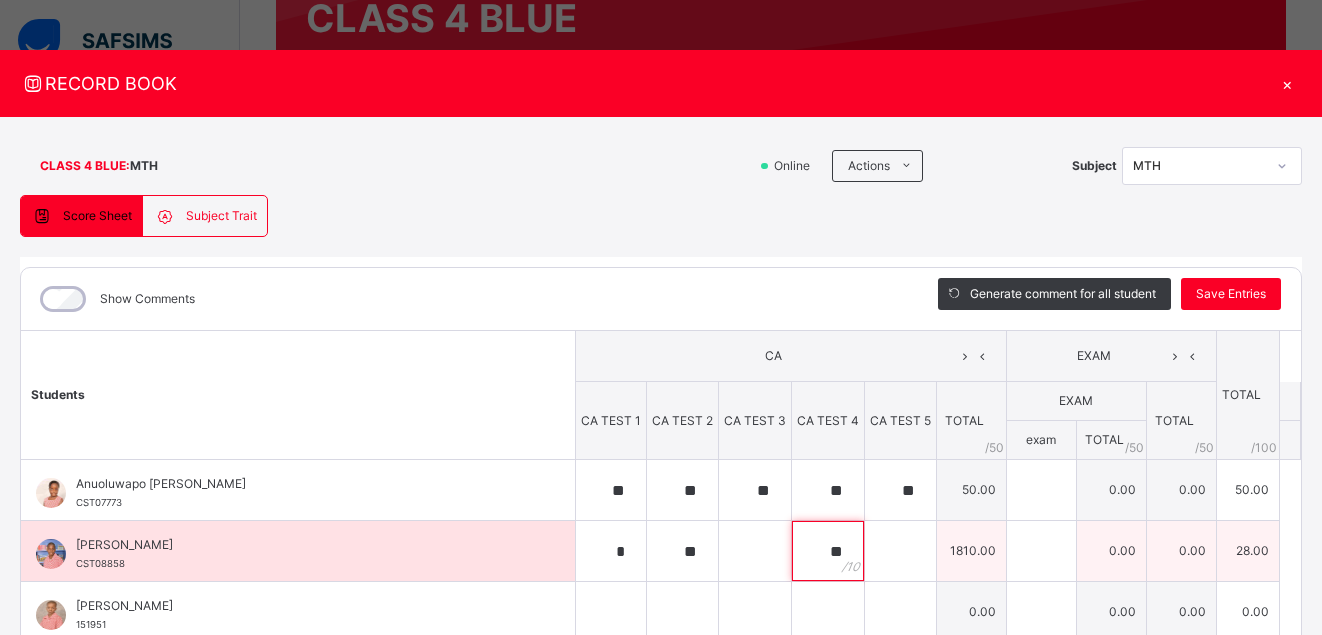 type 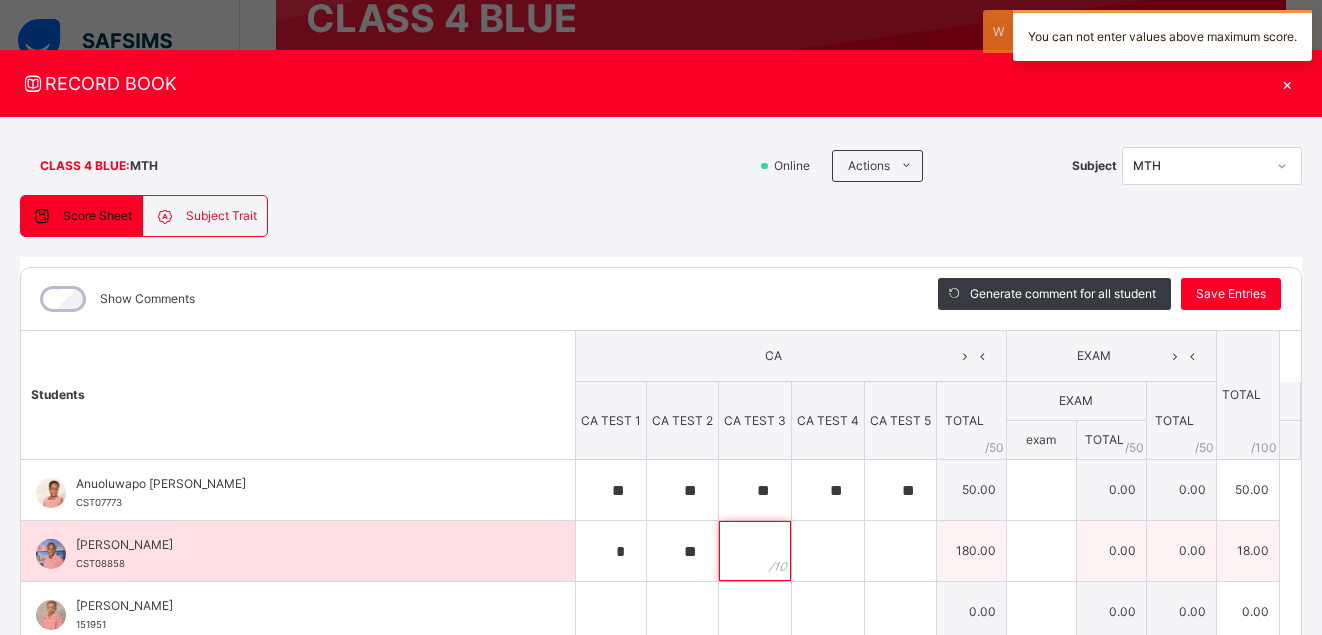 click at bounding box center [755, 551] 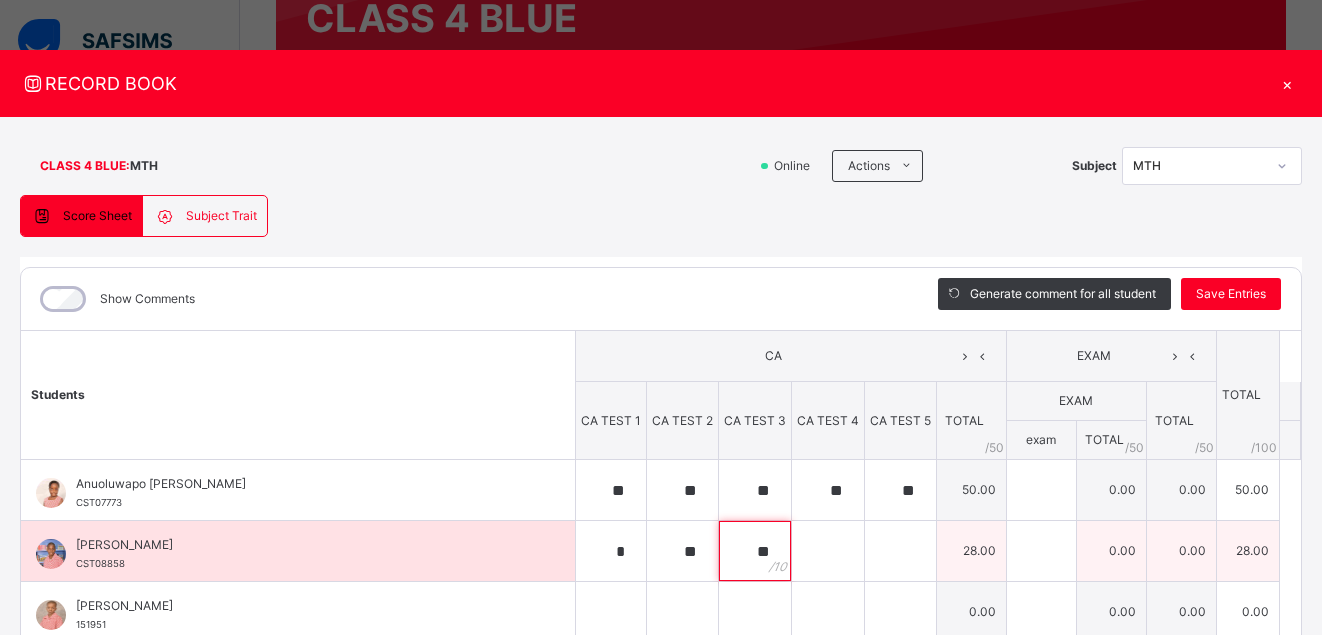 type on "**" 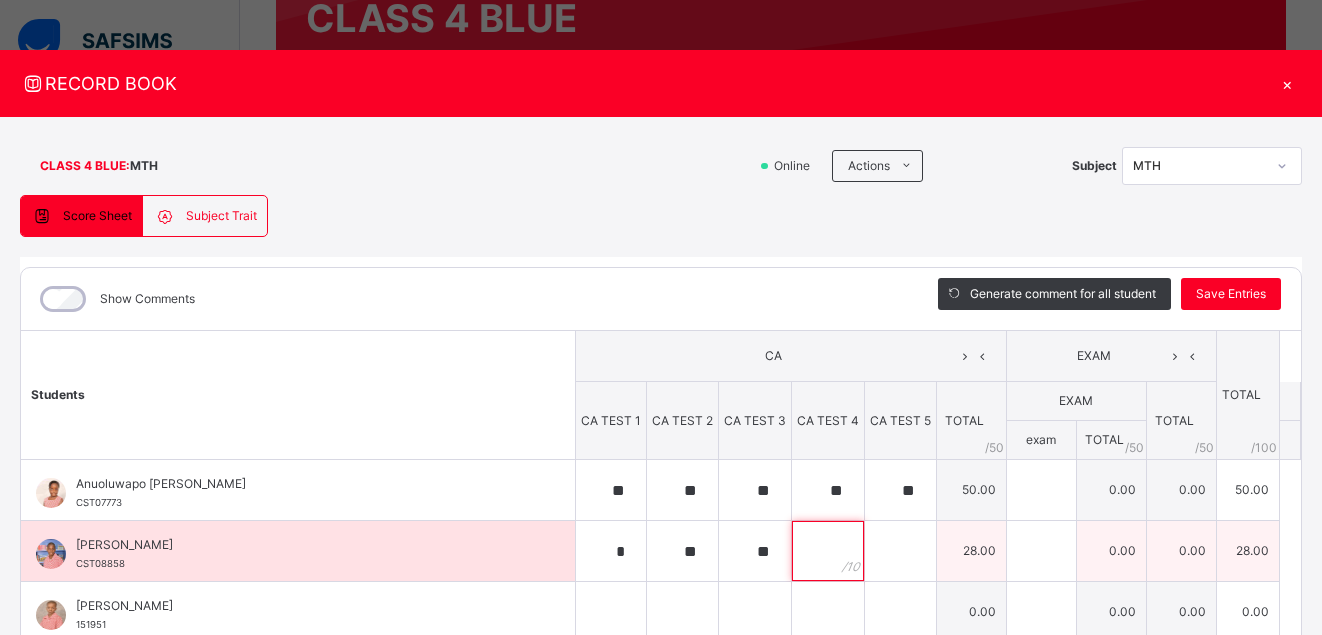 click at bounding box center [828, 551] 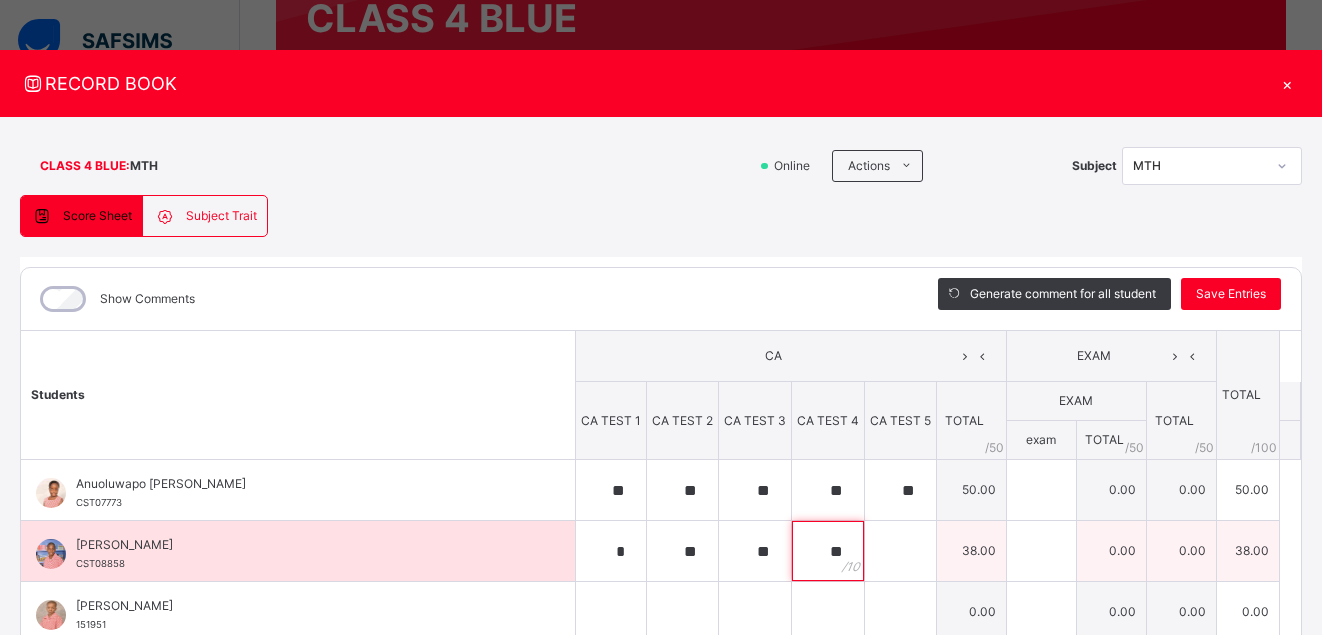 type on "**" 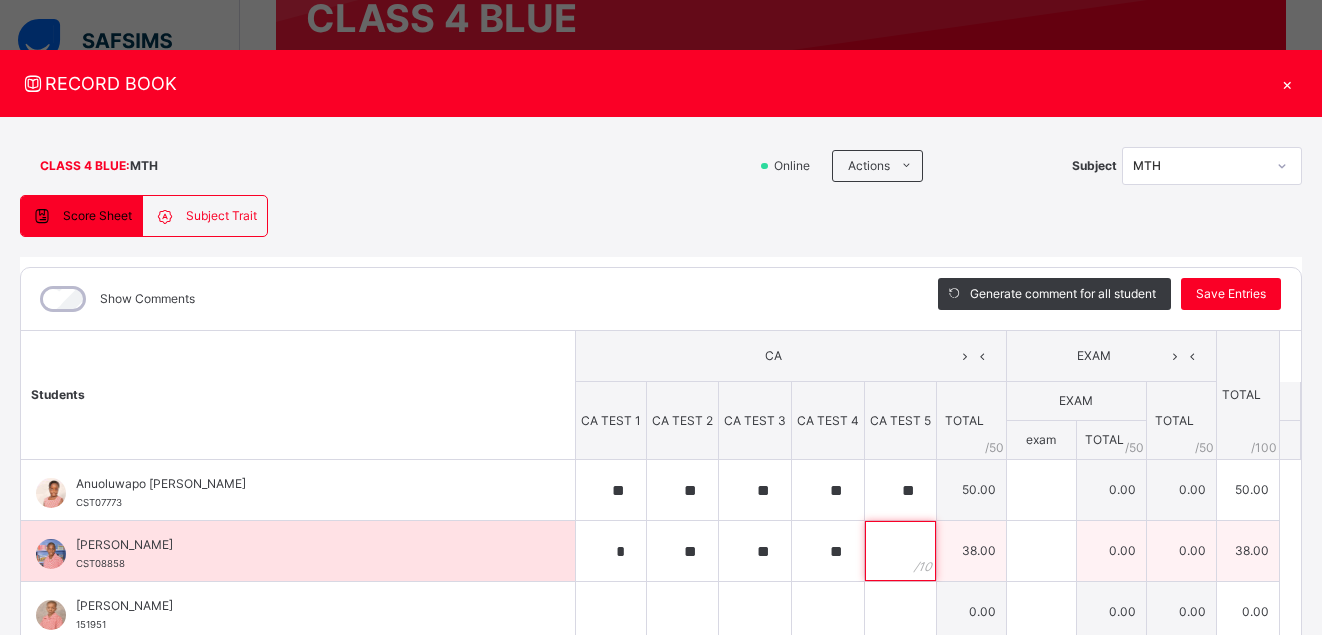 click at bounding box center [900, 551] 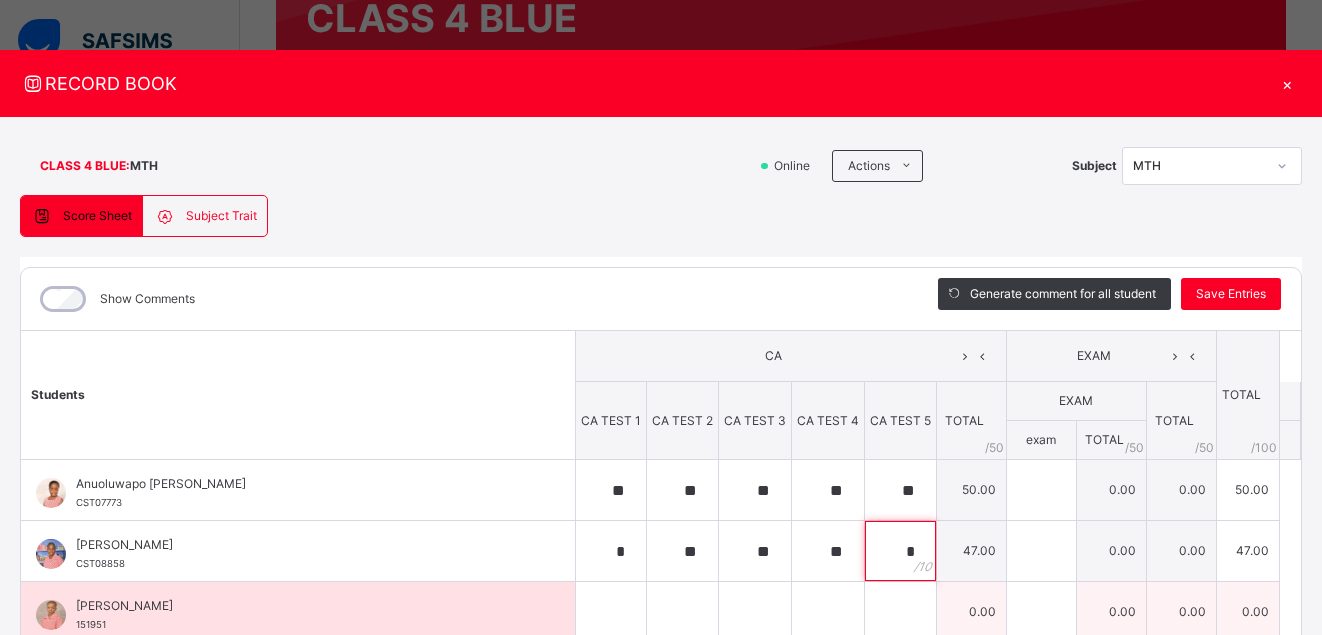 type on "*" 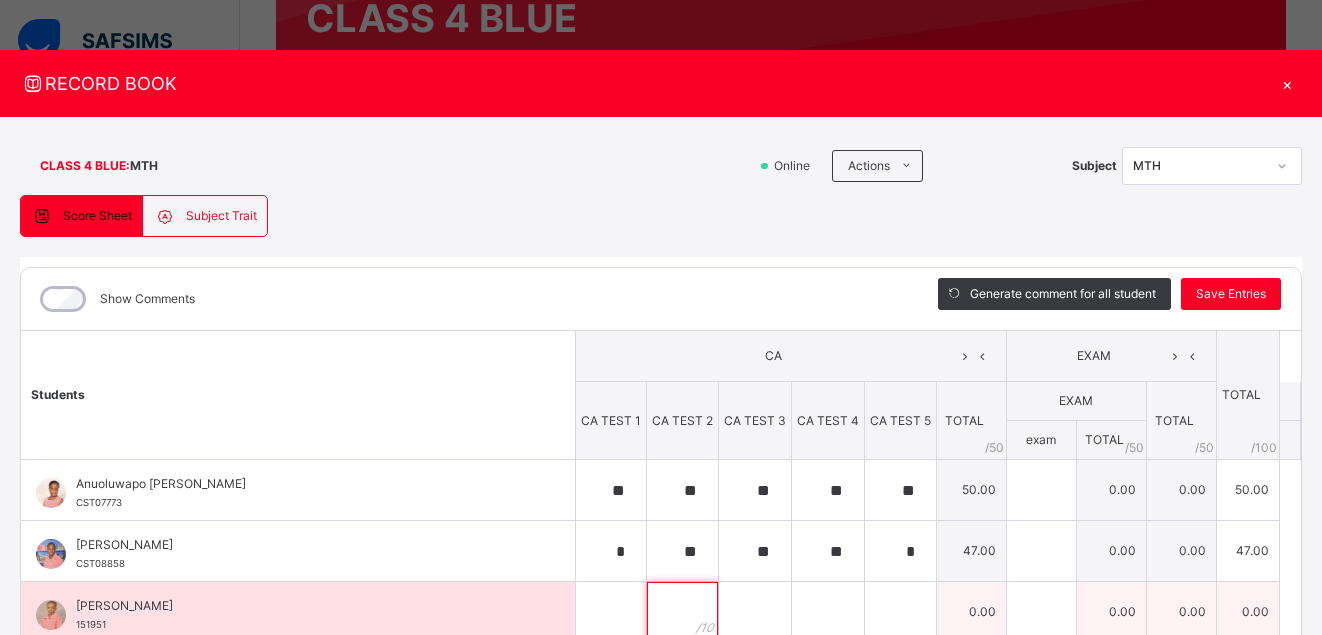 click at bounding box center (682, 612) 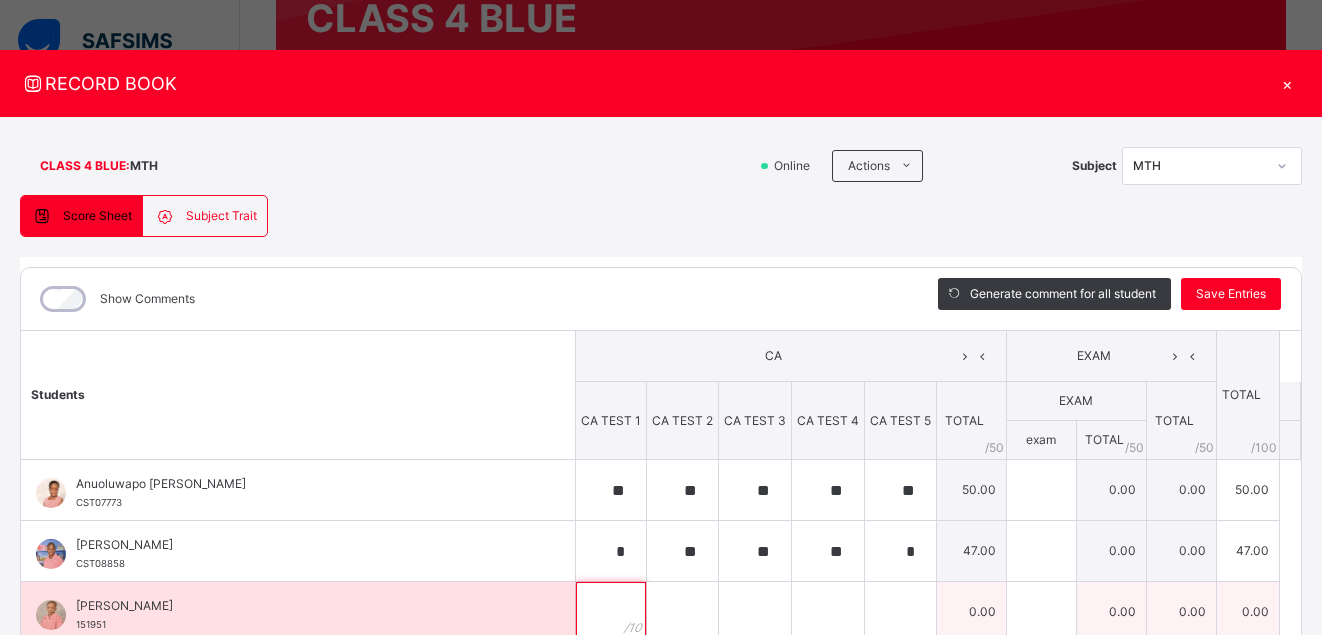 click at bounding box center (611, 612) 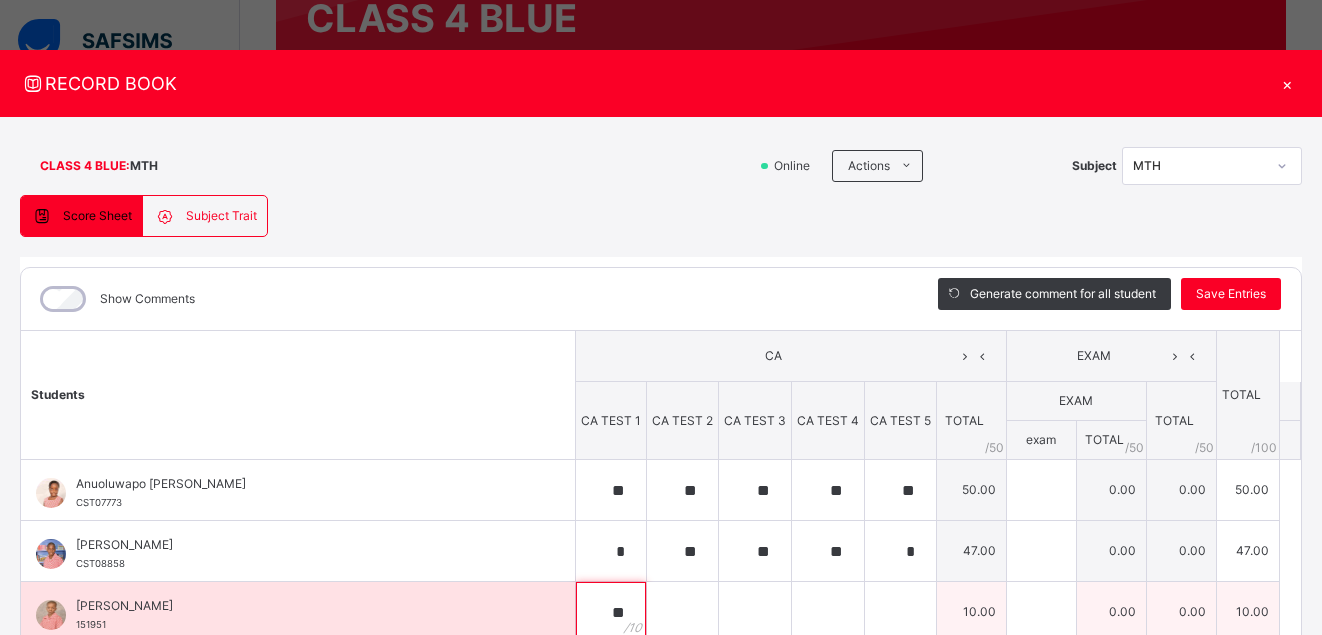 type on "**" 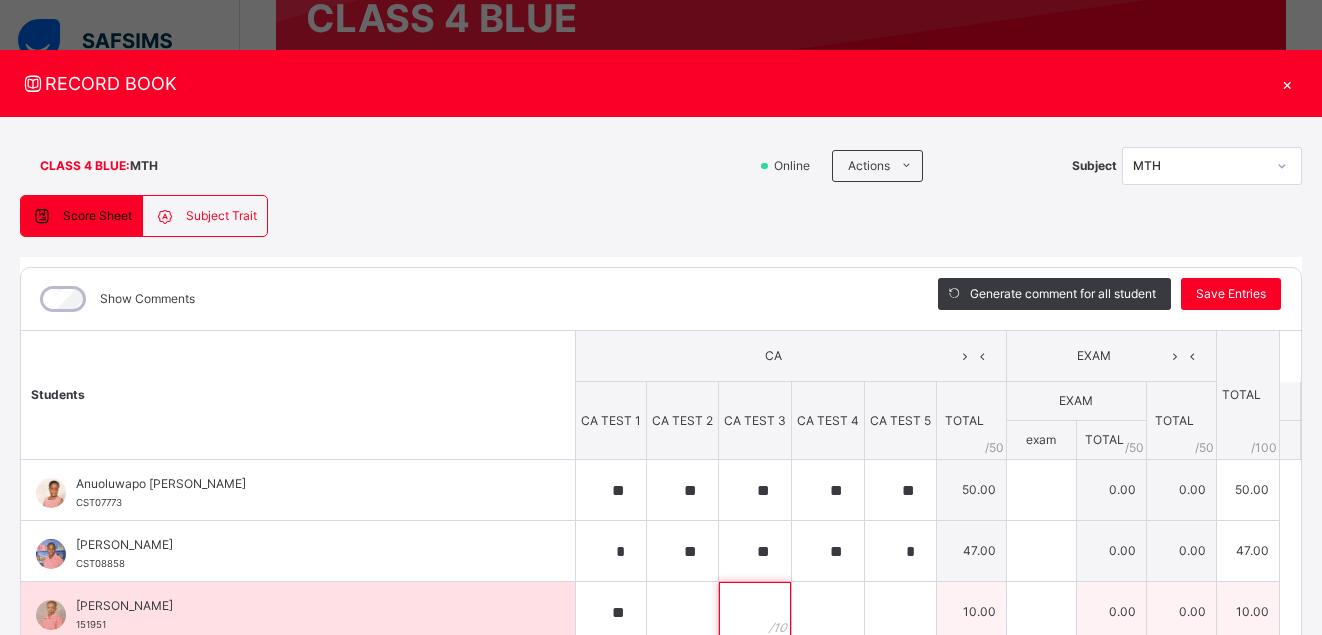 click at bounding box center [755, 612] 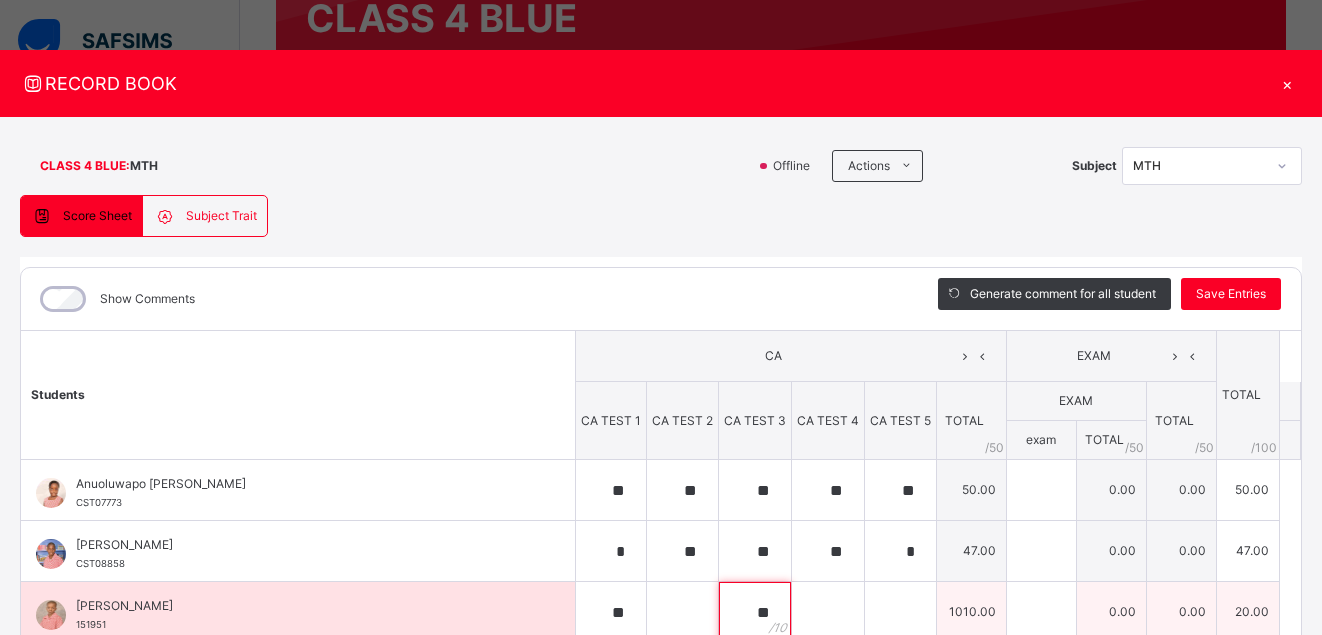 type on "**" 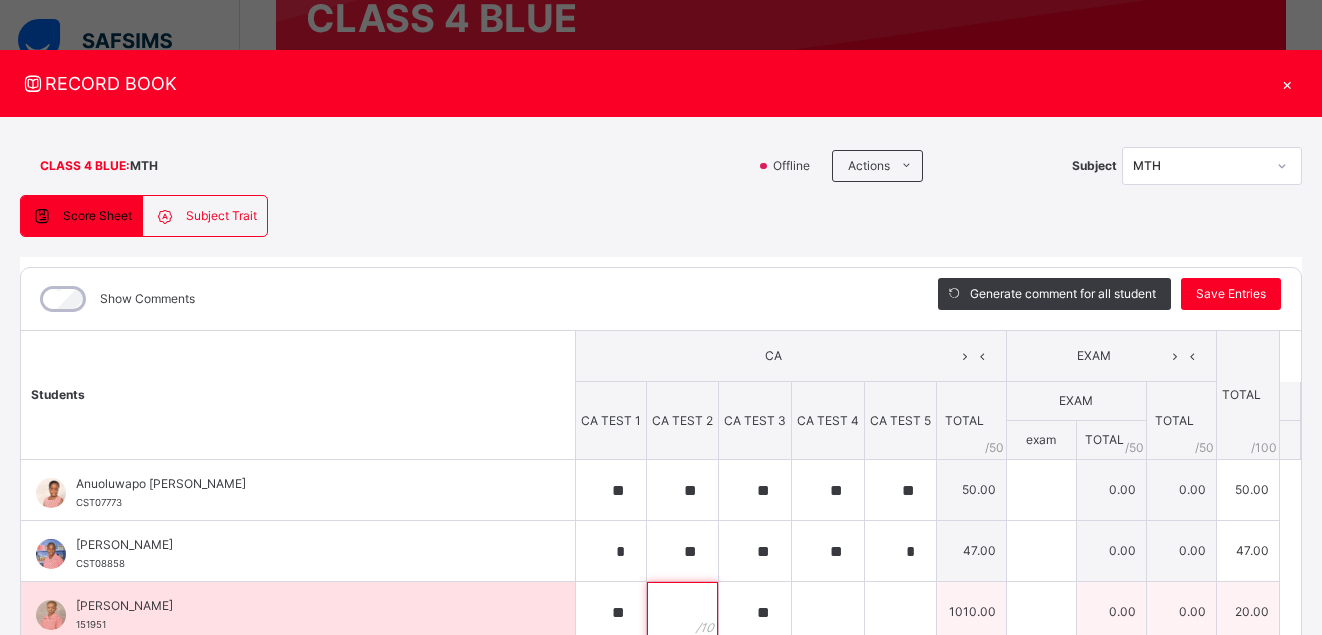 click at bounding box center (682, 612) 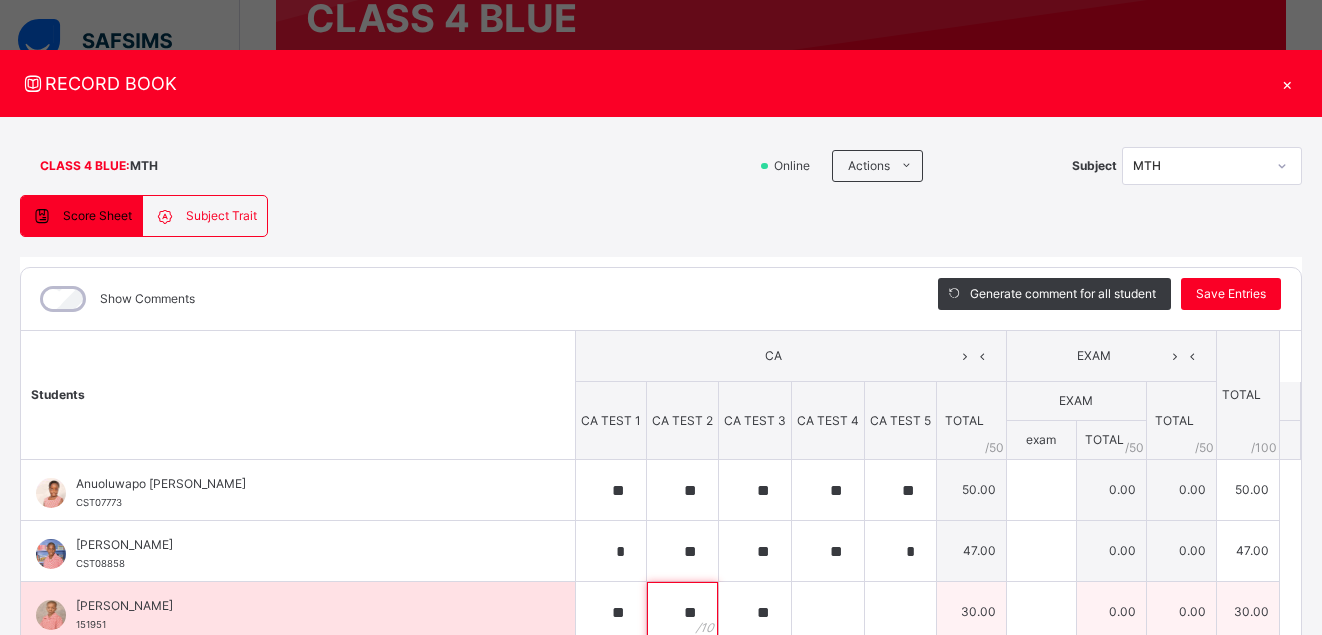 type on "**" 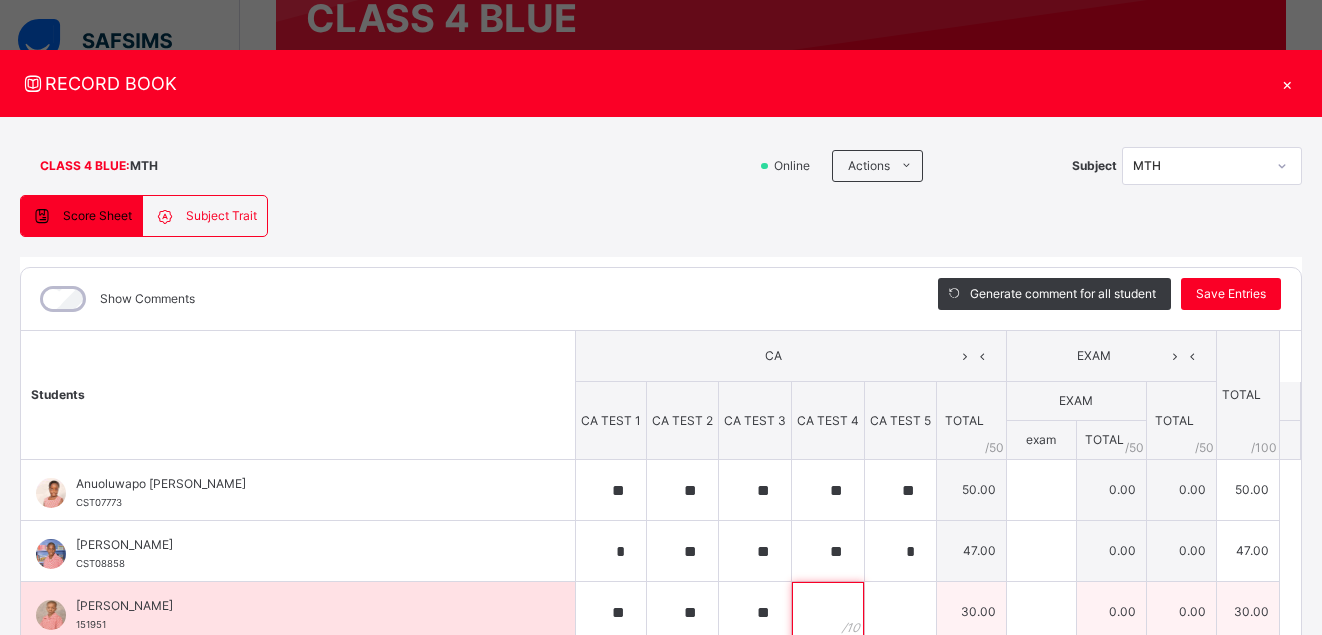 click at bounding box center (828, 612) 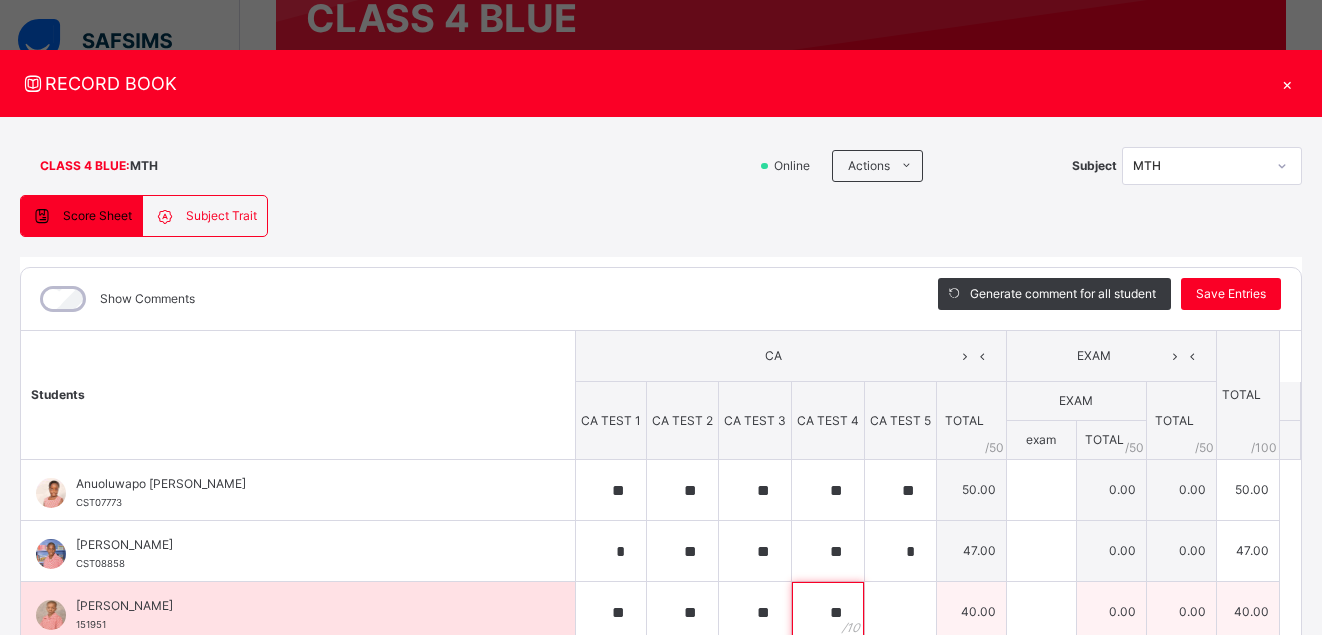 type on "**" 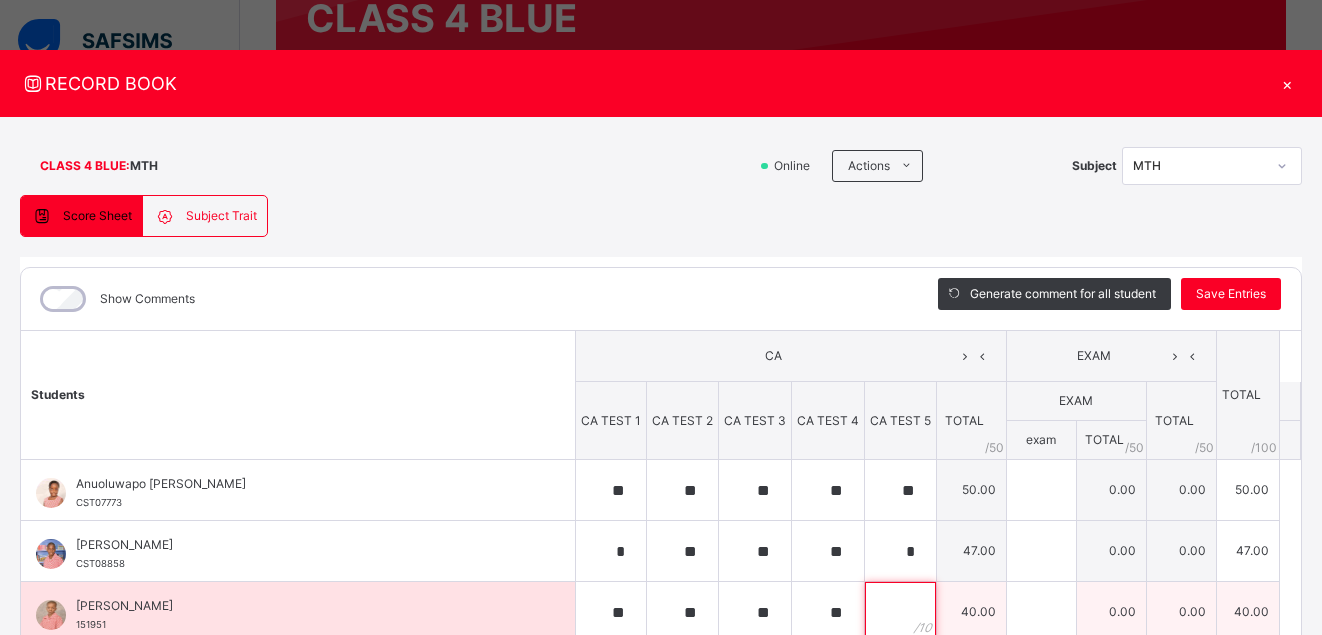 click at bounding box center (900, 612) 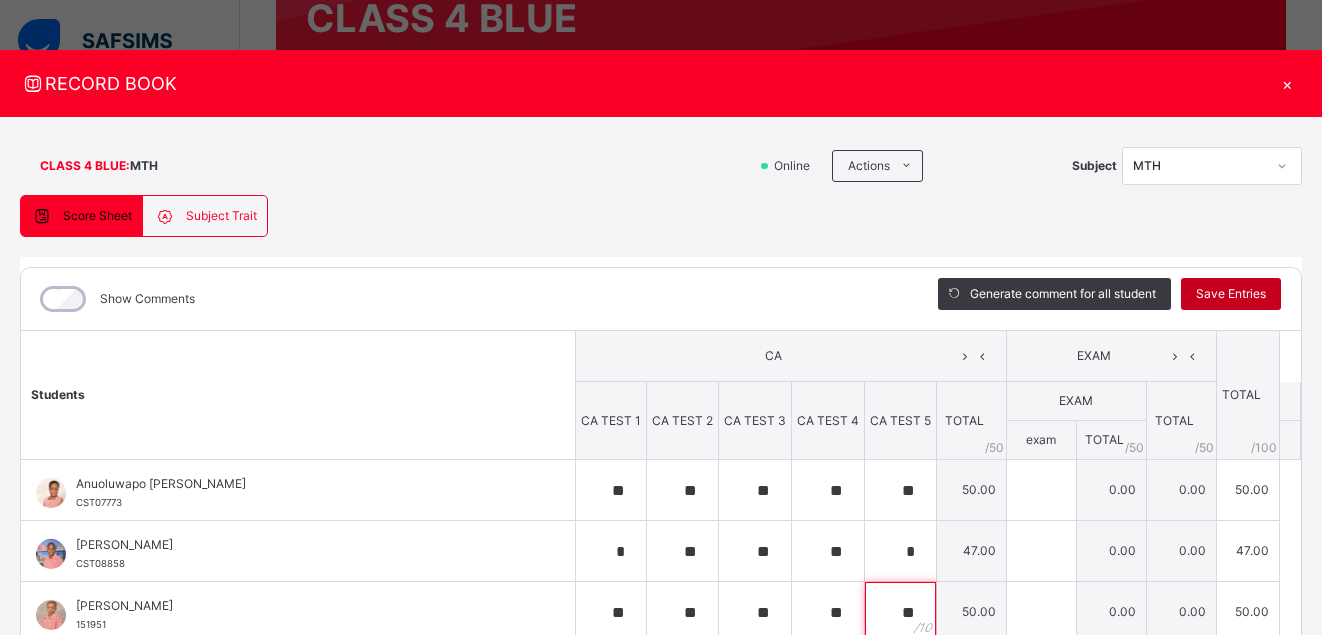 type on "**" 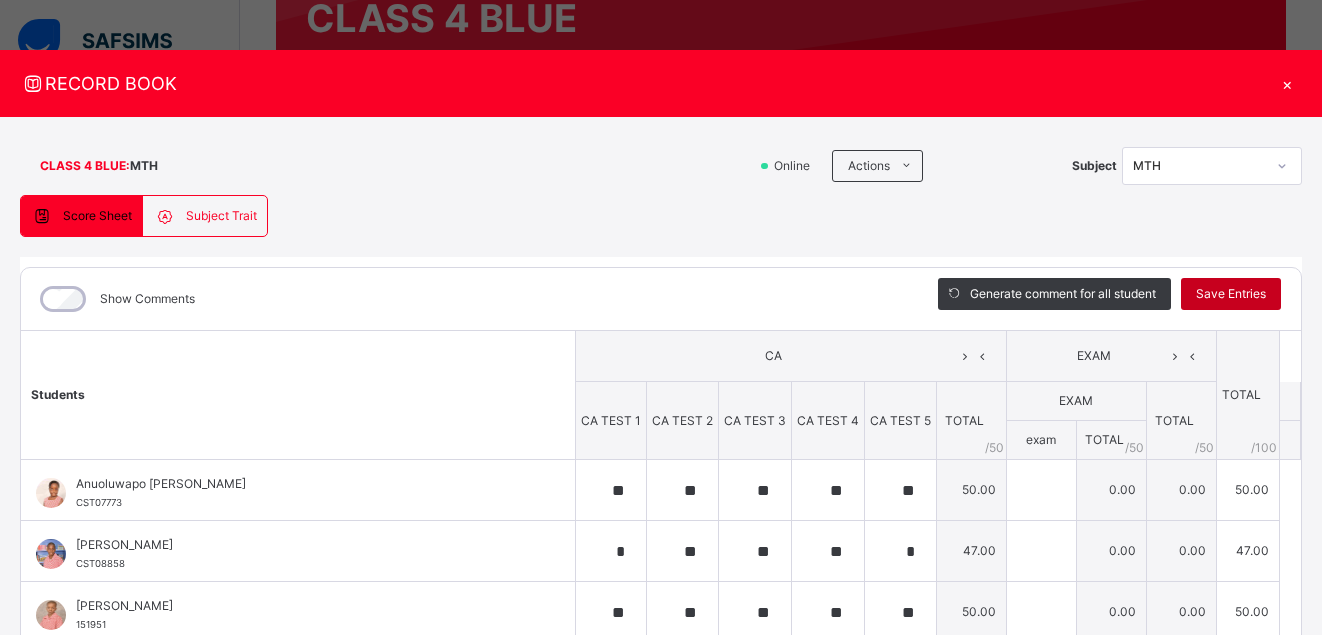 click on "Save Entries" at bounding box center [1231, 294] 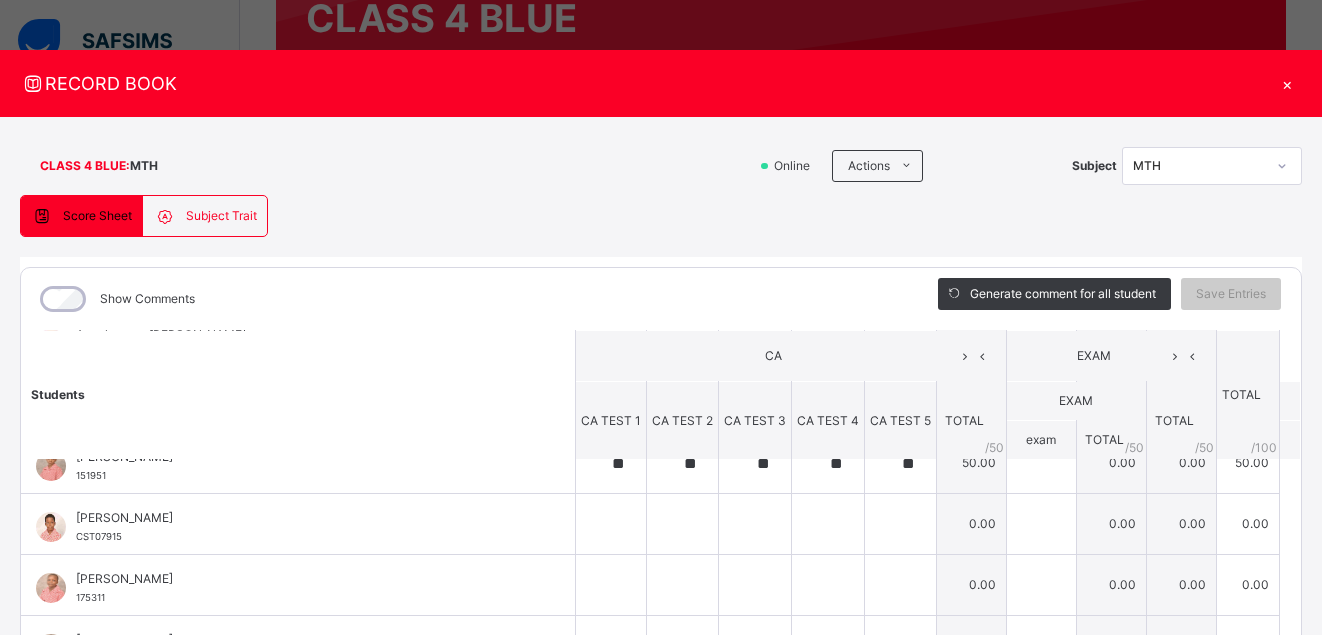 scroll, scrollTop: 143, scrollLeft: 0, axis: vertical 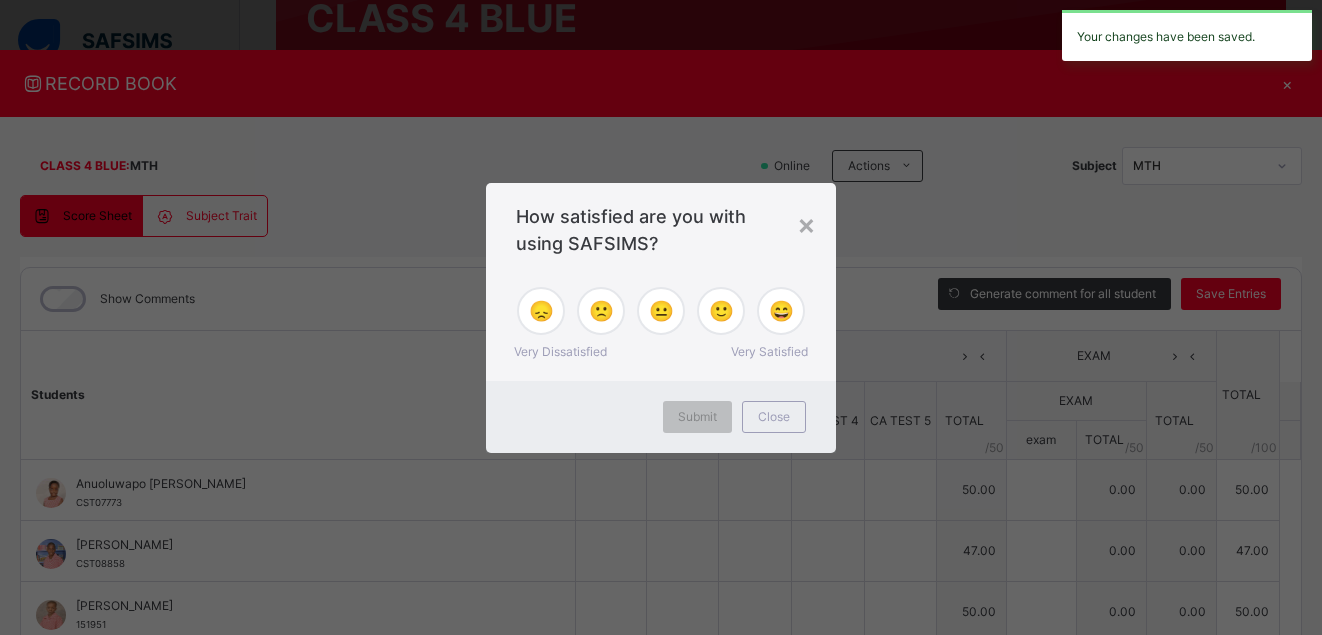 type on "**" 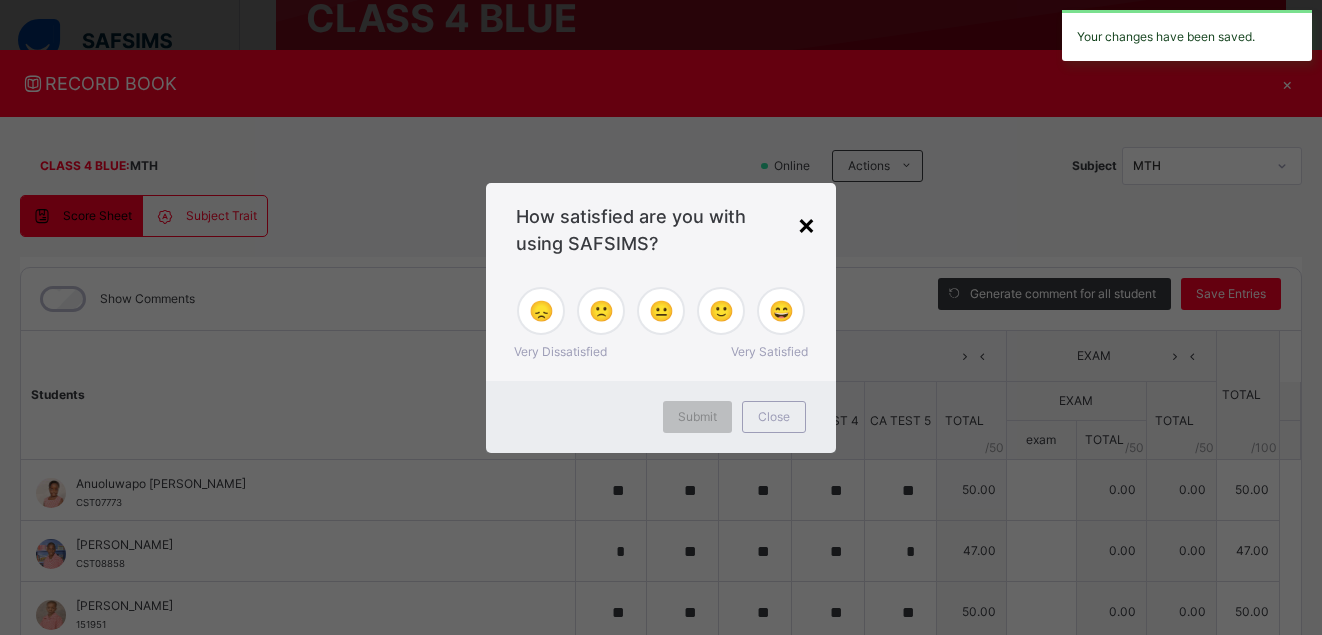 click on "×" at bounding box center [806, 224] 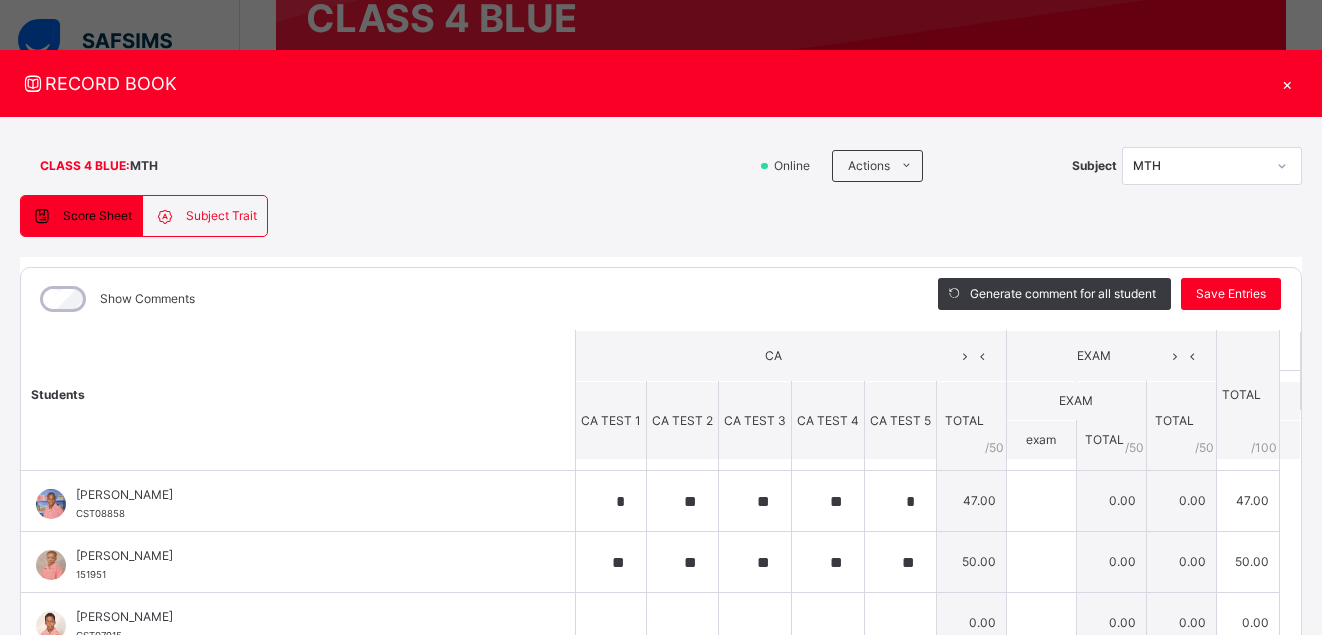 scroll, scrollTop: 44, scrollLeft: 0, axis: vertical 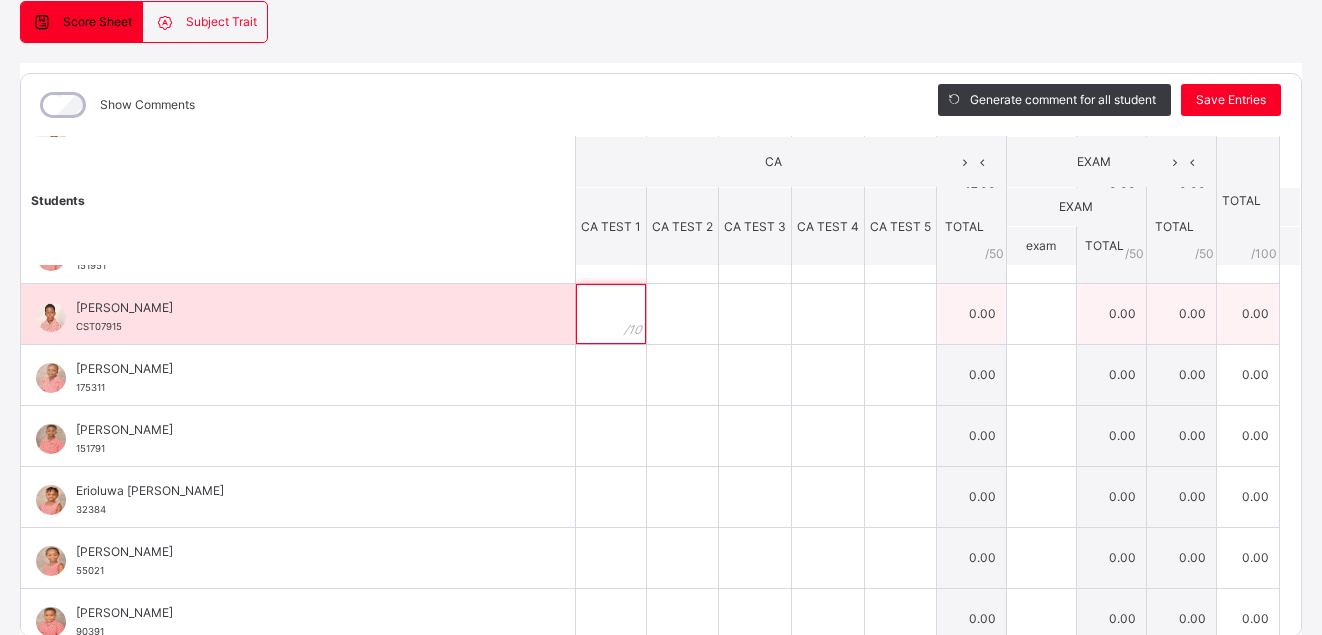 click at bounding box center (611, 314) 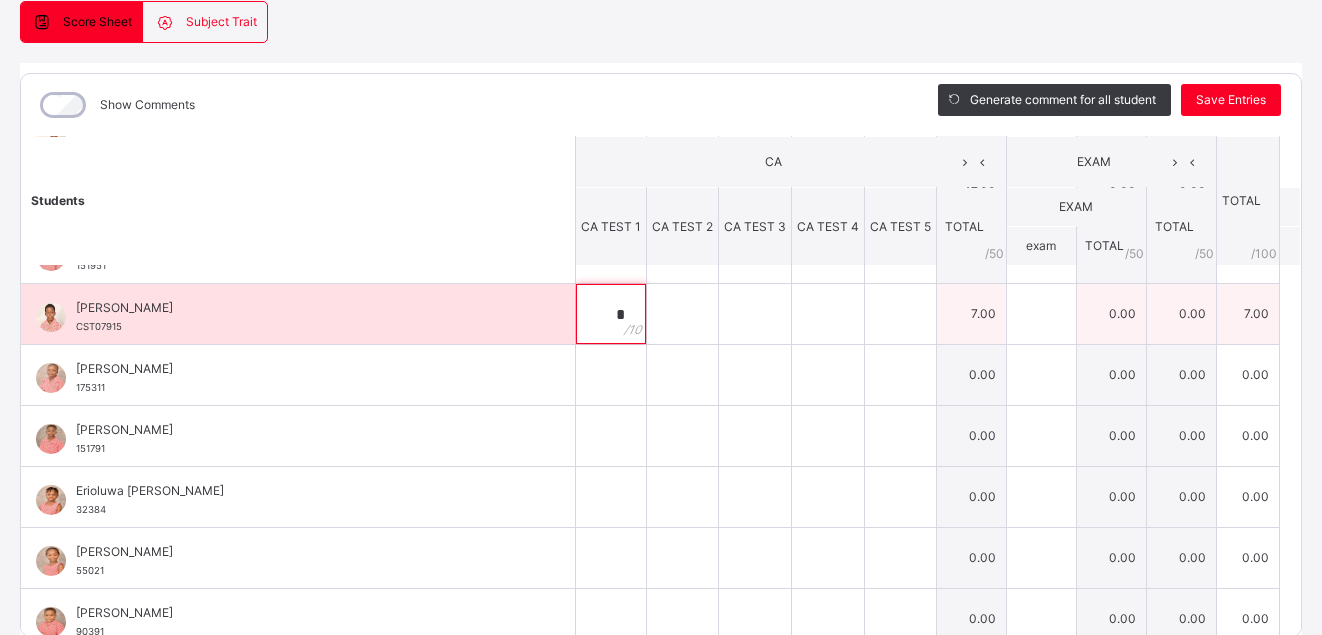 type on "*" 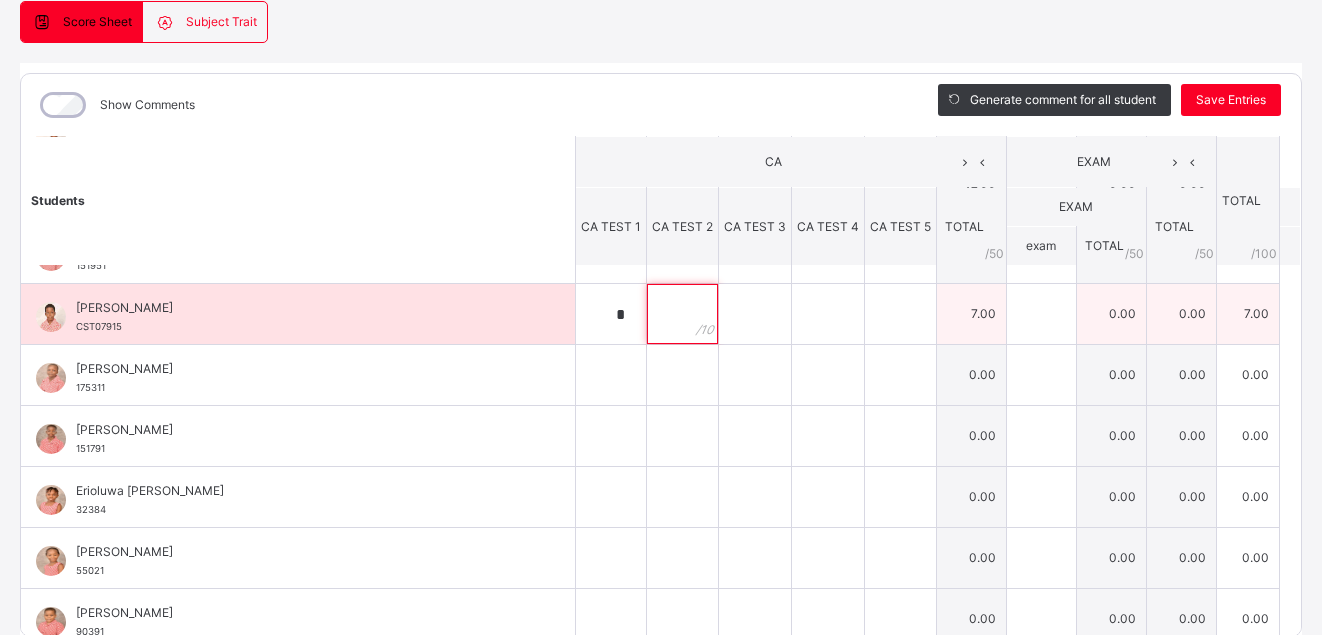 click at bounding box center (682, 314) 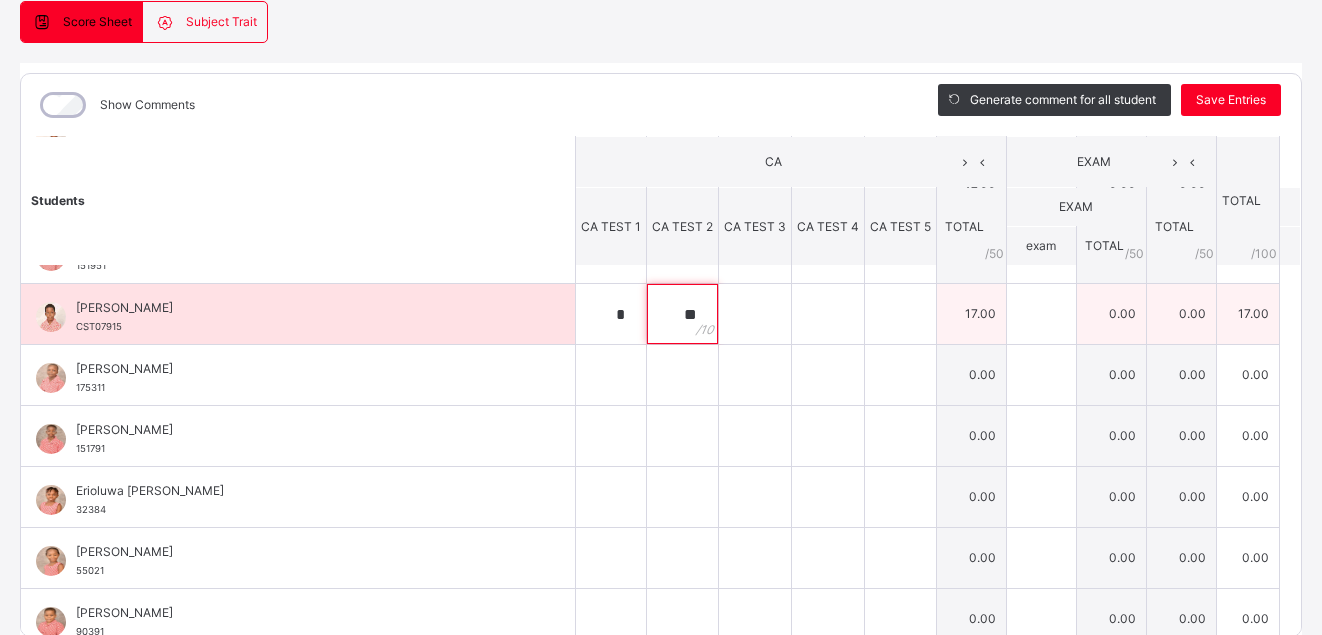 type on "**" 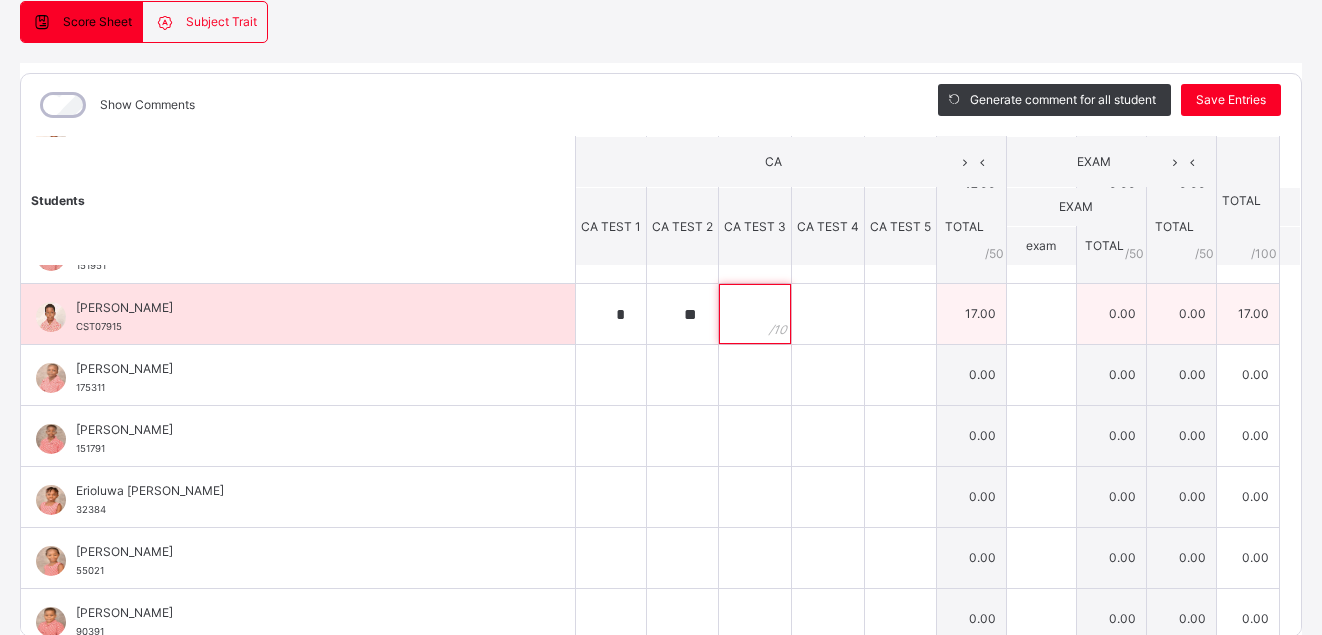 click at bounding box center (755, 314) 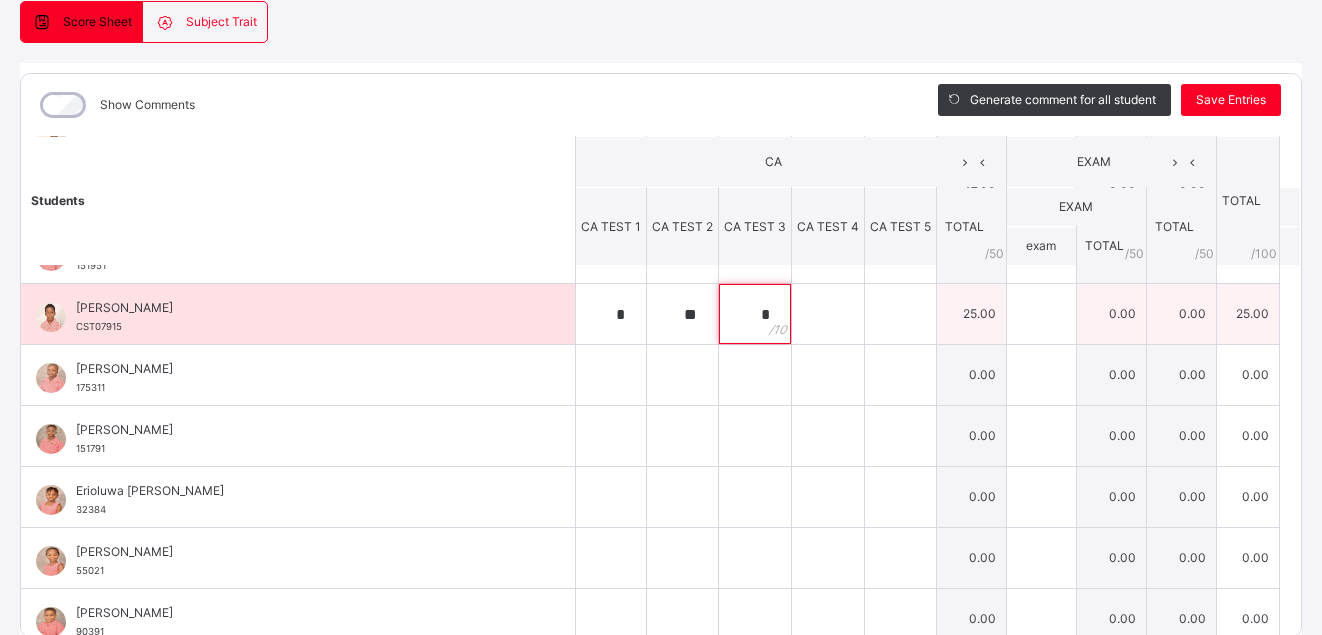 type on "*" 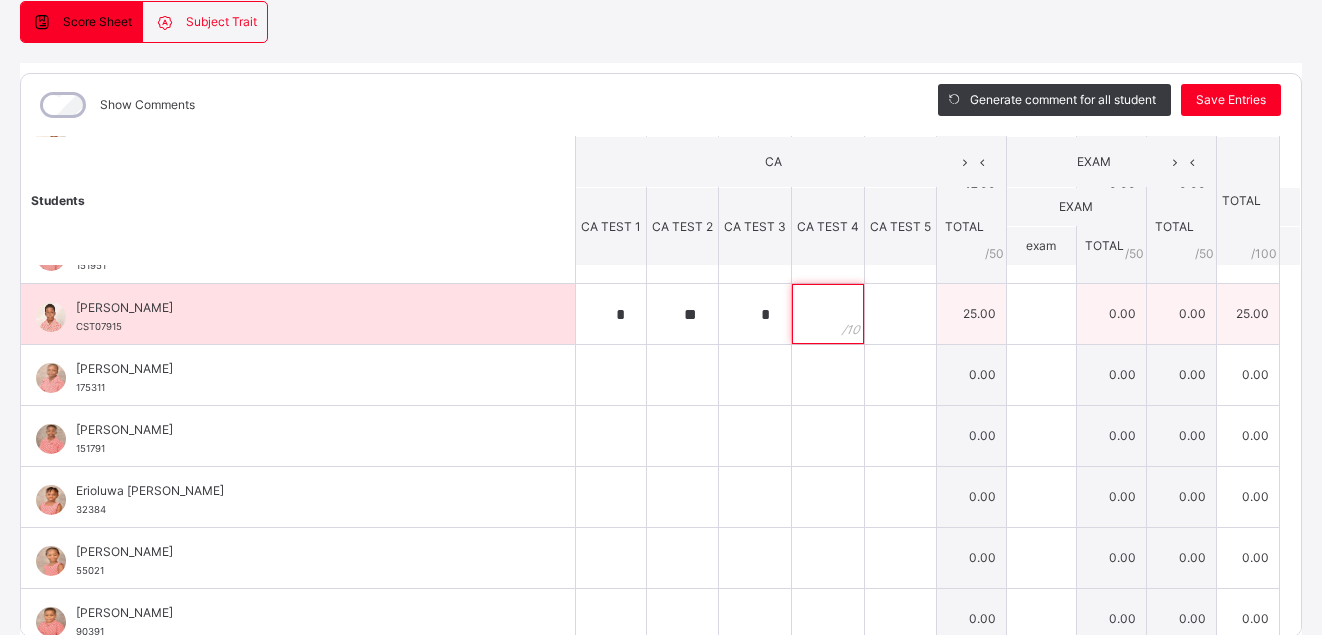 click at bounding box center (828, 314) 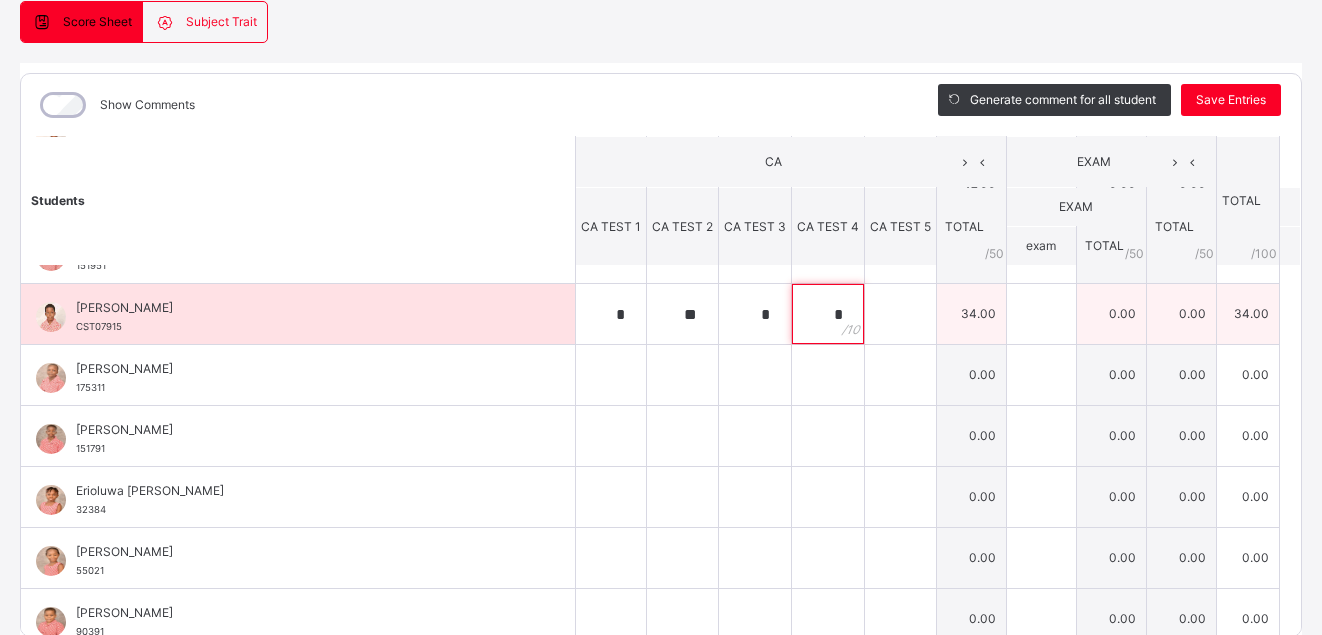type on "*" 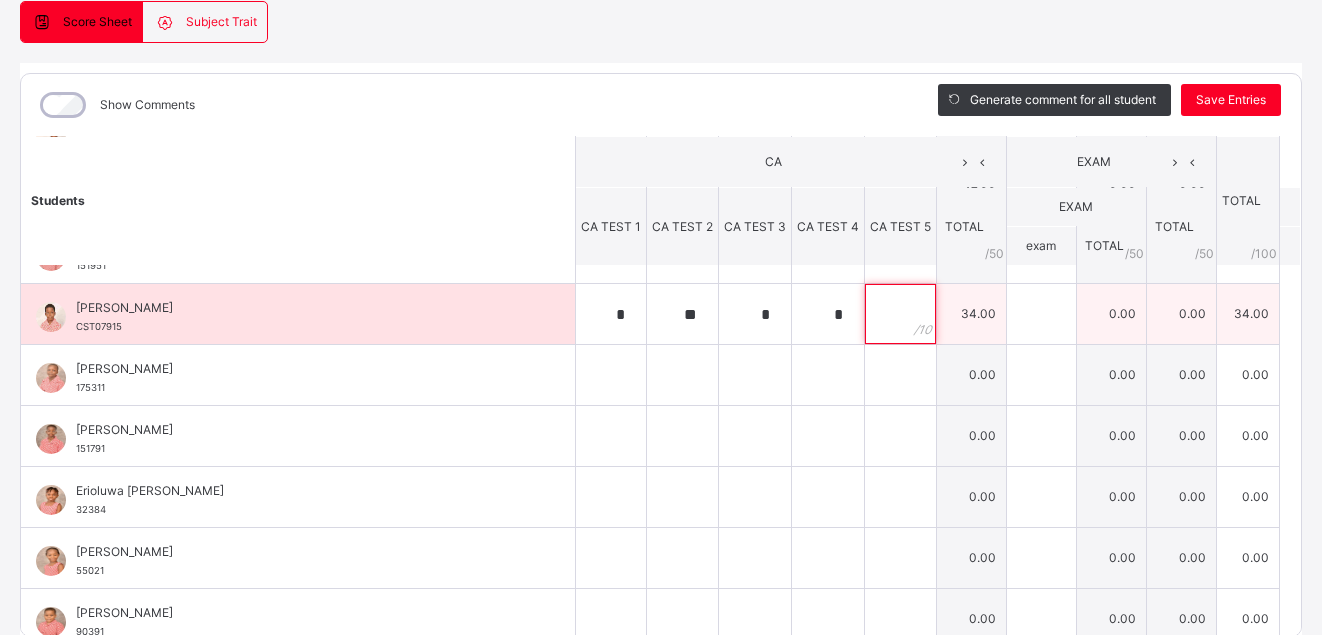 click at bounding box center (900, 314) 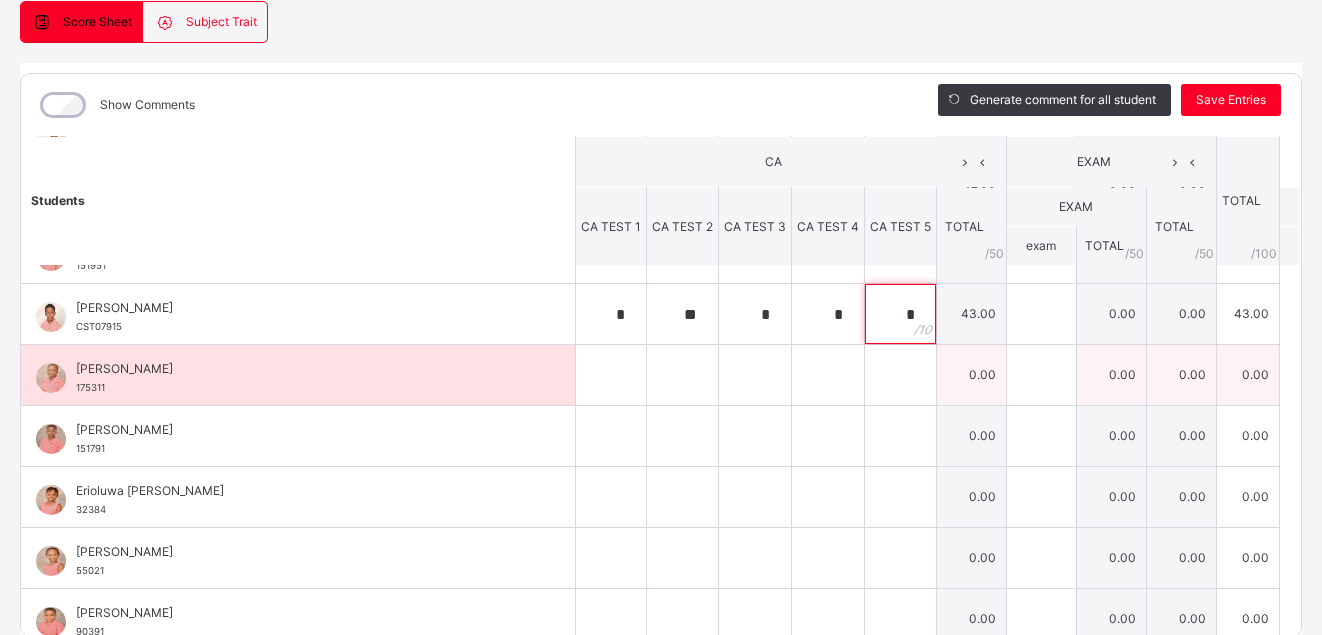 type on "*" 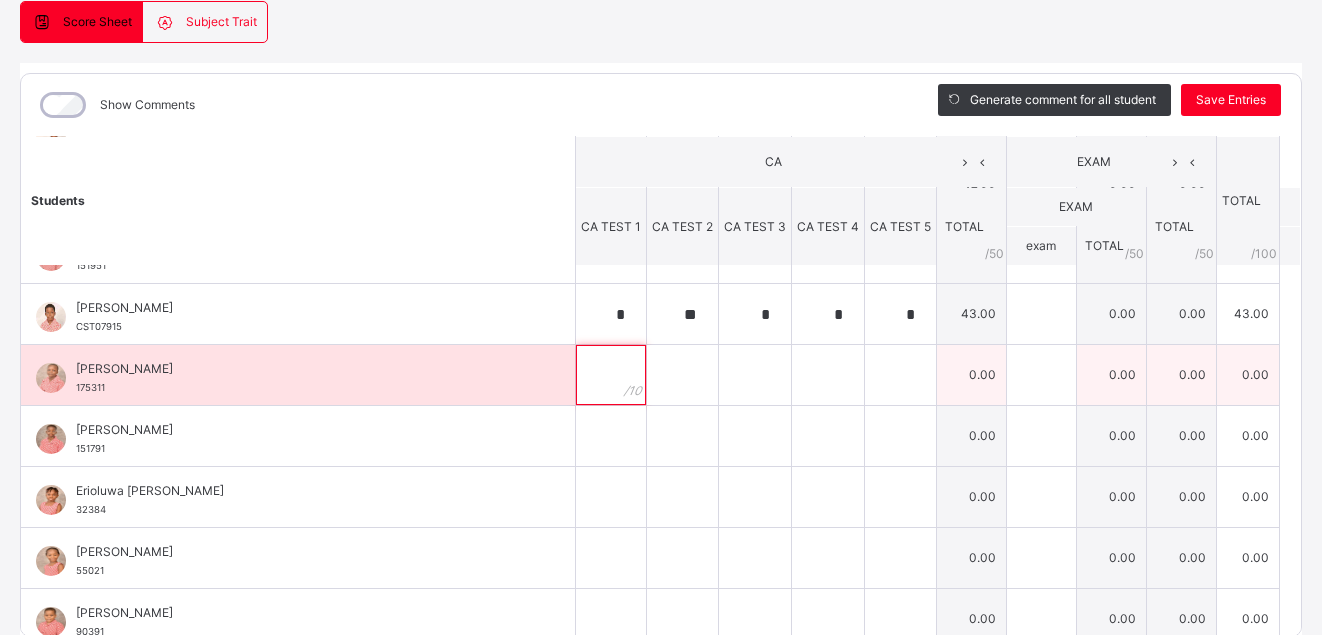 click at bounding box center [611, 375] 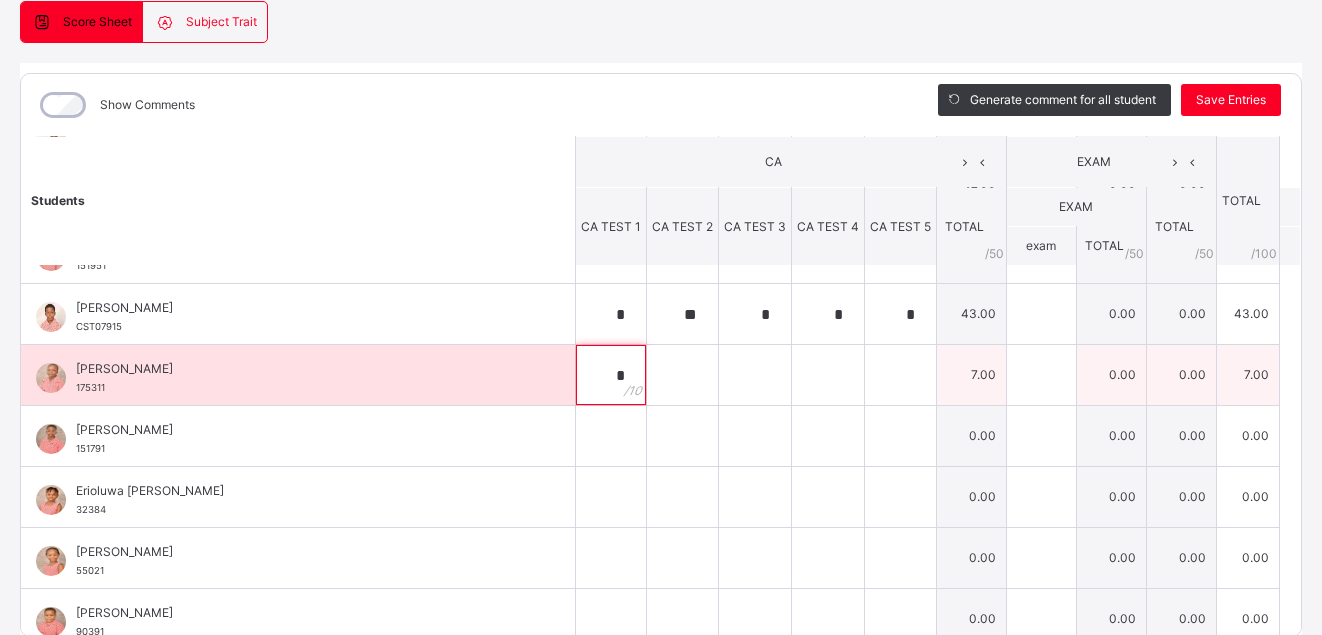type on "*" 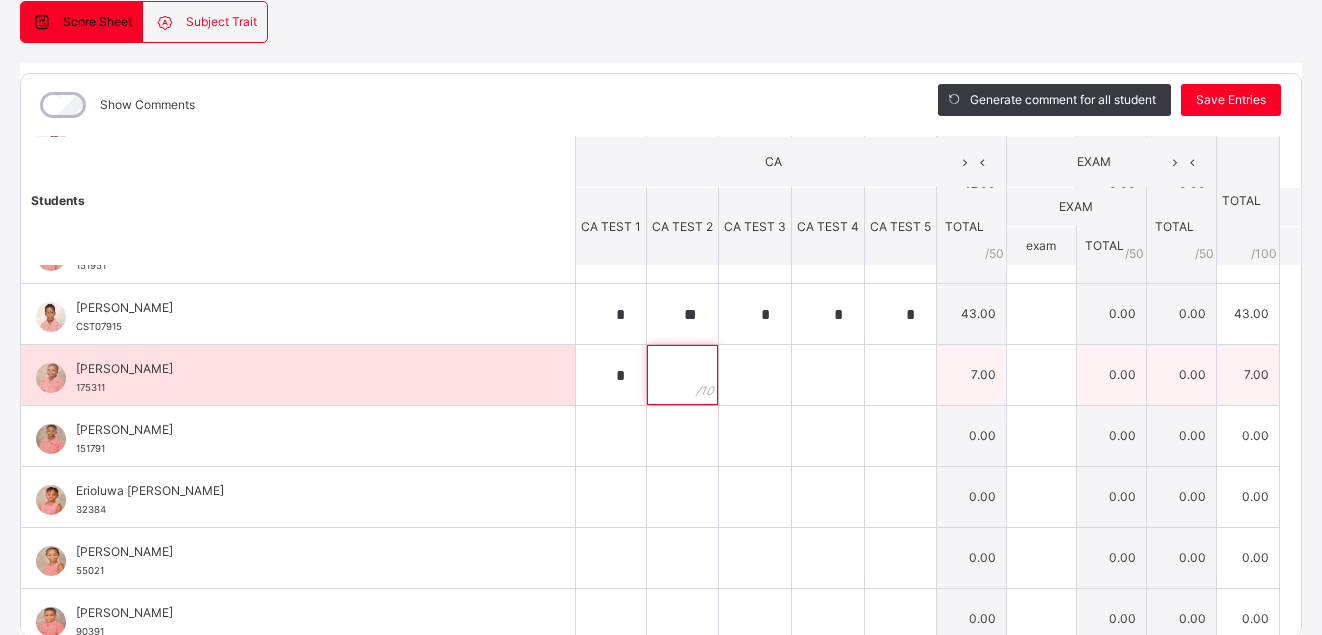 click at bounding box center [682, 375] 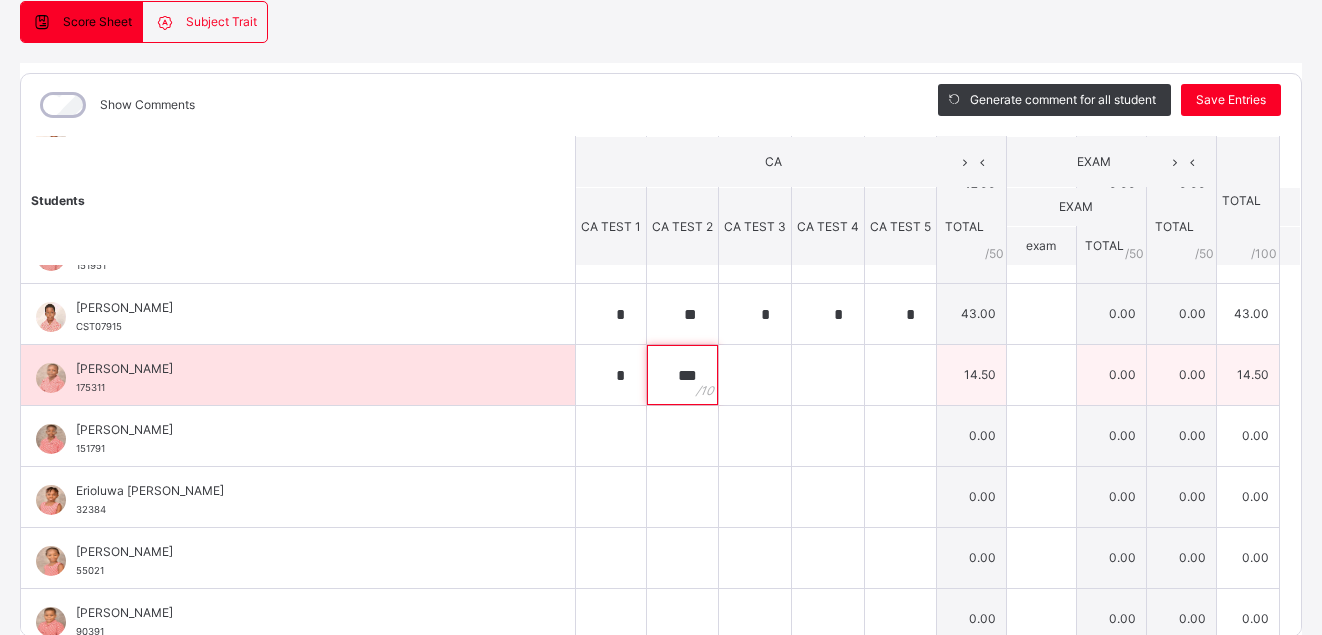 type on "***" 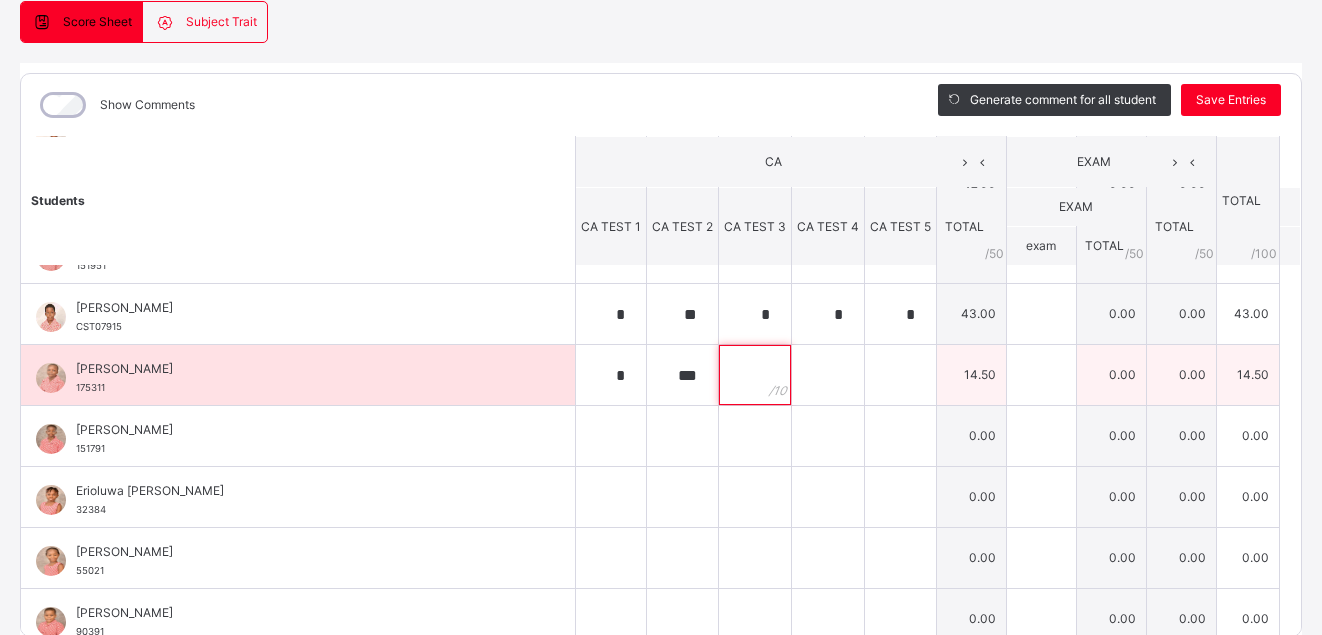 click at bounding box center [755, 375] 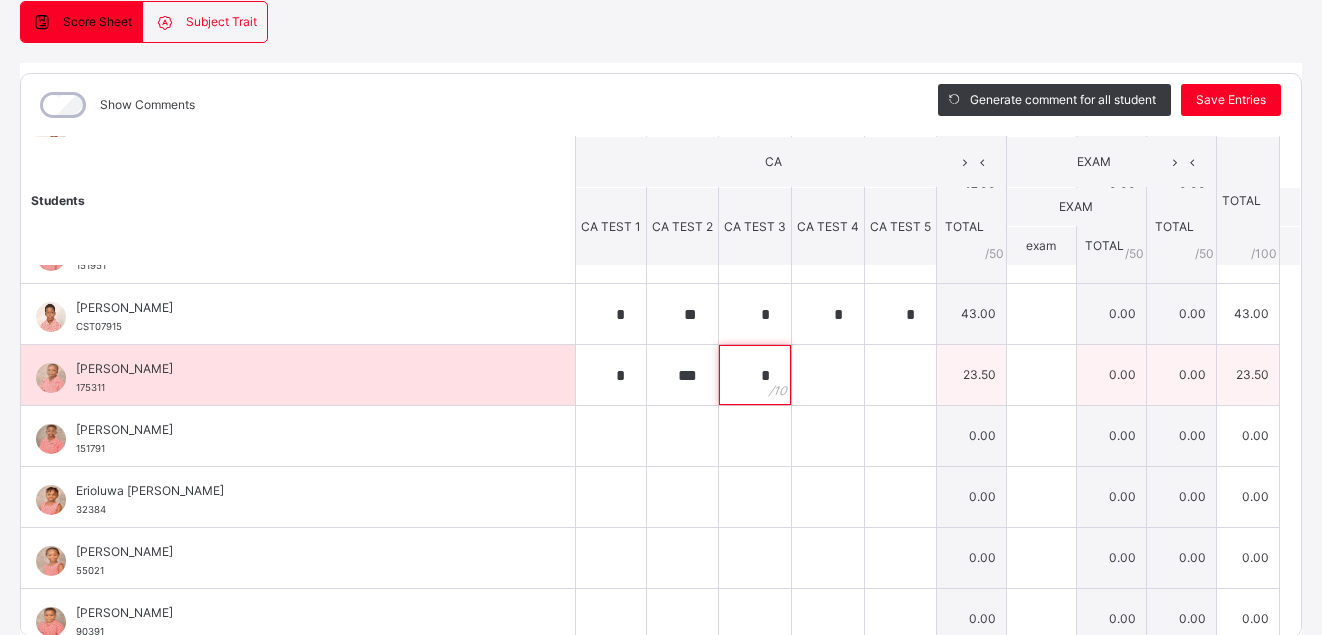 type on "*" 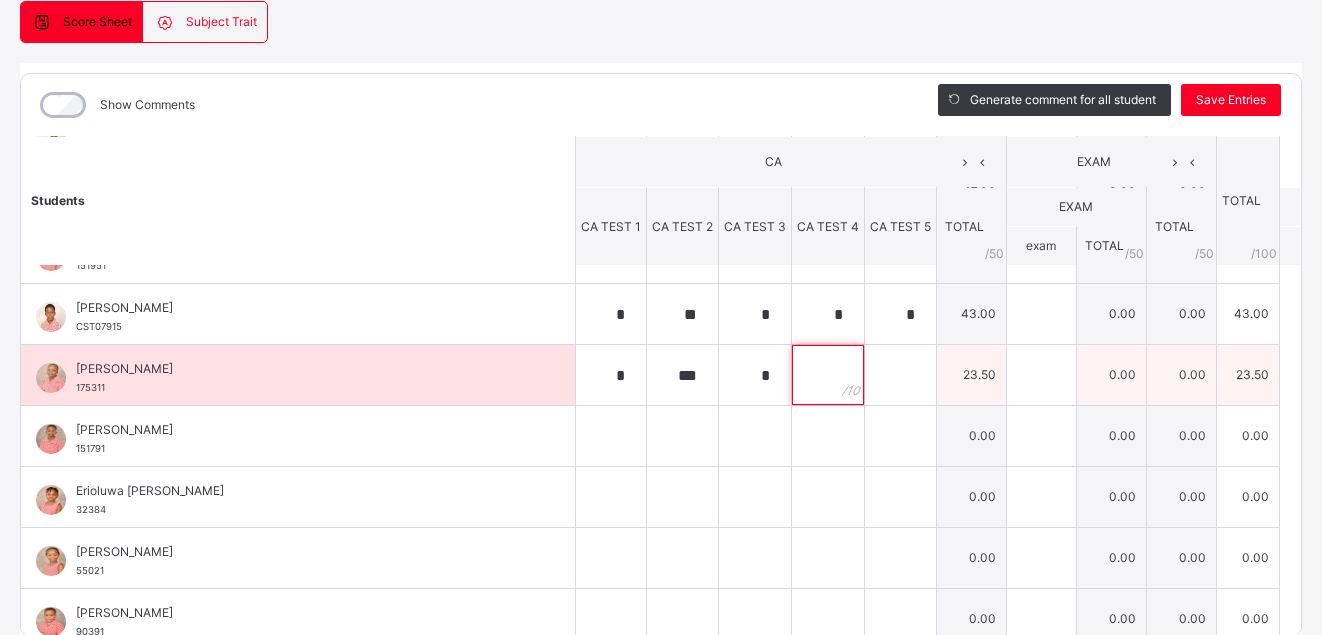 click at bounding box center [828, 375] 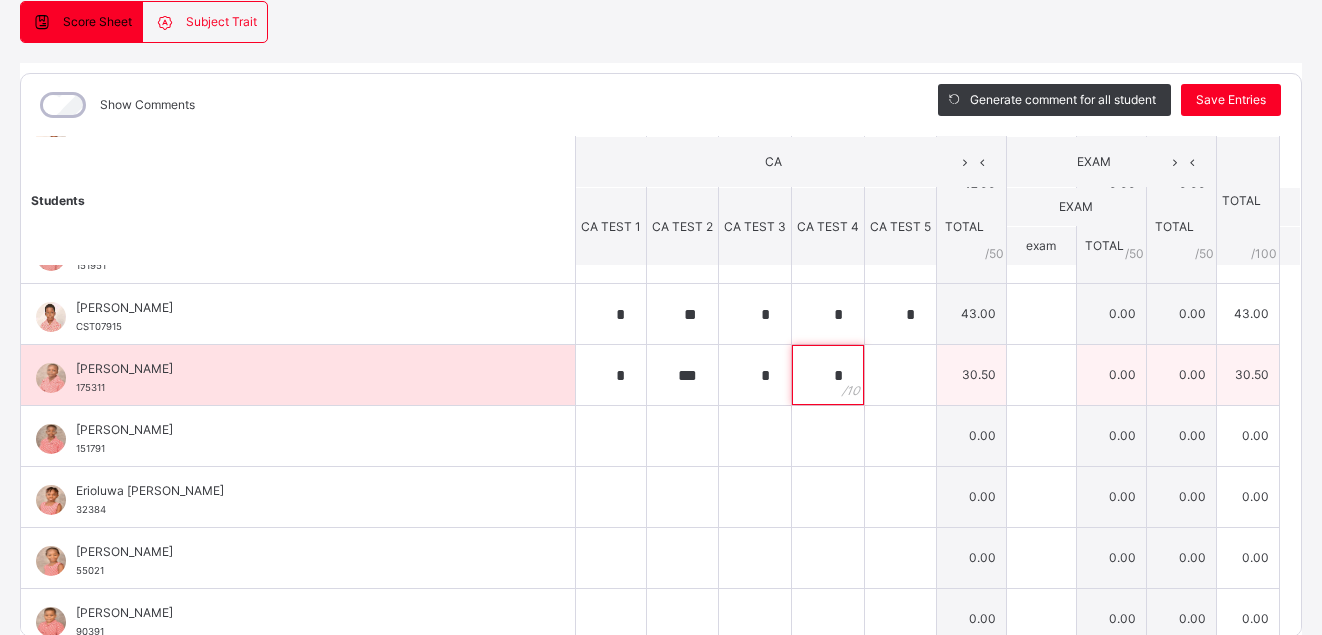 type on "*" 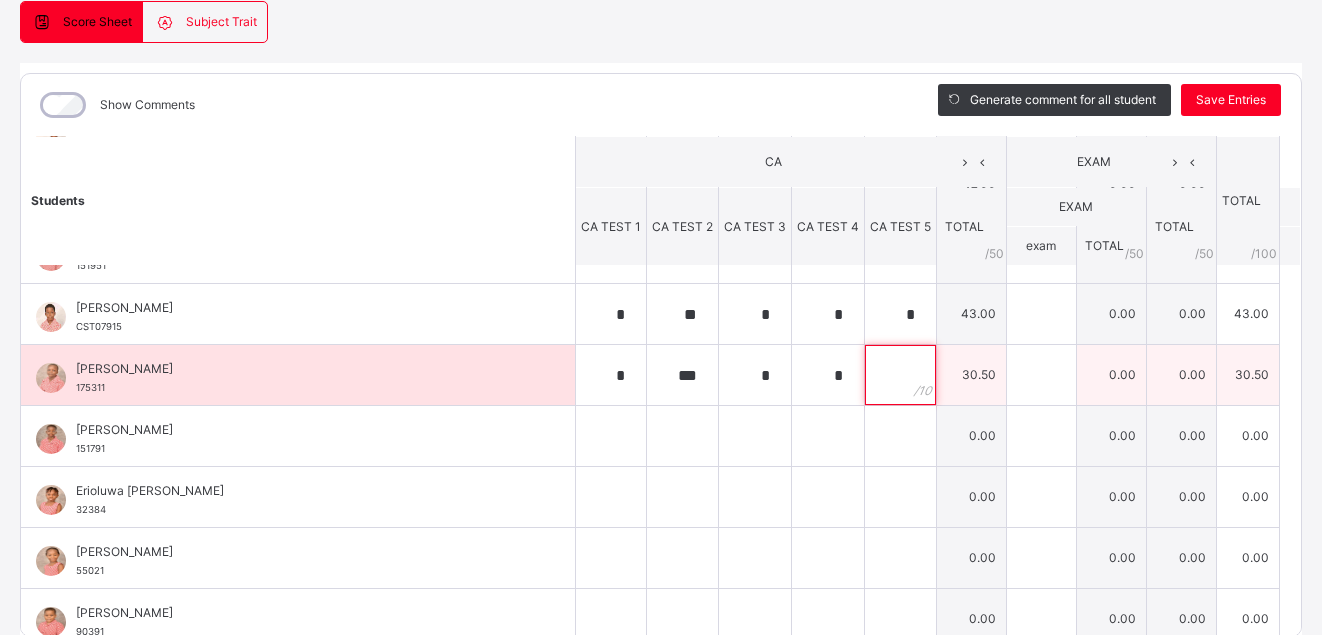 click at bounding box center [900, 375] 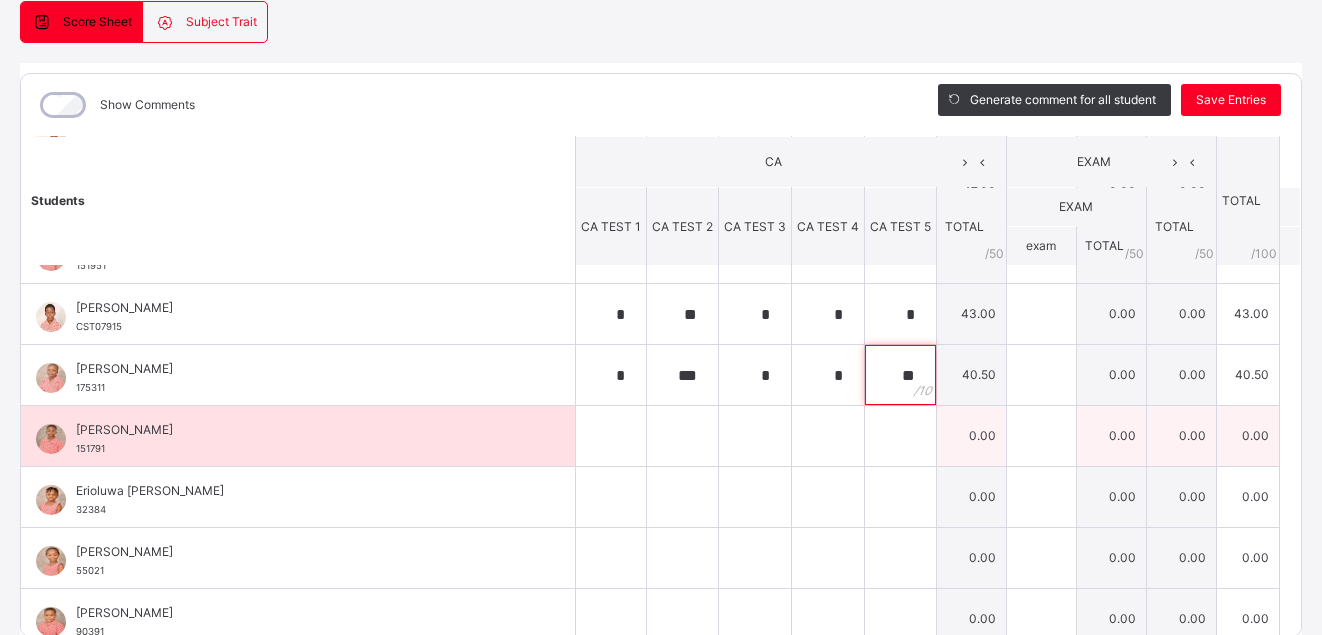 type on "**" 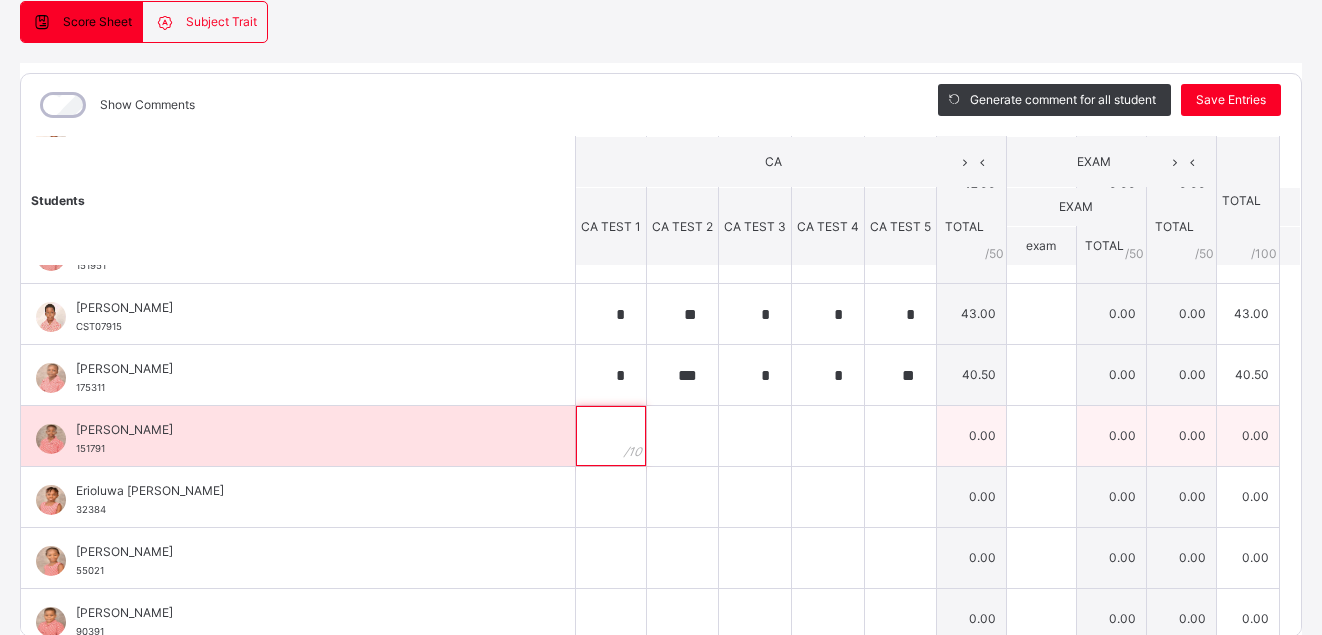 click at bounding box center [611, 436] 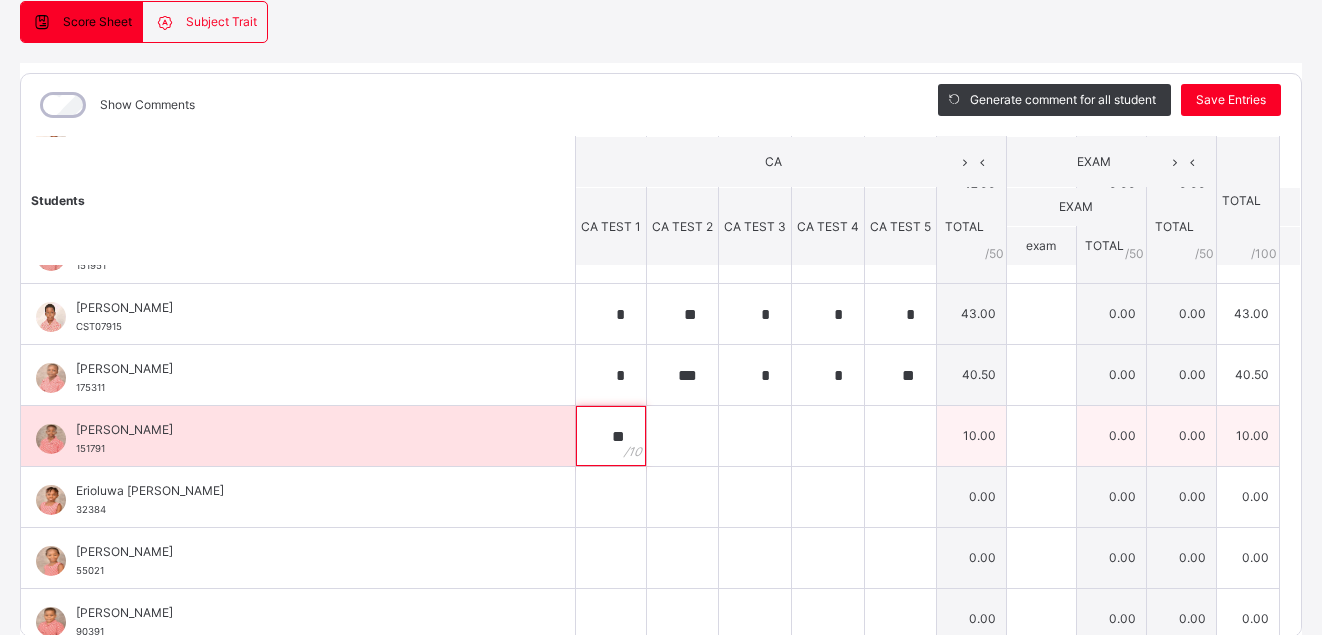type on "**" 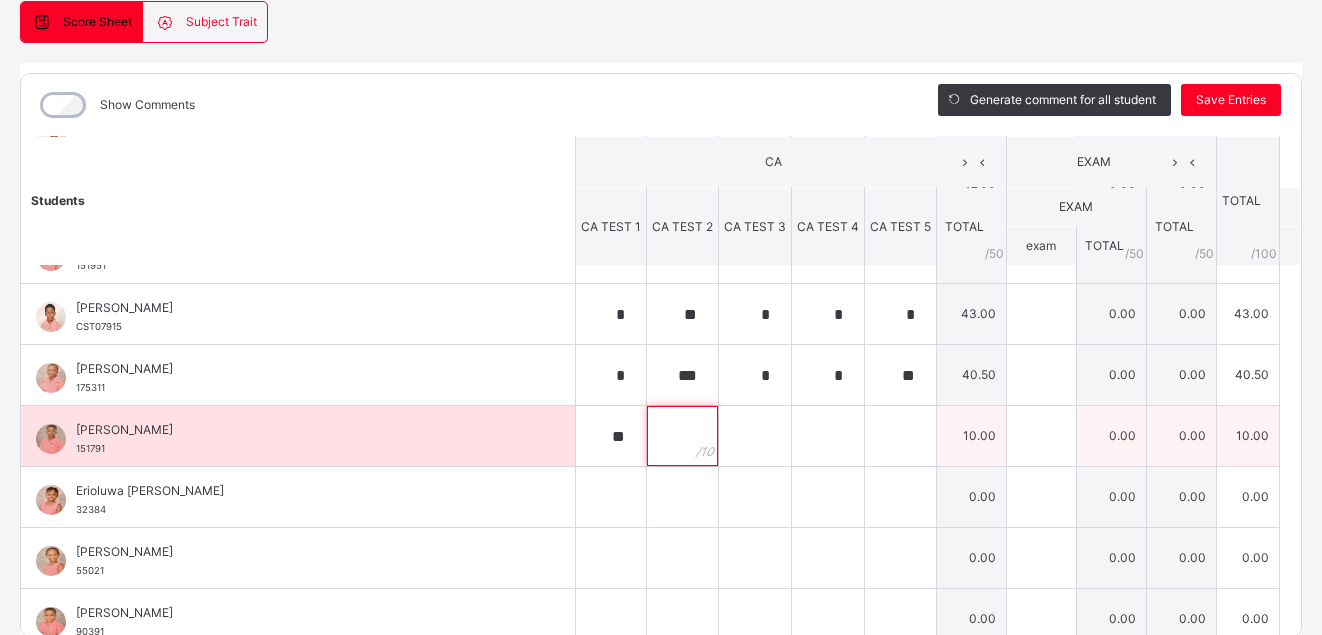 click at bounding box center (682, 436) 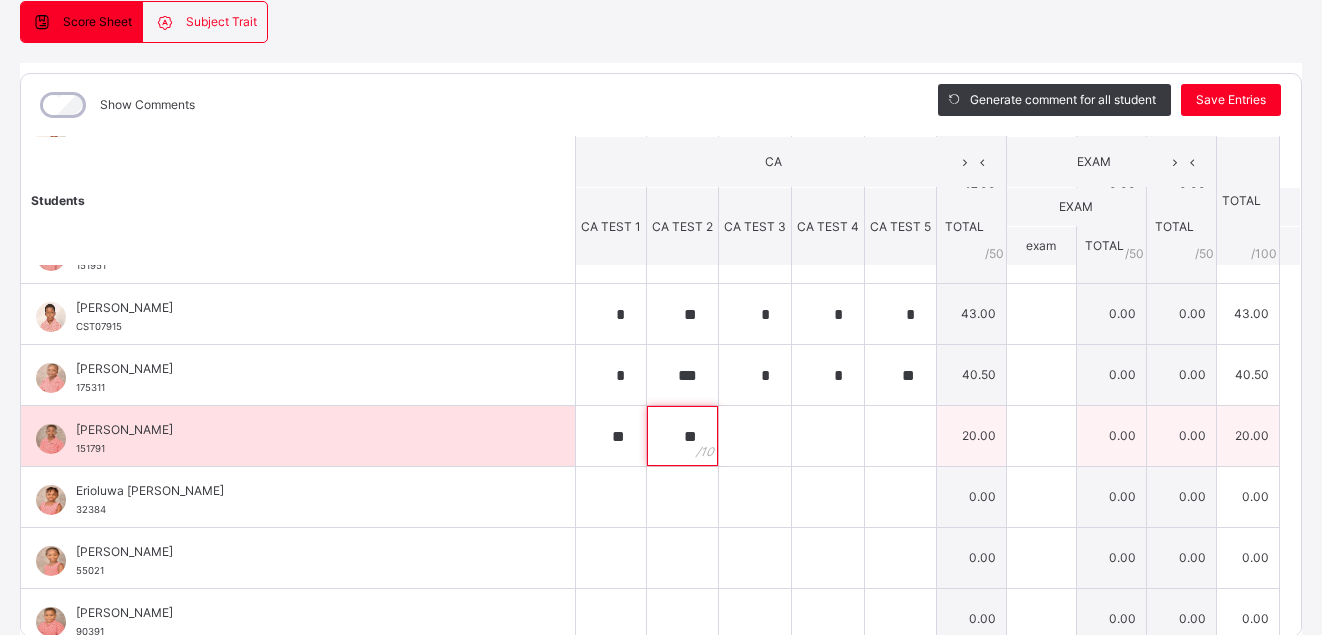 type on "**" 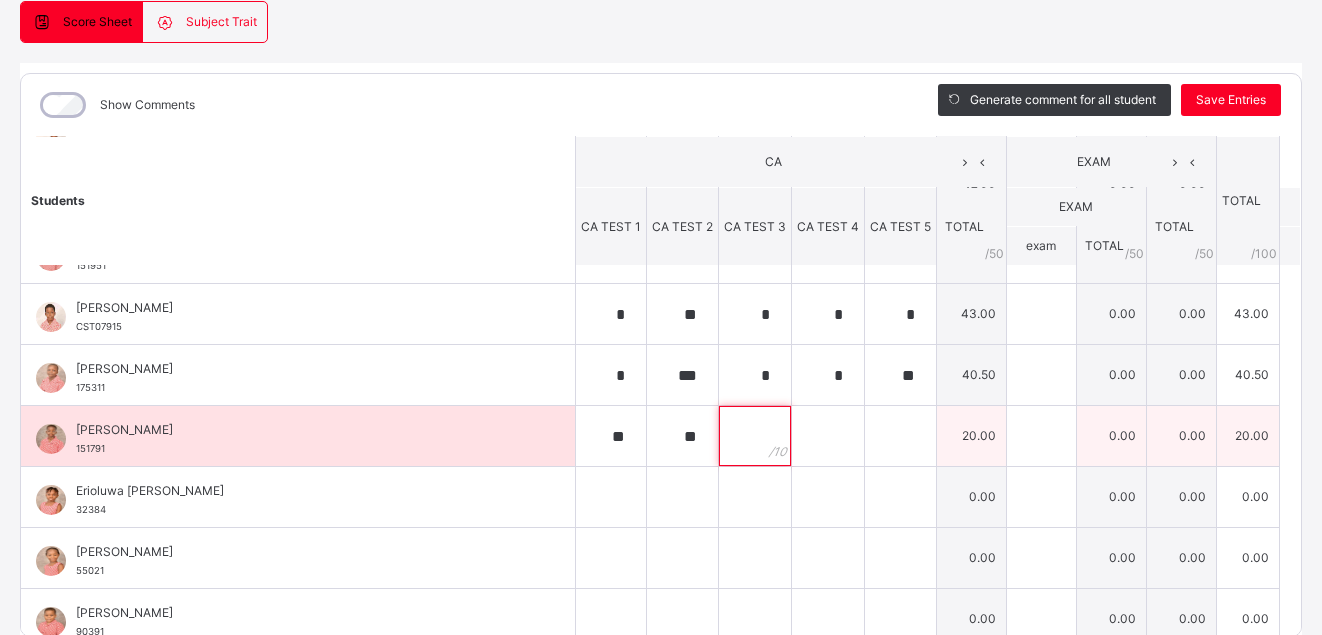 click at bounding box center (755, 436) 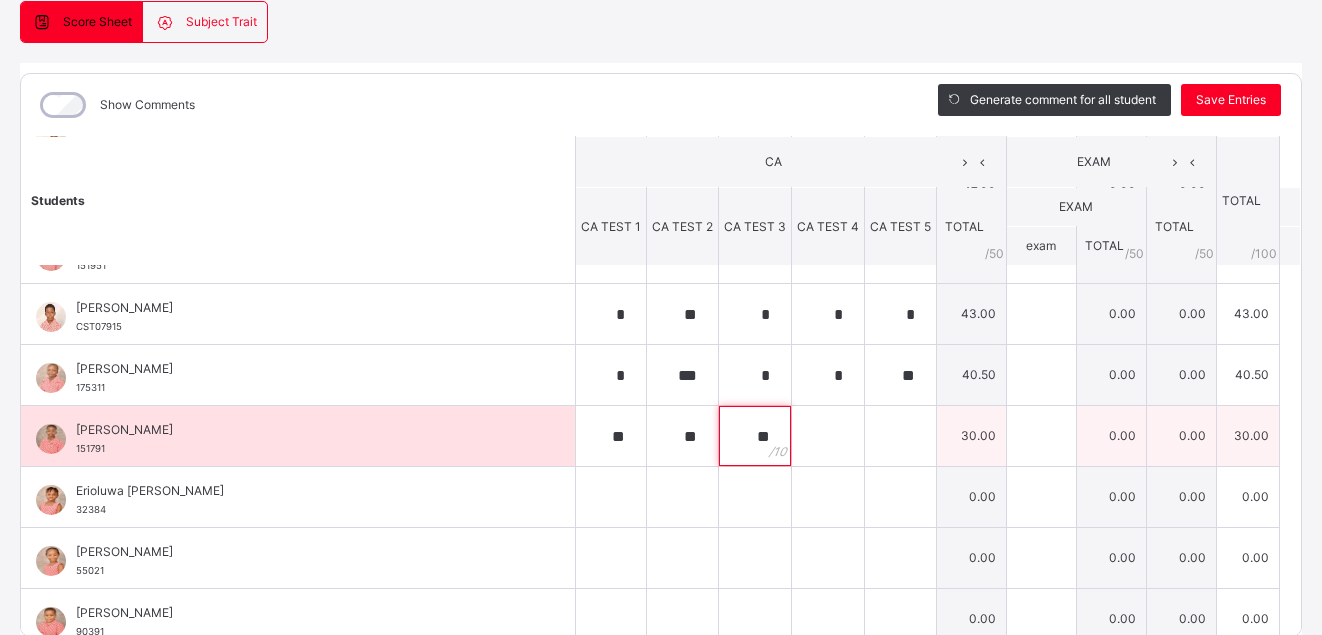 type on "**" 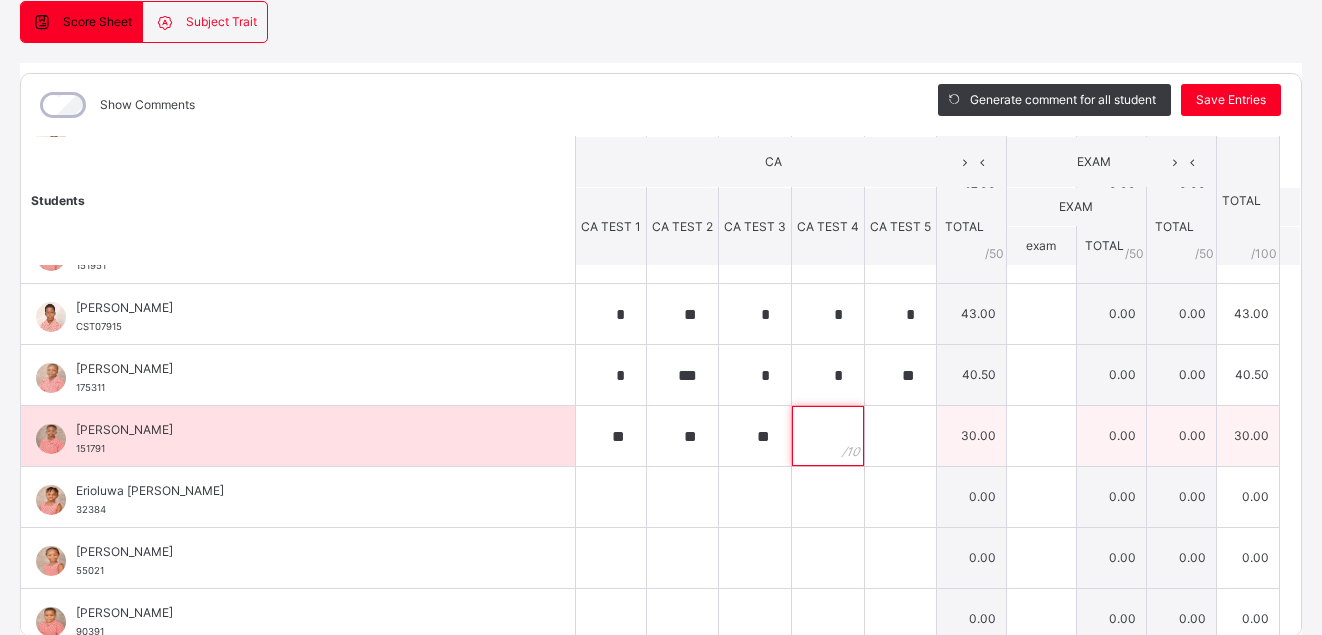 click at bounding box center (828, 436) 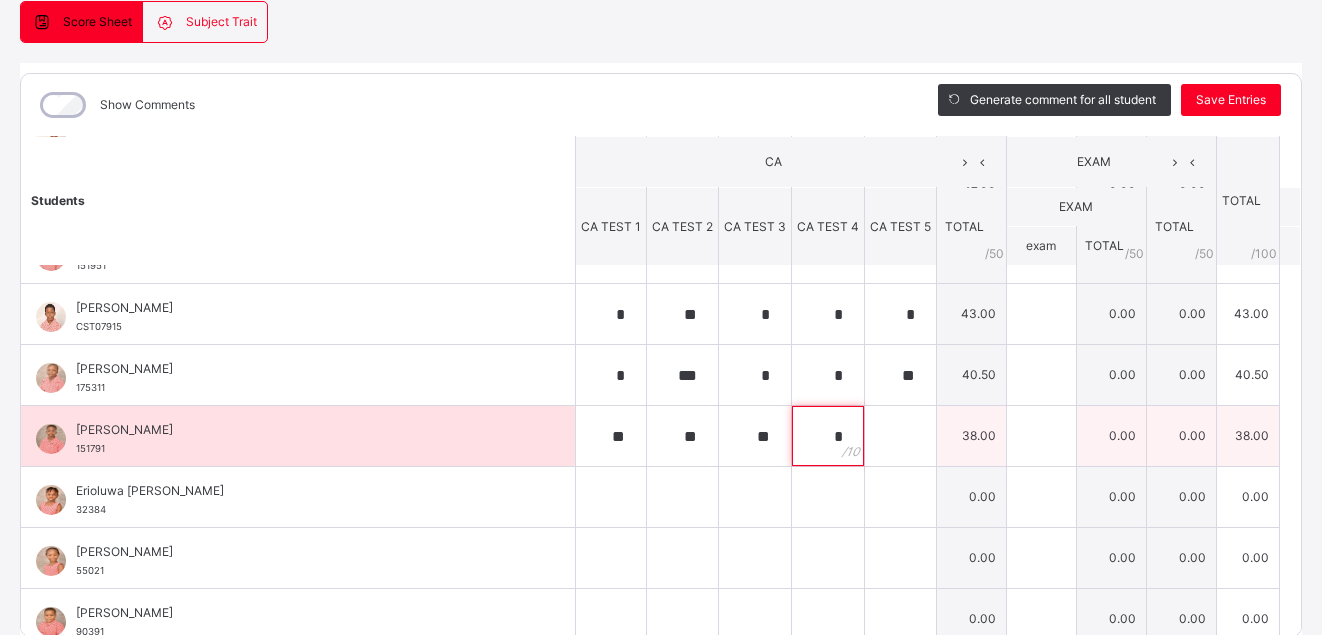 type on "*" 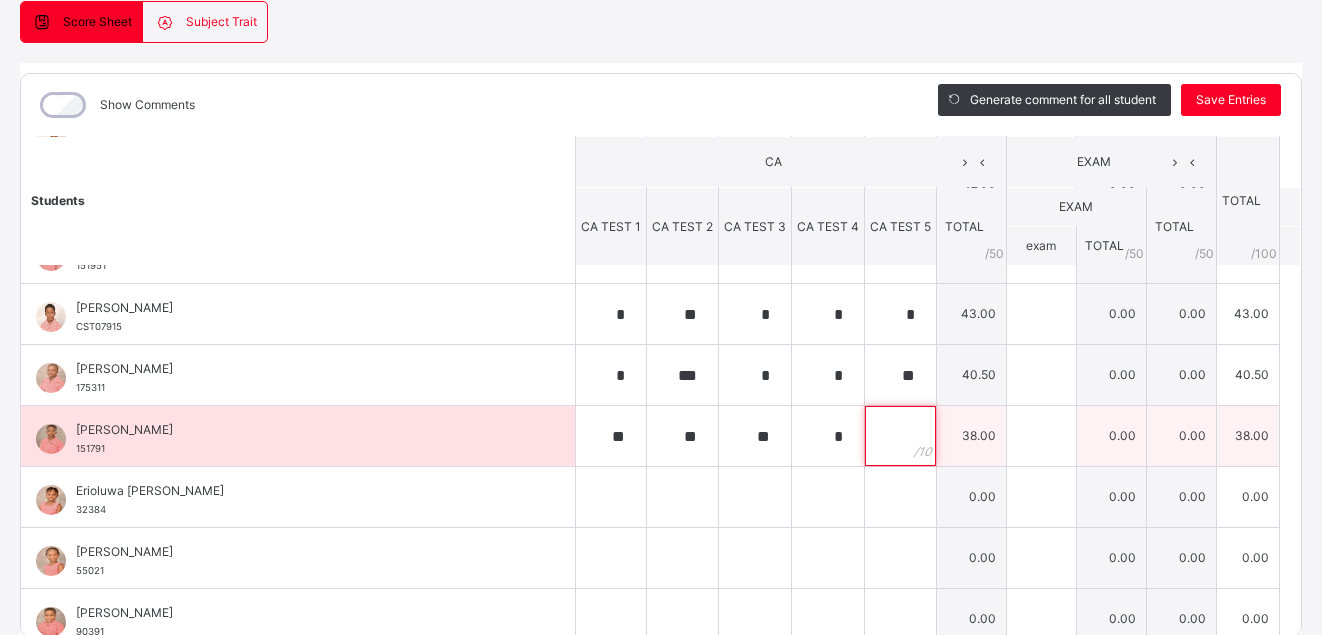 click at bounding box center [900, 436] 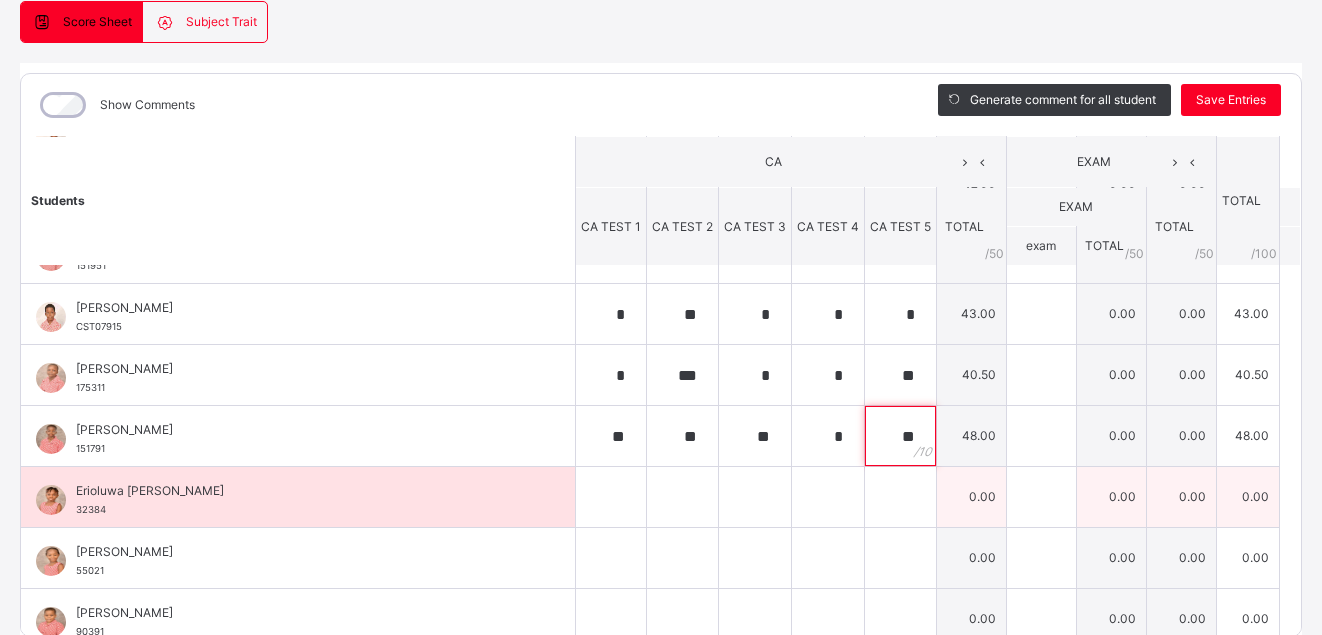 type on "**" 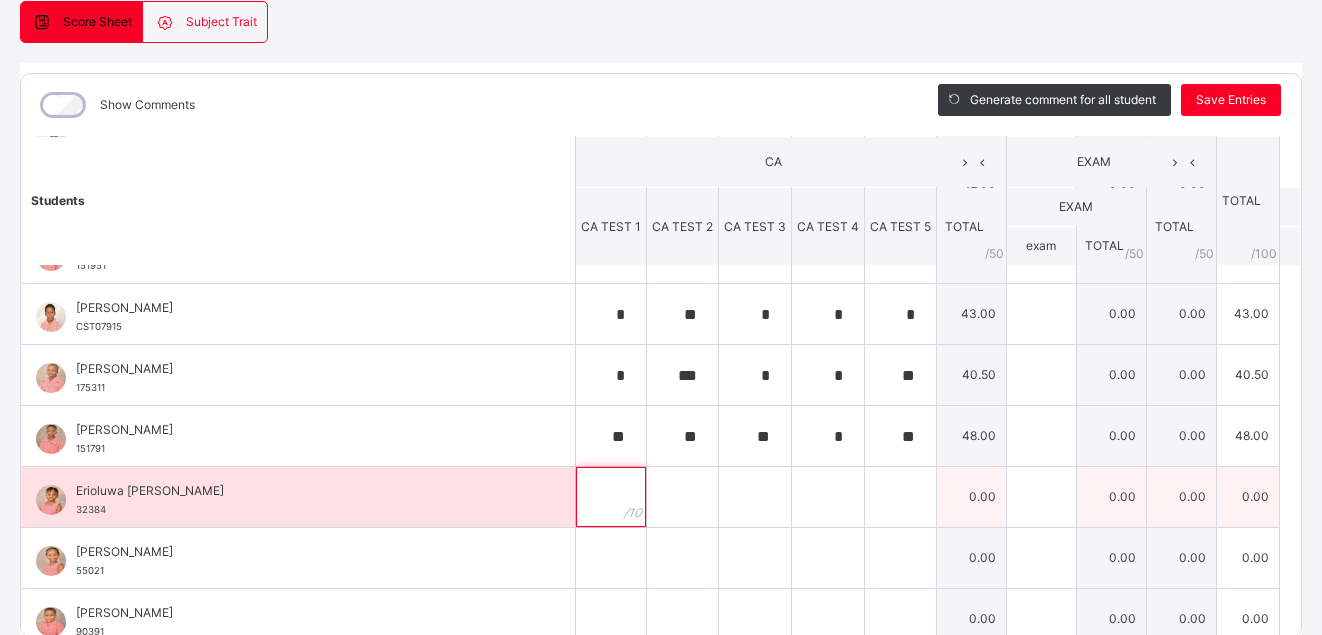 click at bounding box center [611, 497] 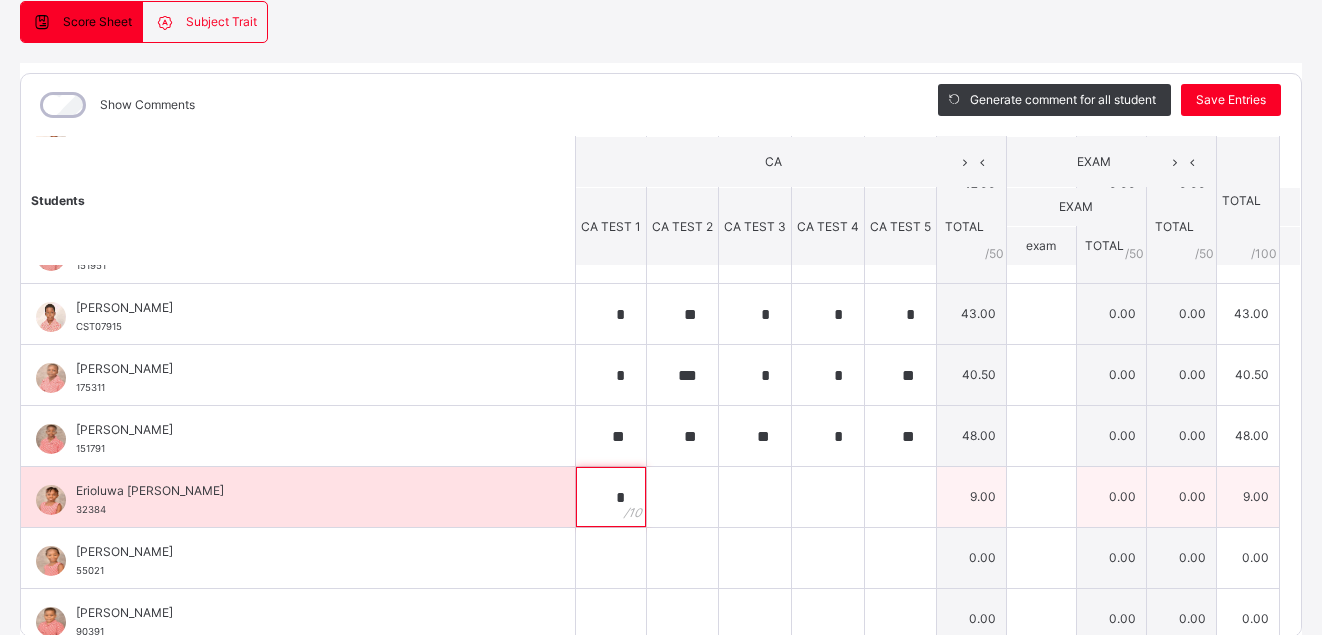 type on "*" 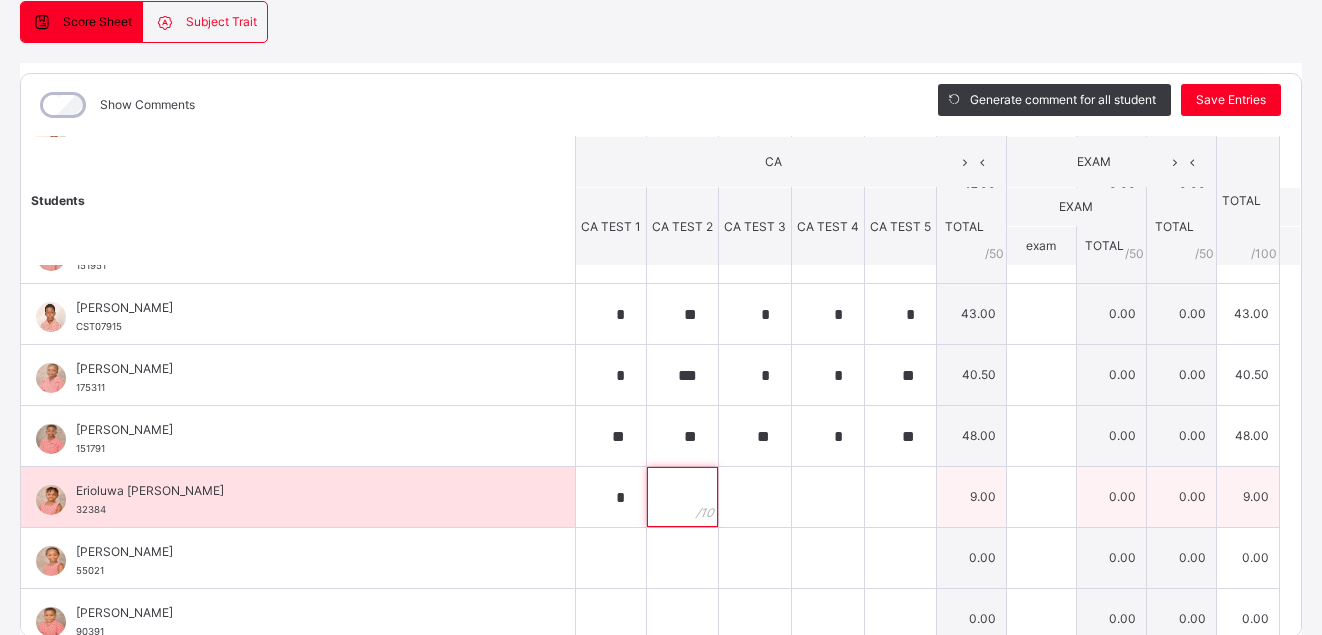 click at bounding box center [682, 497] 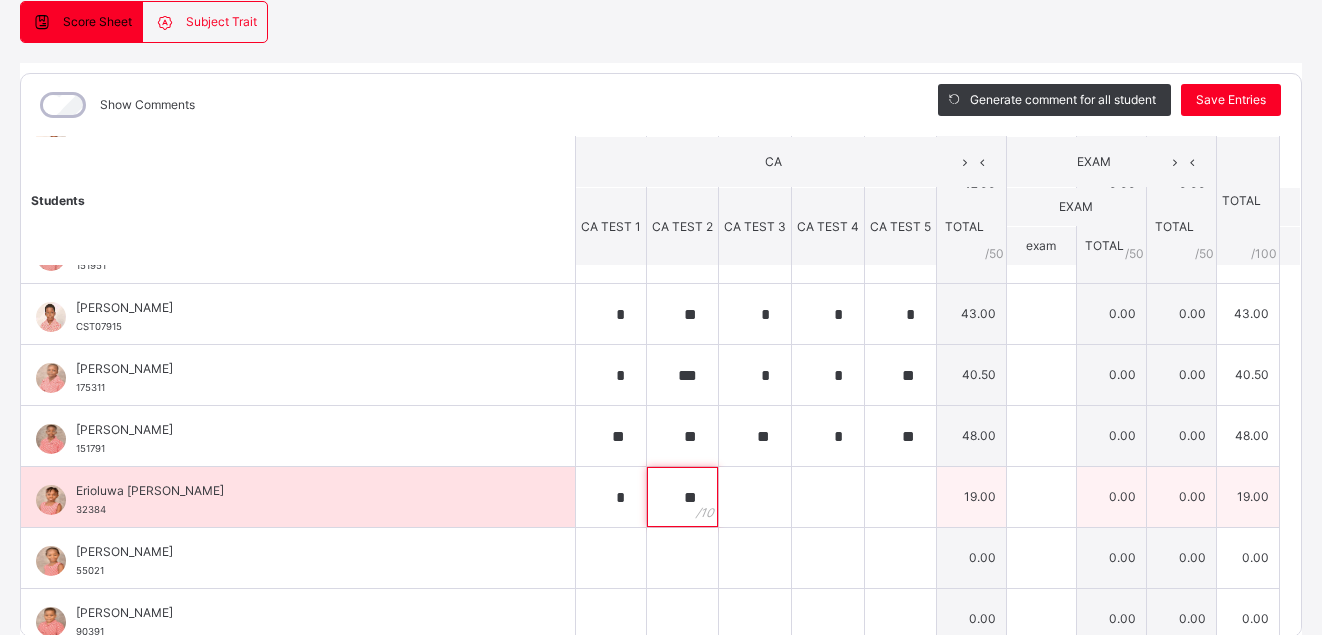 type on "**" 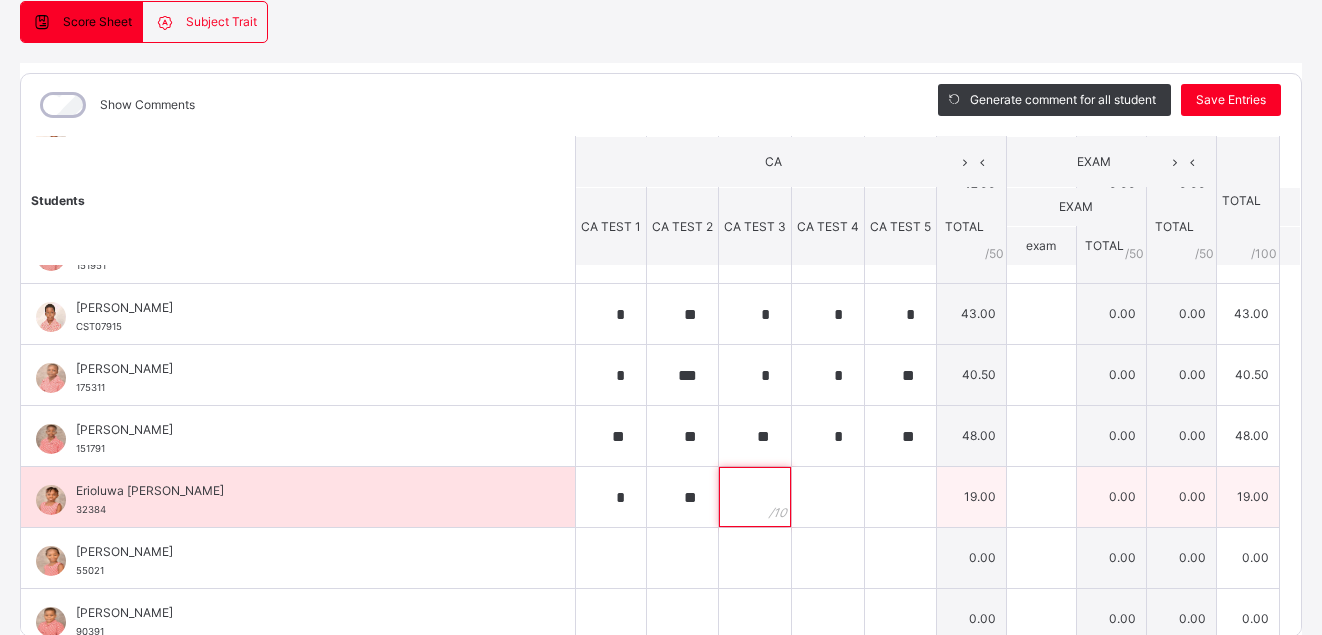 click at bounding box center (755, 497) 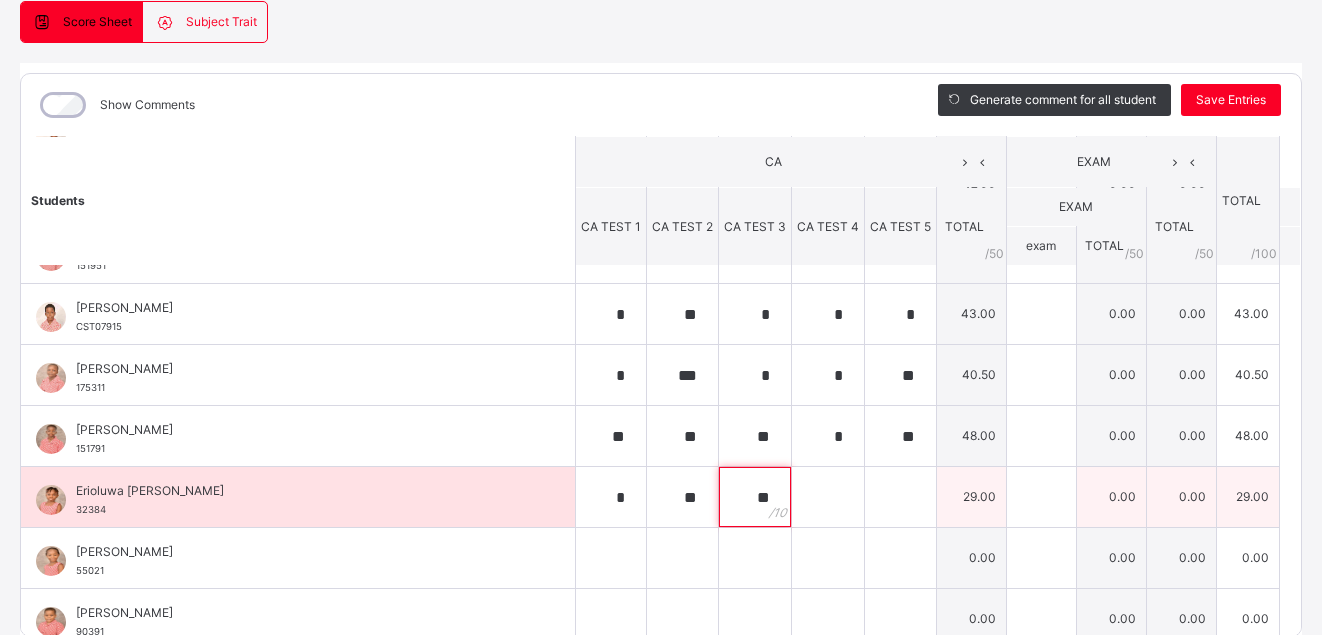 type on "**" 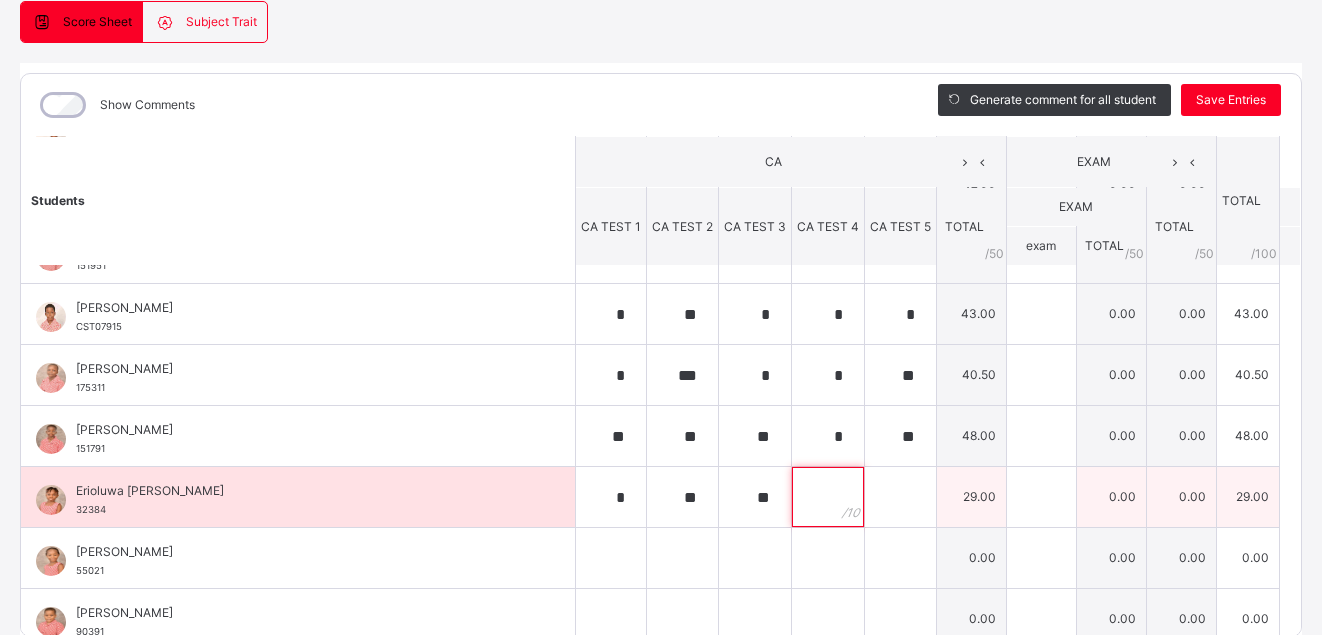 click at bounding box center (828, 497) 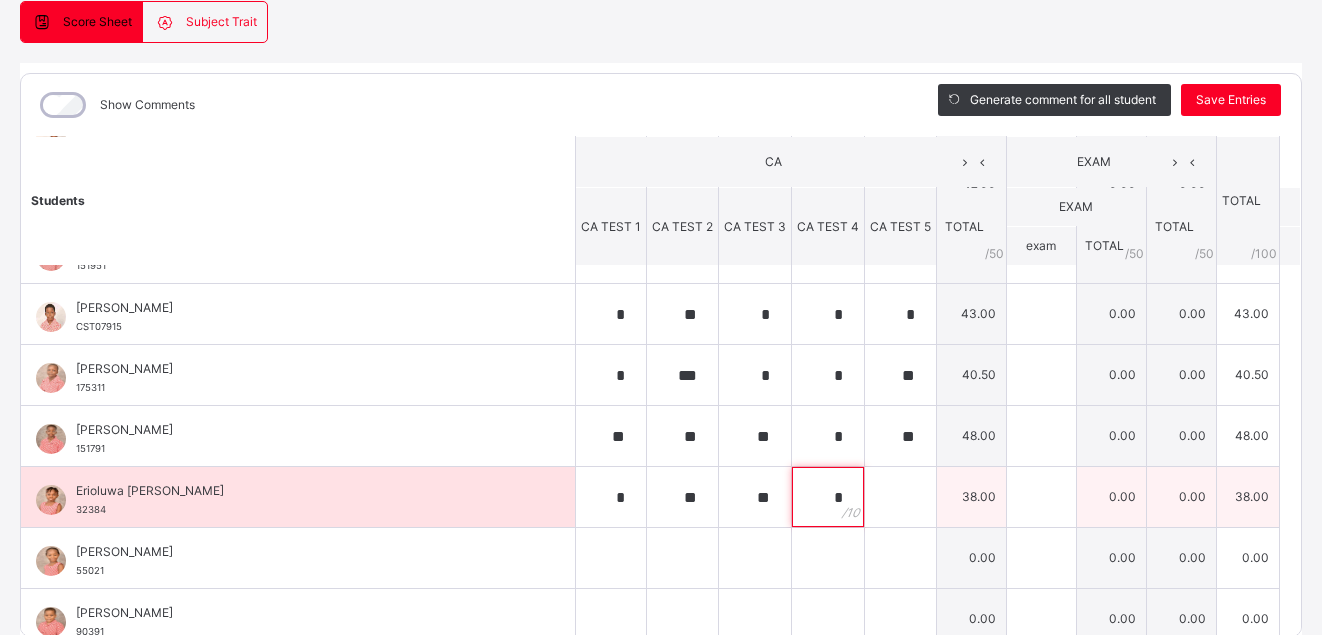type on "*" 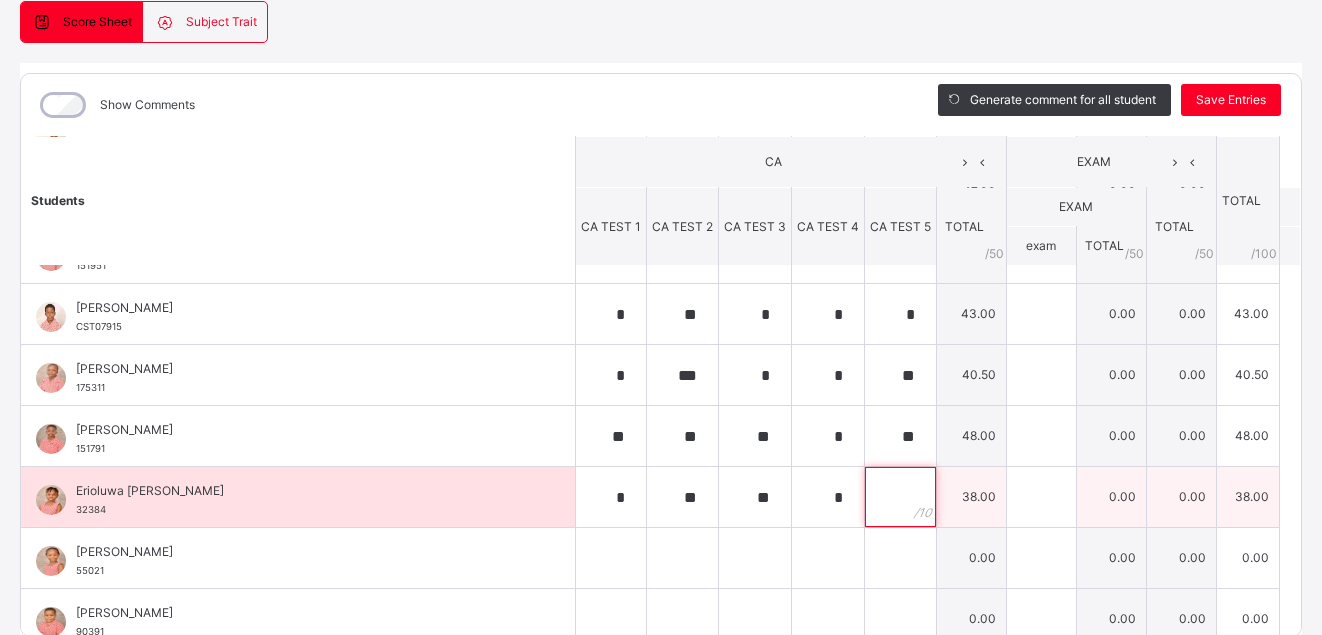 click at bounding box center (900, 497) 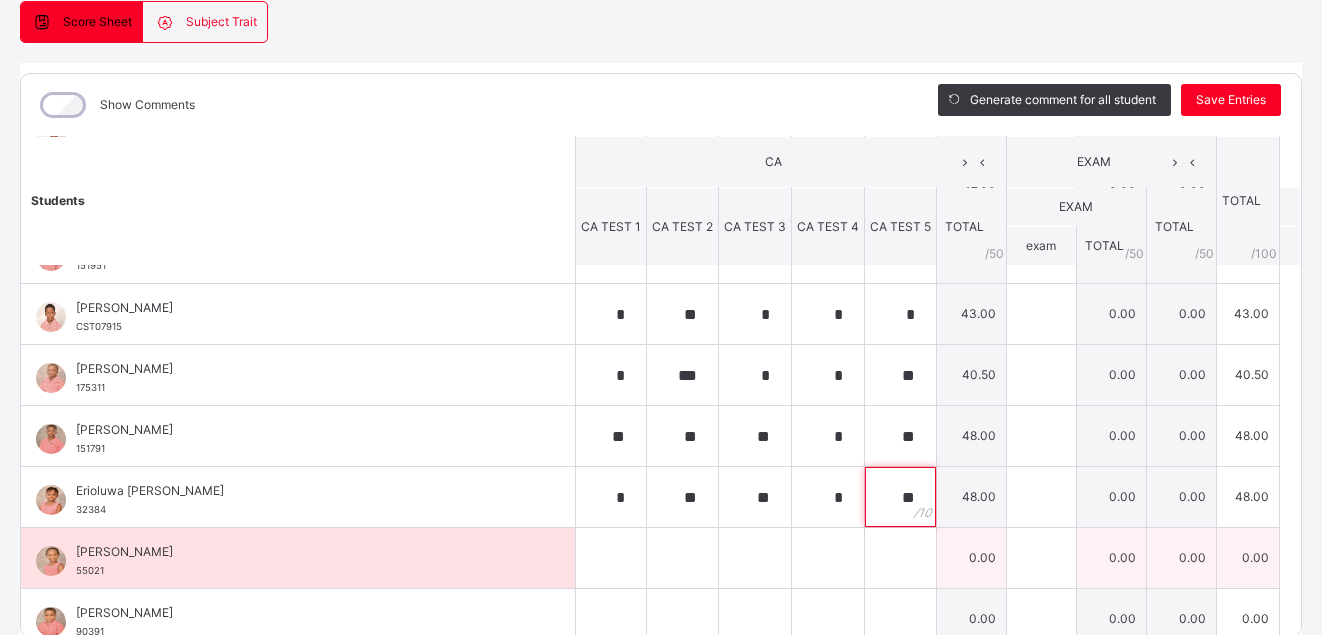 type on "**" 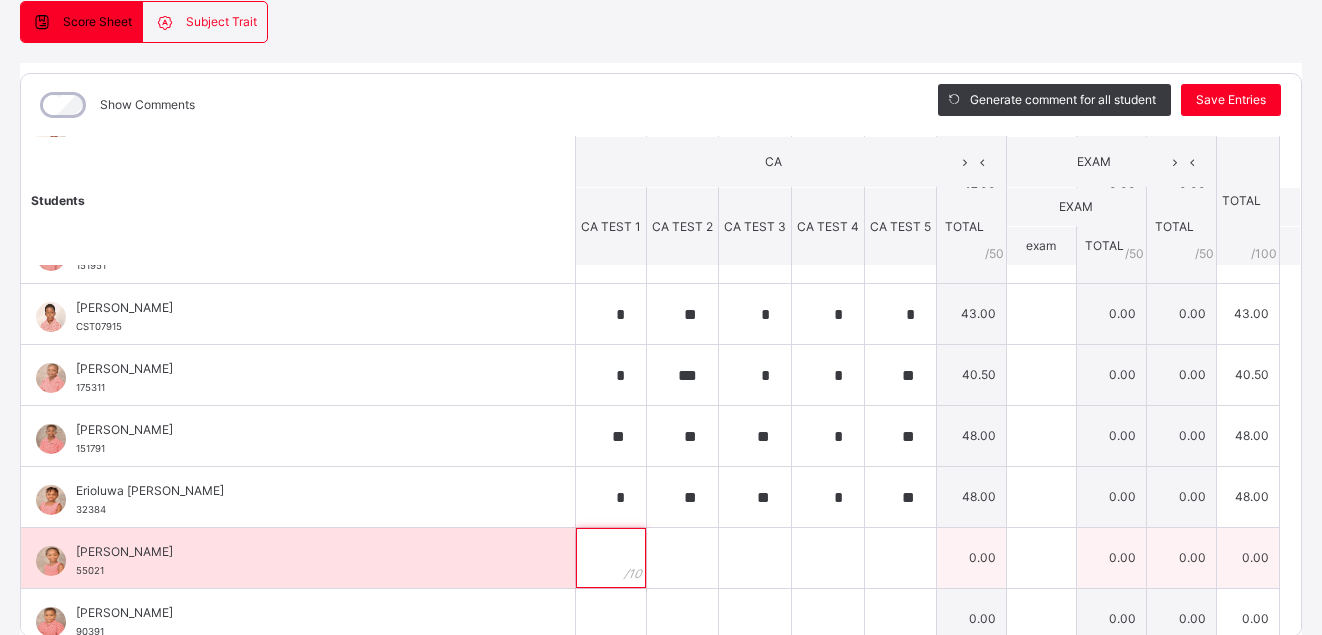 click at bounding box center (611, 558) 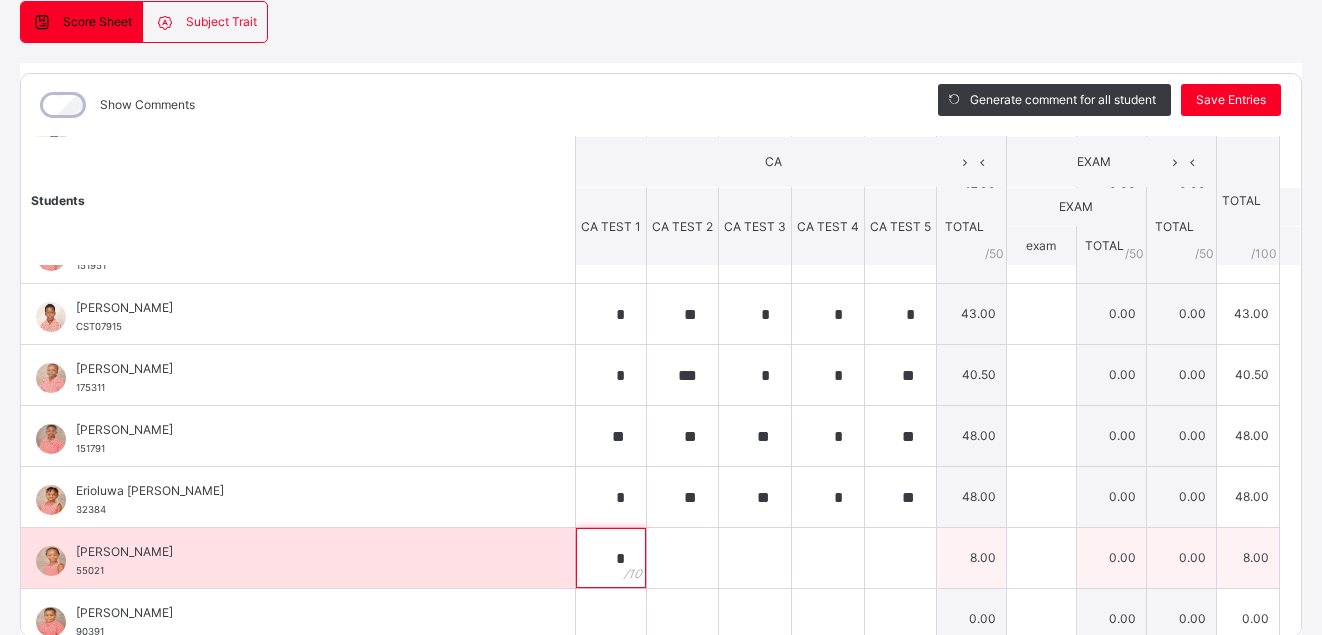 type on "*" 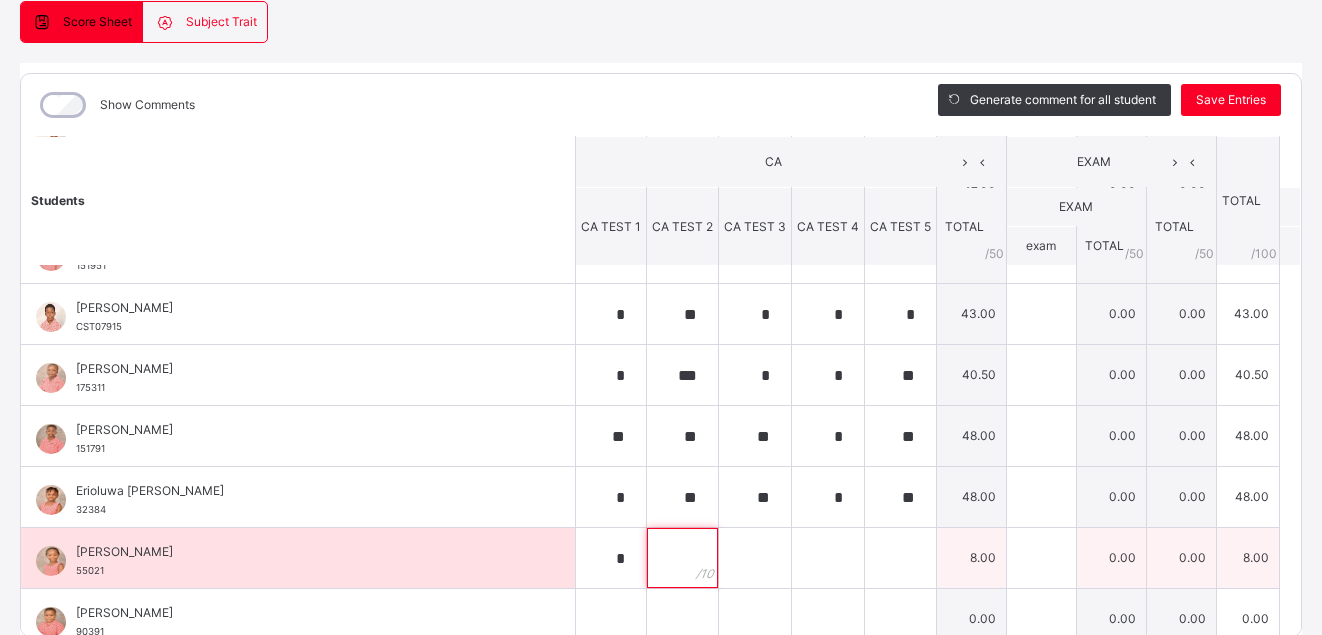 click at bounding box center [682, 558] 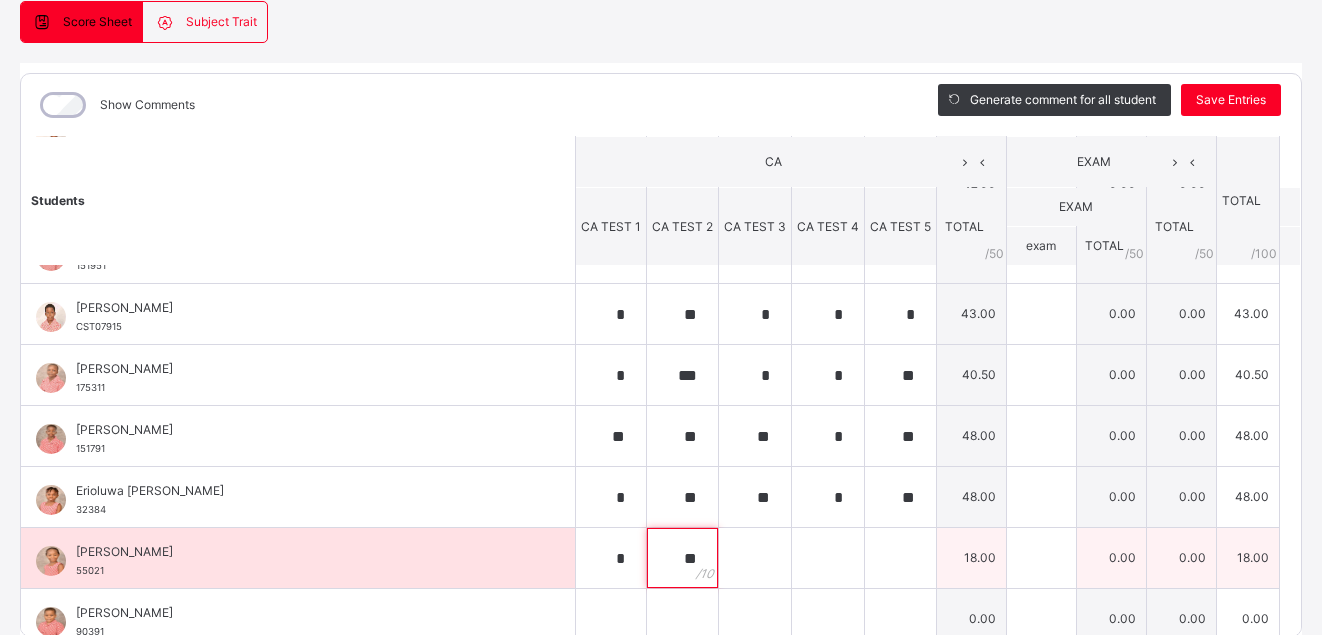 type on "**" 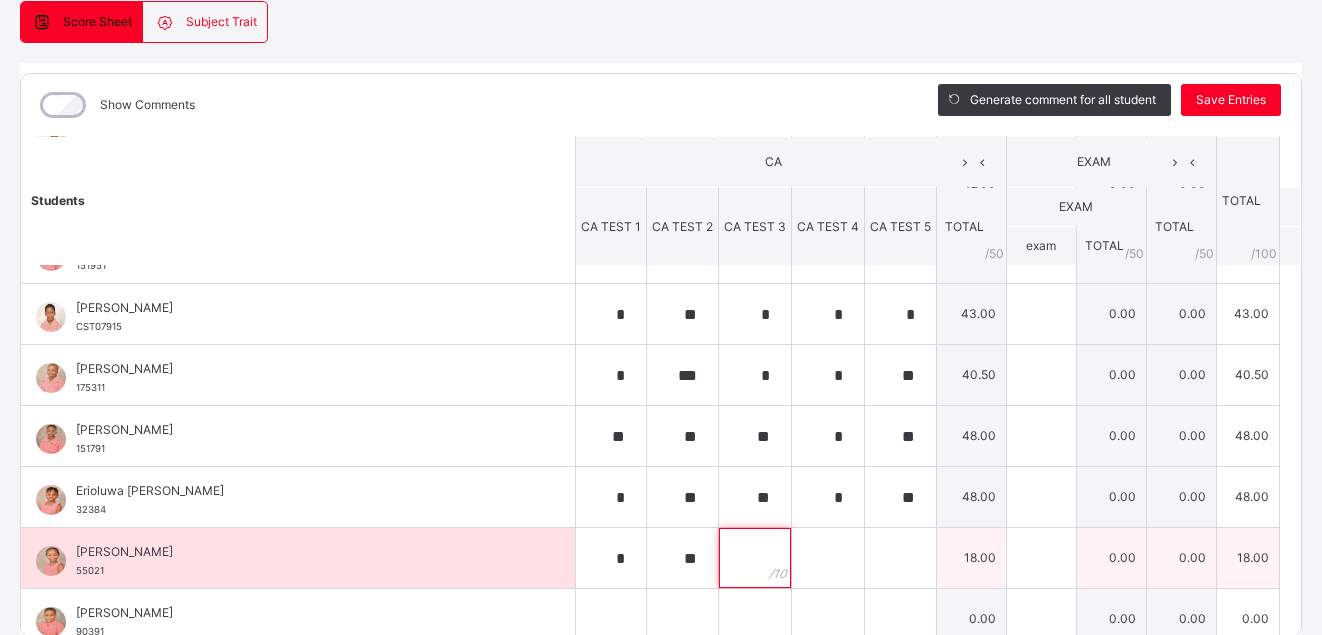 click at bounding box center (755, 558) 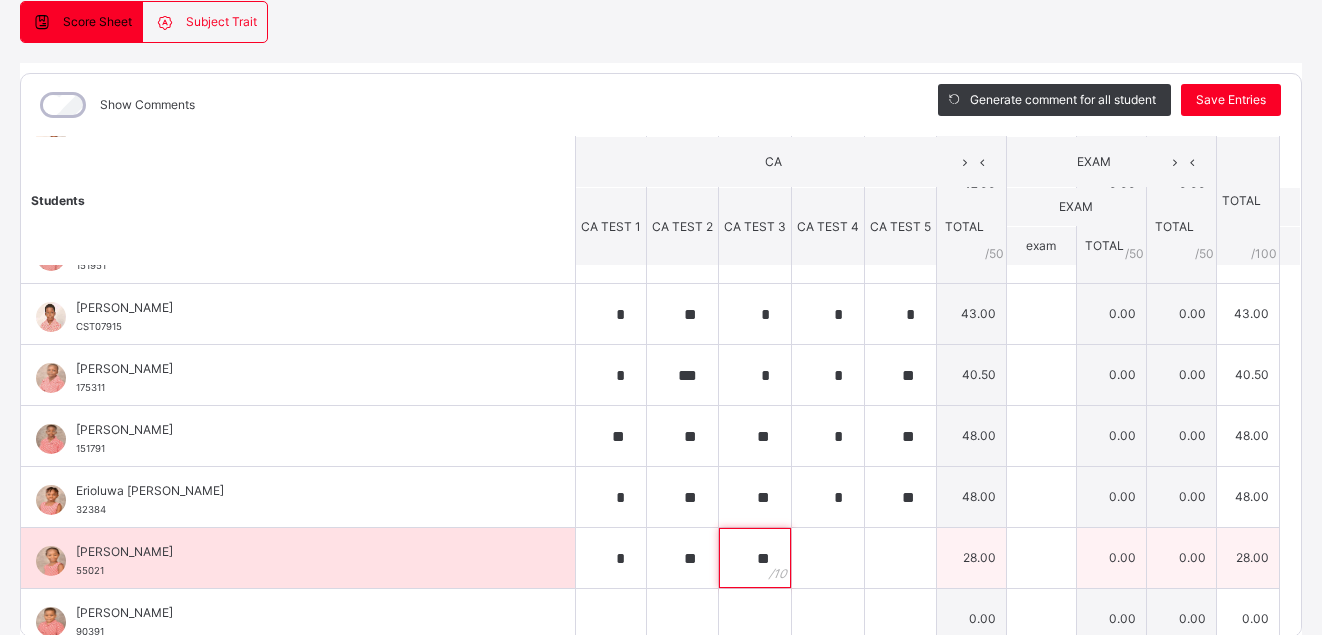 type on "**" 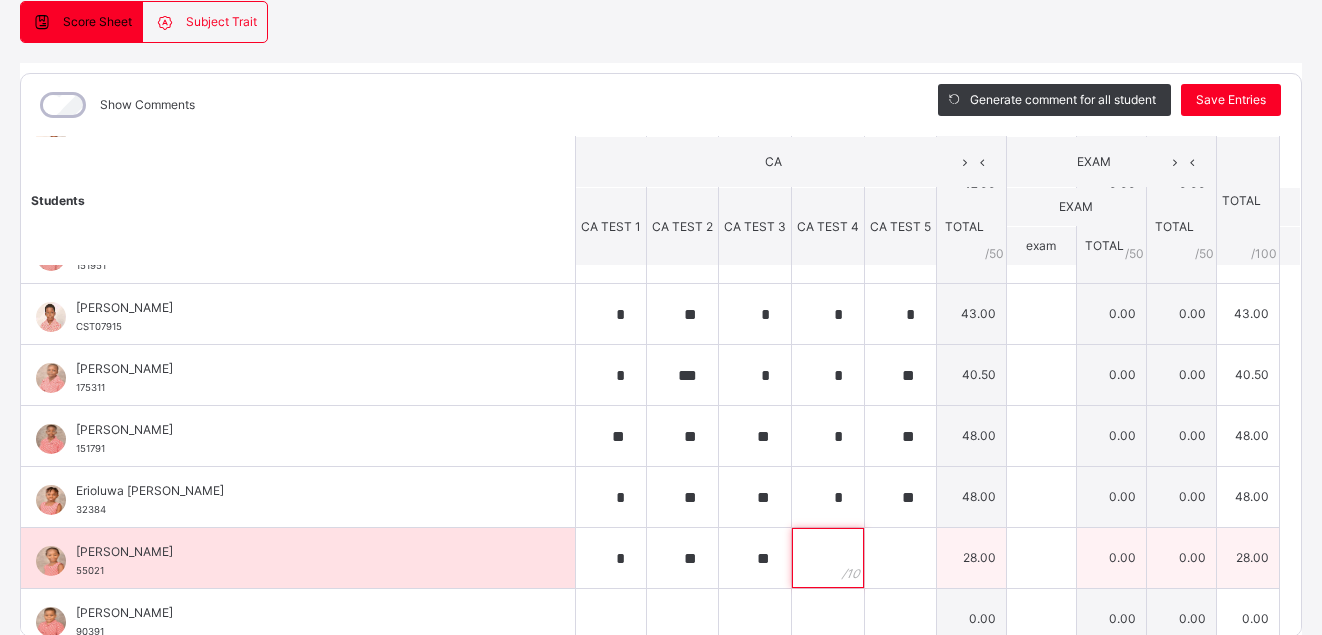 click at bounding box center [828, 558] 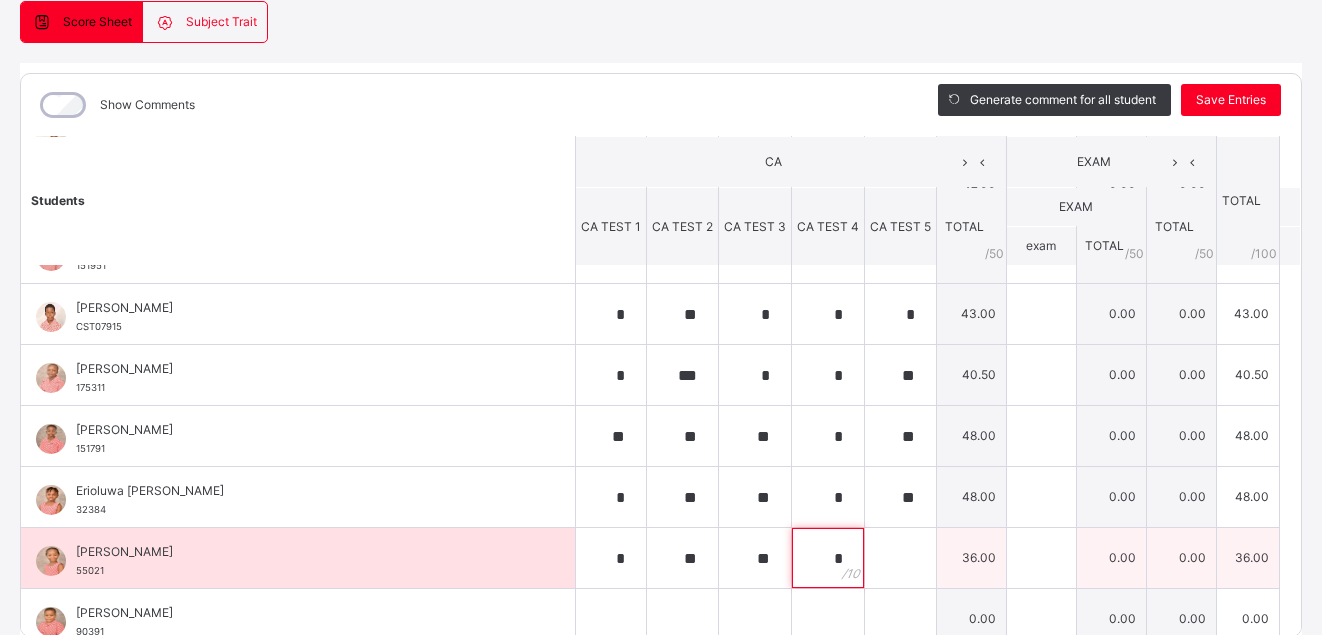 type on "*" 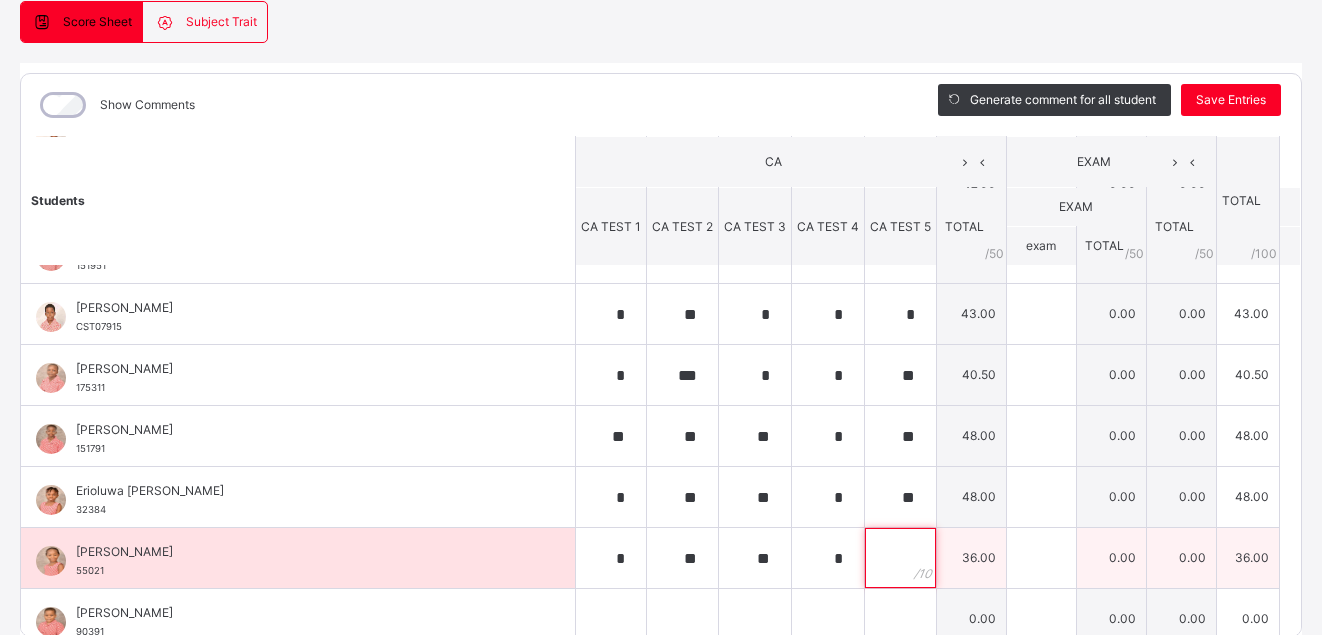 click at bounding box center (900, 558) 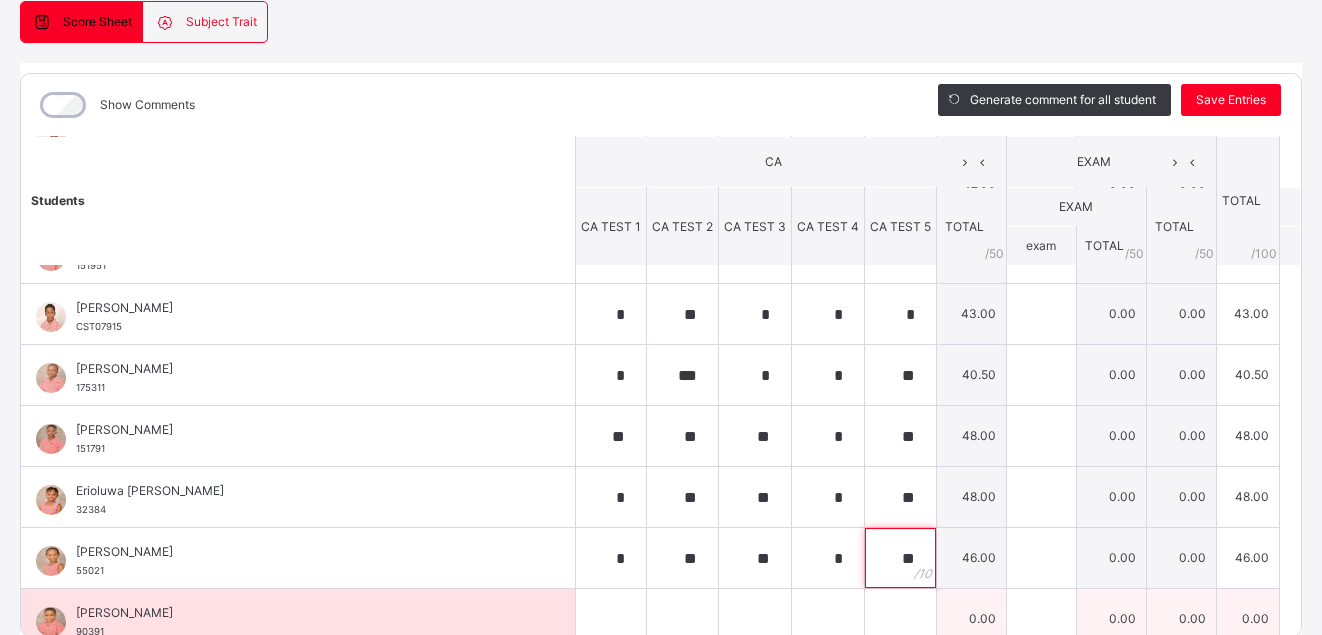 type on "**" 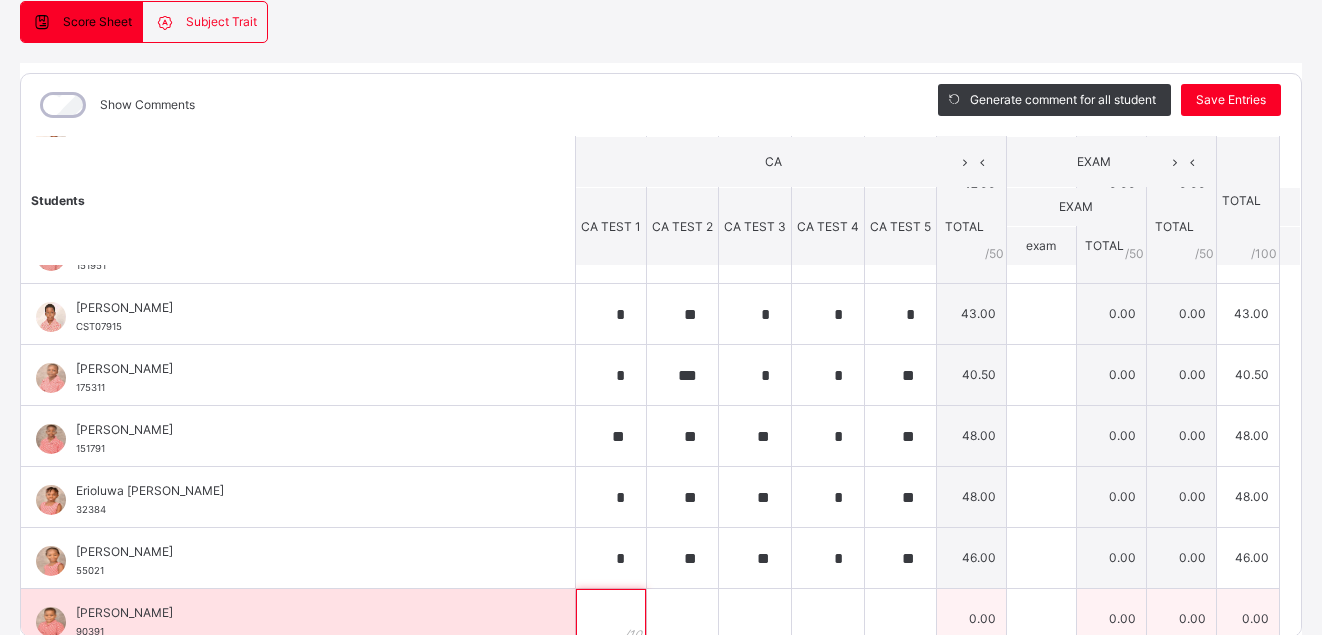 click at bounding box center [611, 619] 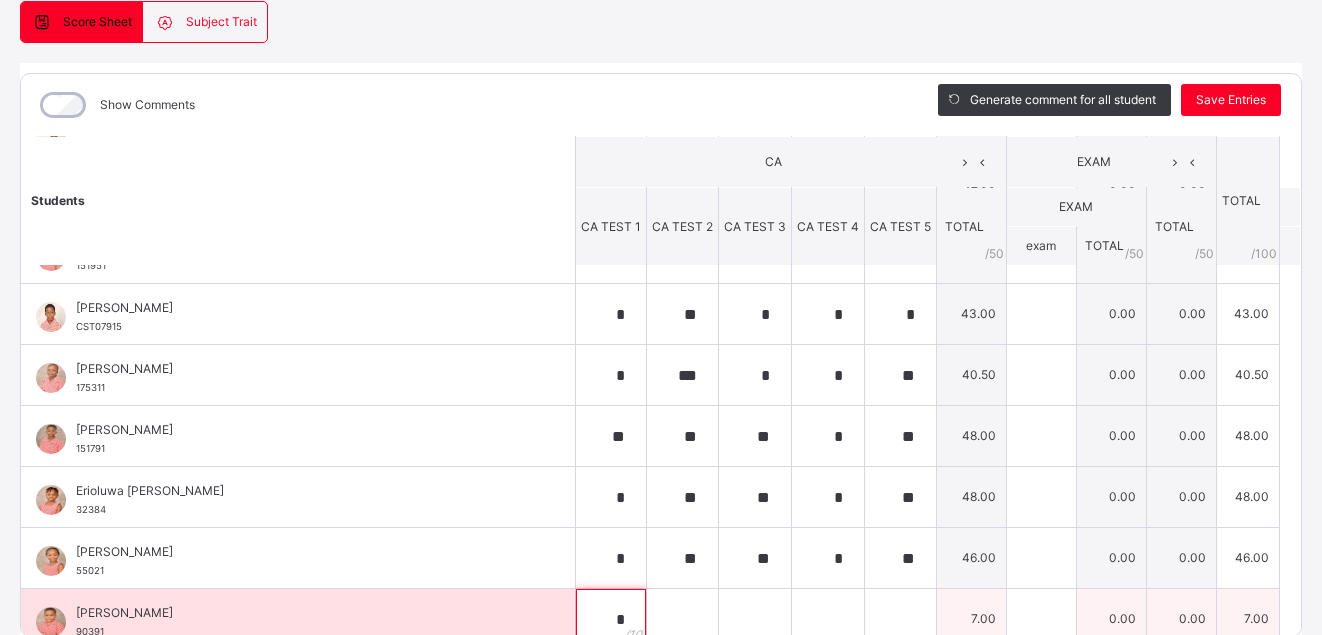 type on "*" 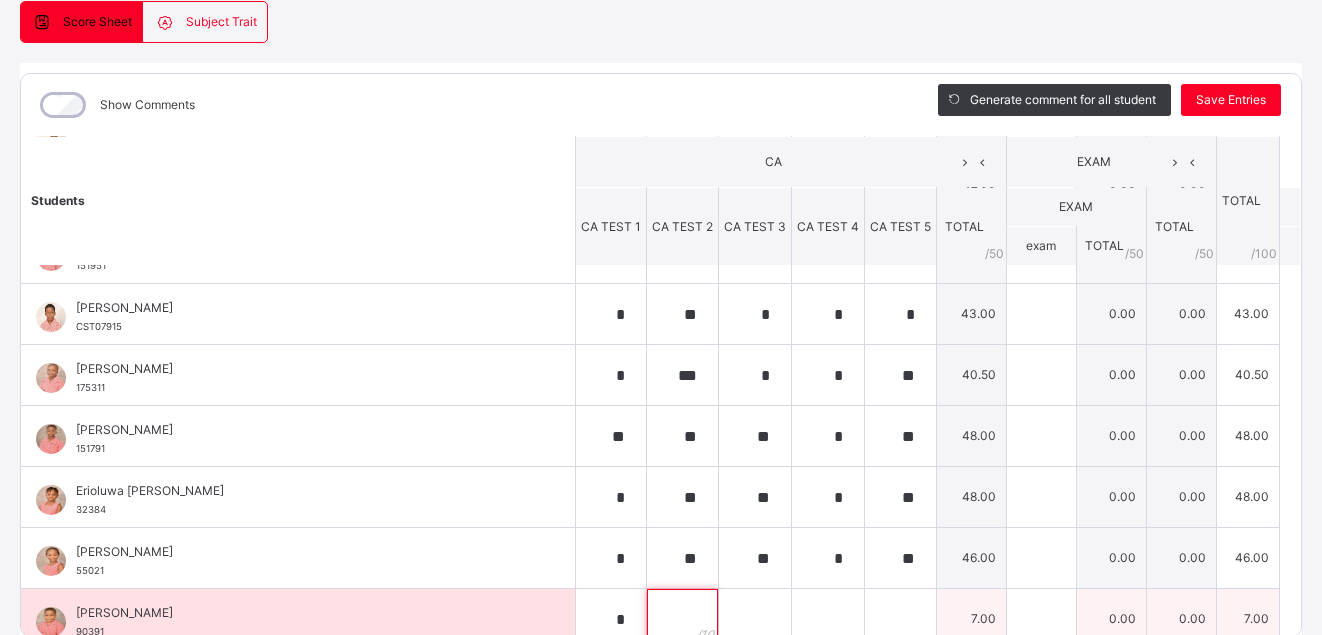 click at bounding box center [682, 619] 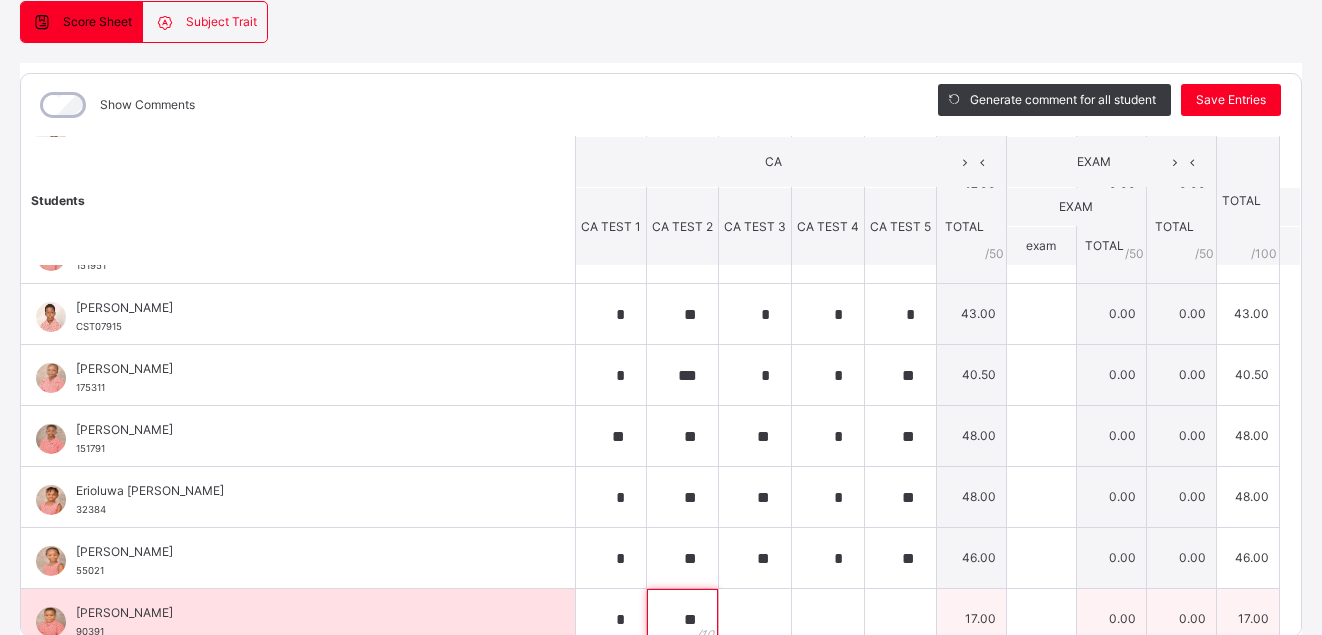 type on "**" 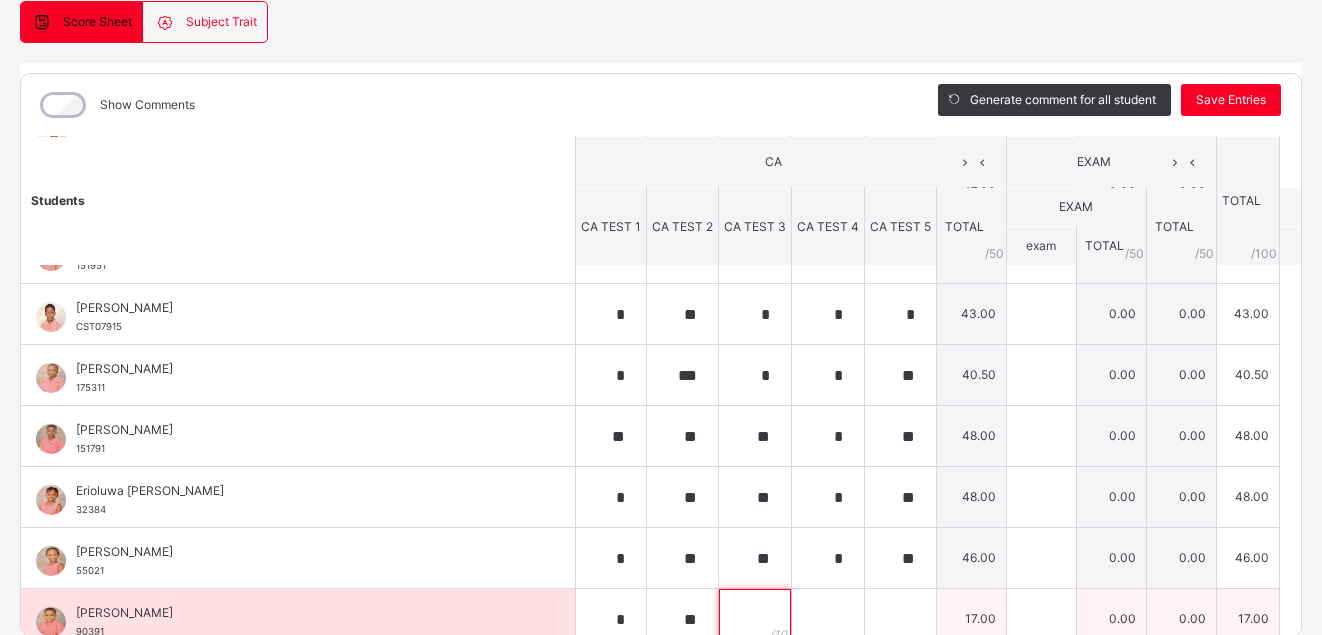 click at bounding box center (755, 619) 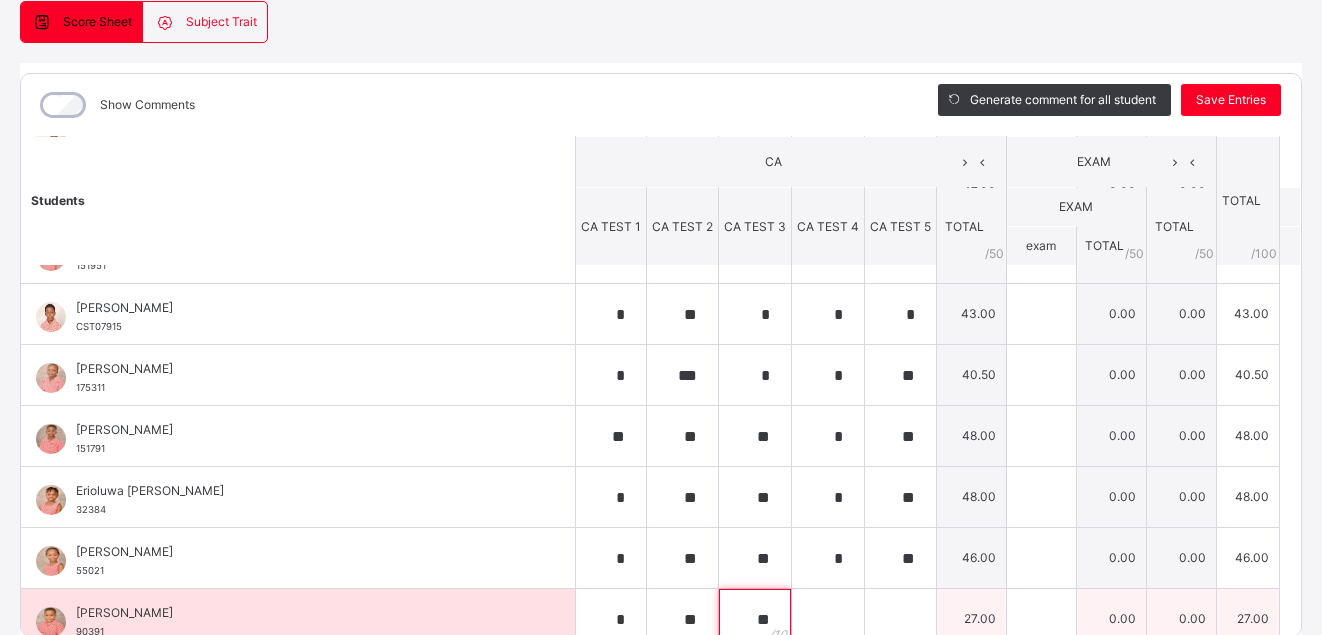 type on "**" 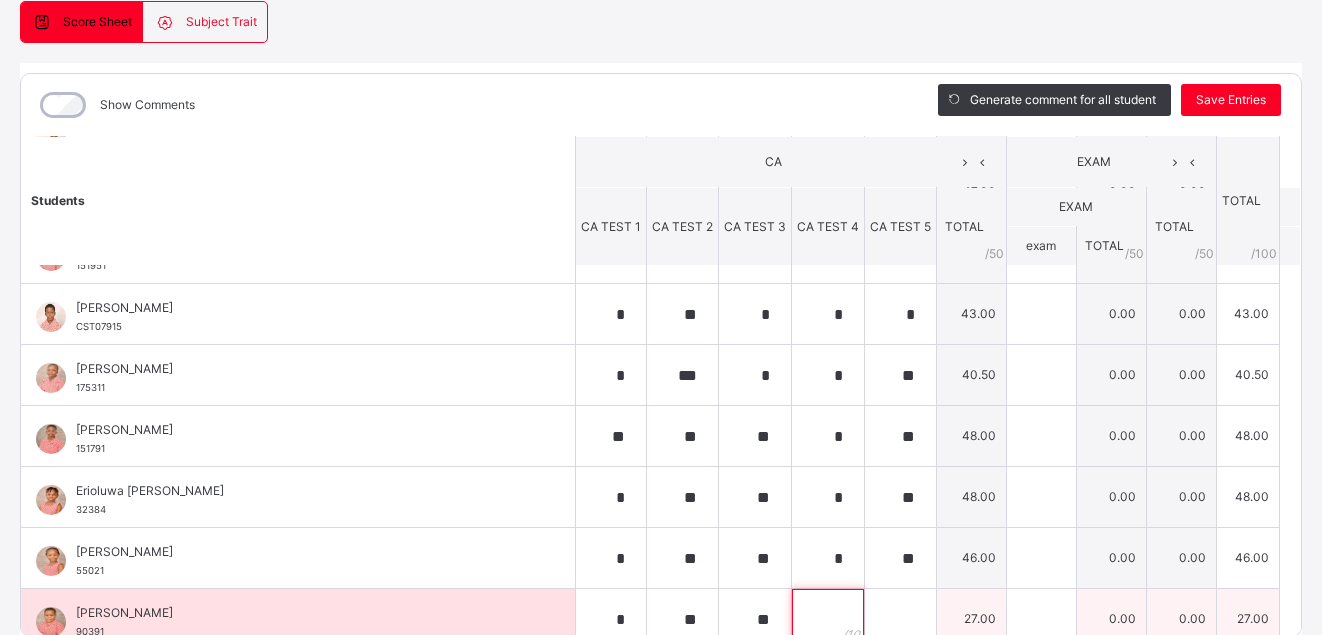 click at bounding box center (828, 619) 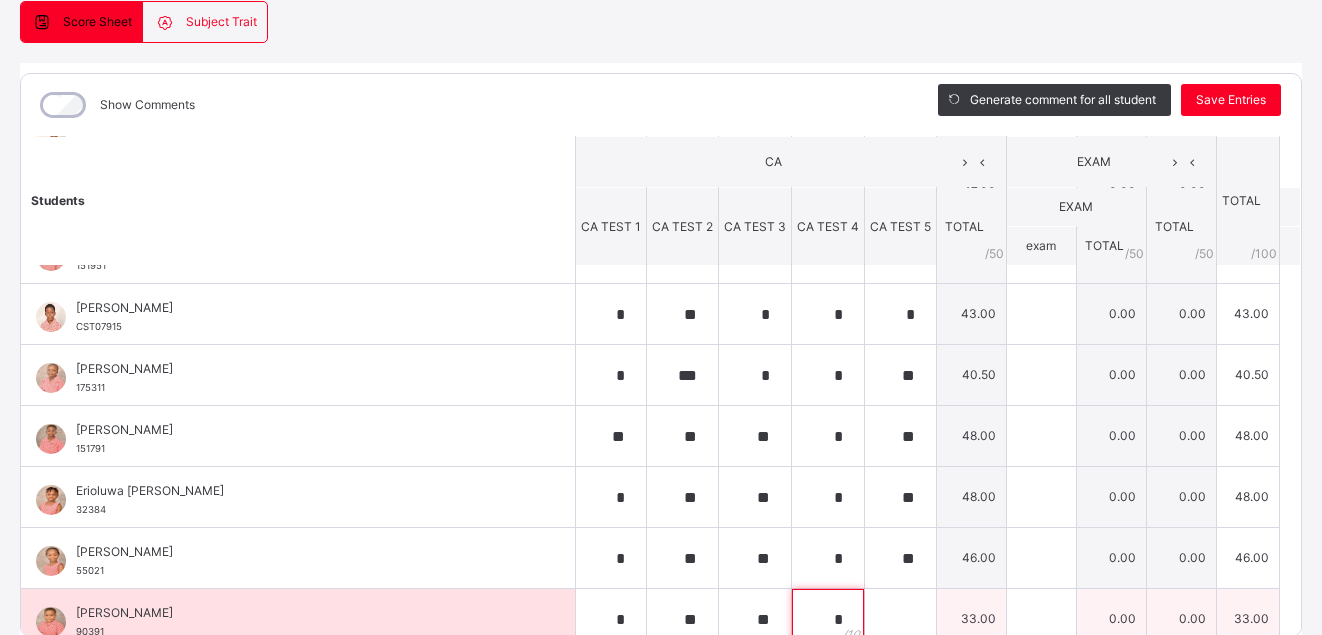 type on "*" 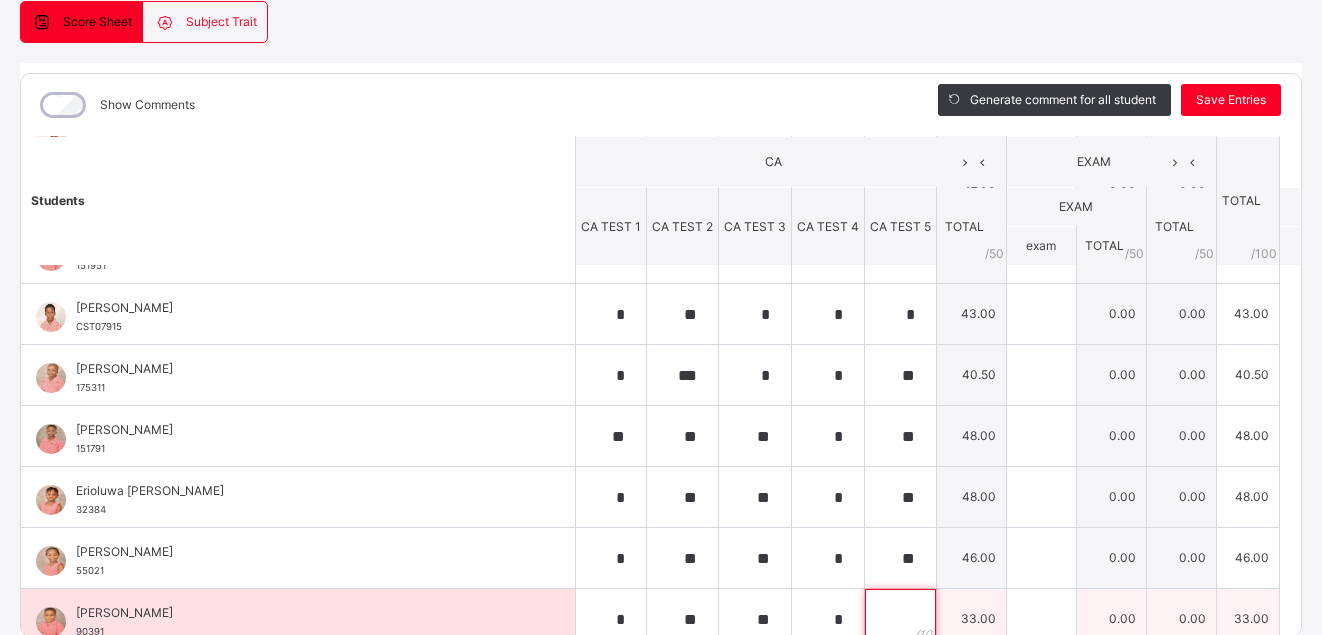 click at bounding box center (900, 619) 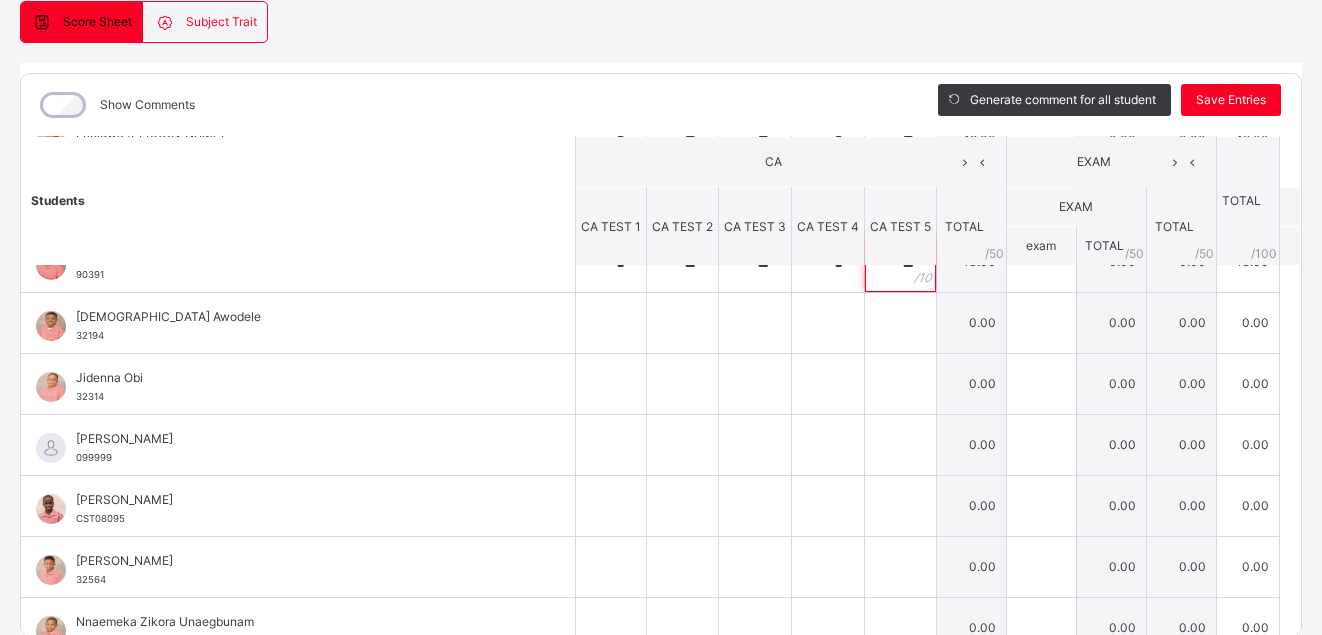 scroll, scrollTop: 525, scrollLeft: 0, axis: vertical 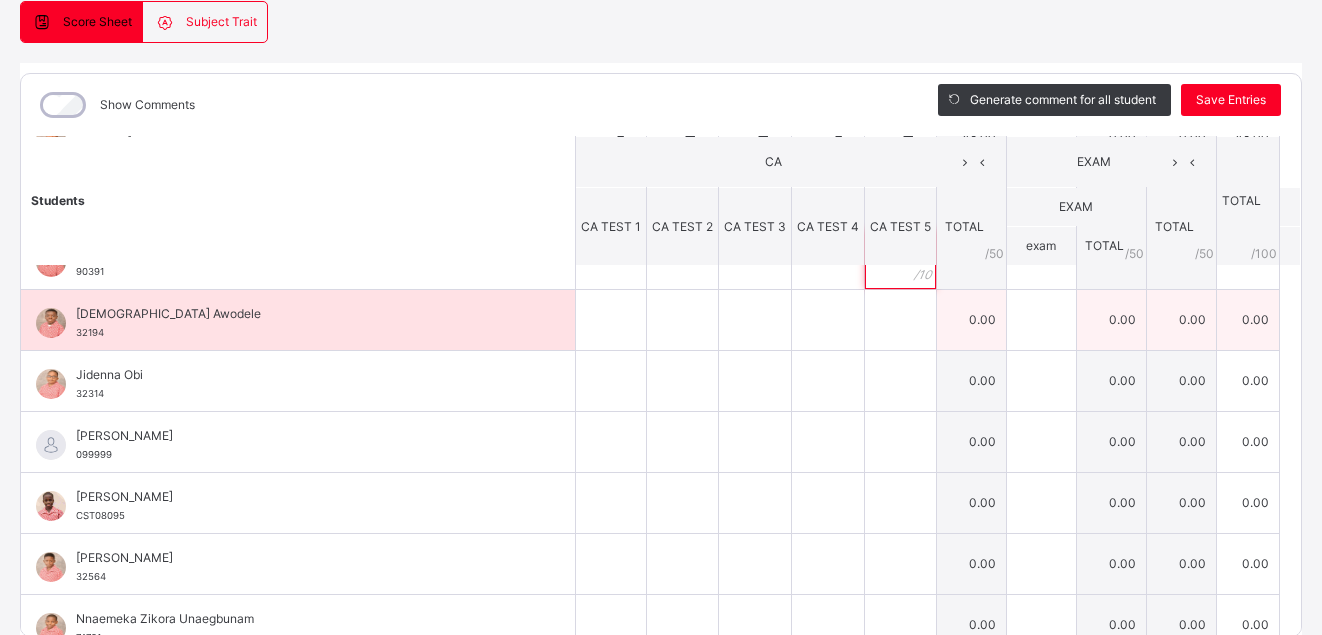 type on "**" 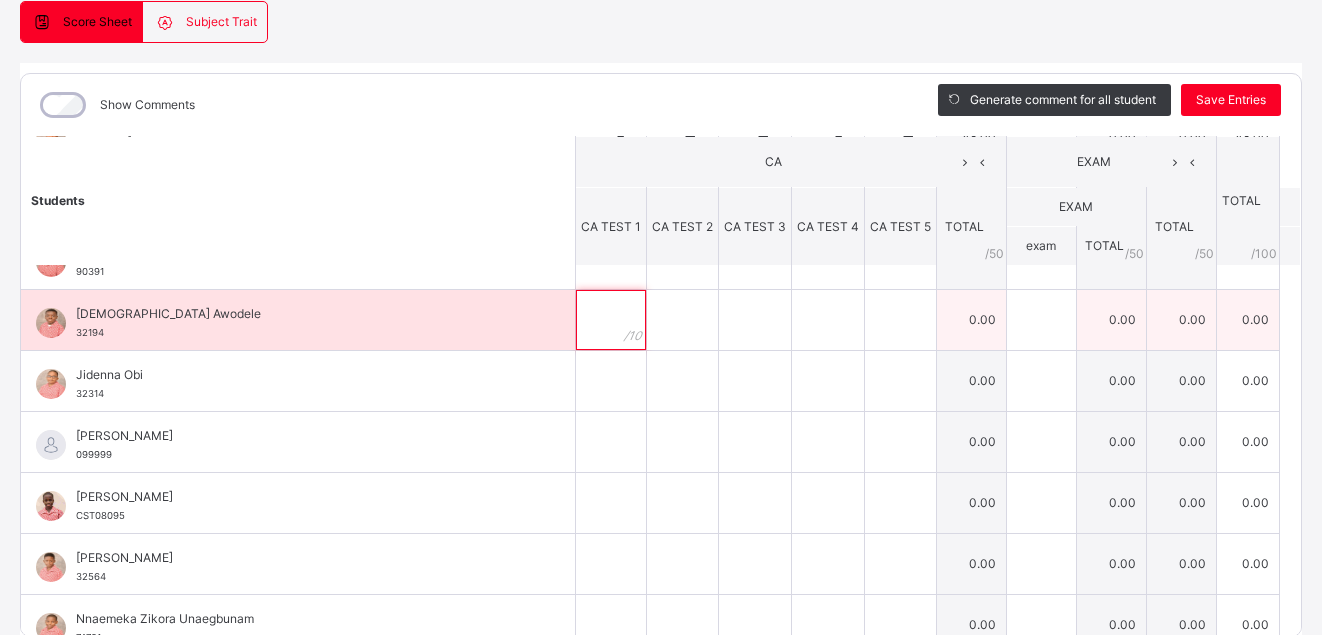 click at bounding box center [611, 320] 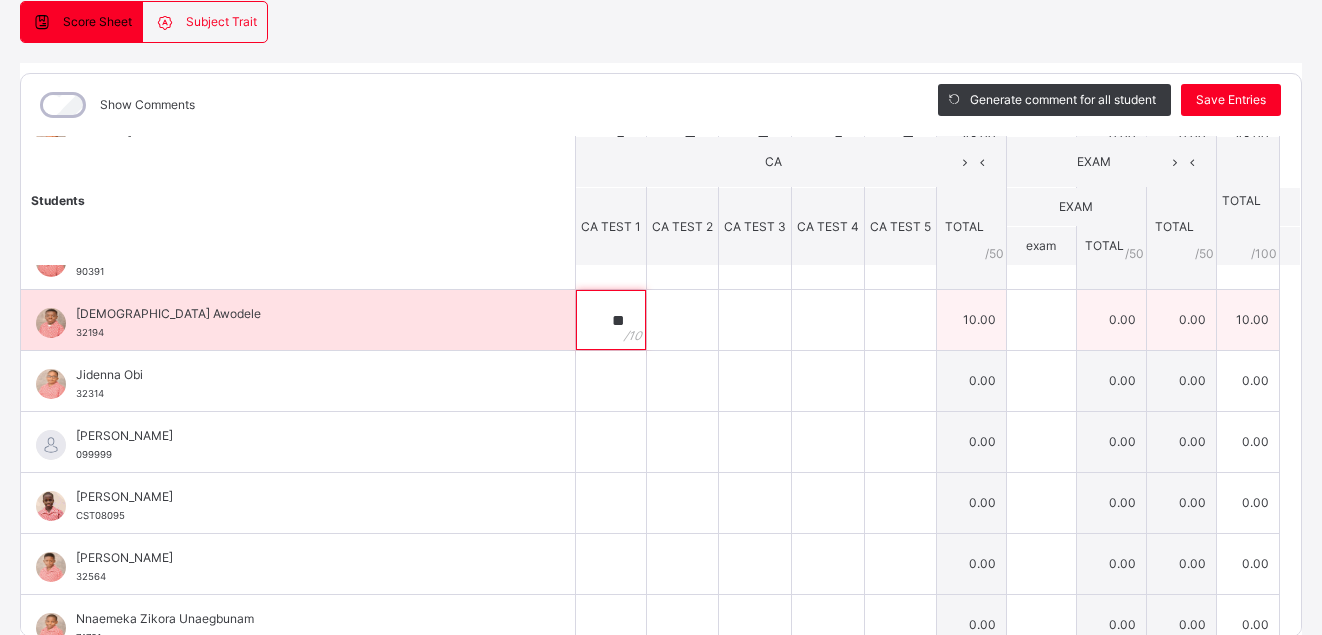 type on "**" 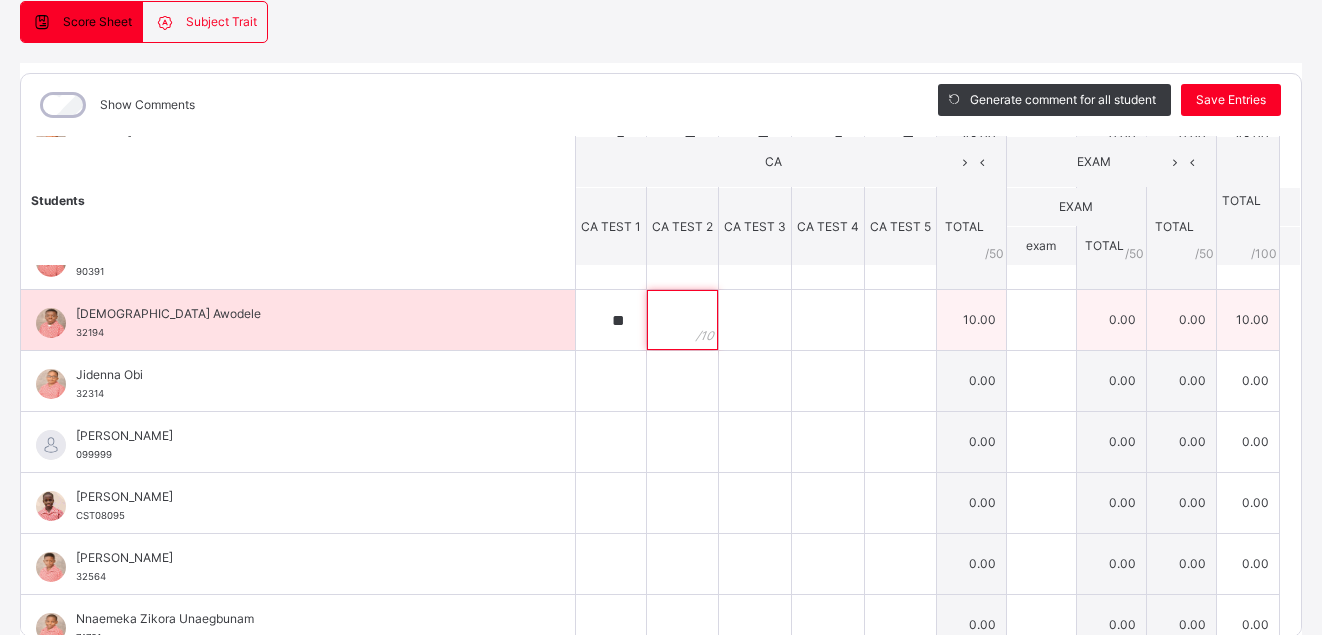 click at bounding box center (682, 320) 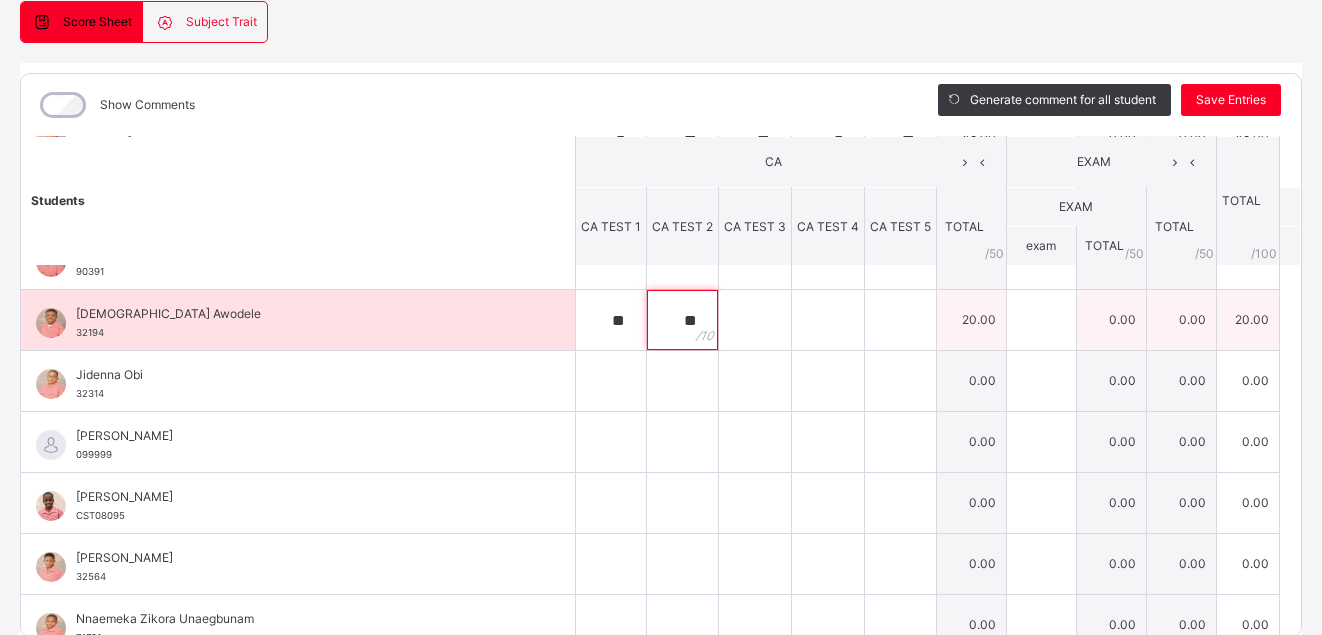 type on "**" 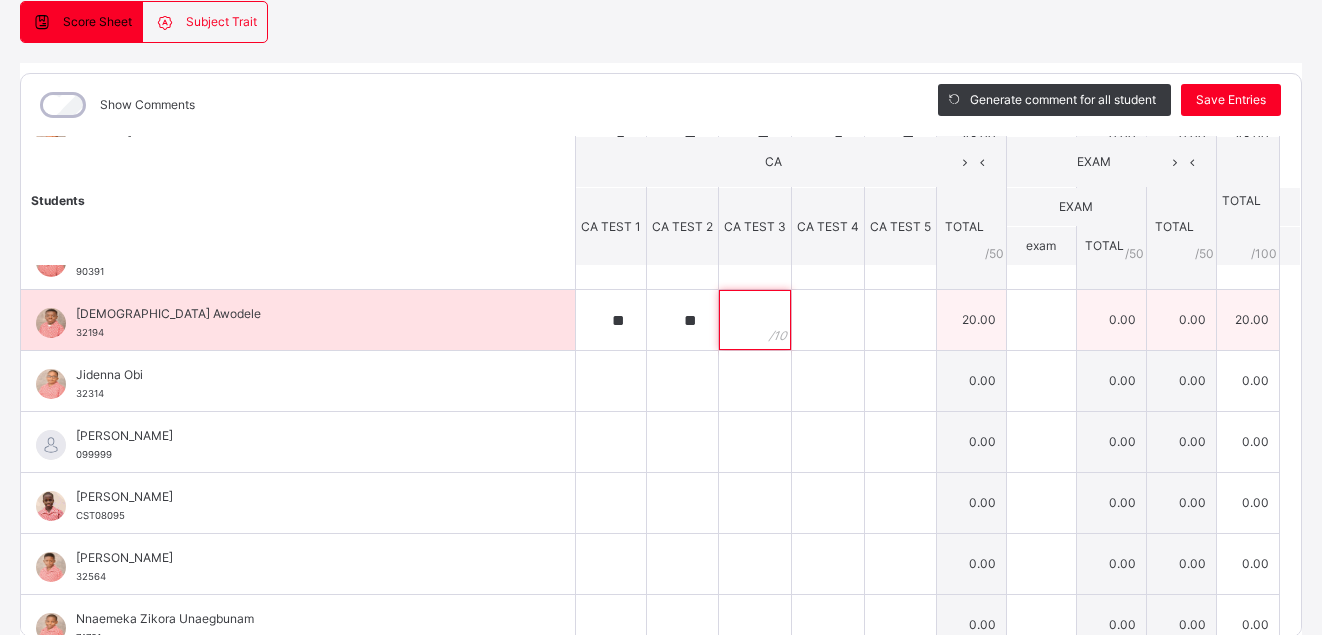 click at bounding box center [755, 320] 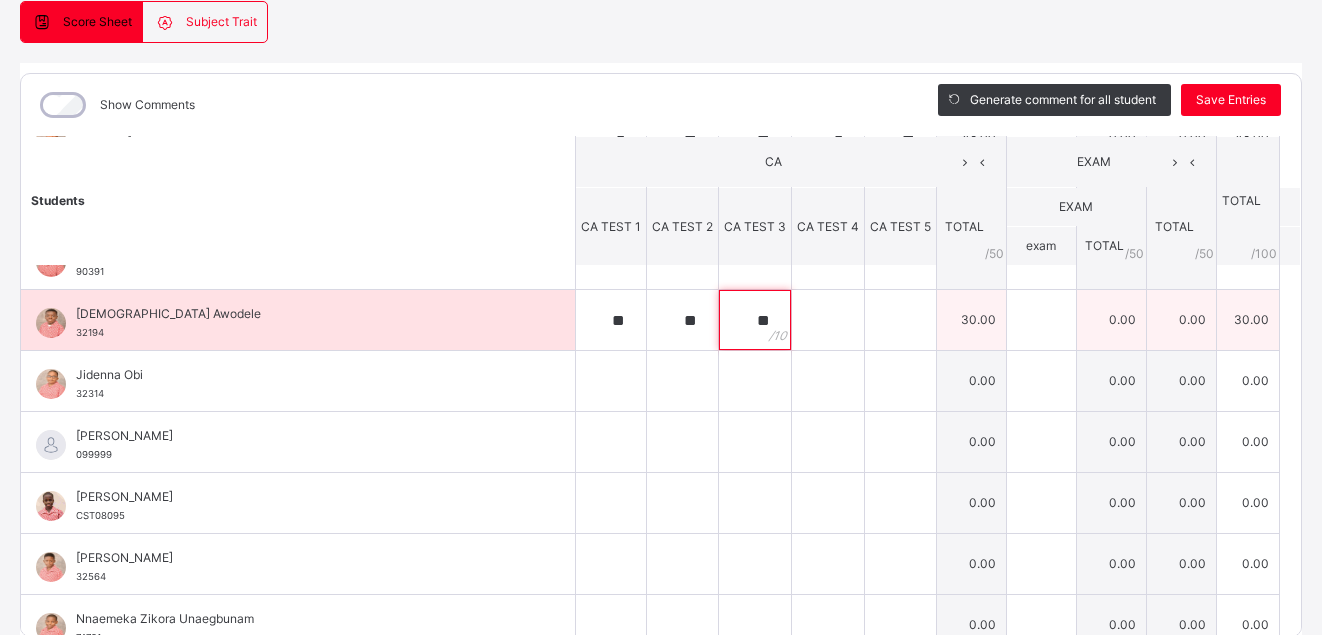 type on "**" 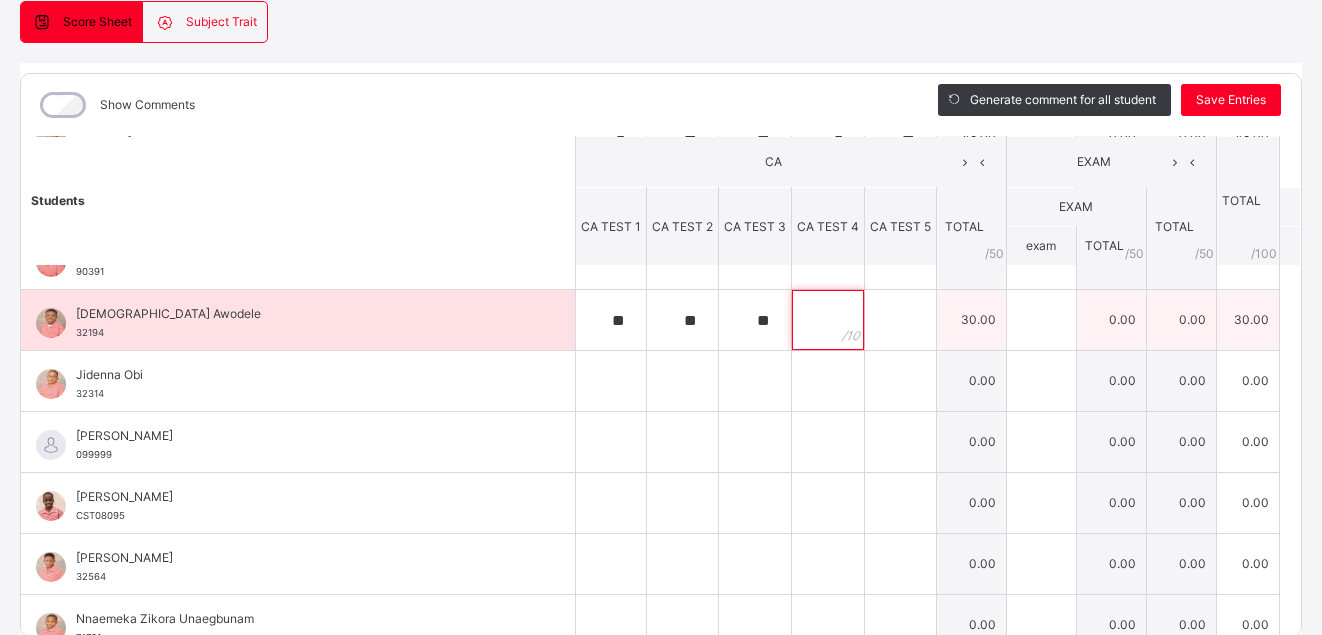 click at bounding box center (828, 320) 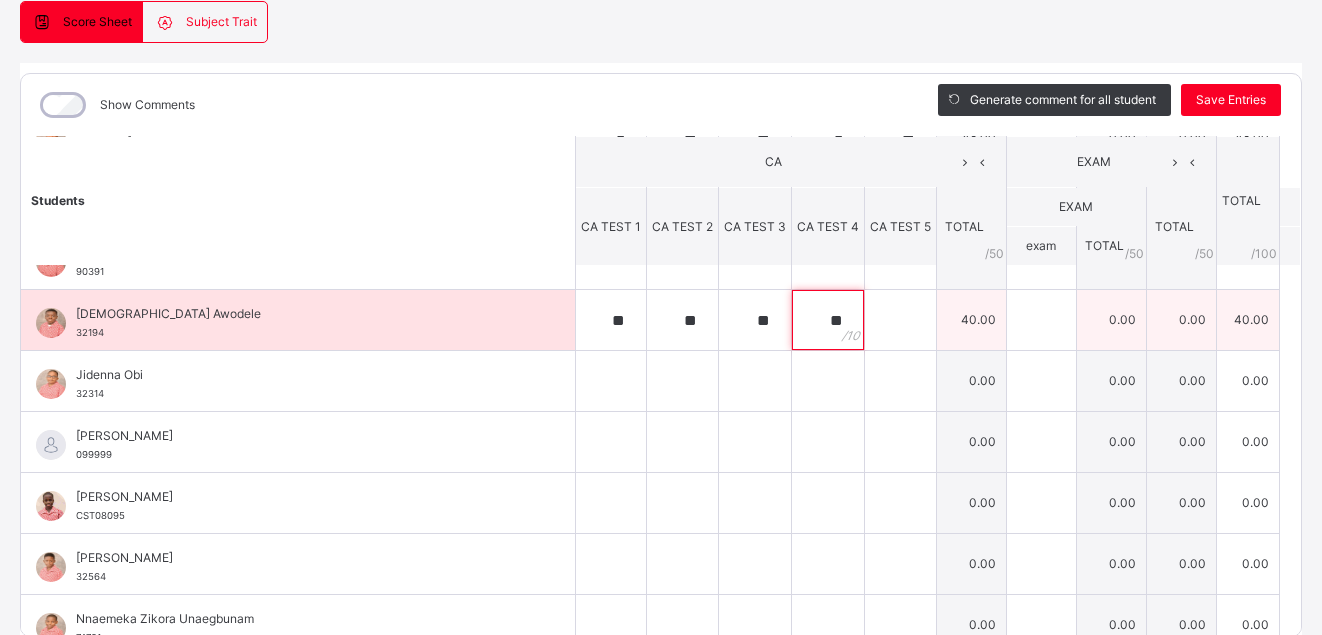 type on "**" 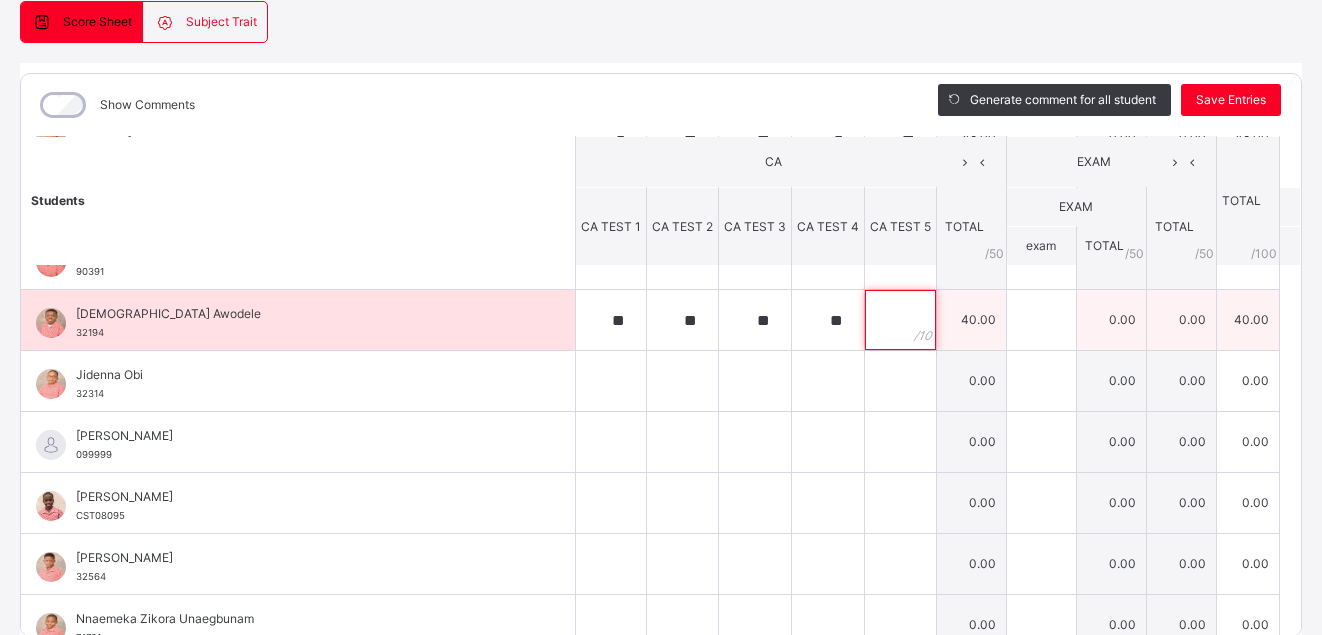 click at bounding box center [900, 320] 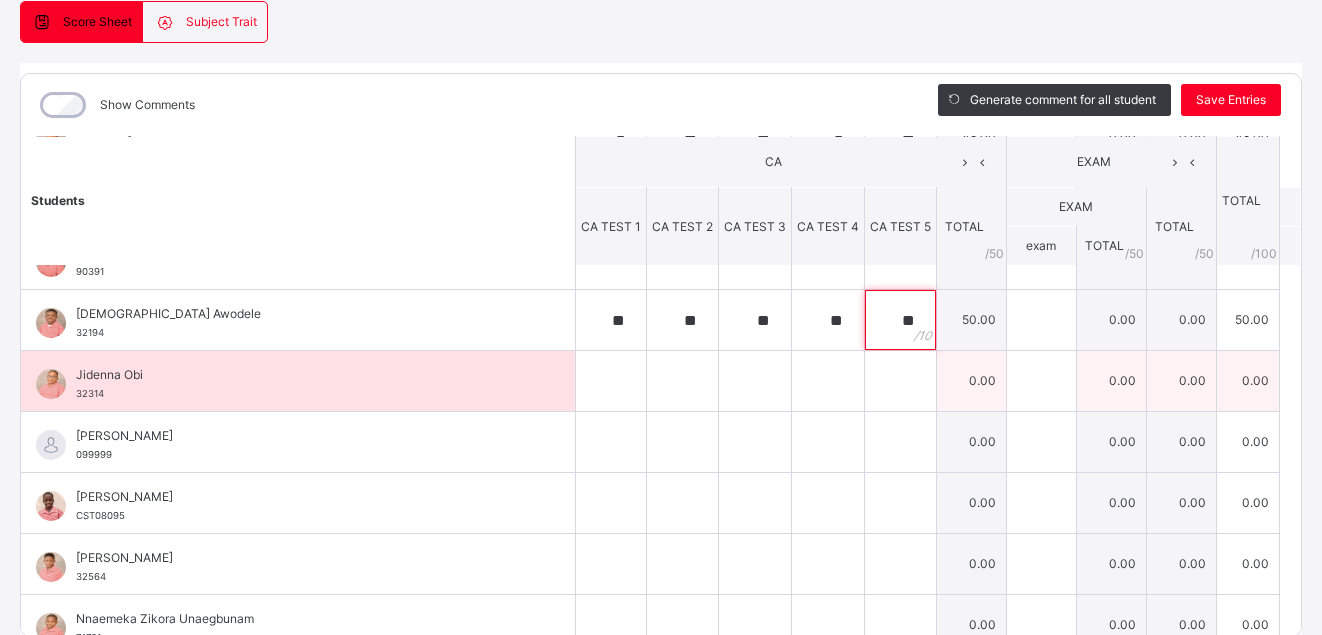 type on "**" 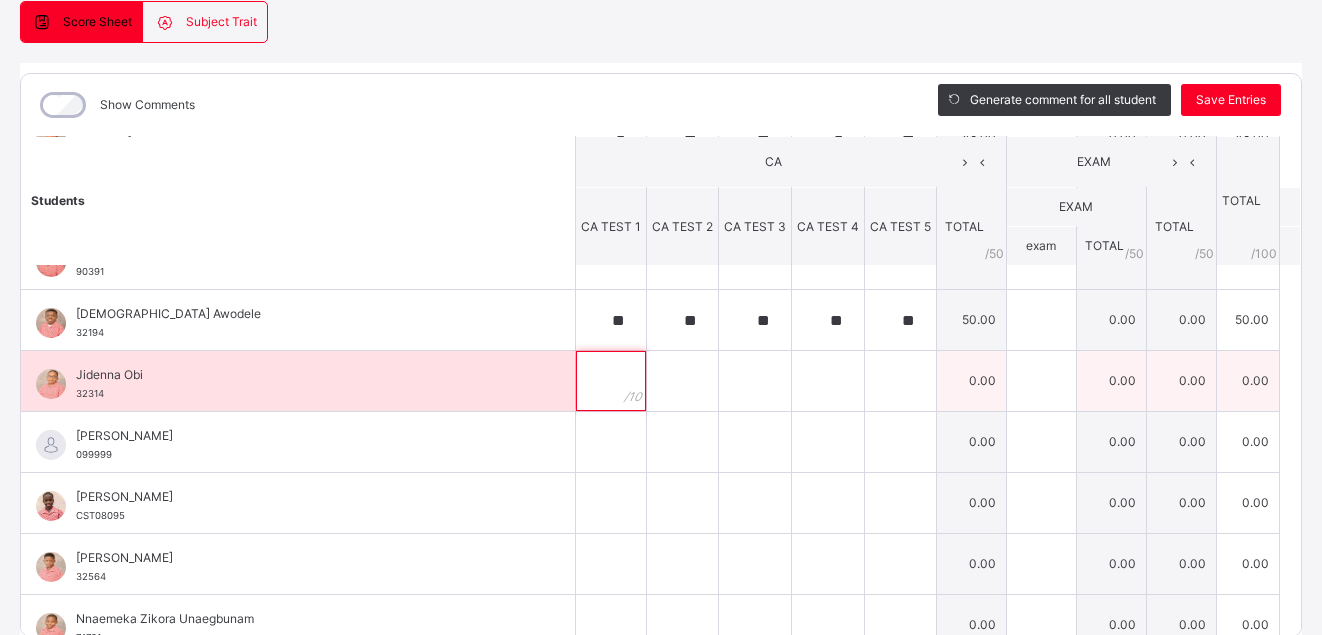 click at bounding box center [611, 381] 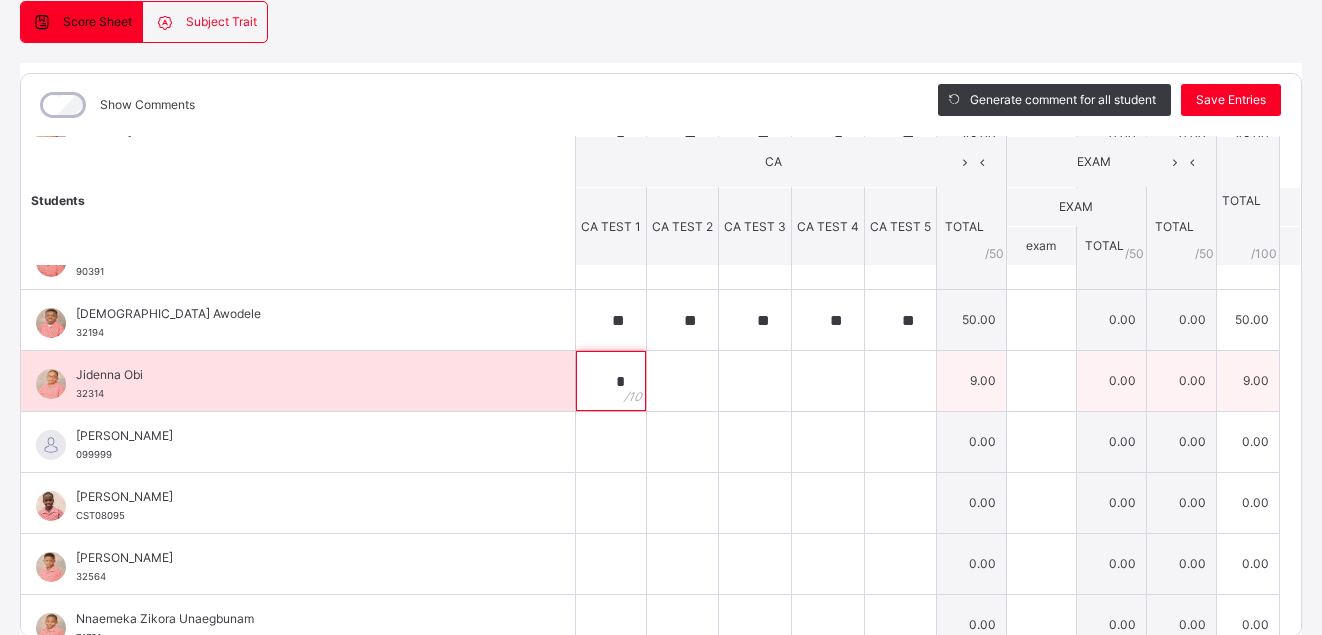 type on "*" 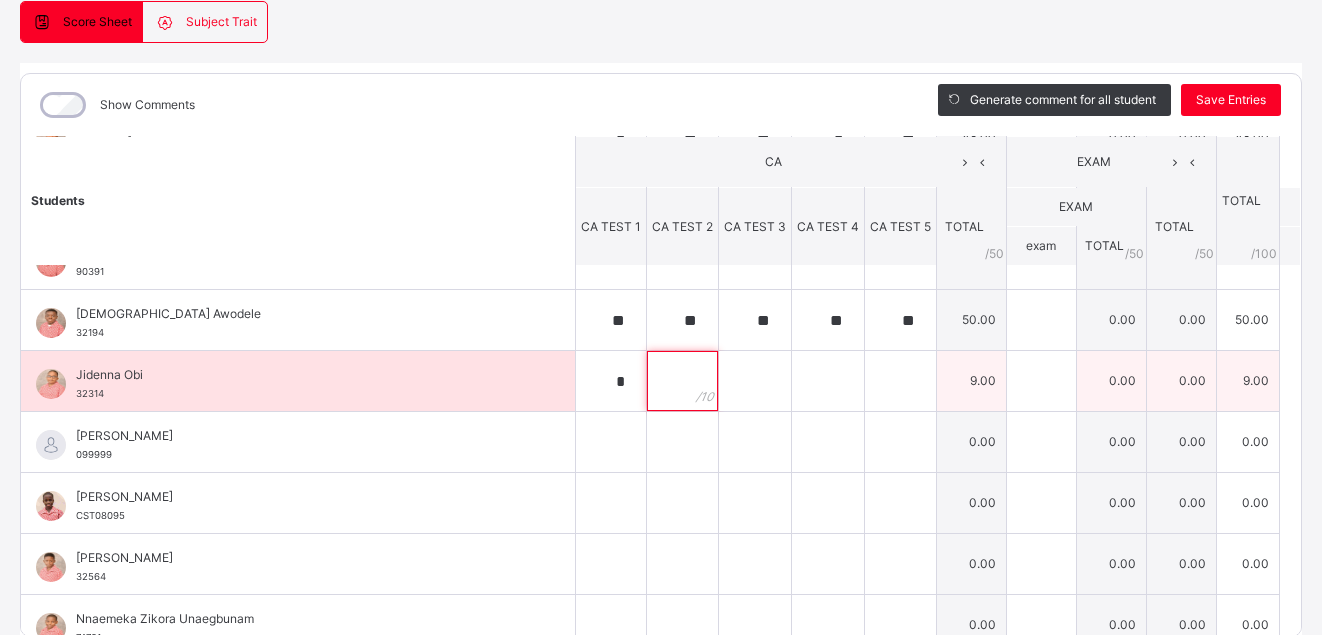 click at bounding box center (682, 381) 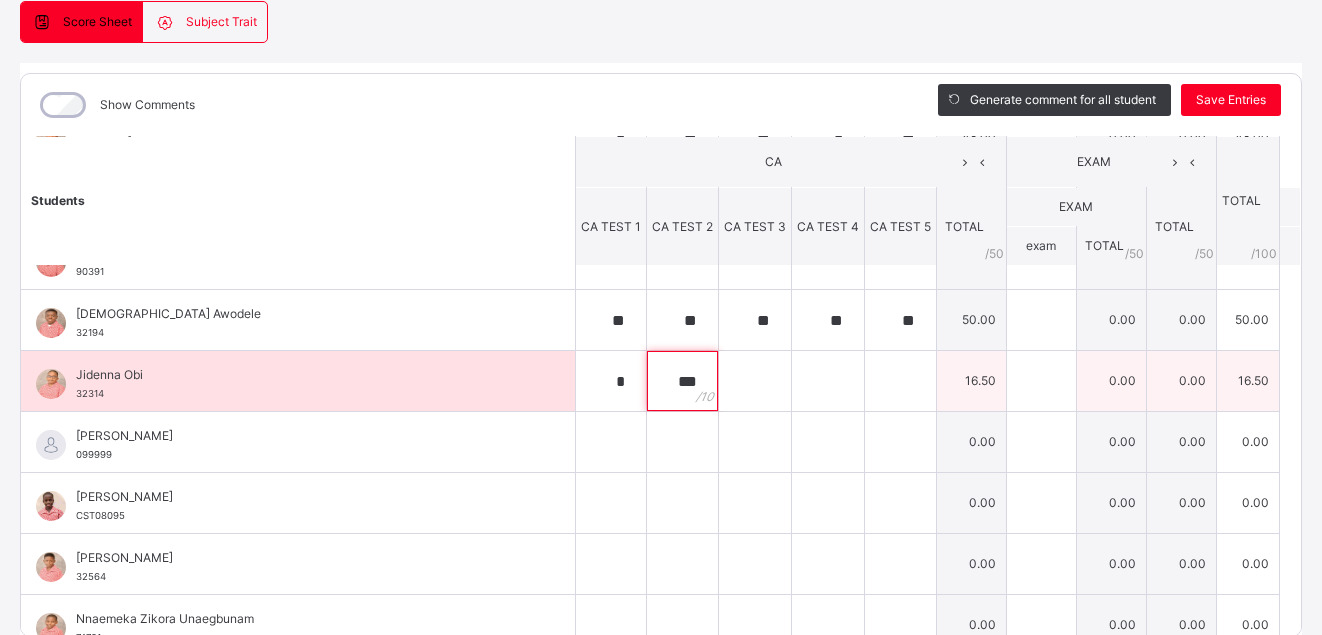 type on "***" 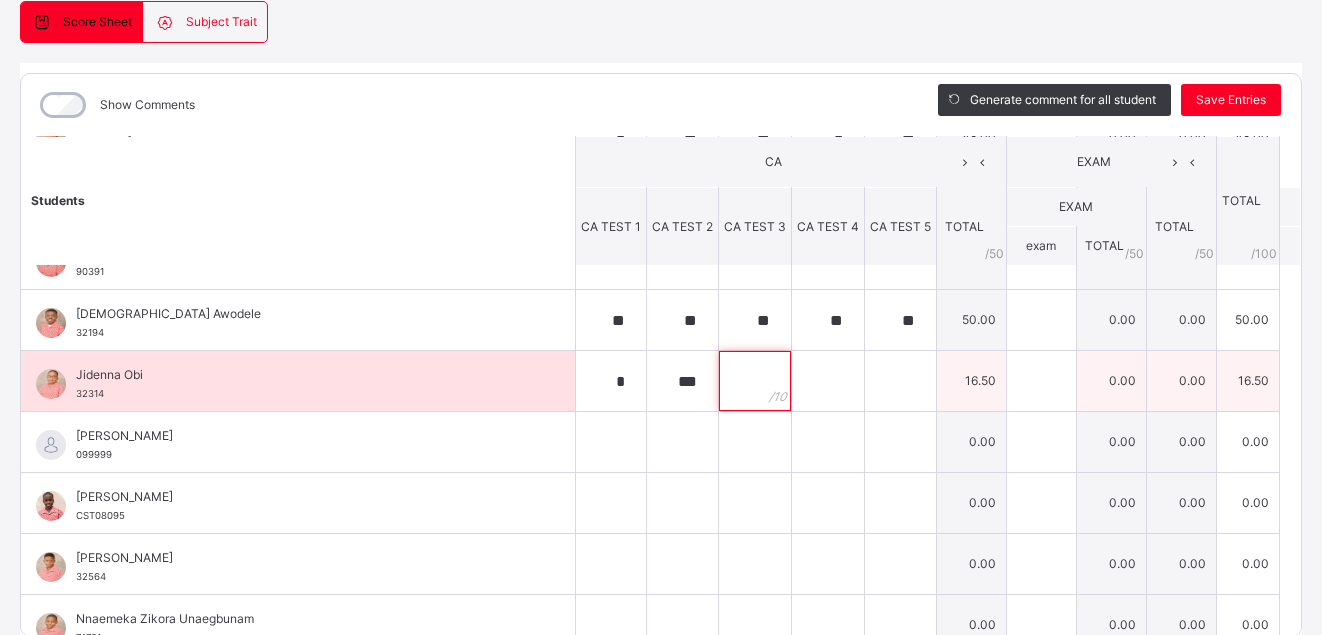 click at bounding box center (755, 381) 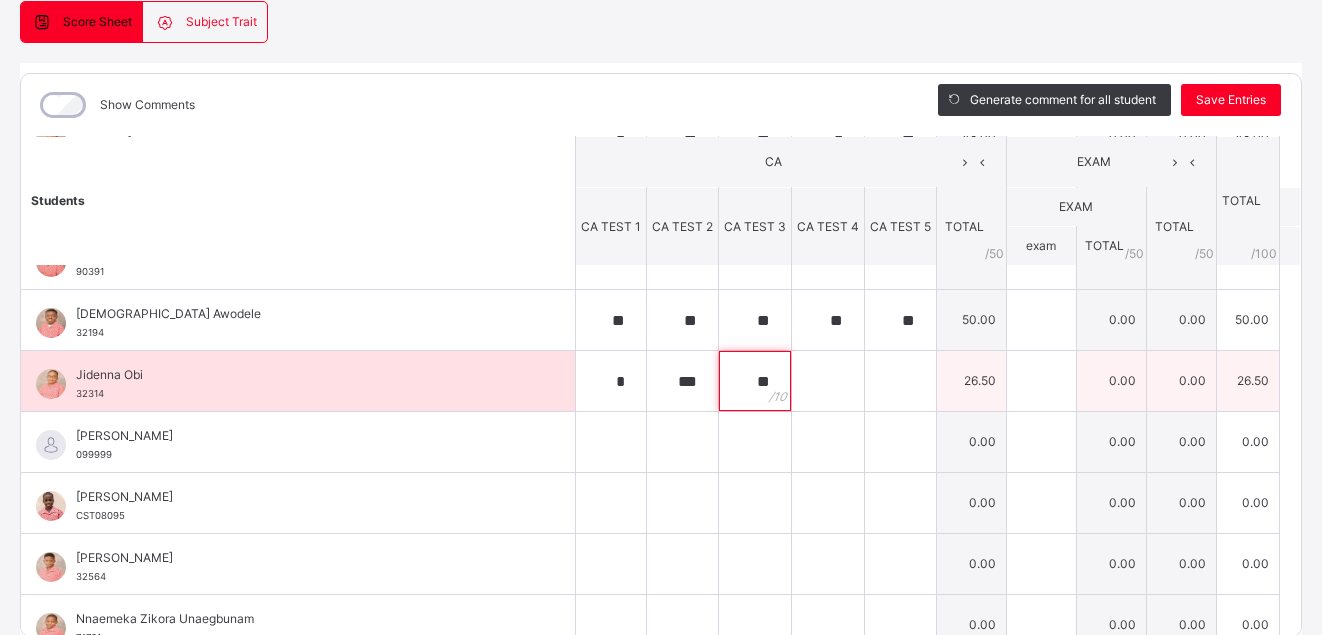 type on "**" 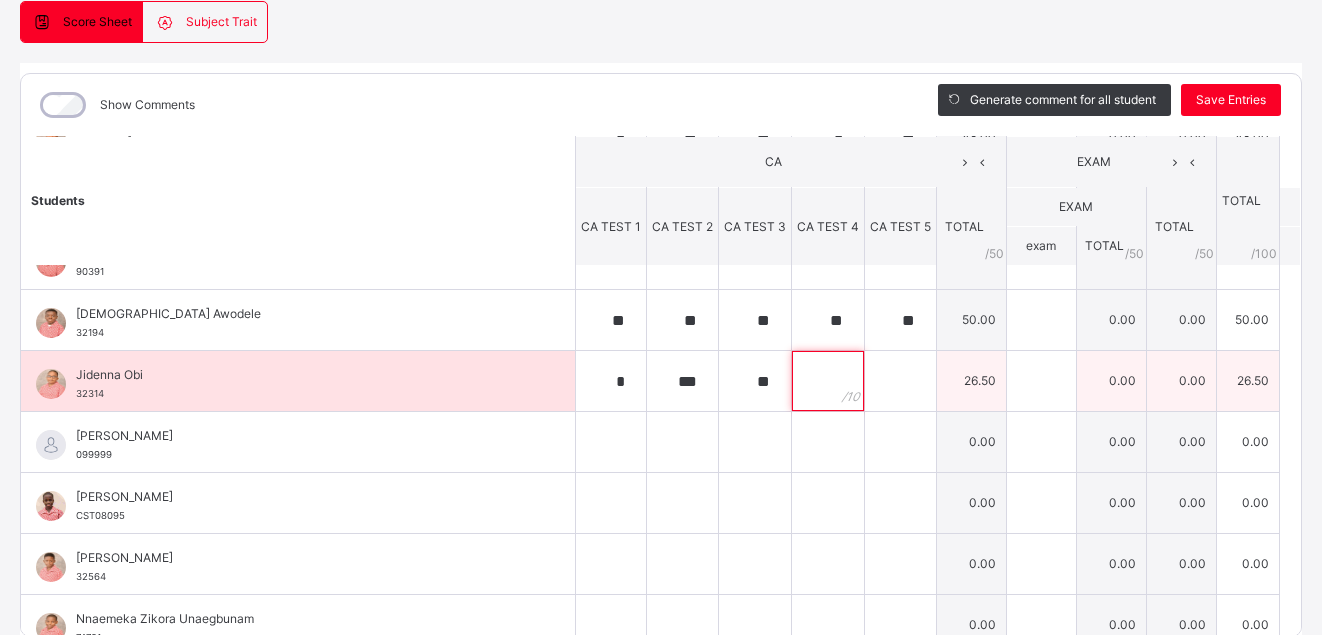 click at bounding box center (828, 381) 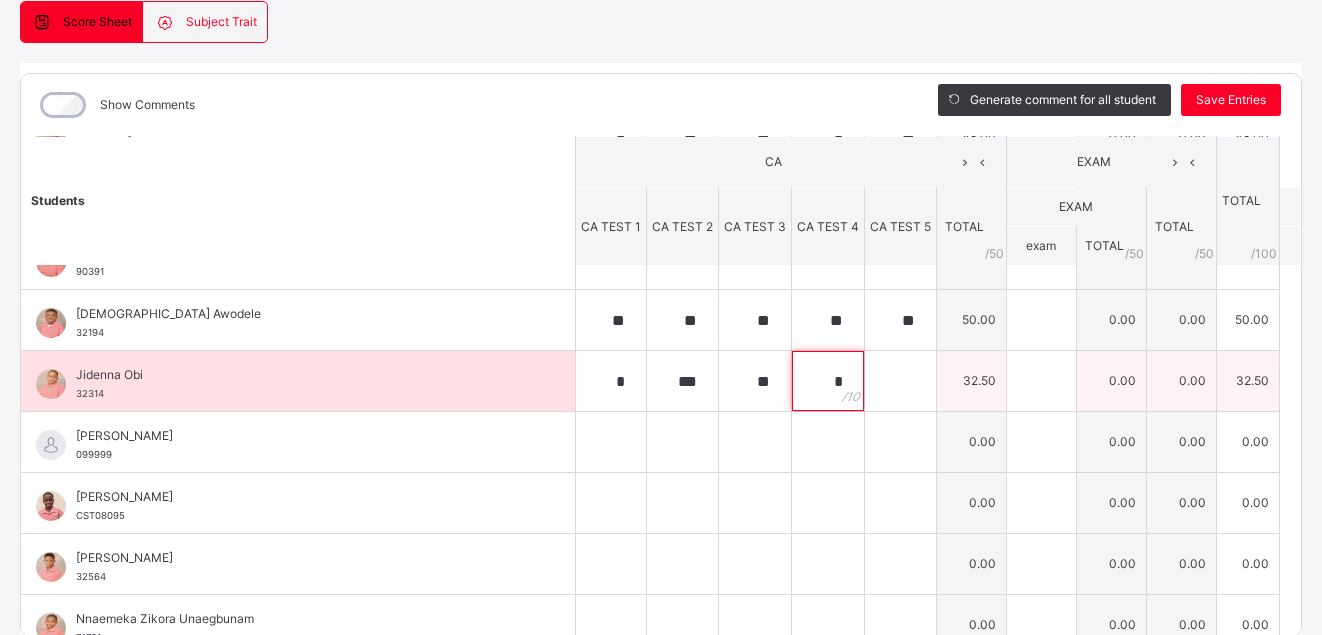 type on "*" 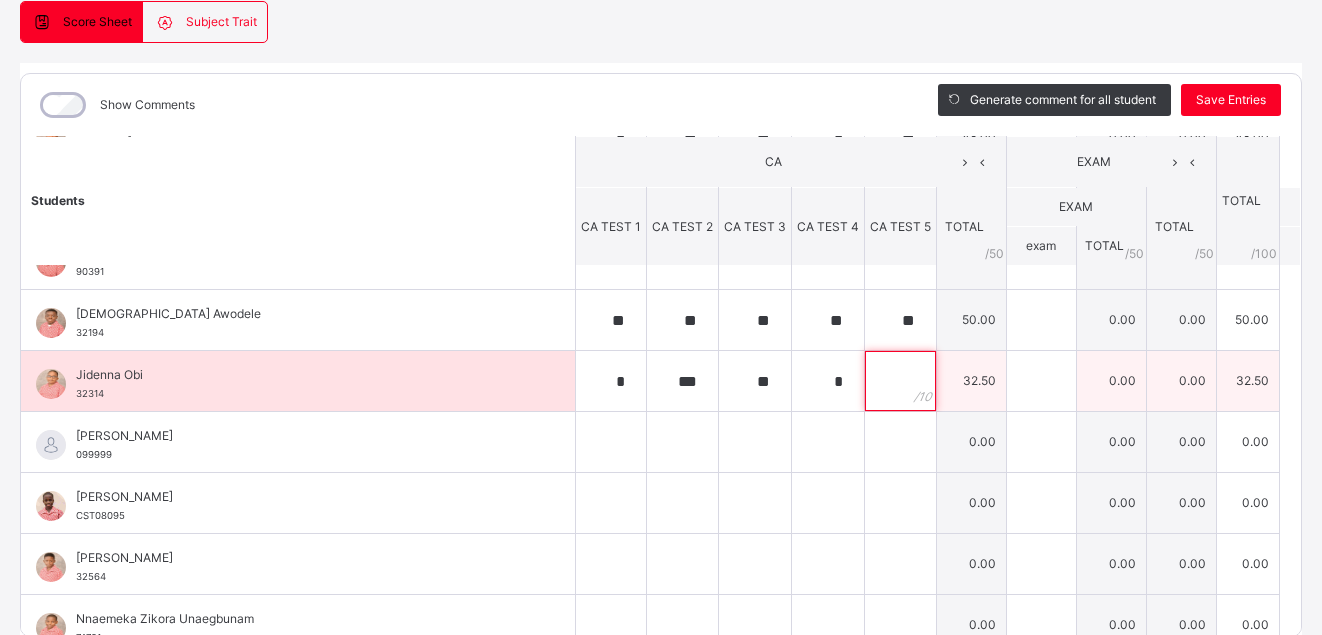 click at bounding box center [900, 381] 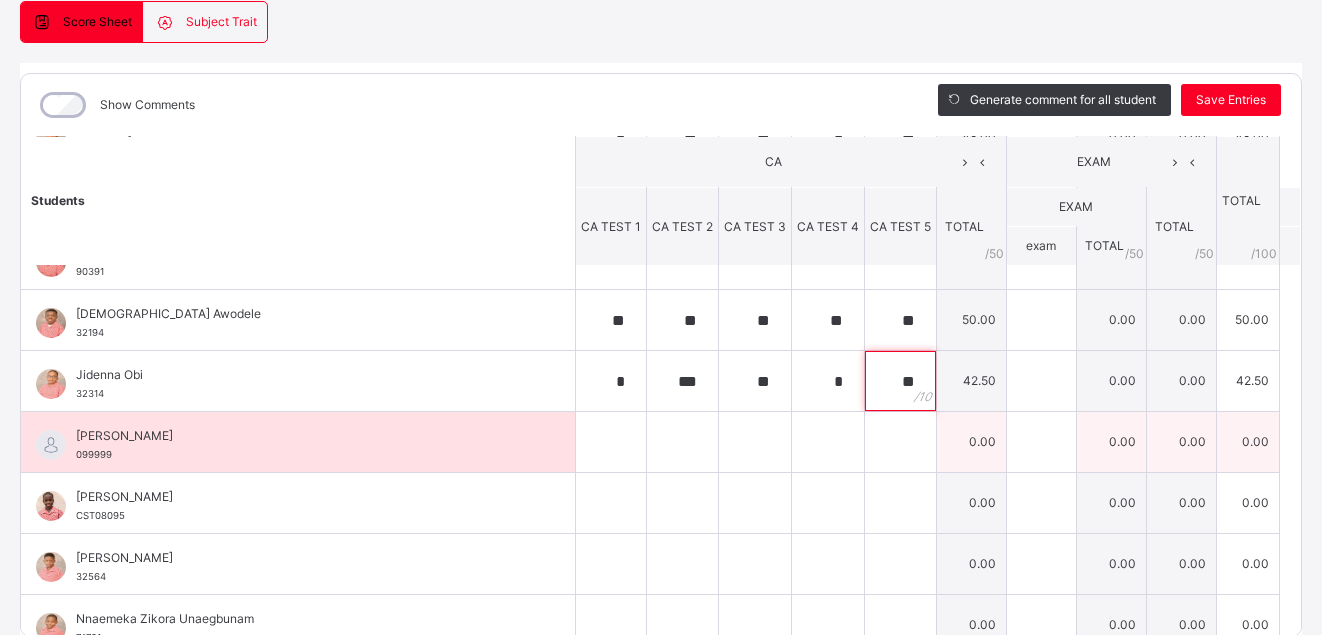 type on "**" 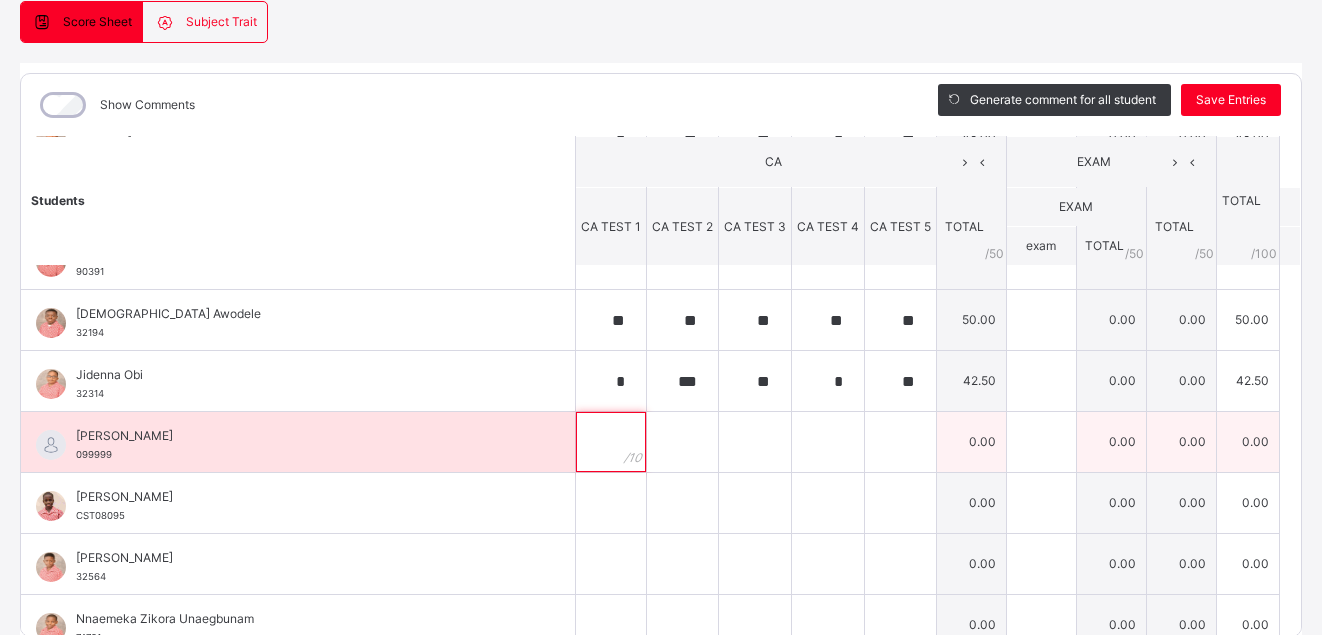 click at bounding box center [611, 442] 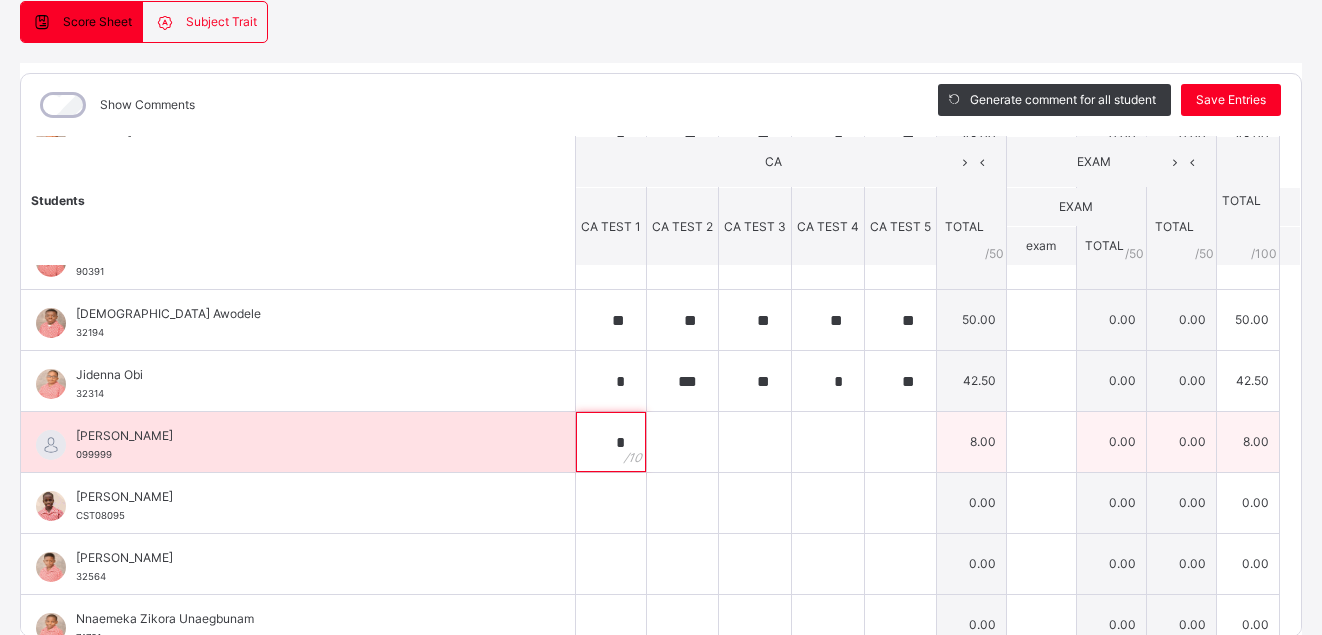 type on "*" 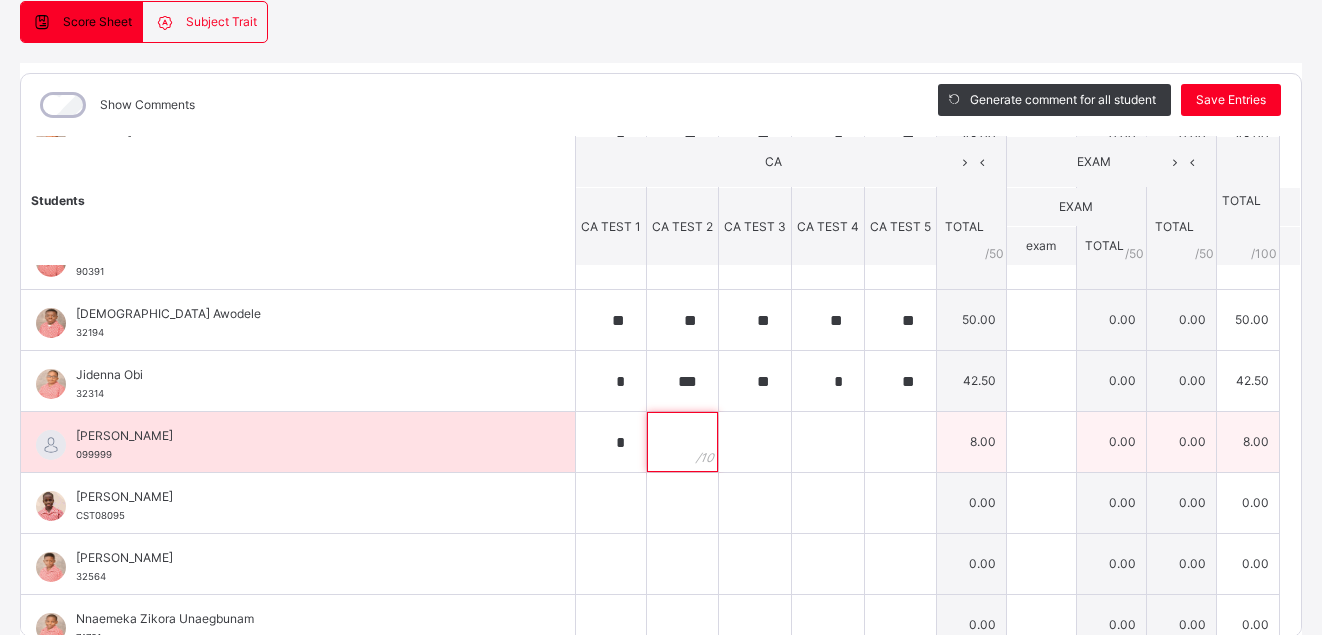 click at bounding box center (682, 442) 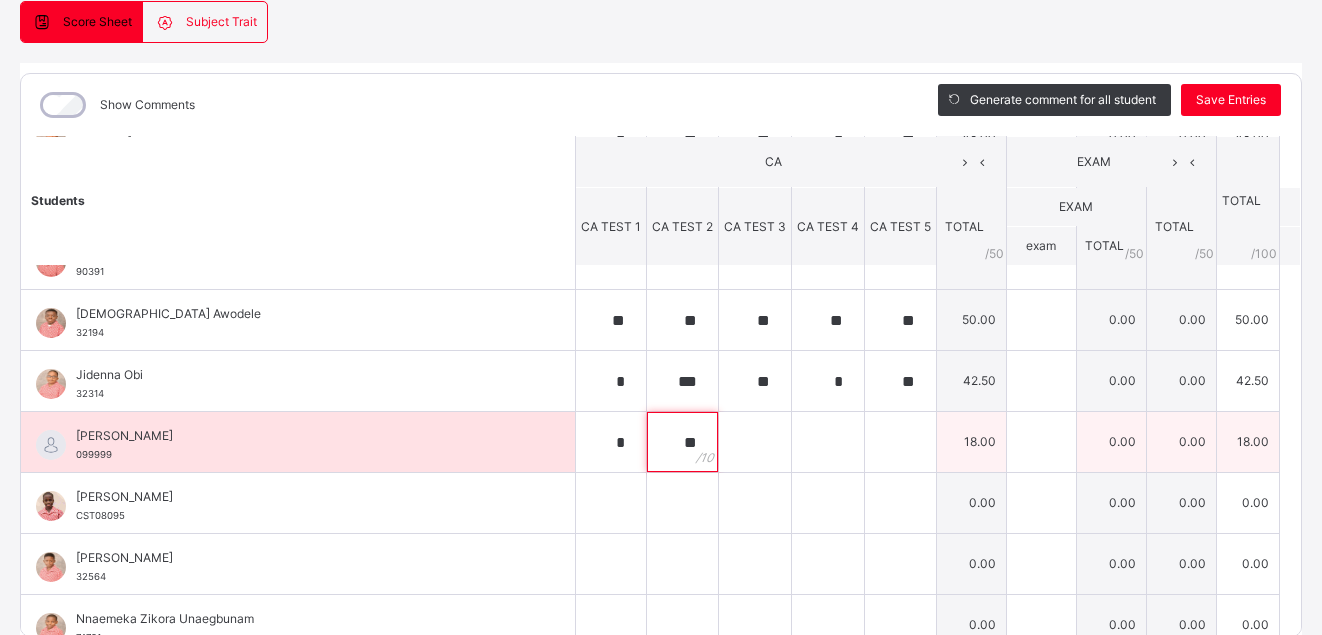 type on "**" 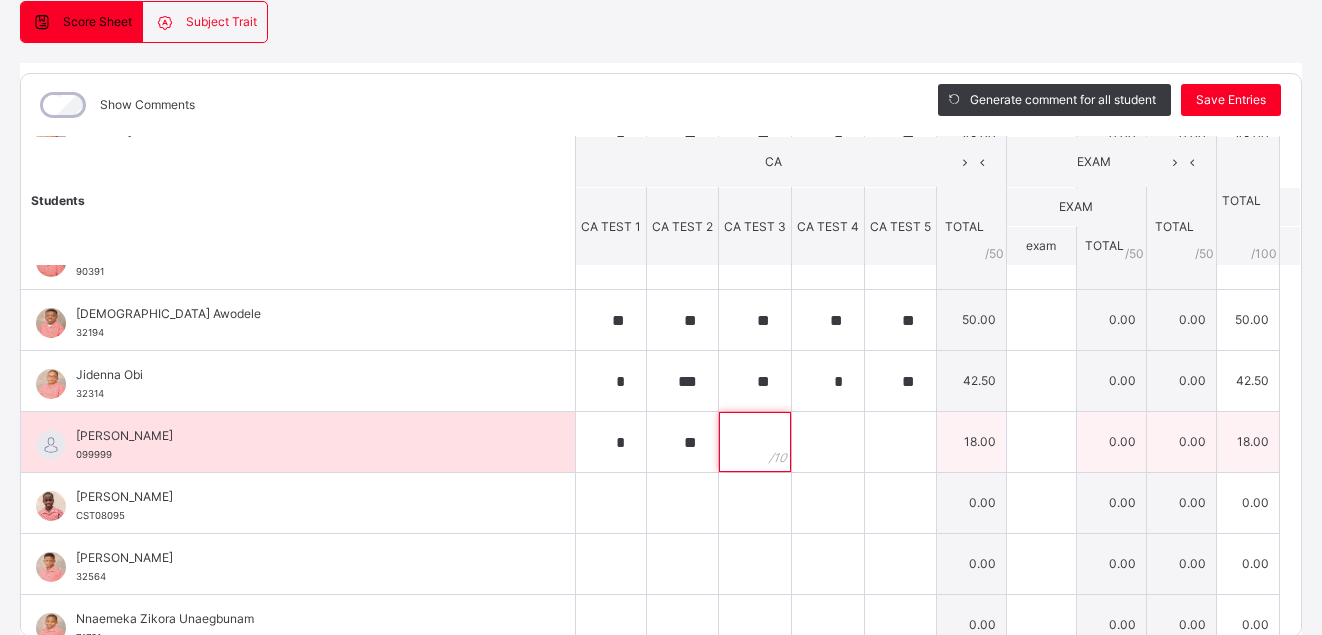 click at bounding box center (755, 442) 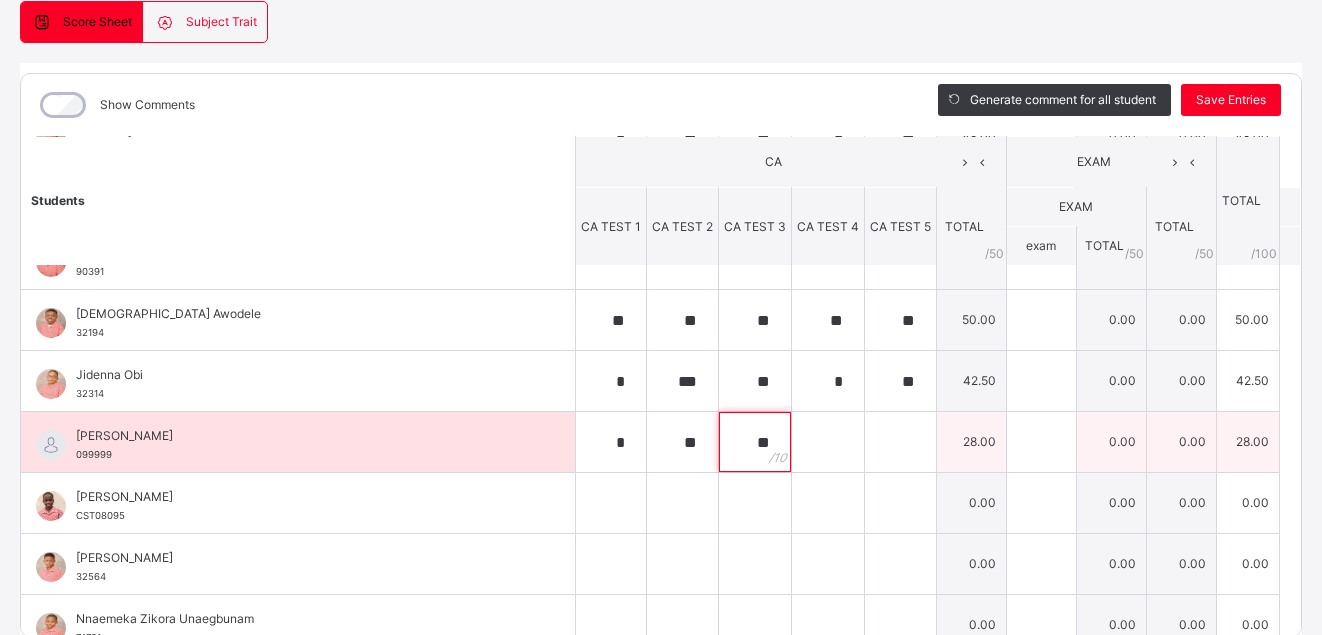 type on "**" 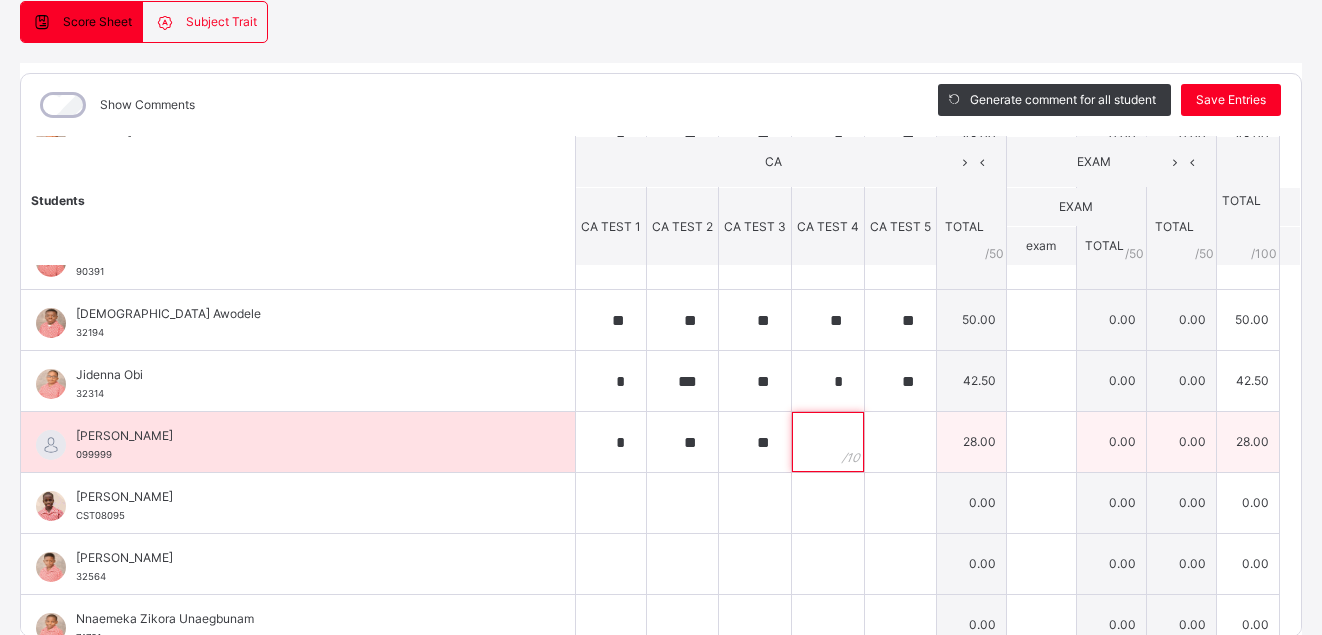 click at bounding box center (828, 442) 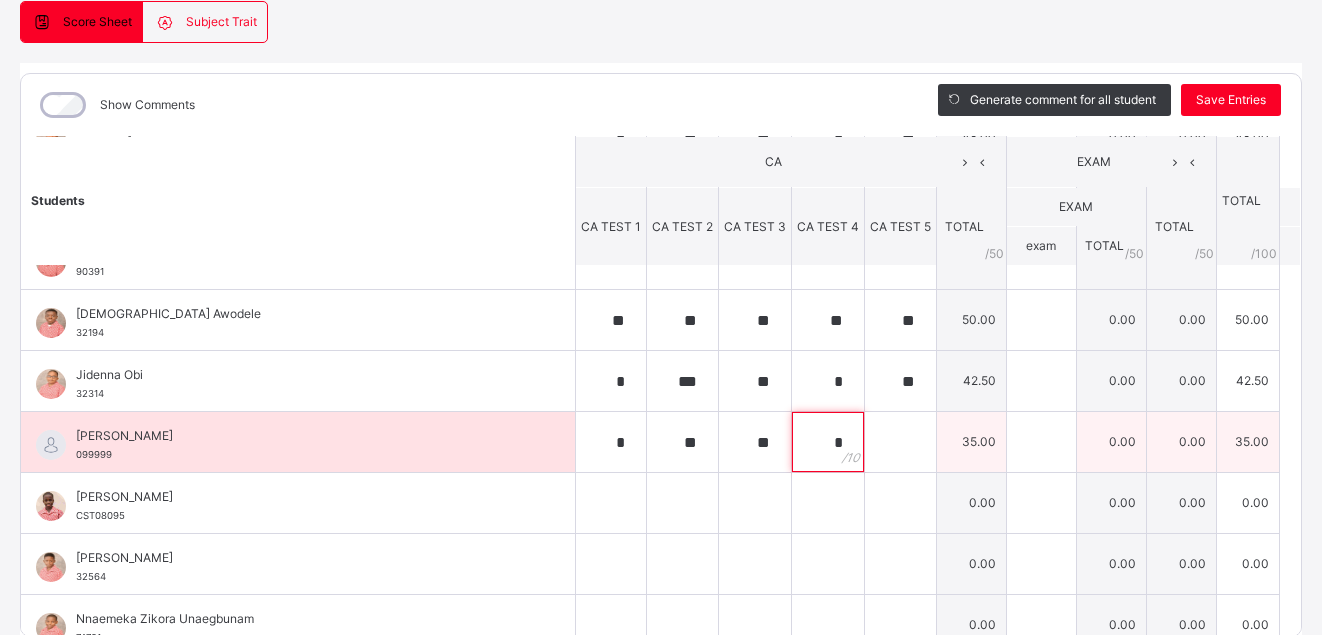 type on "*" 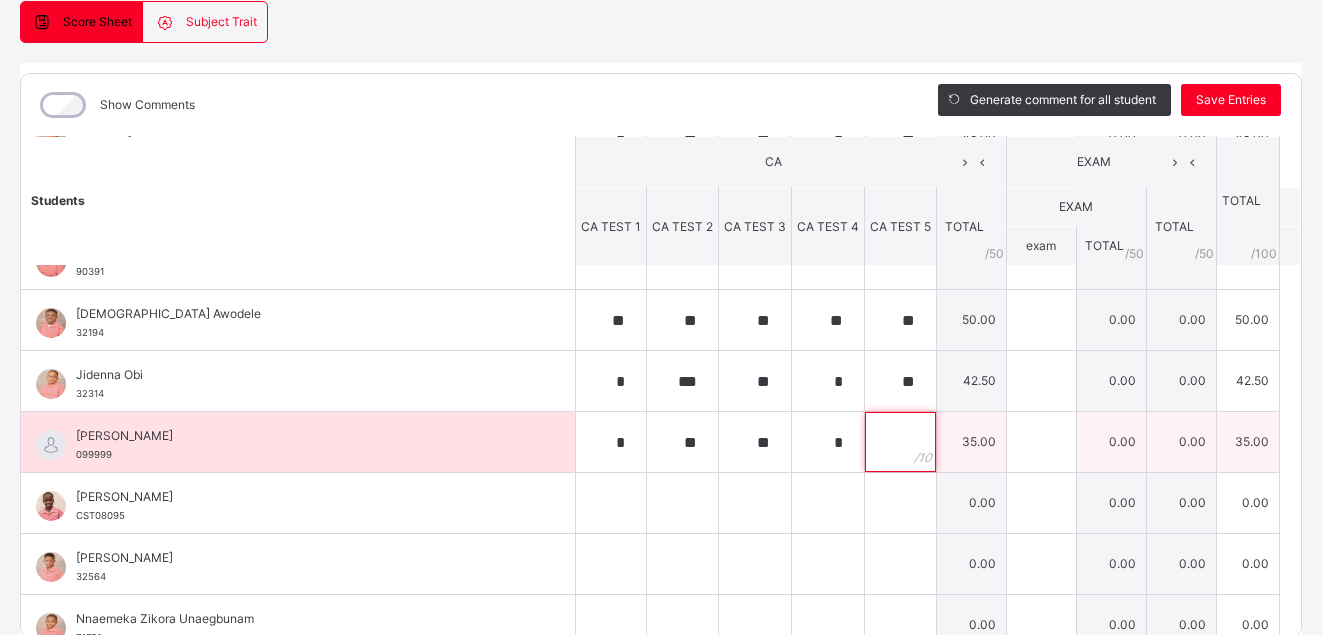 click at bounding box center (900, 442) 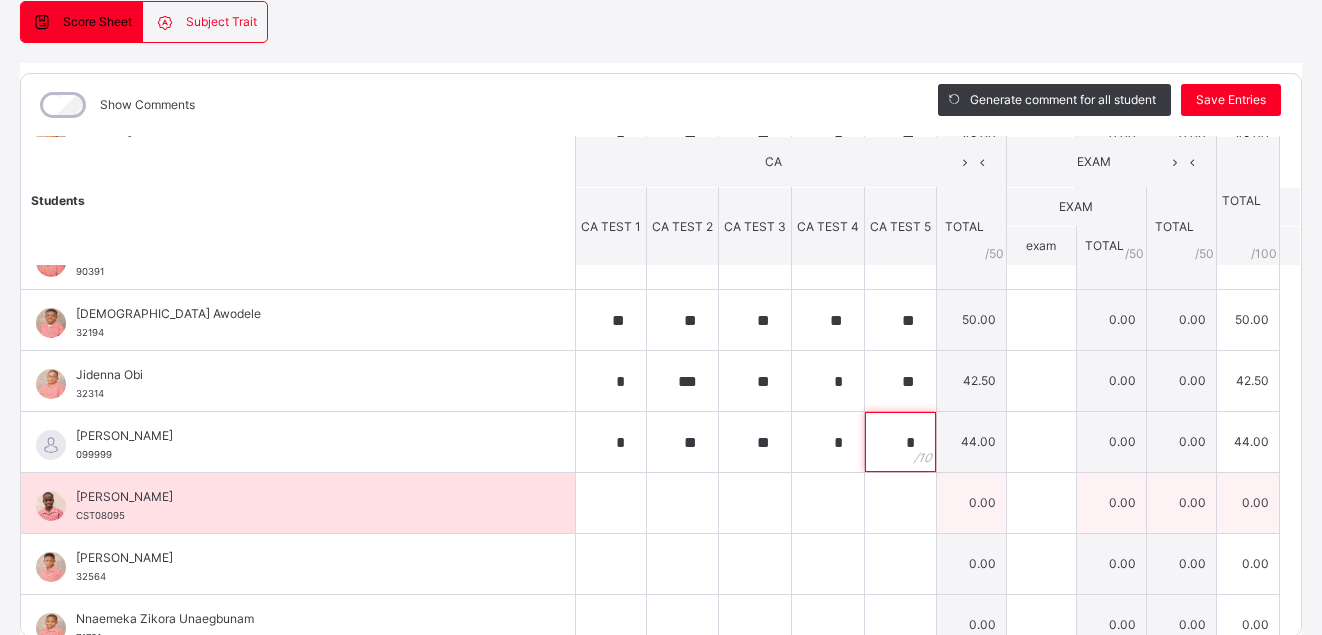 type on "*" 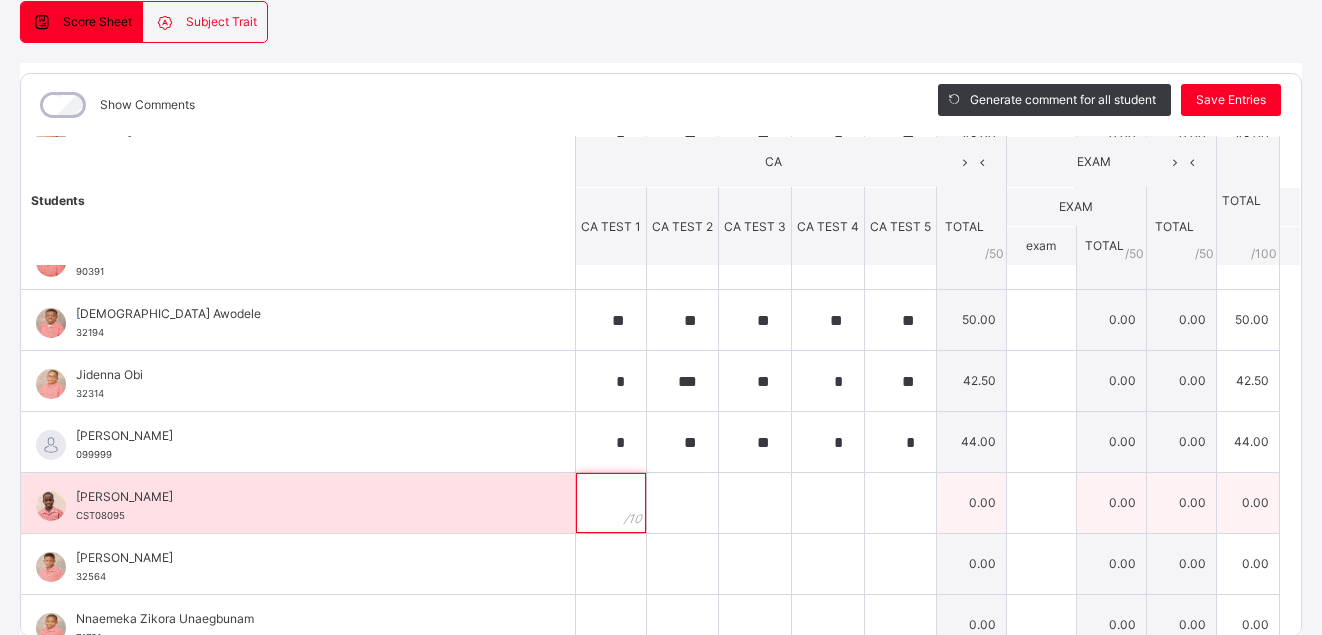 click at bounding box center (611, 503) 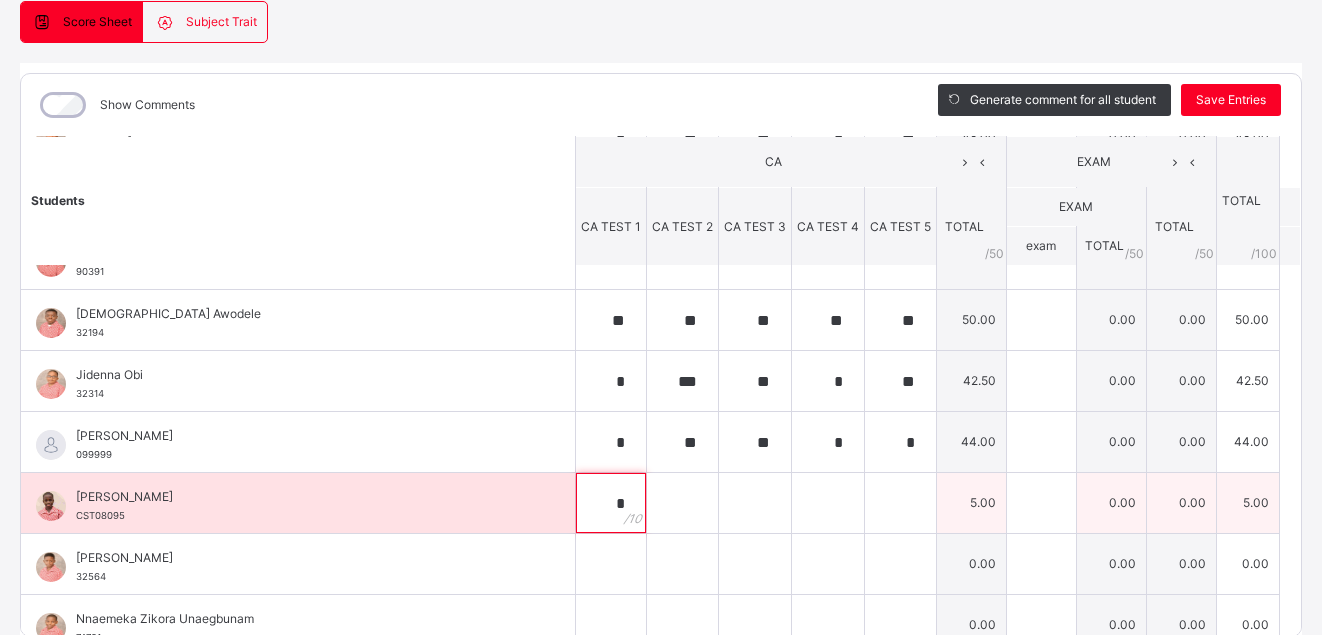type on "*" 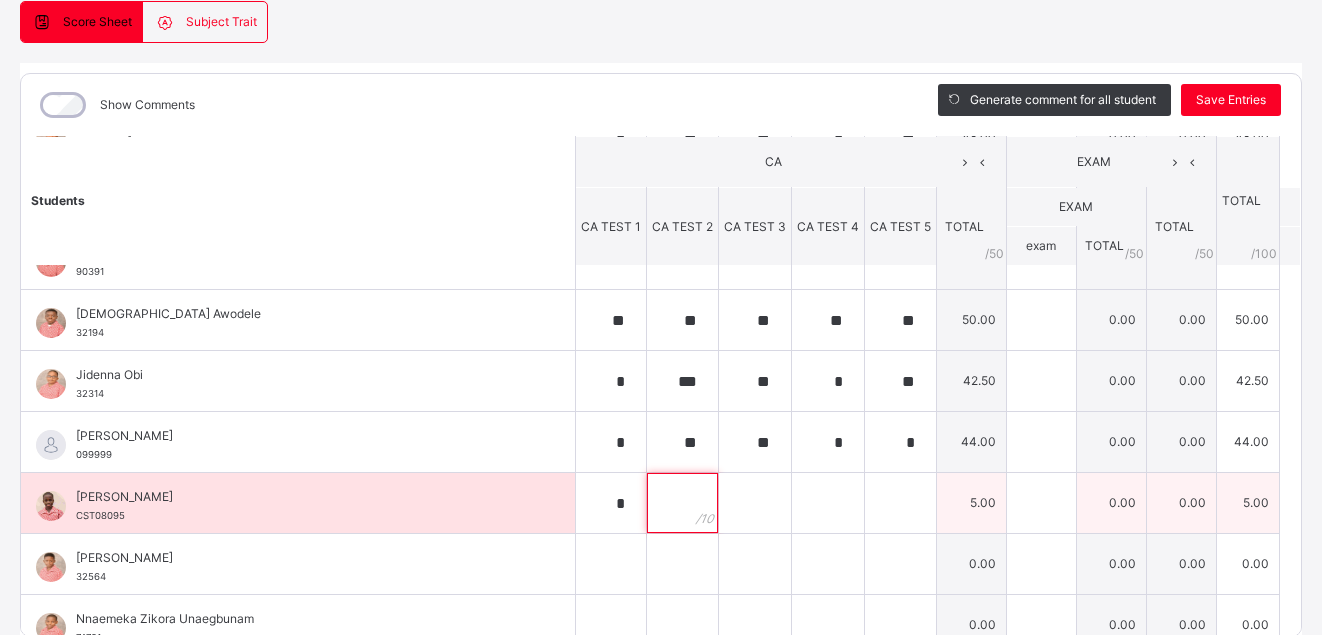 click at bounding box center [682, 503] 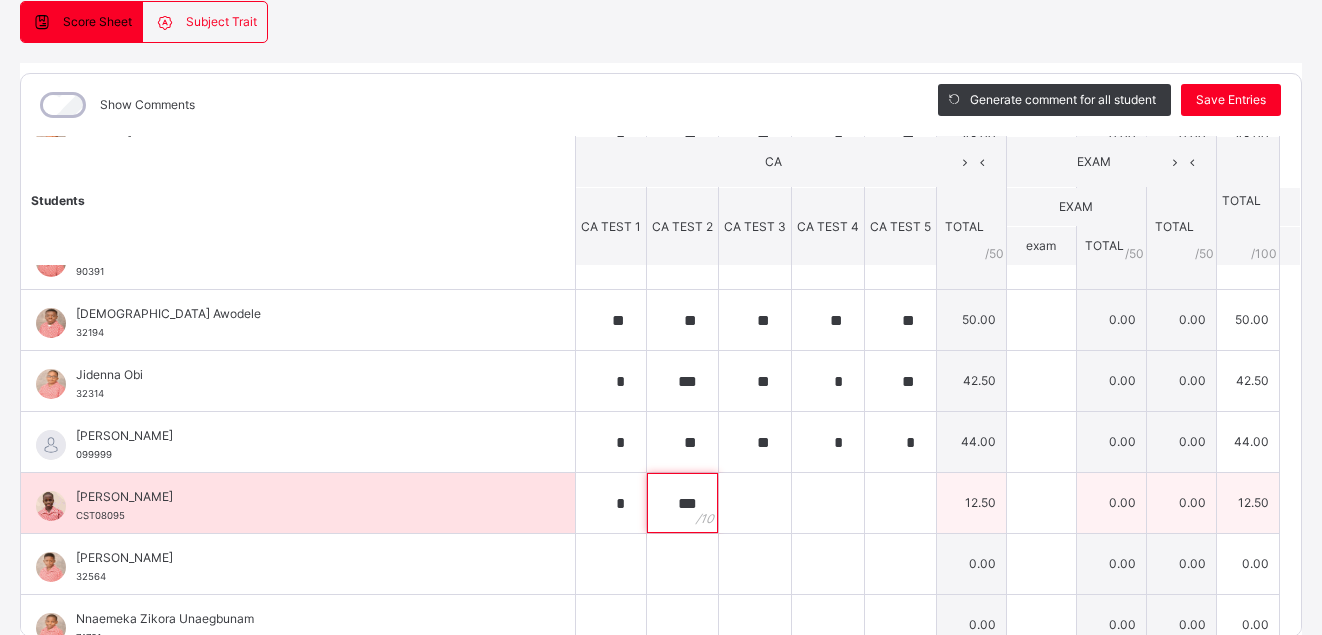type on "***" 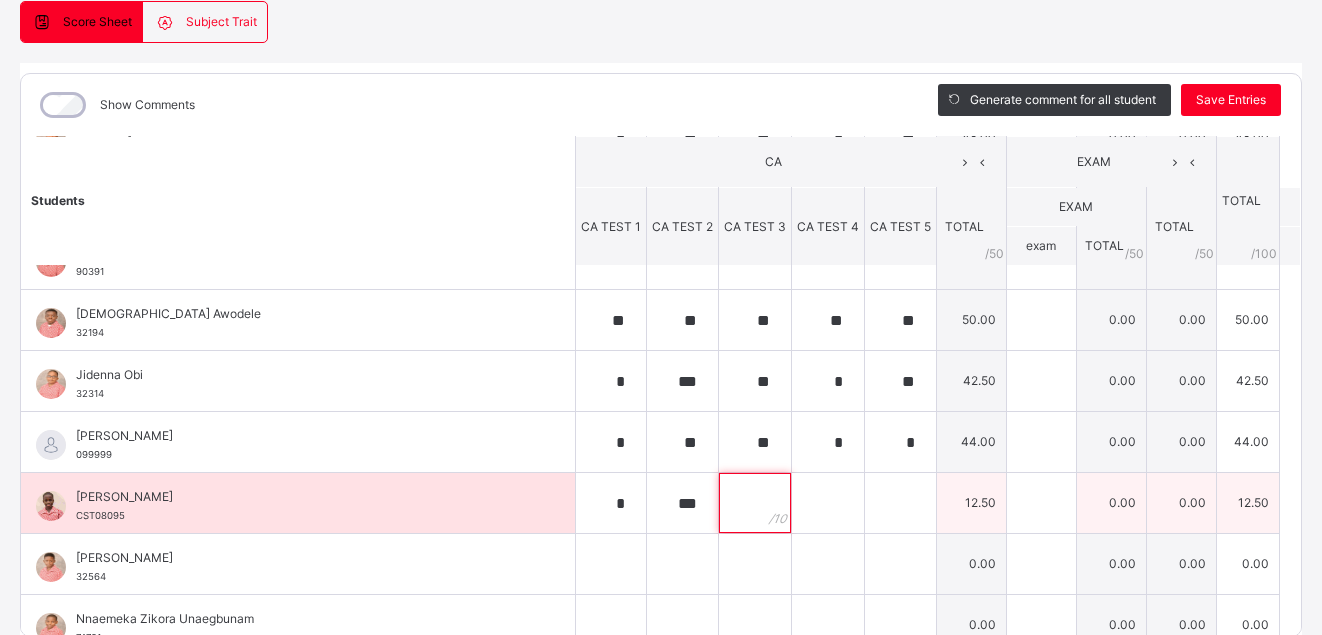 click at bounding box center (755, 503) 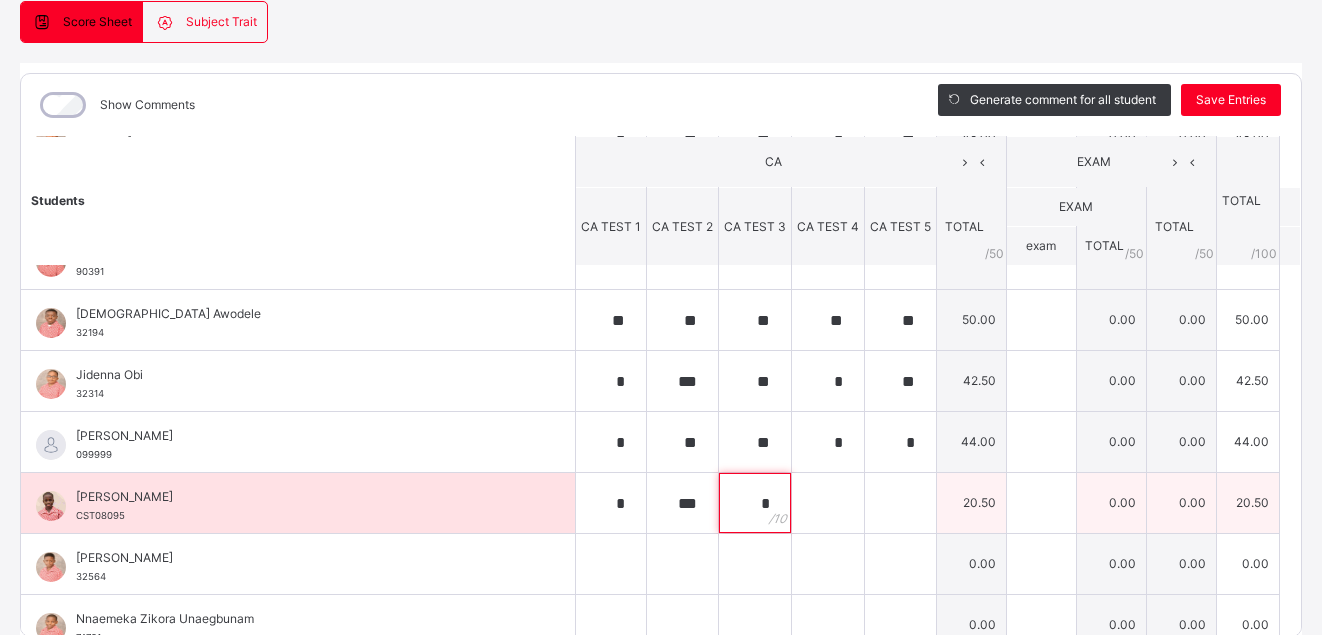 type on "*" 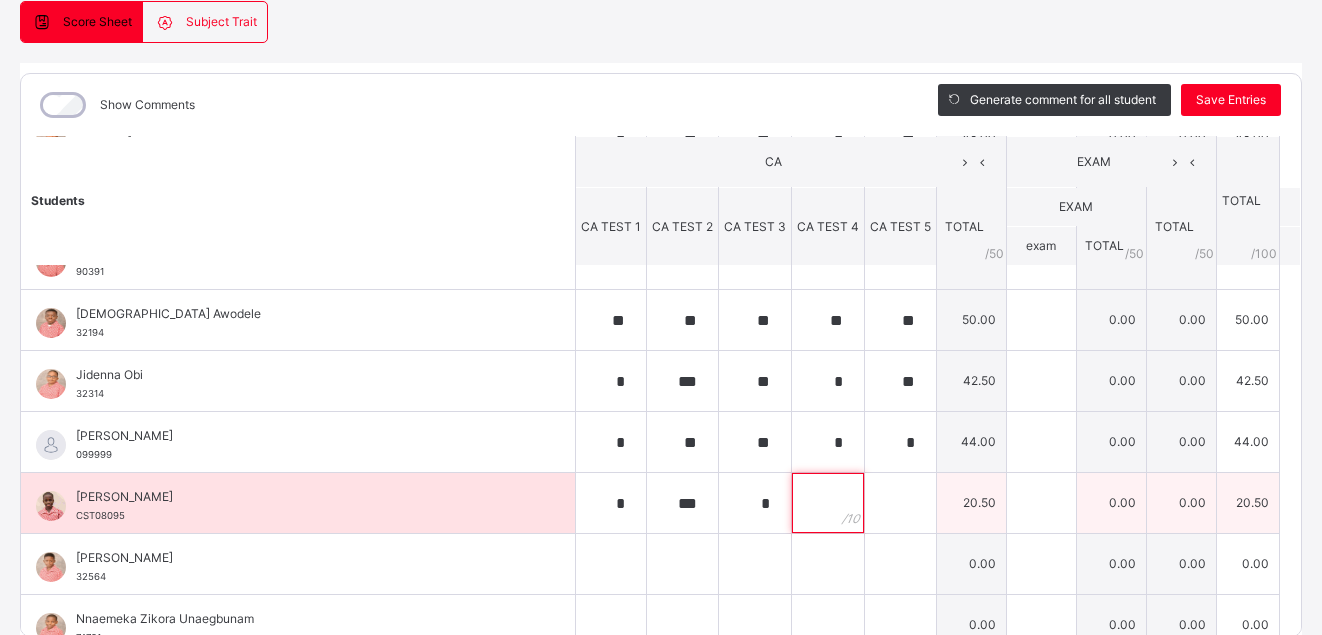 click at bounding box center [828, 503] 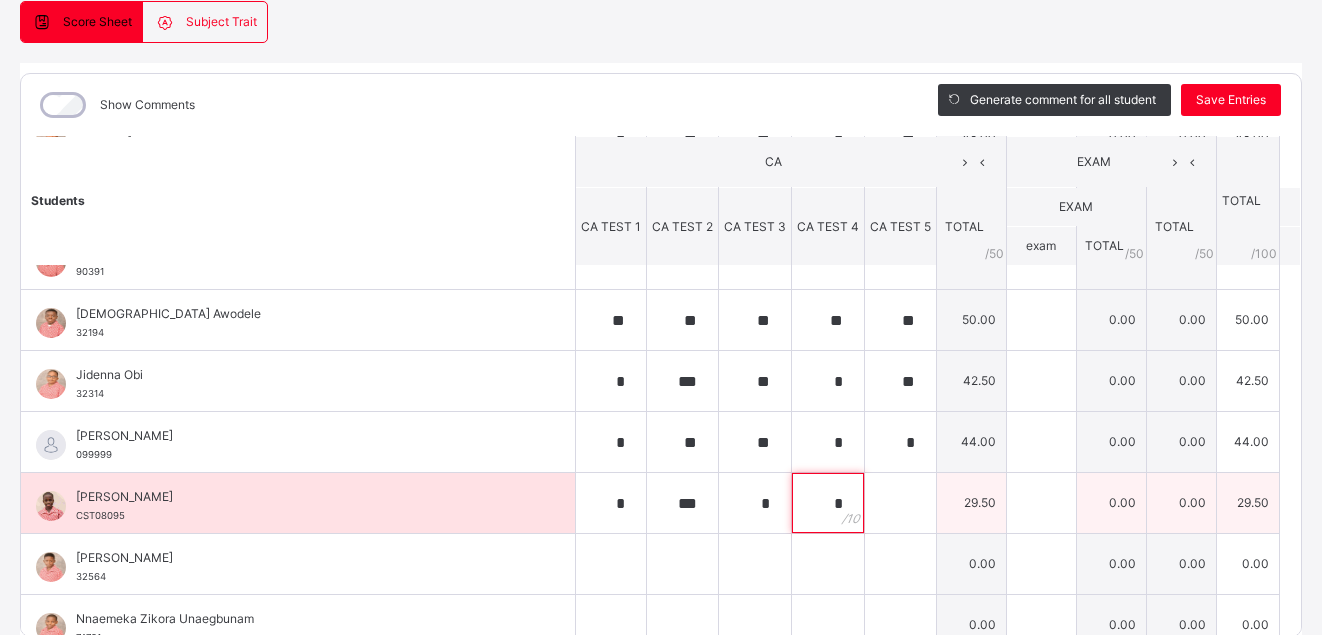 type on "*" 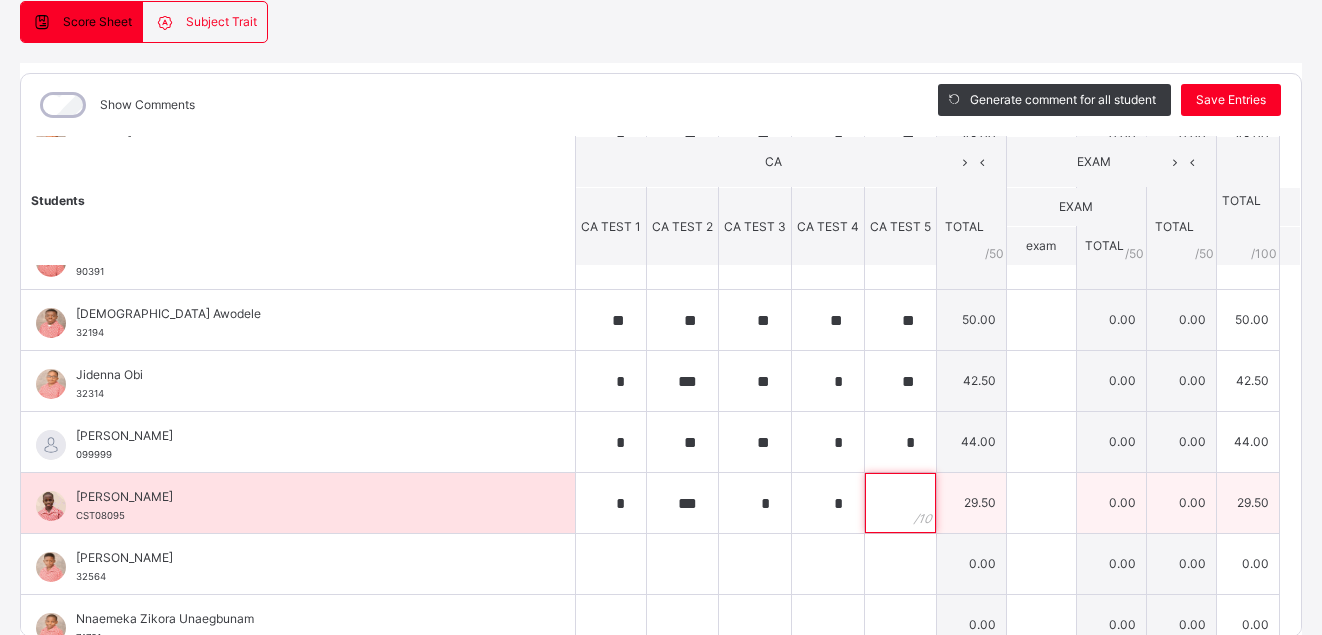 click at bounding box center [900, 503] 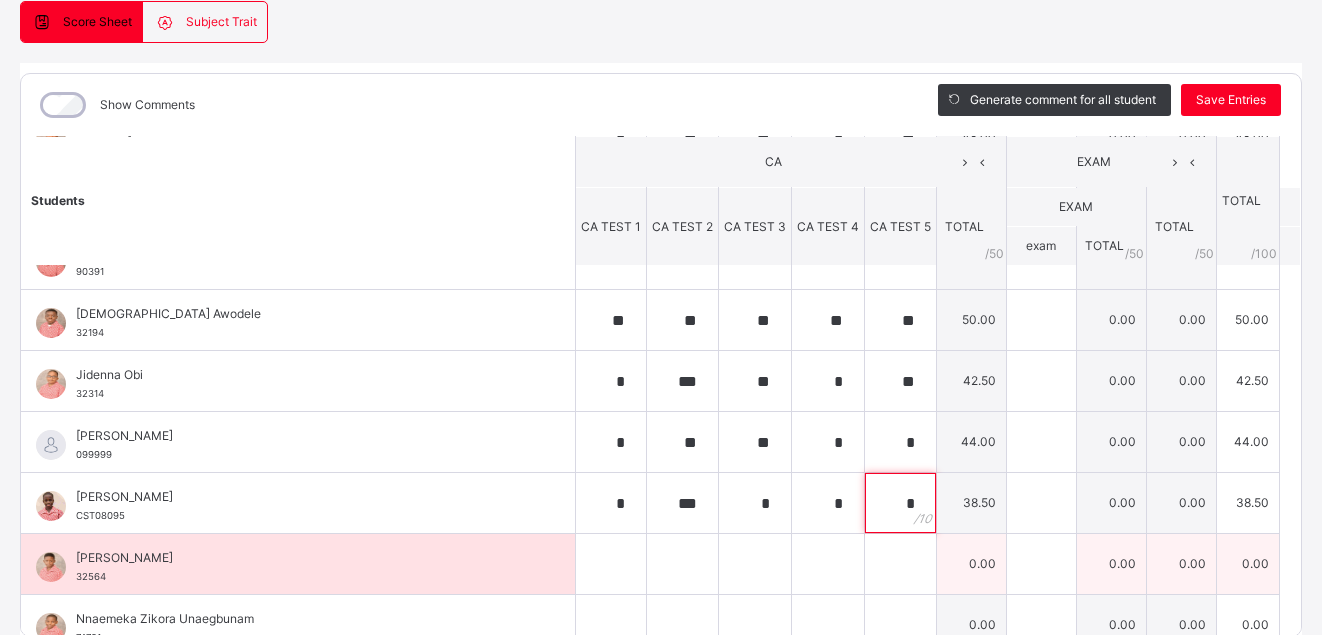 type on "*" 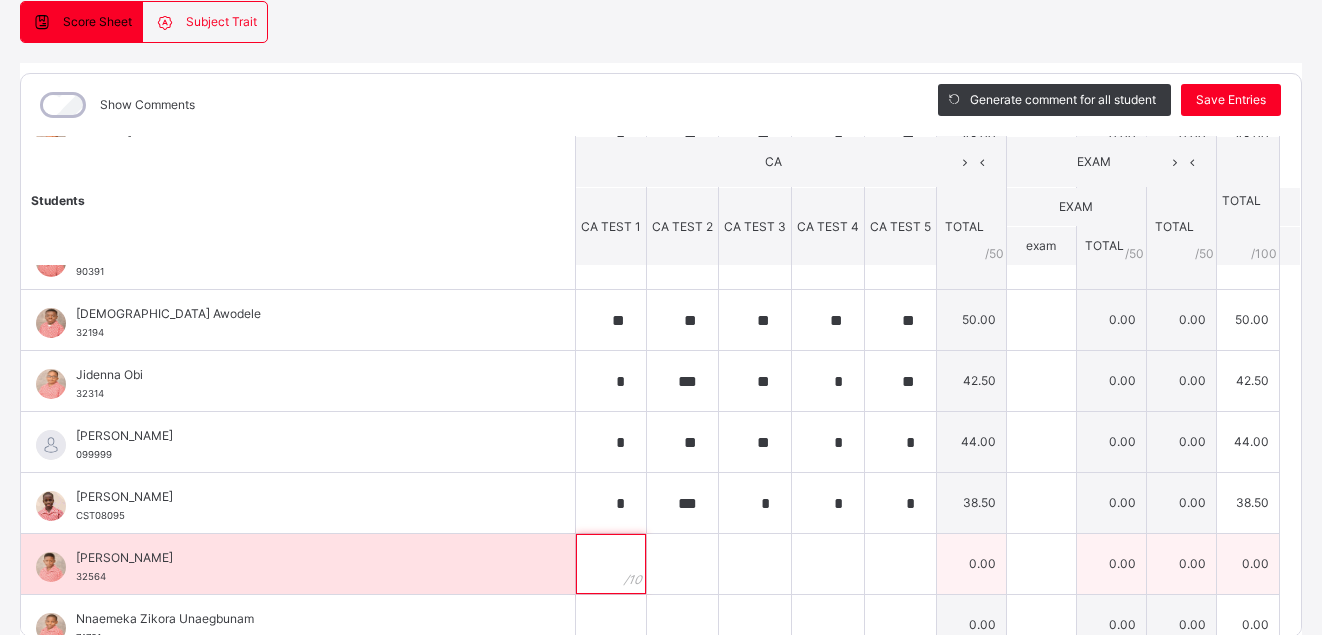 click at bounding box center [611, 564] 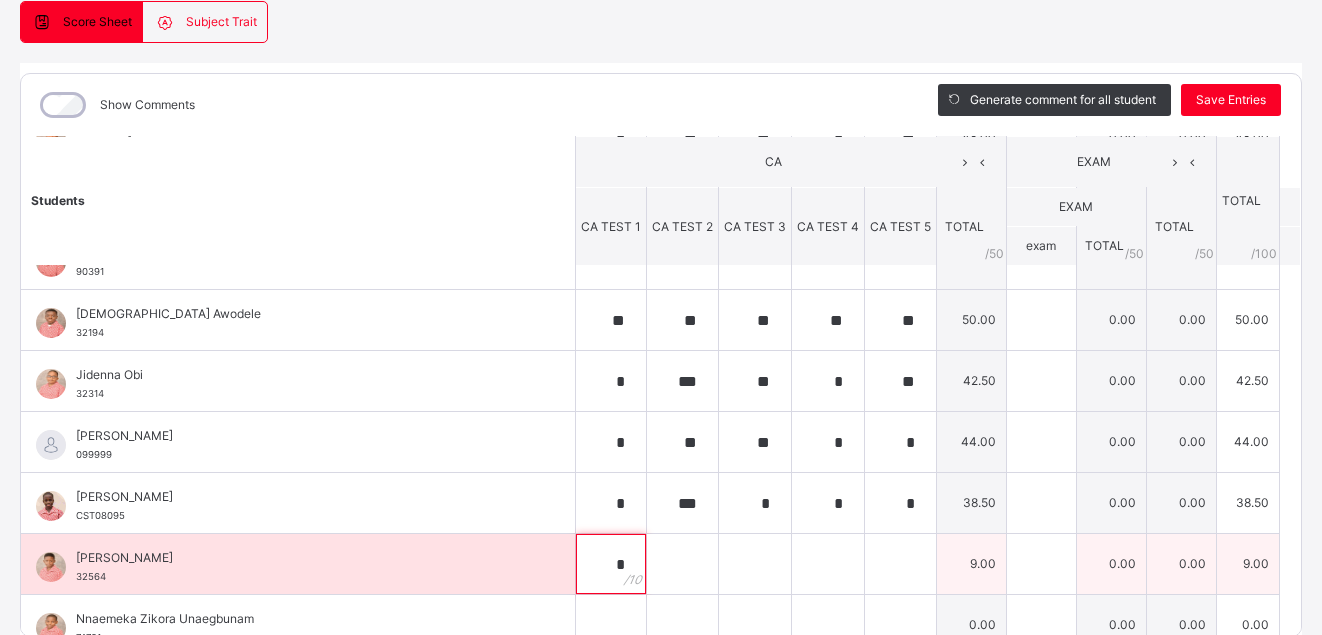type on "*" 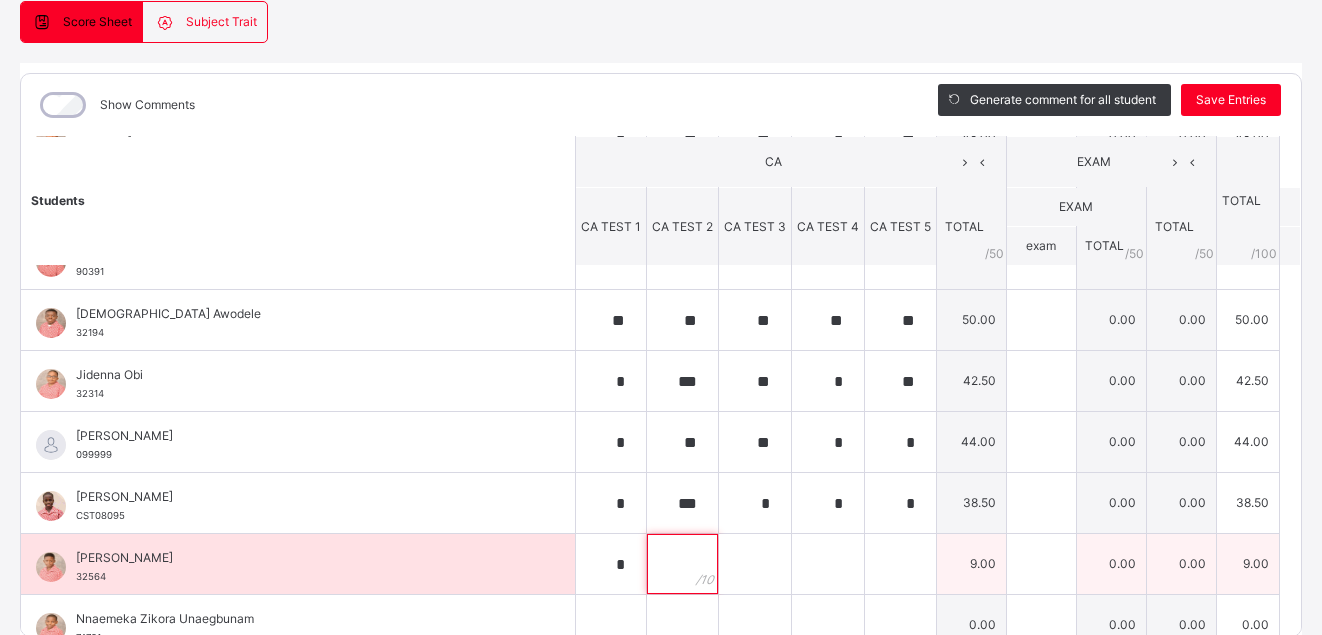 click at bounding box center [682, 564] 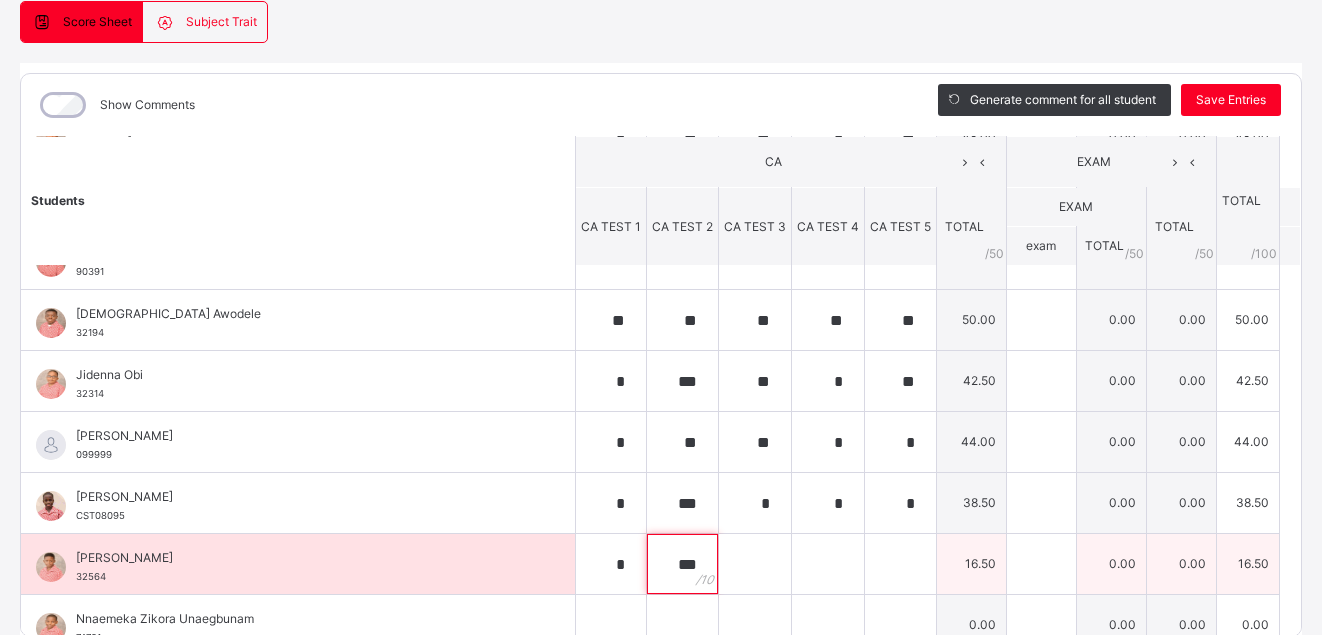 type on "***" 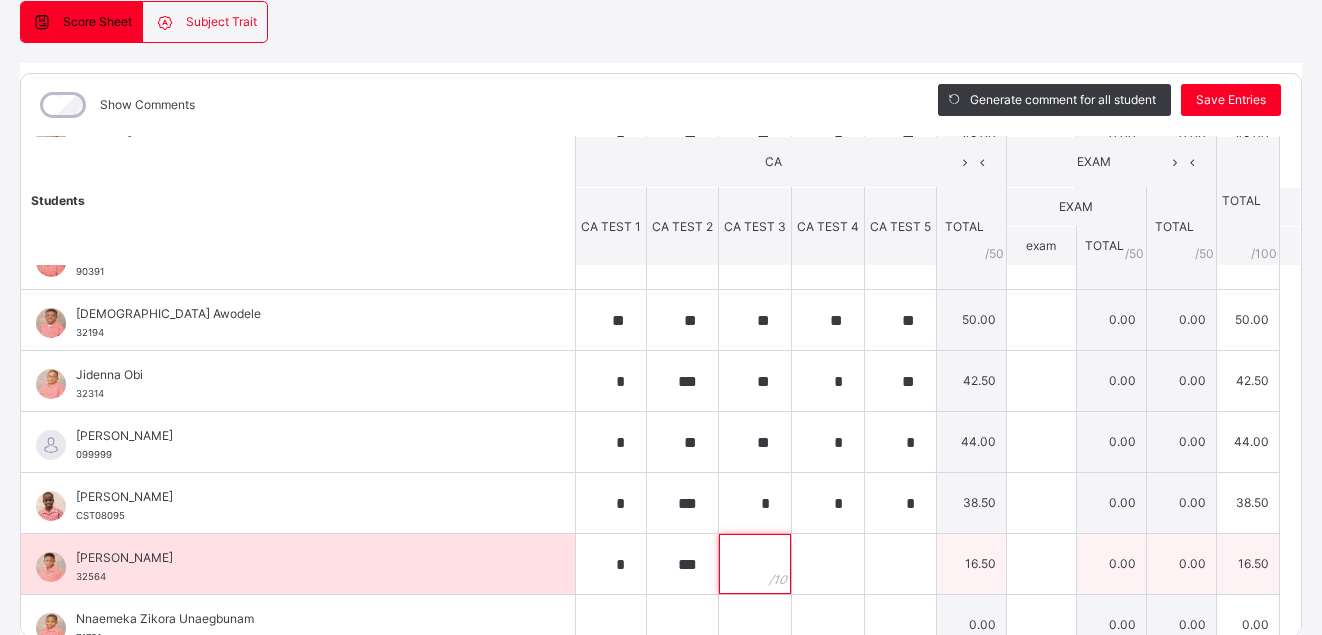 click at bounding box center (755, 564) 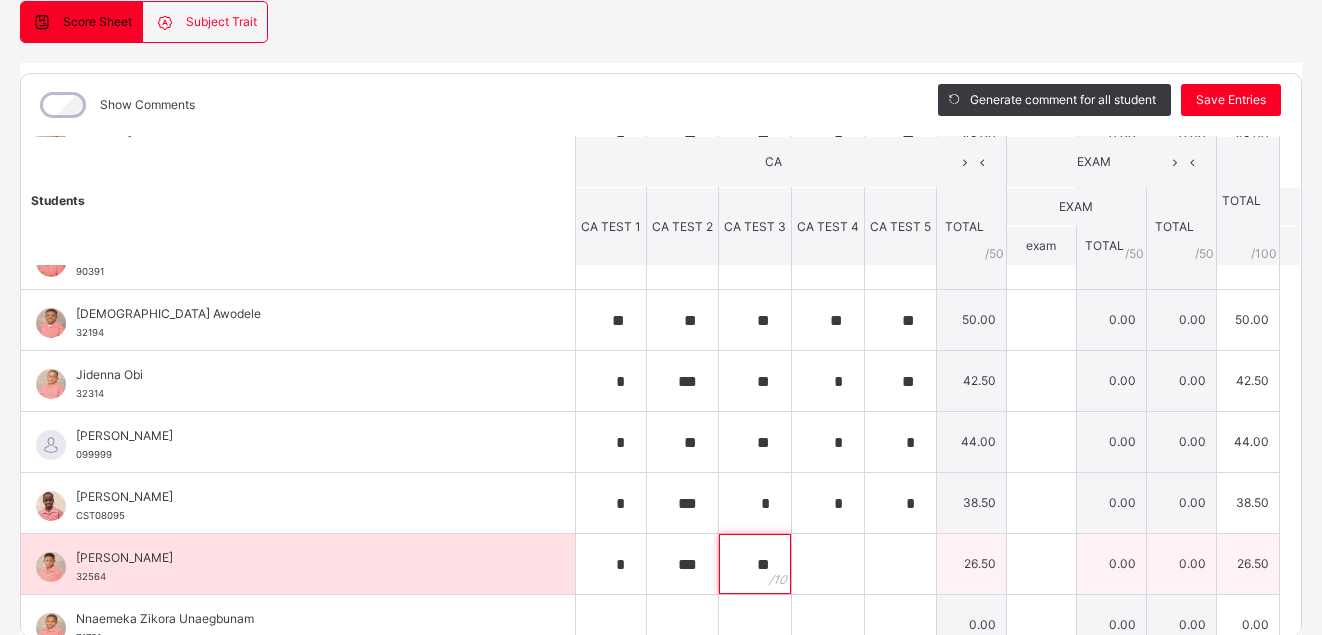 type on "**" 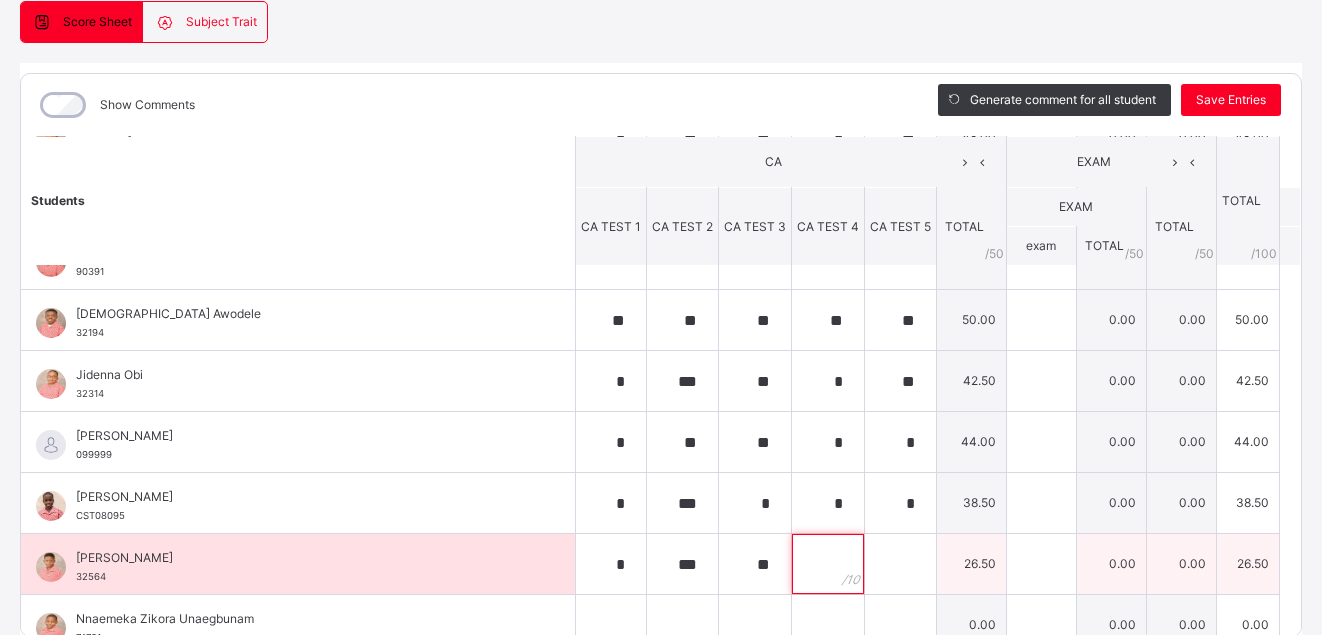 click at bounding box center [828, 564] 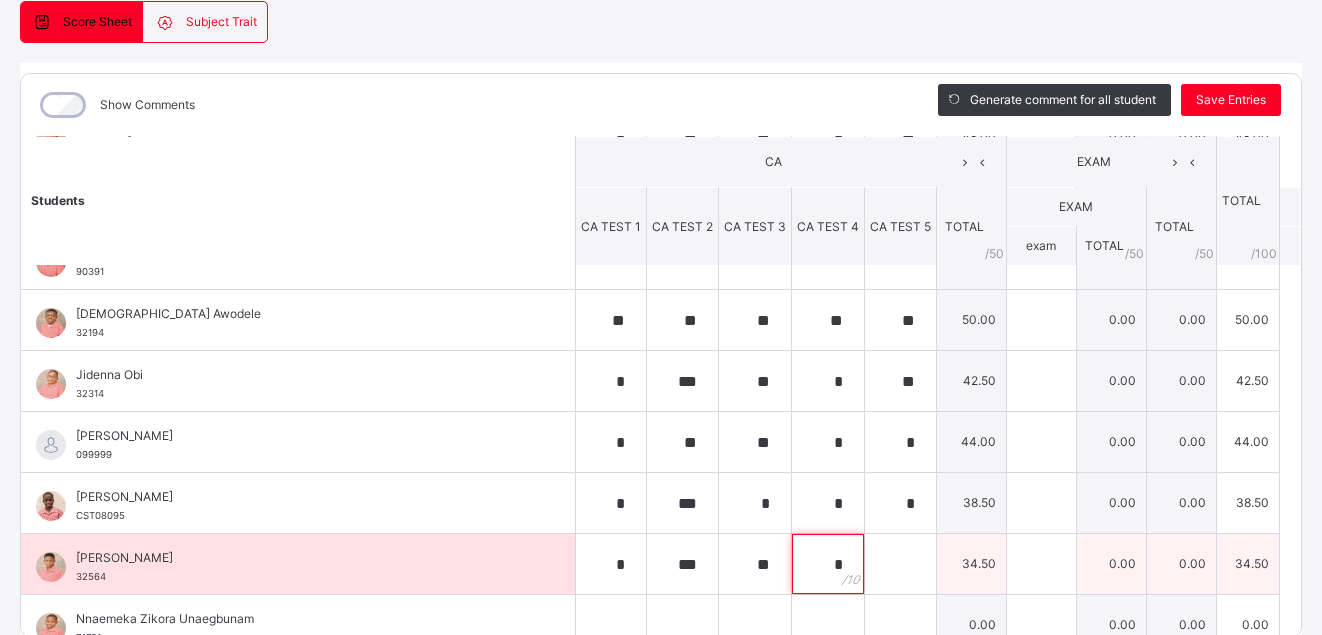 type on "*" 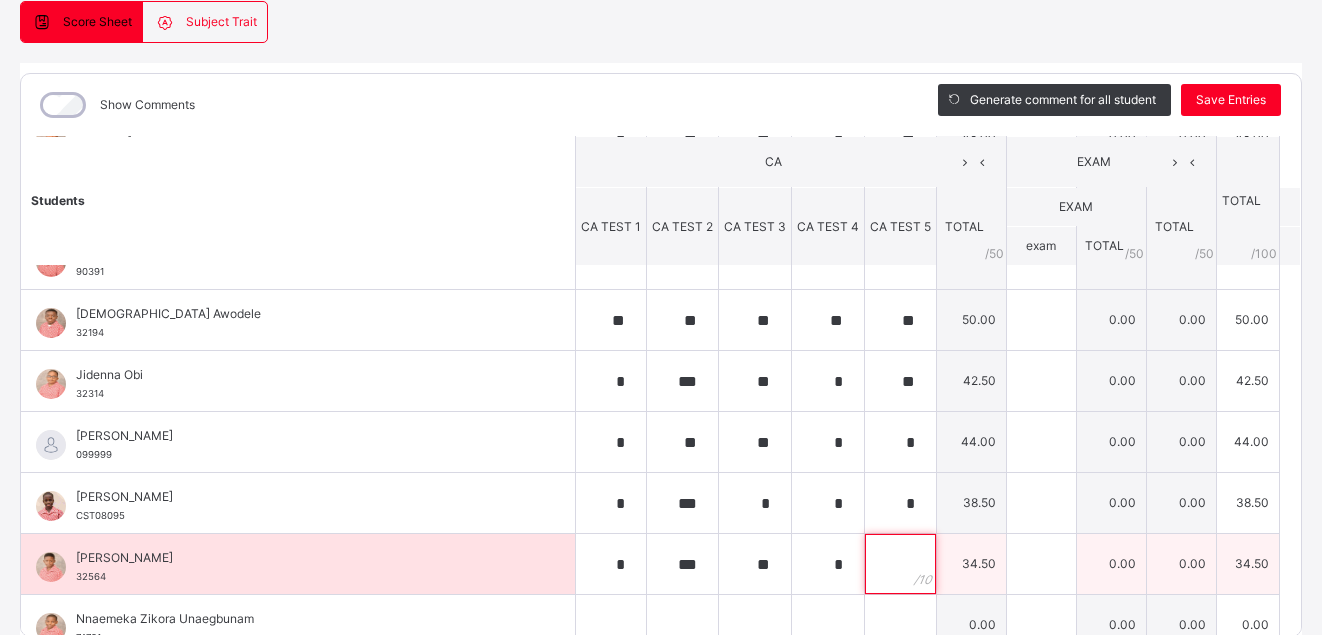 click at bounding box center [900, 564] 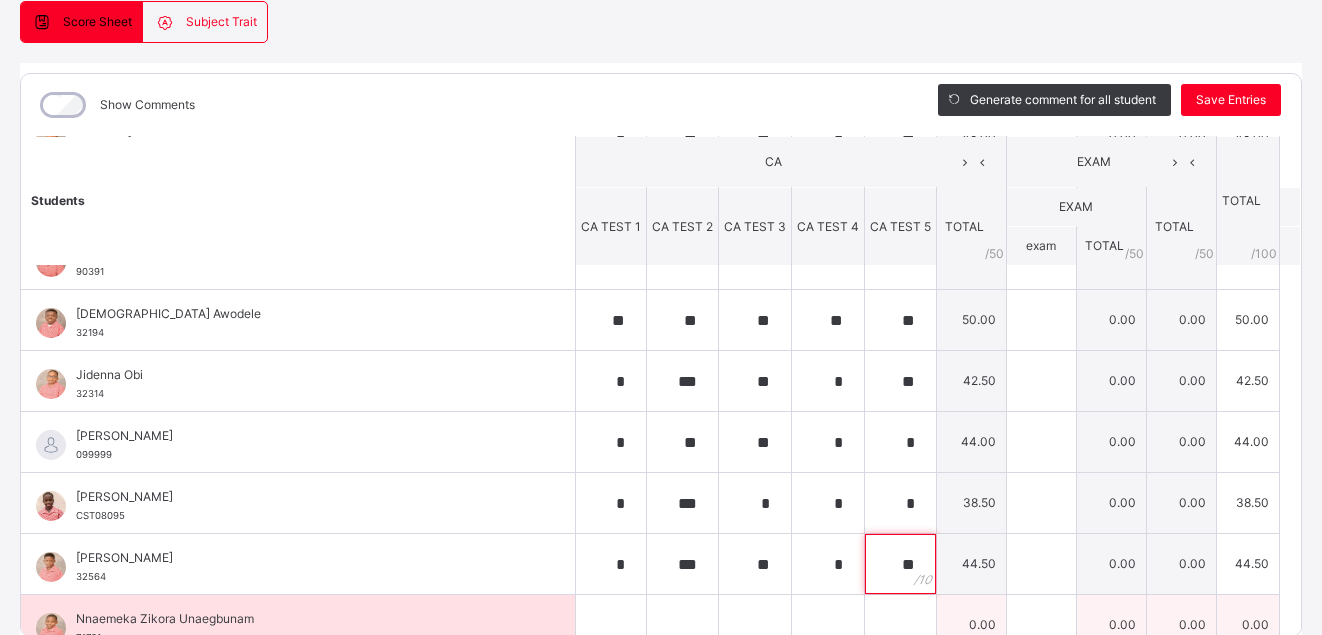 type on "**" 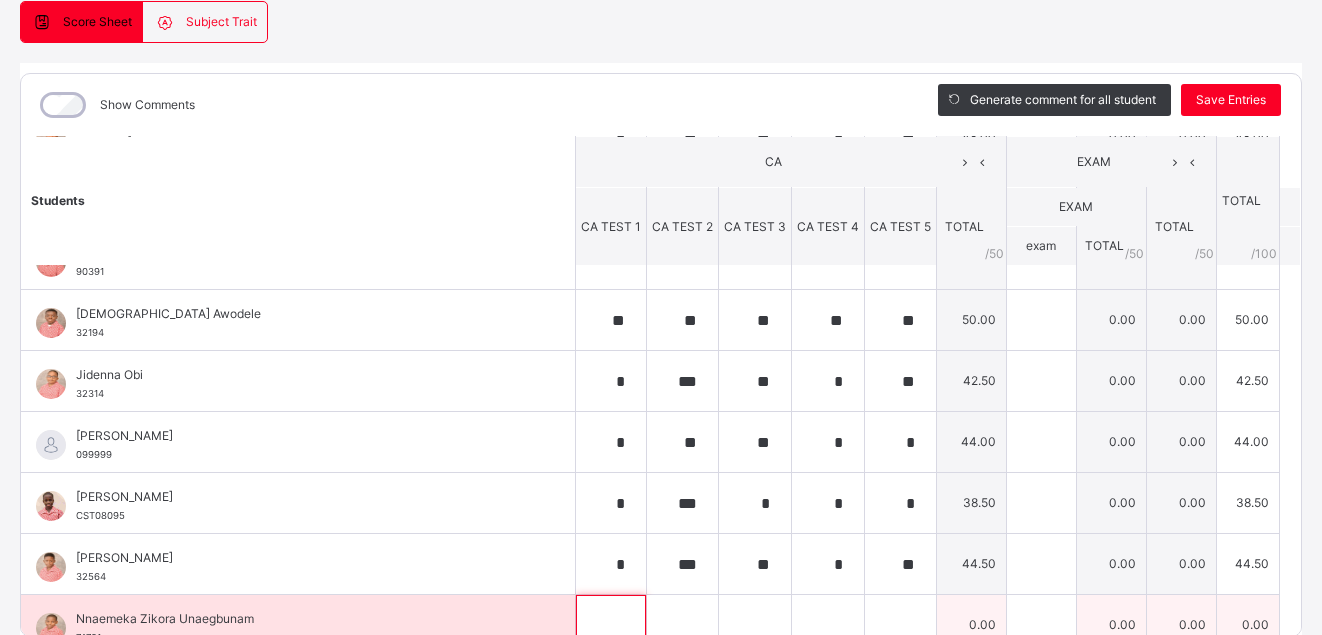 click at bounding box center [611, 625] 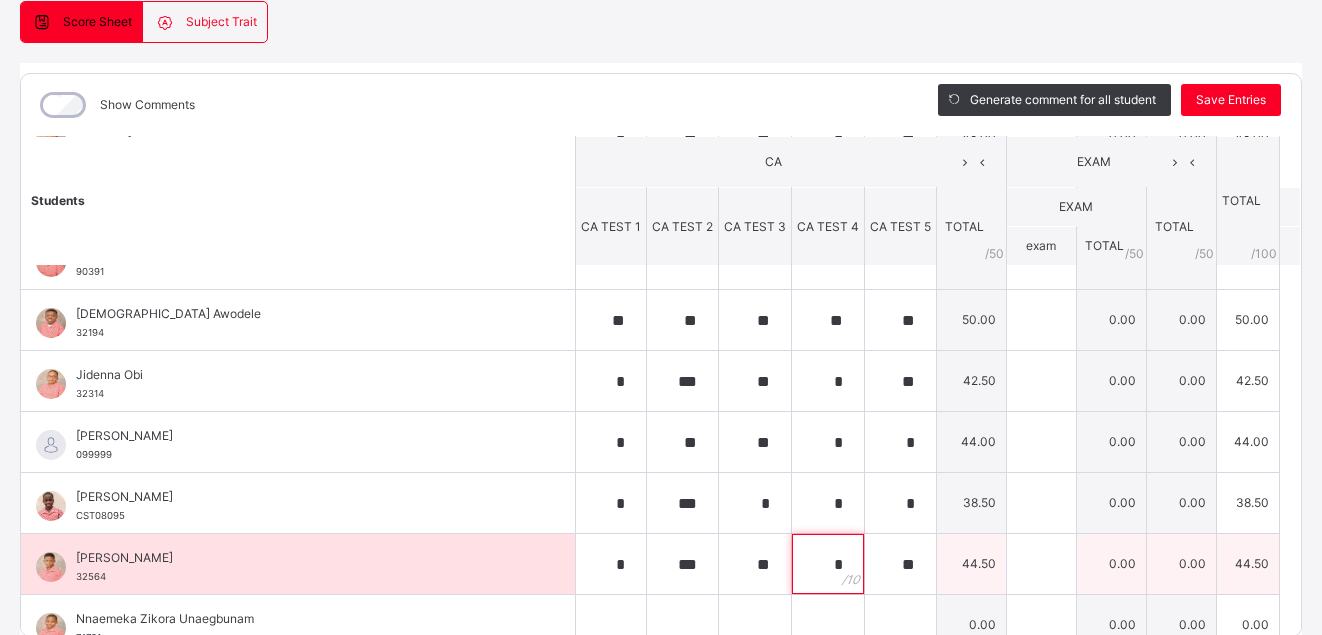 click on "*" at bounding box center [828, 564] 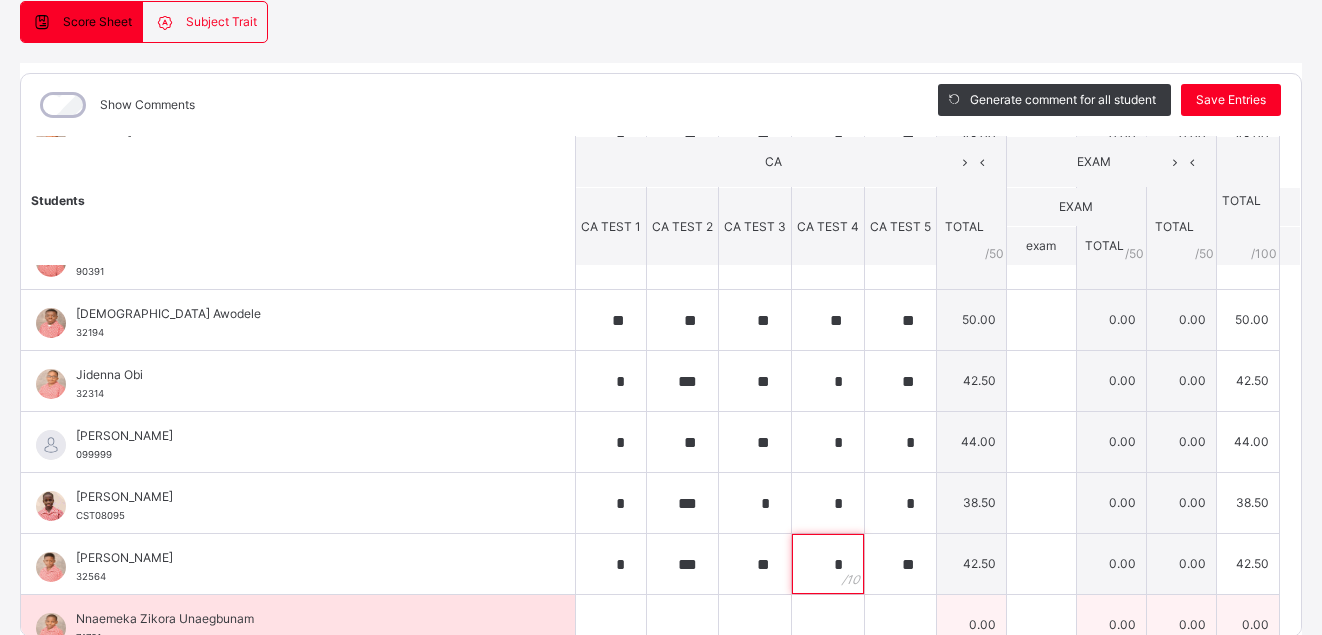 type on "*" 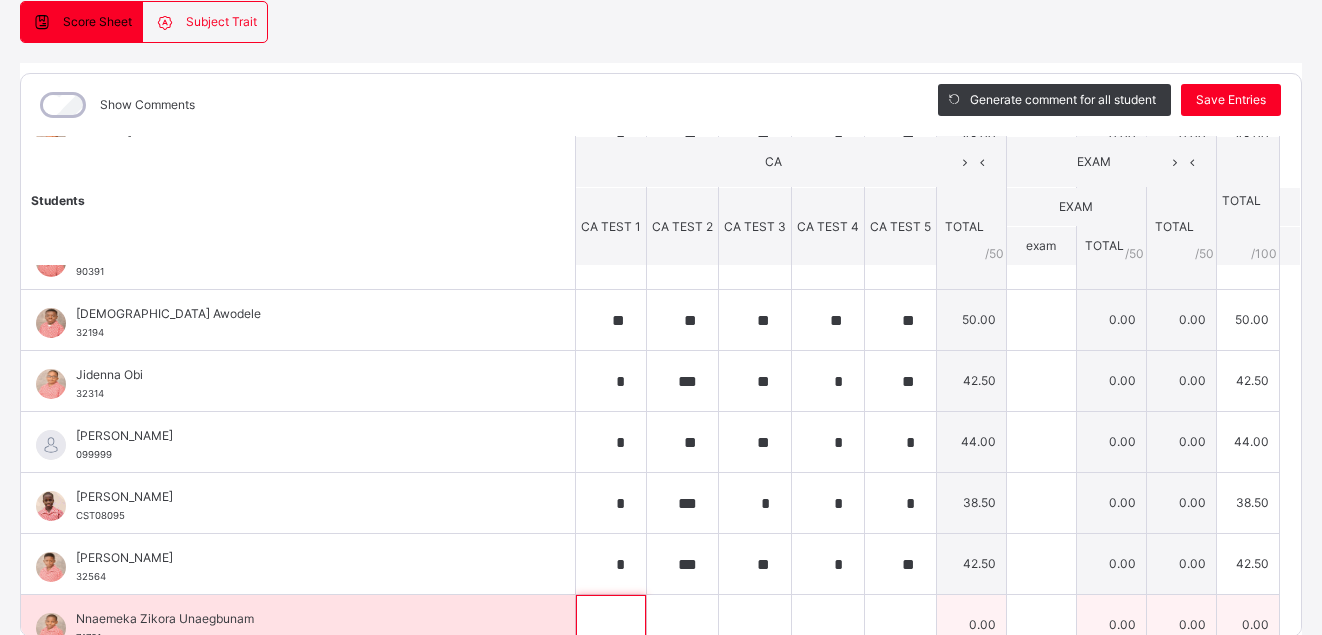 click at bounding box center (611, 625) 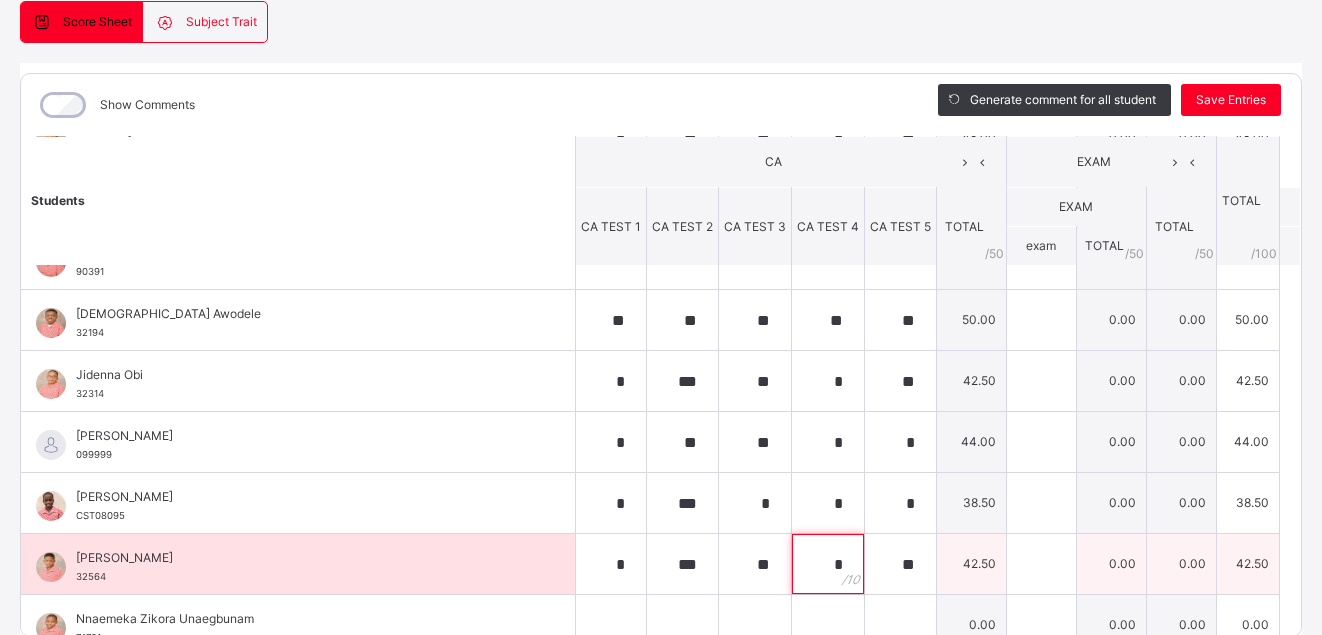 click on "*" at bounding box center (828, 564) 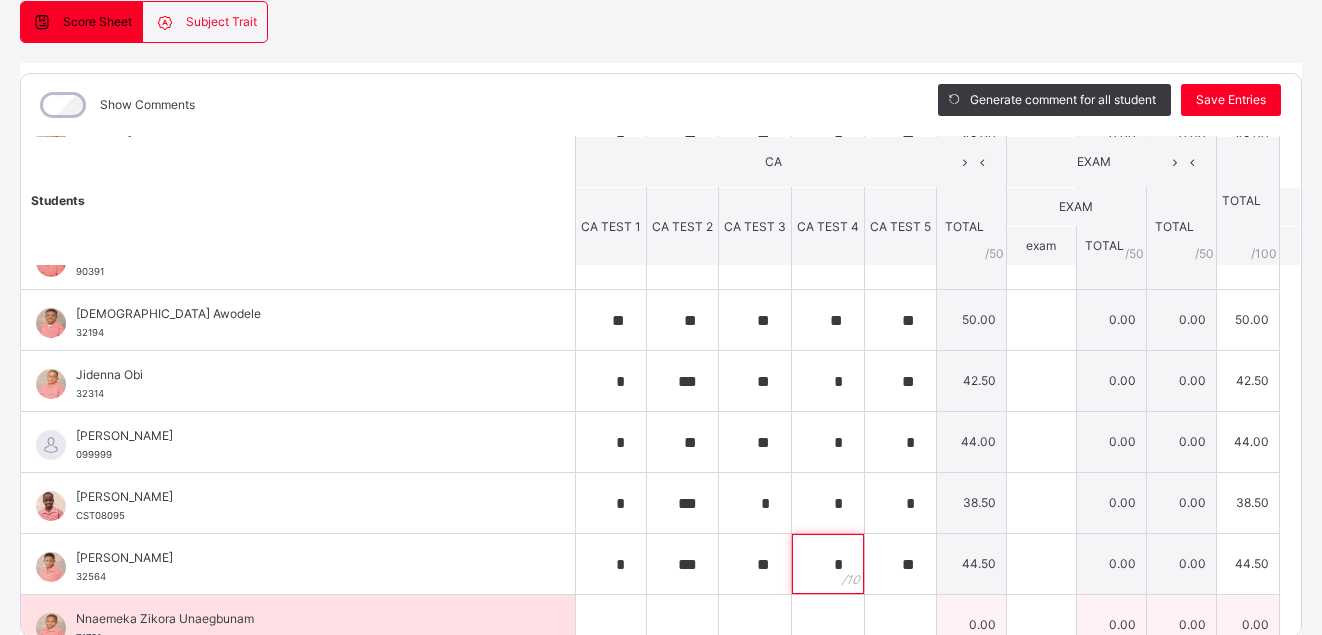 type on "*" 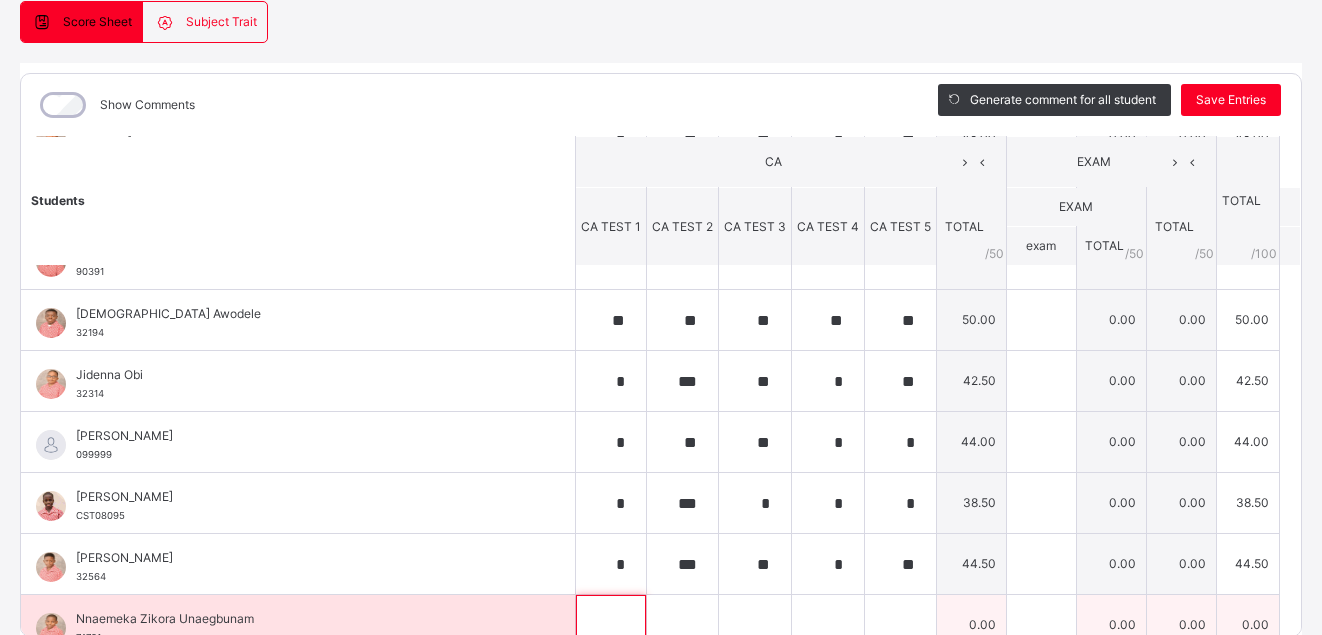 click at bounding box center (611, 625) 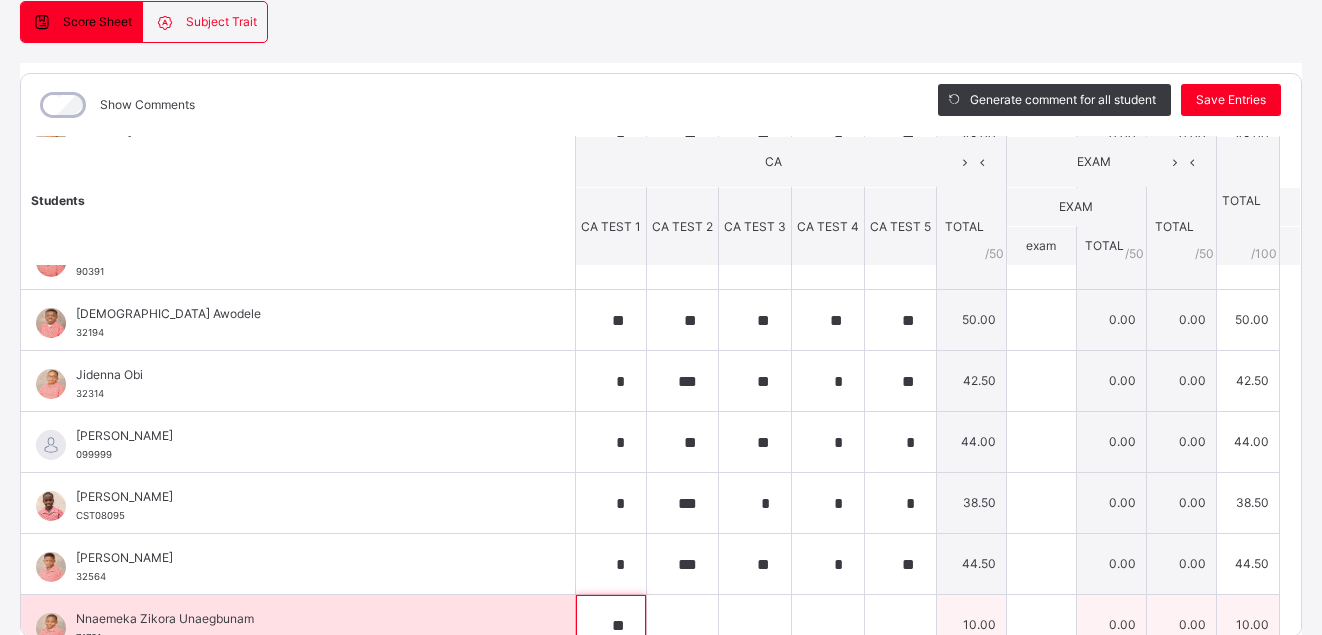 type on "**" 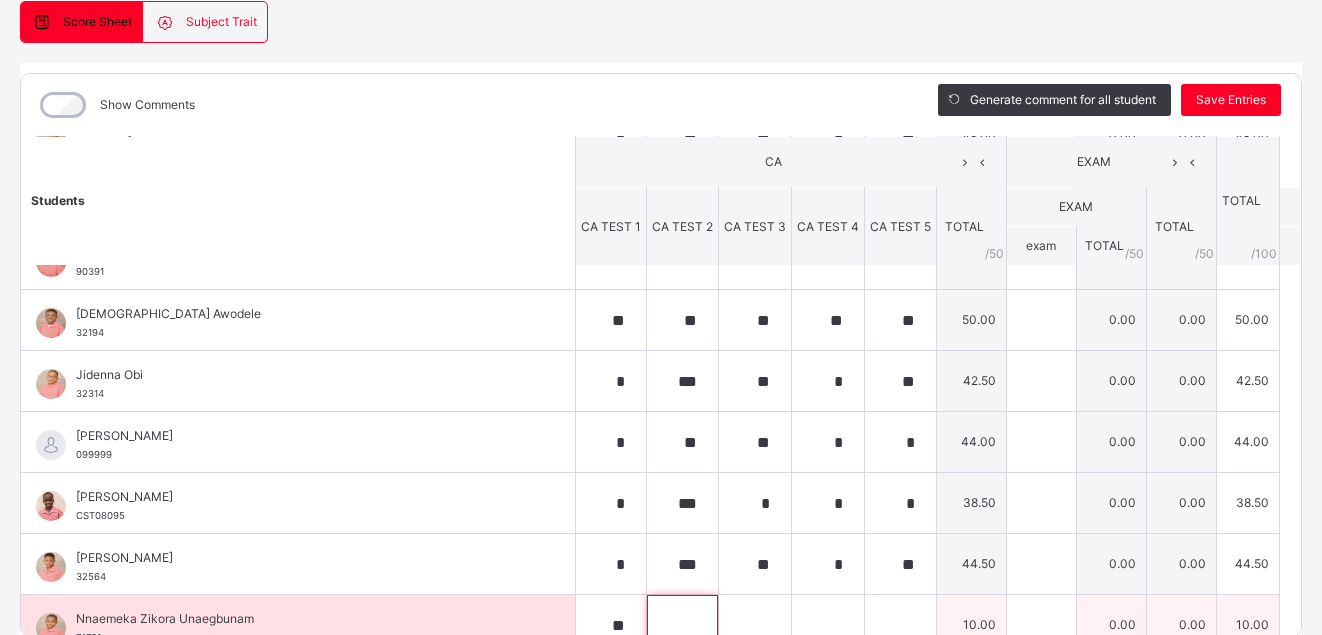 click at bounding box center [682, 625] 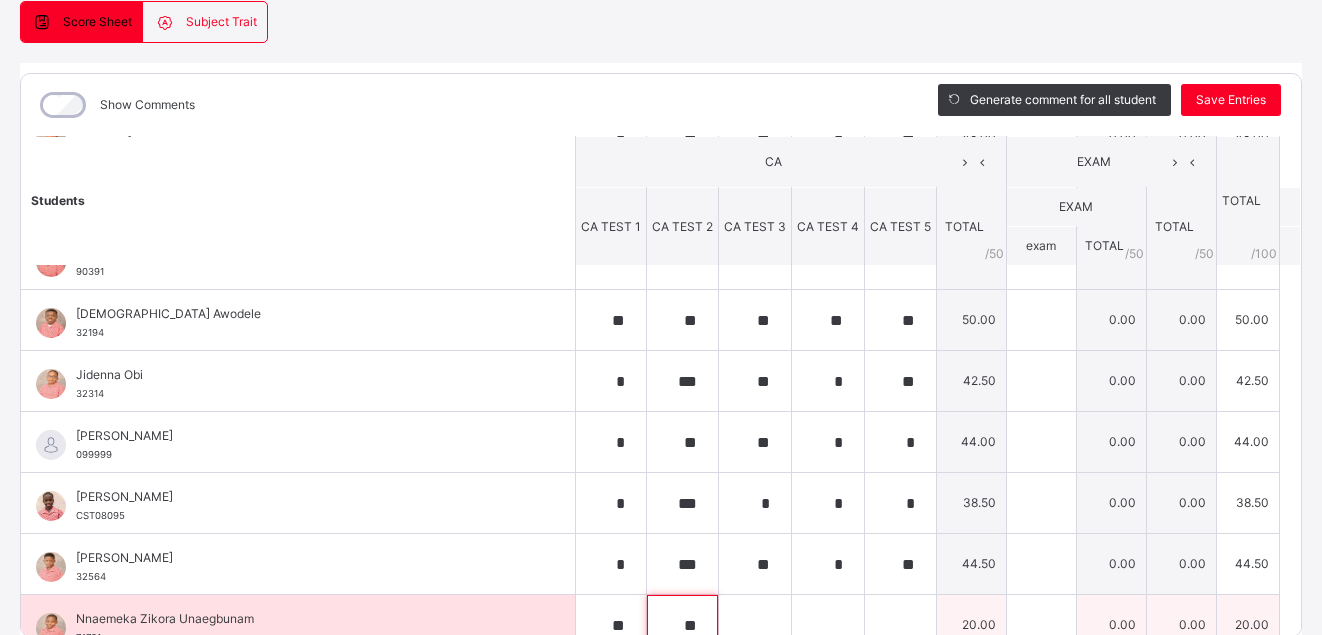 type on "**" 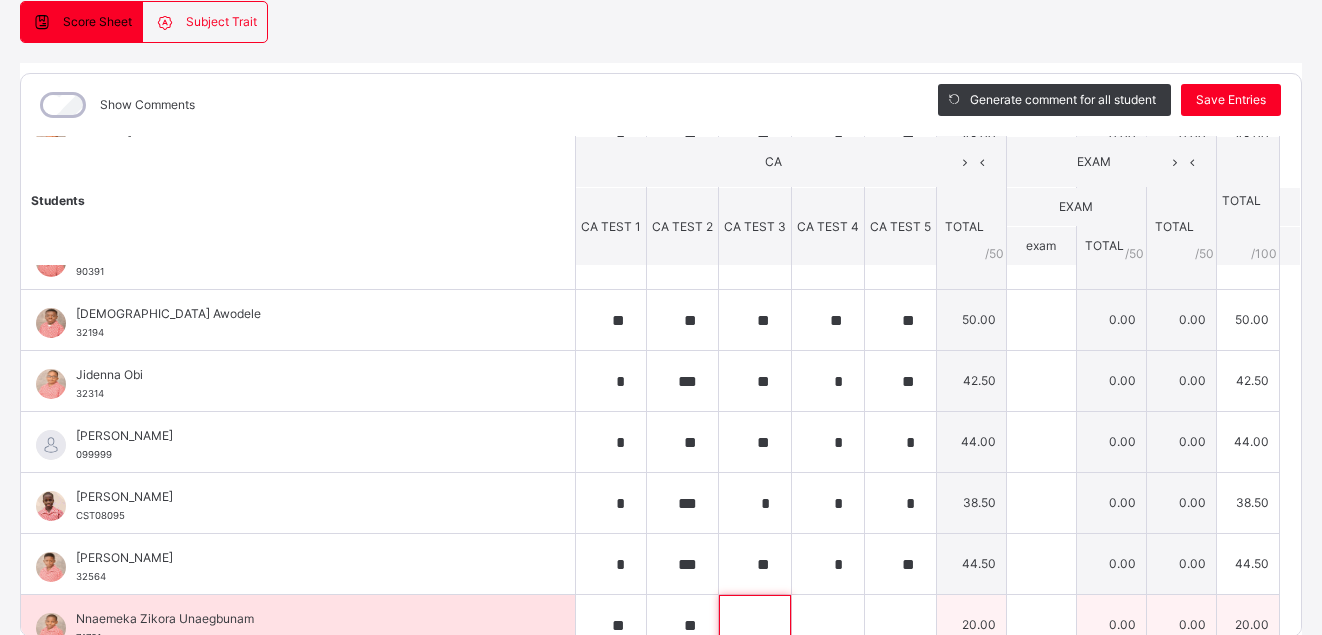 click at bounding box center (755, 625) 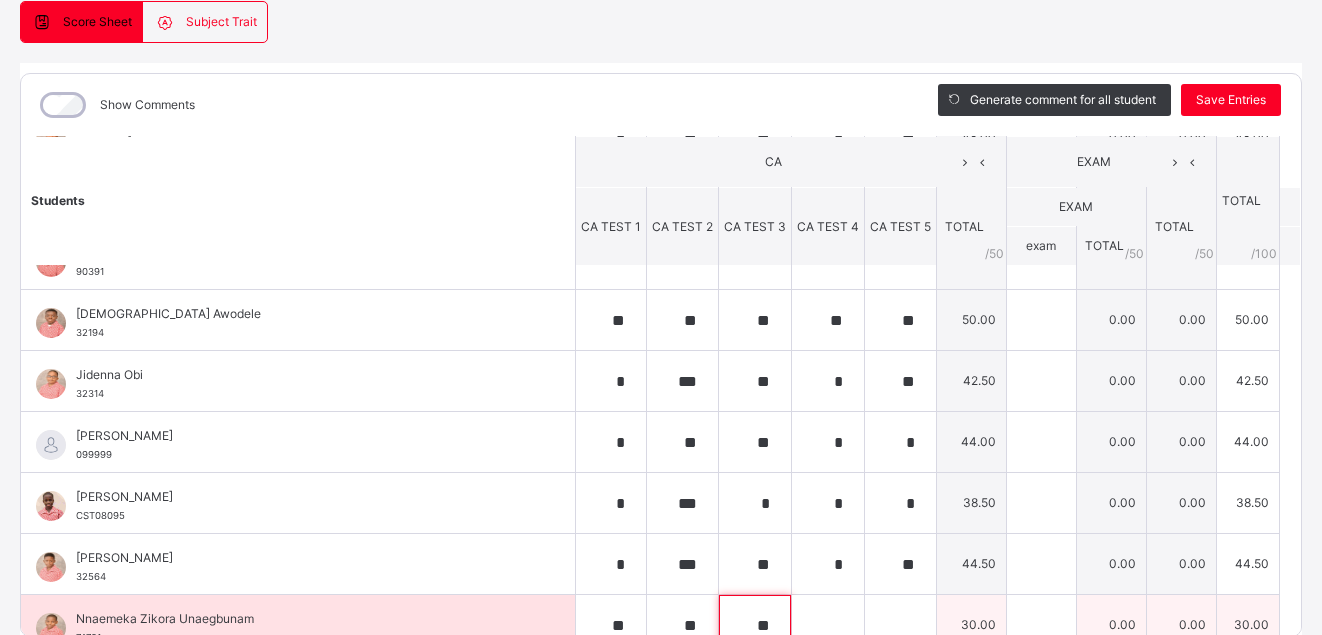 type on "**" 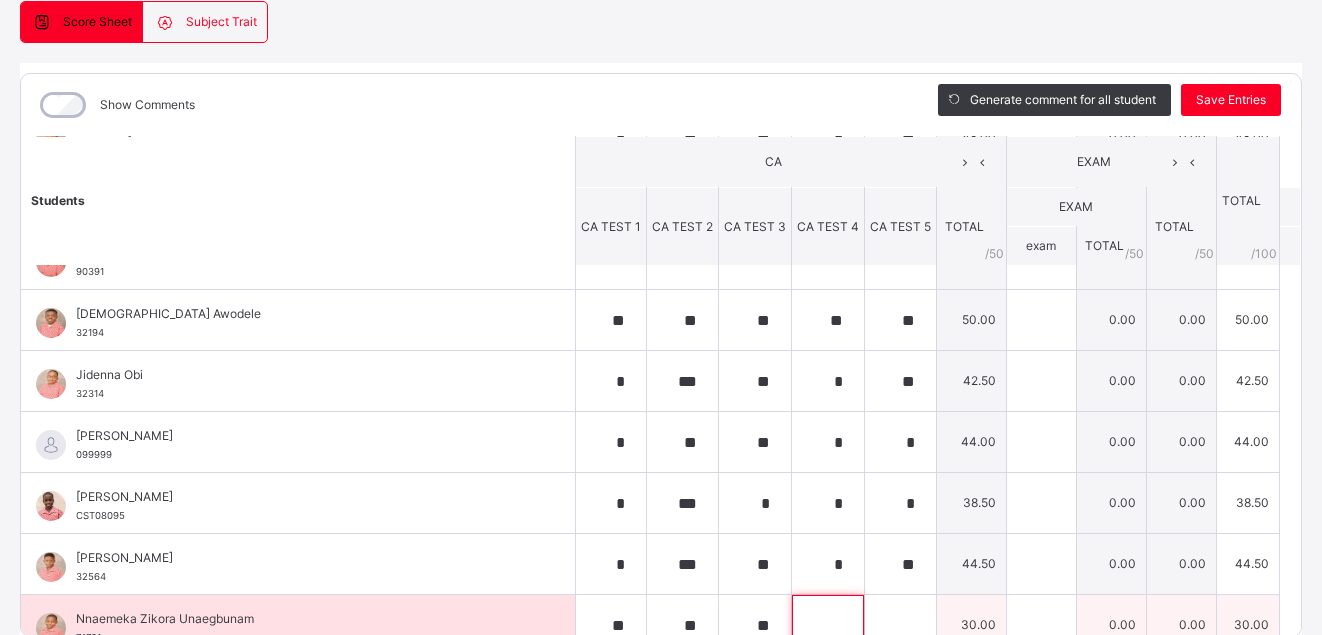 click at bounding box center (828, 625) 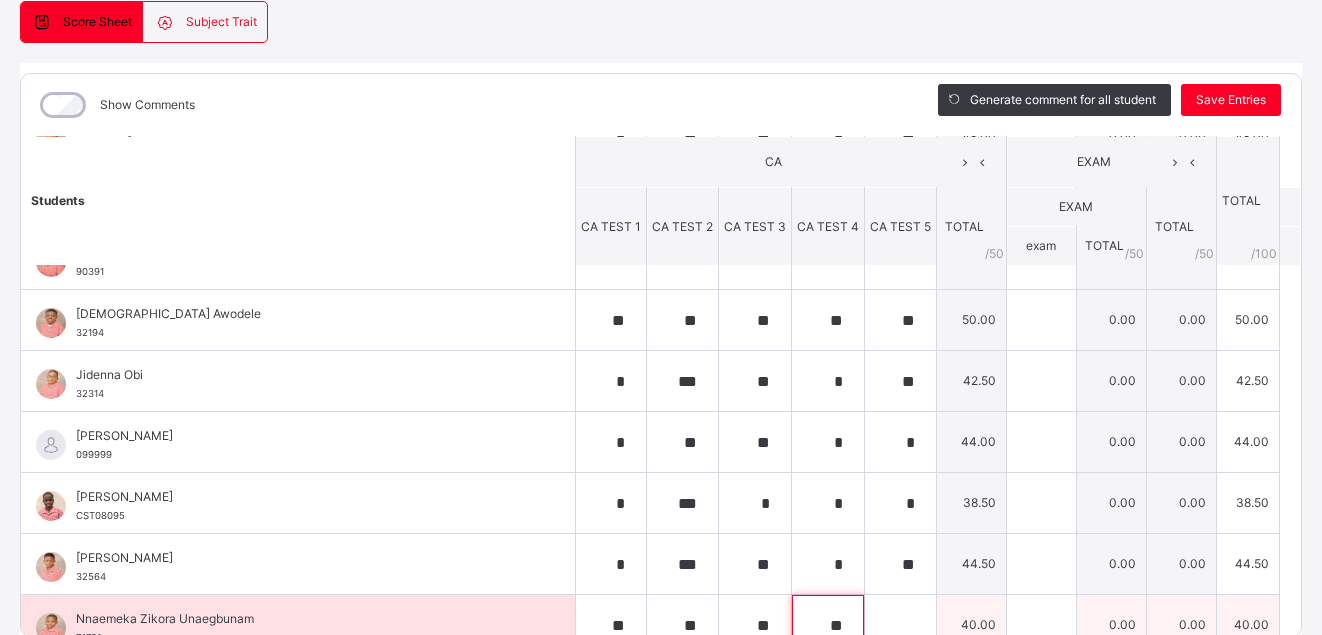 type on "**" 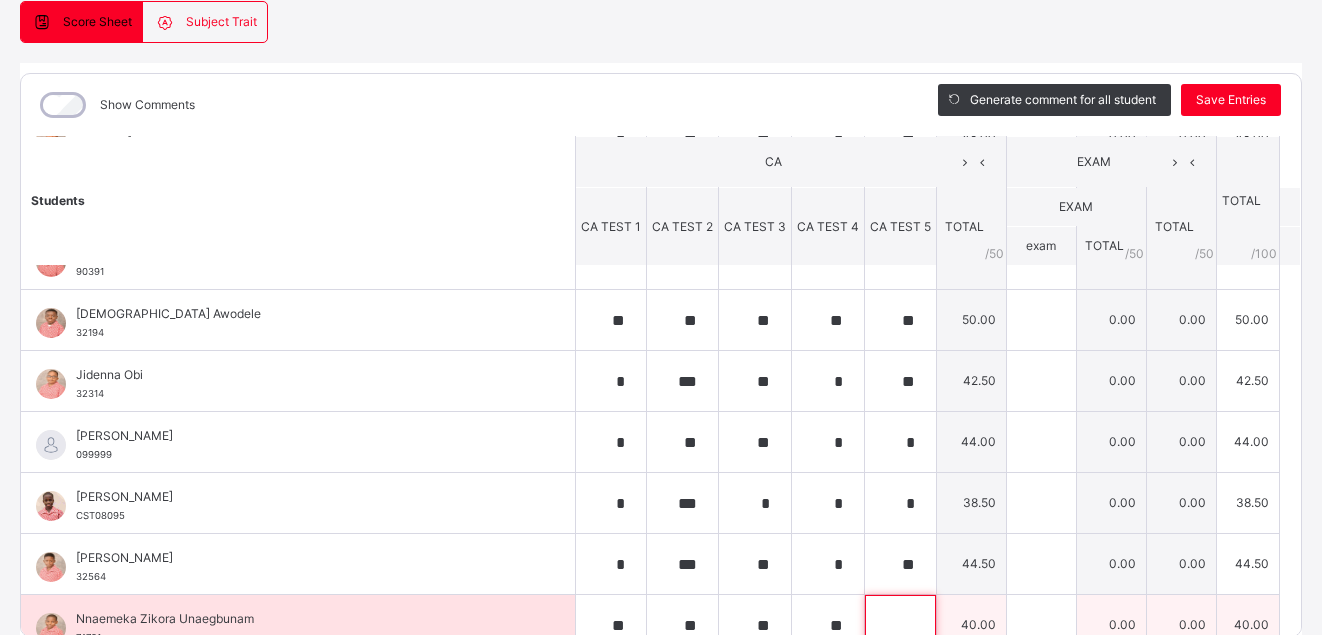click at bounding box center [900, 625] 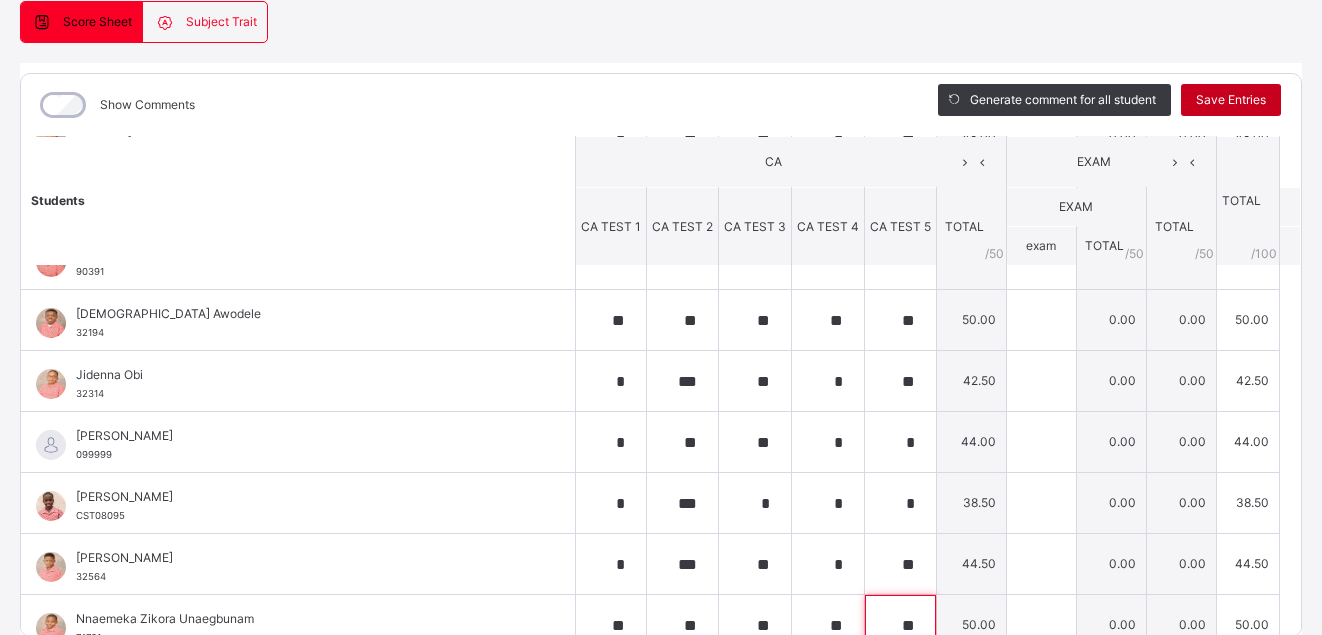 type on "**" 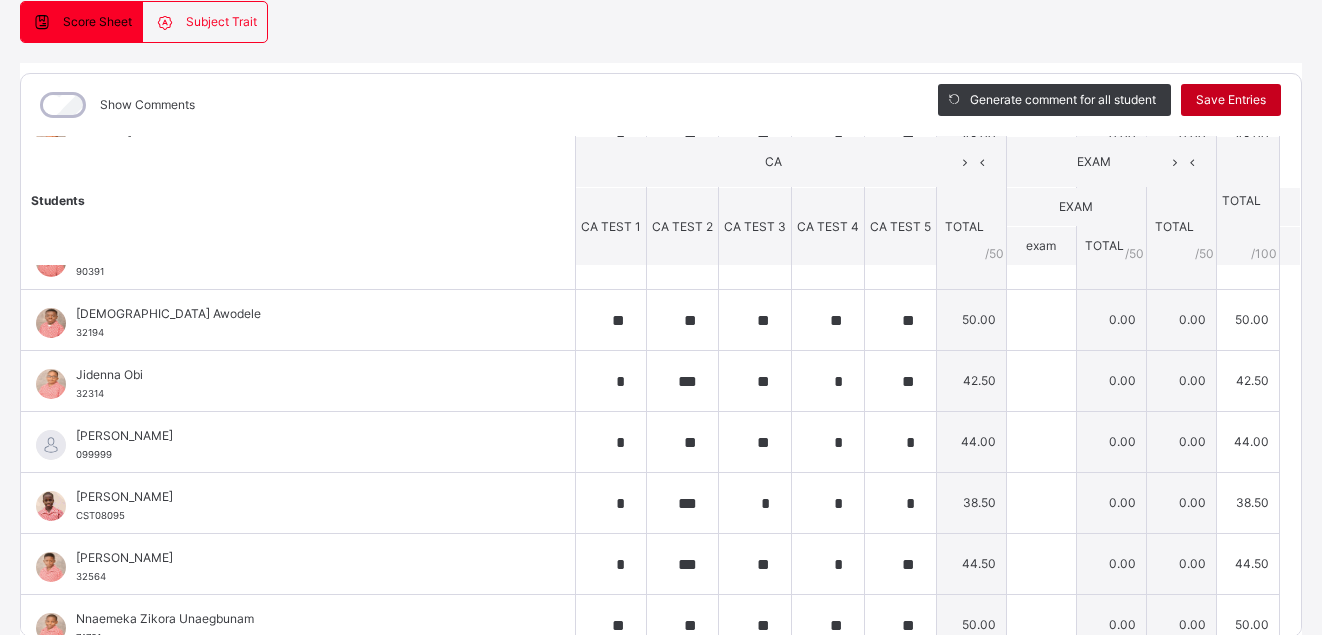 click on "Save Entries" at bounding box center [1231, 100] 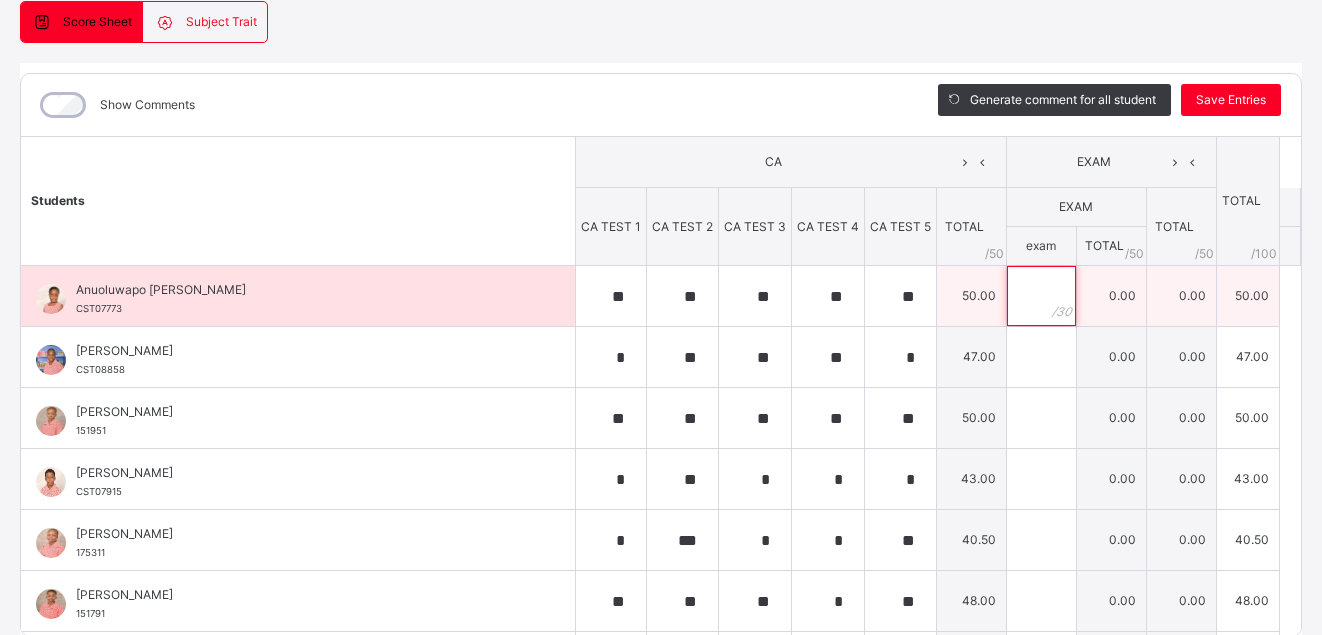 click at bounding box center (1041, 296) 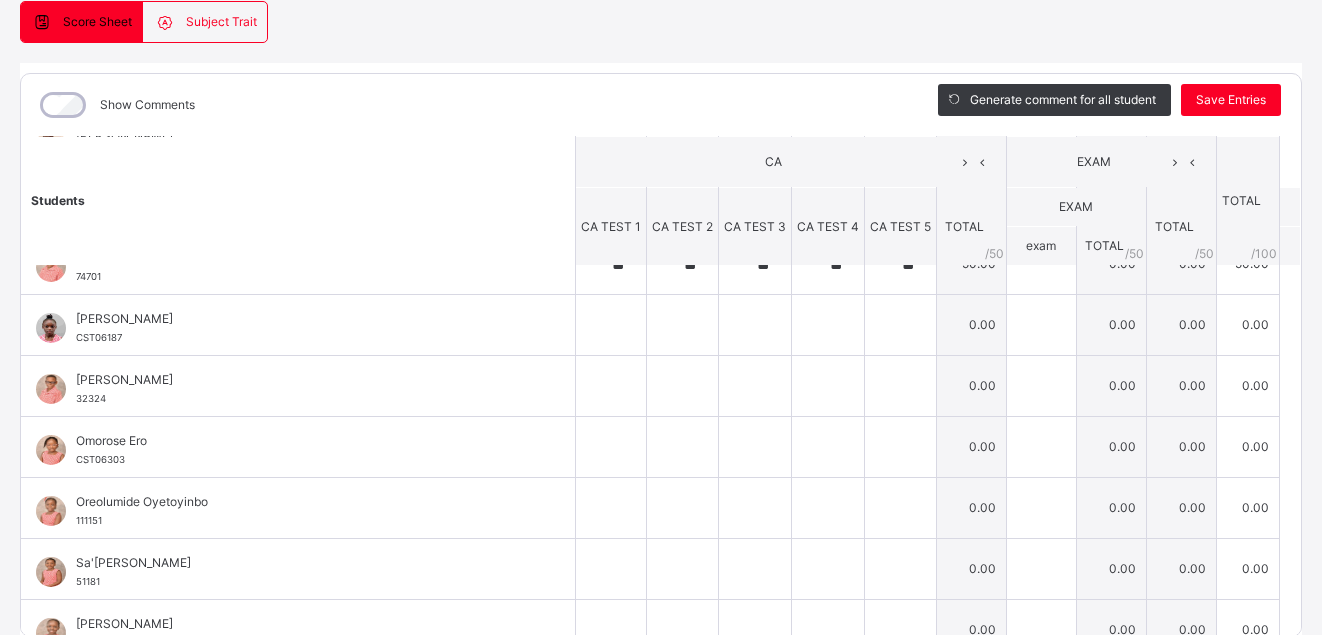 scroll, scrollTop: 883, scrollLeft: 0, axis: vertical 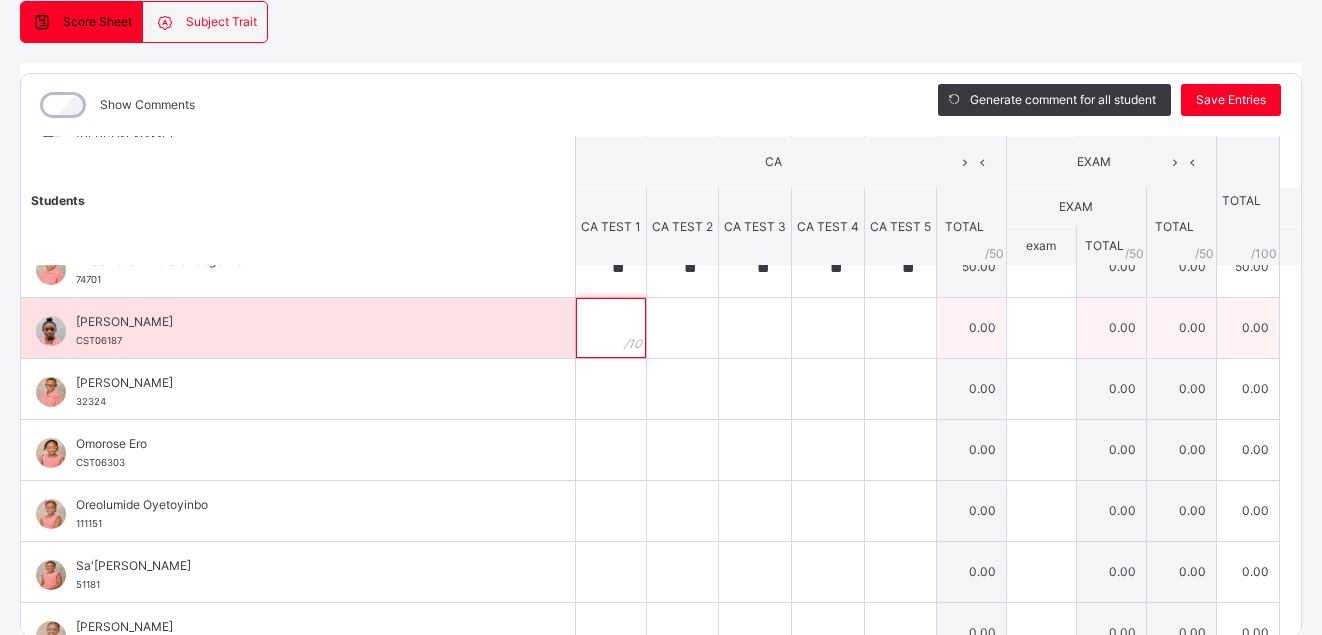 click at bounding box center (611, 328) 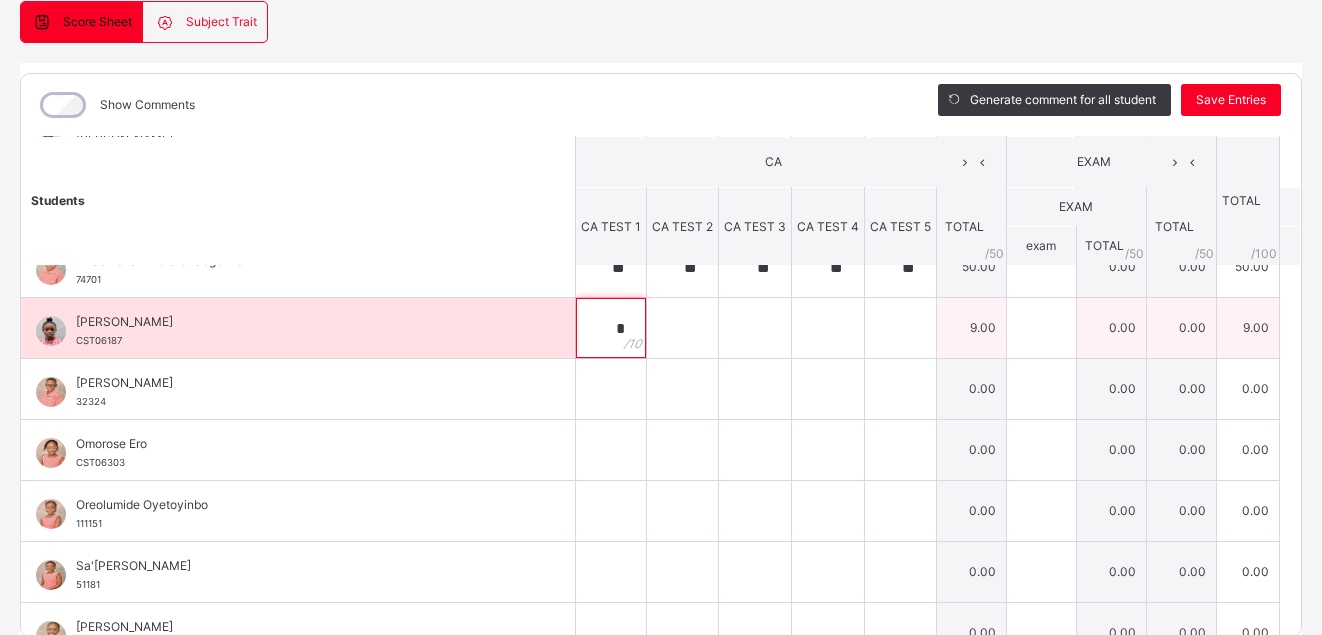 type on "*" 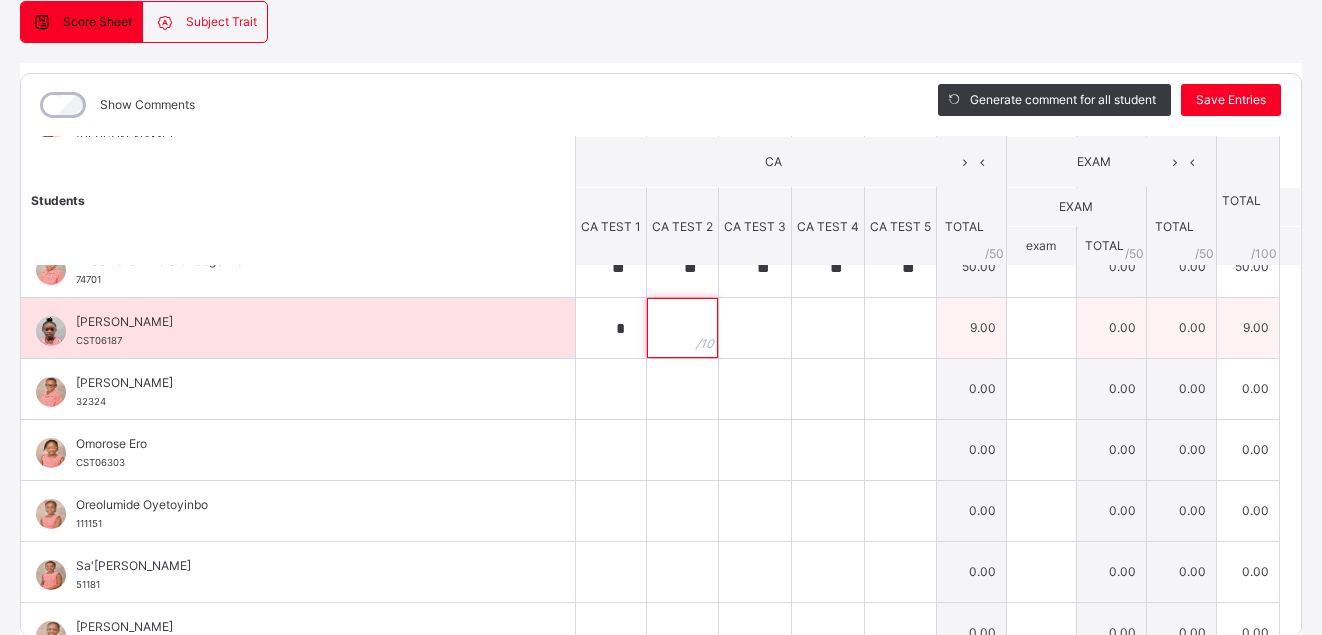 click at bounding box center (682, 328) 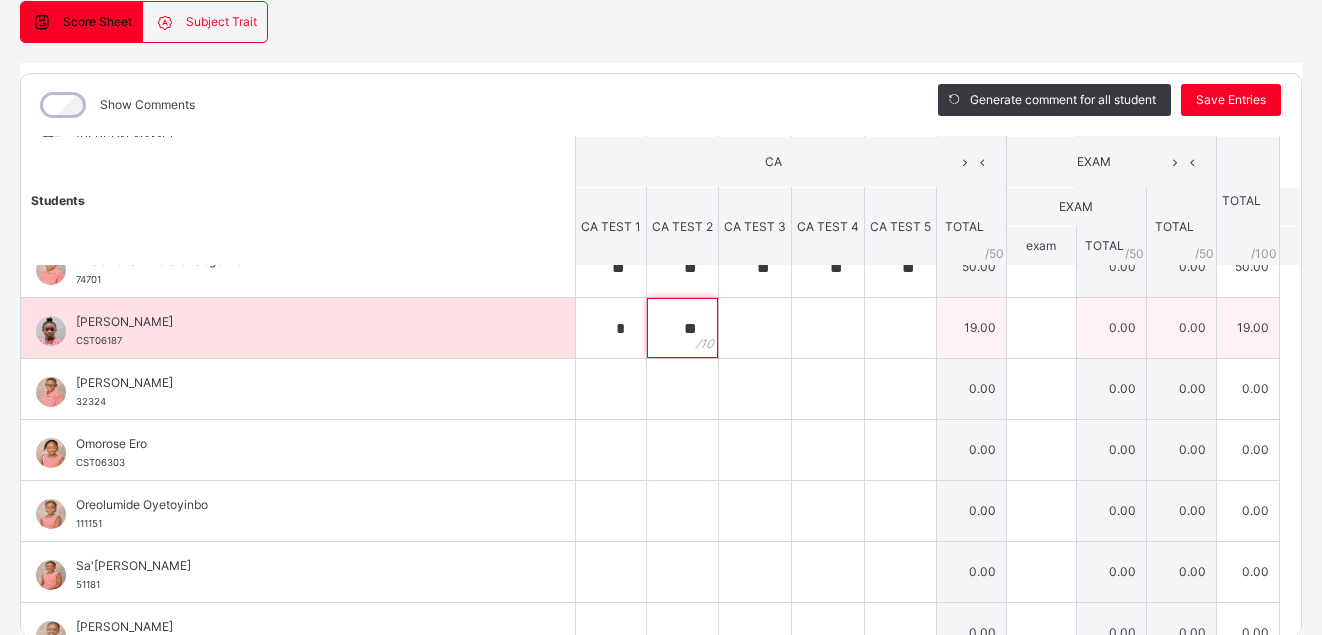 type on "**" 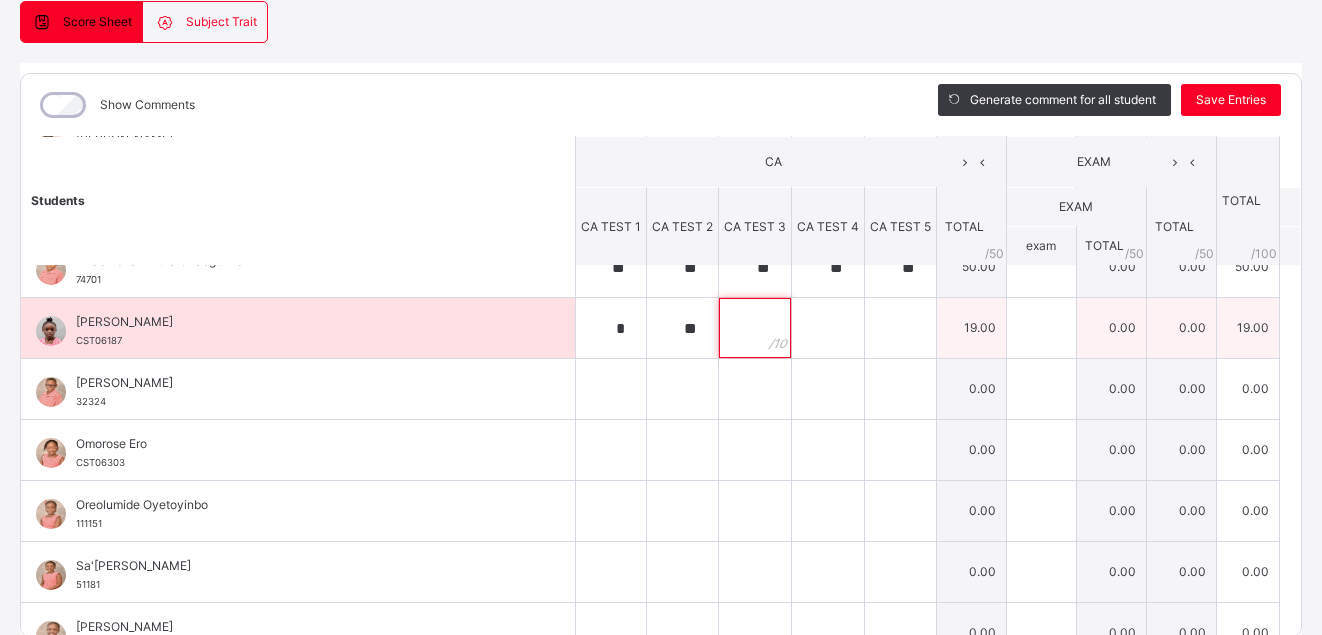 click at bounding box center [755, 328] 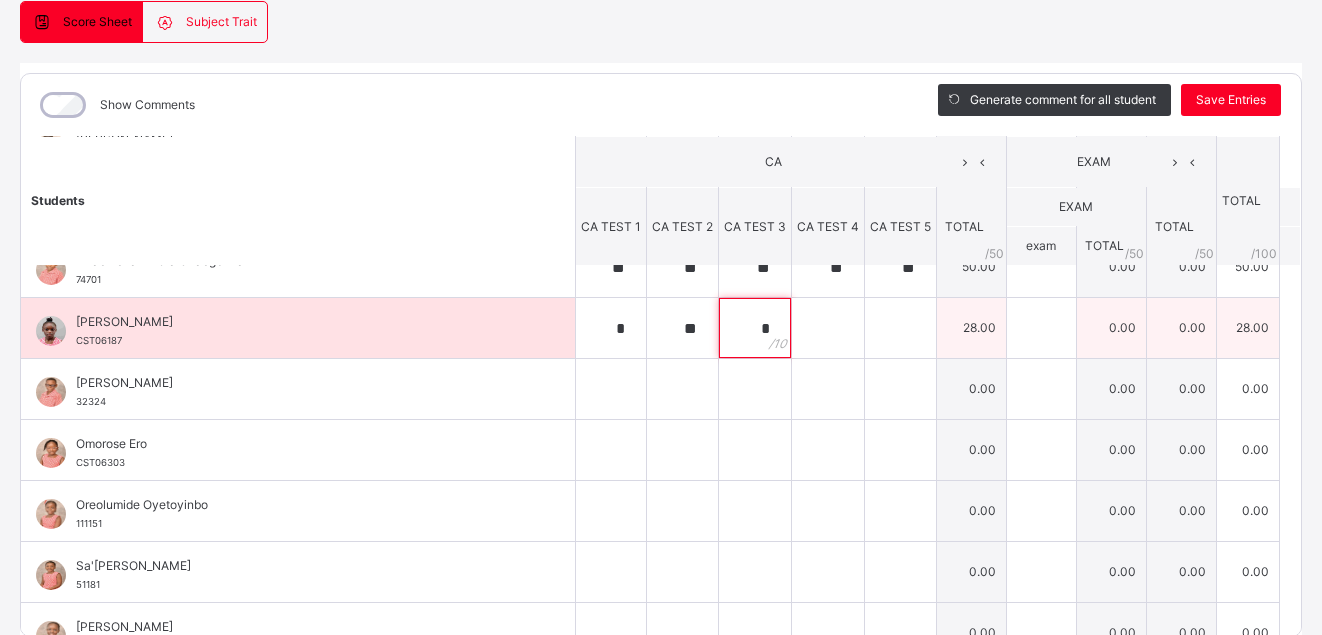 type on "*" 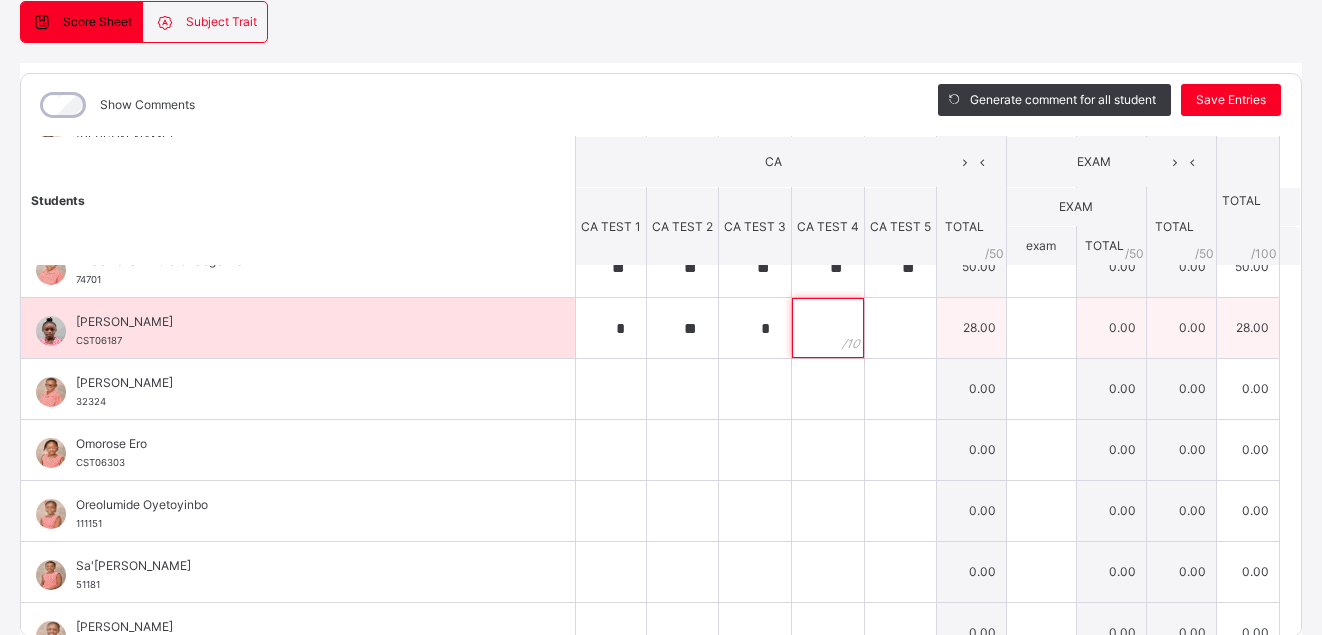 click at bounding box center (828, 328) 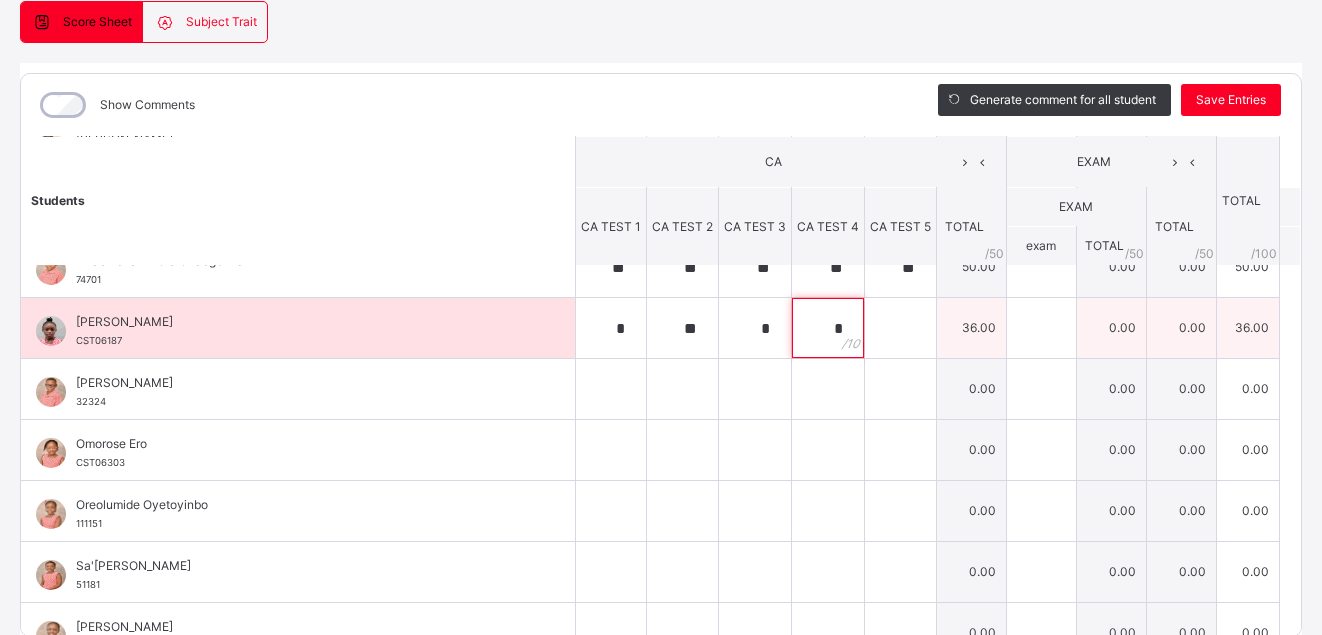 type on "*" 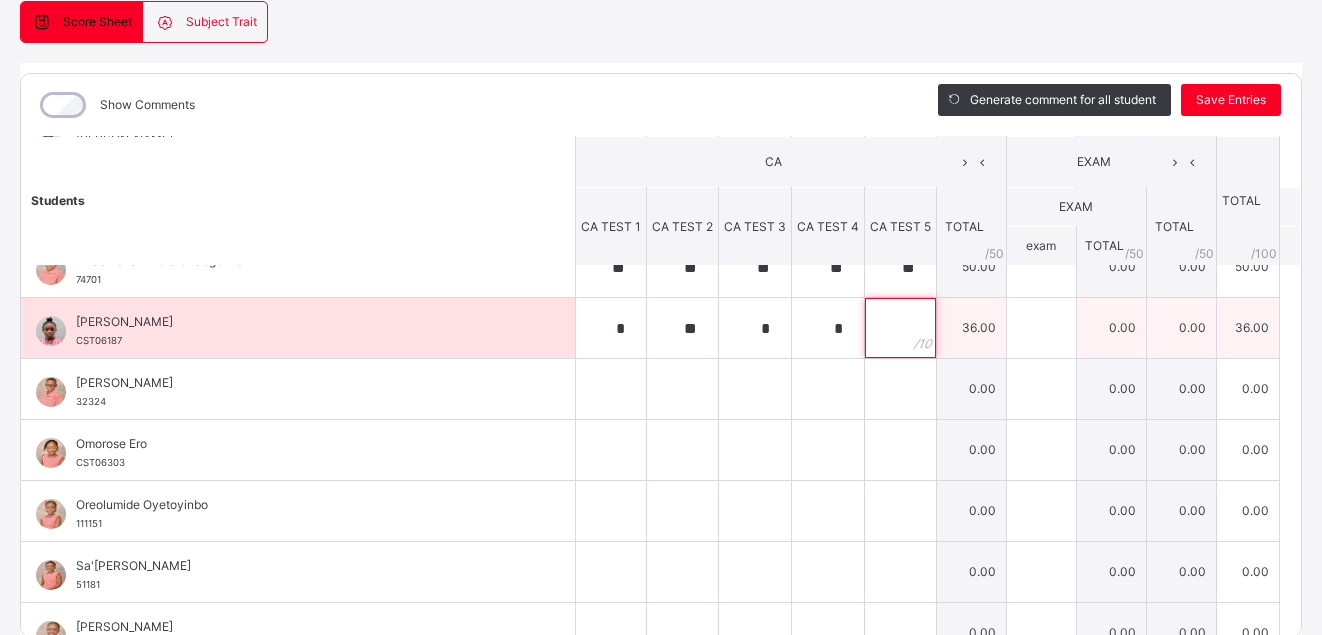 click at bounding box center [900, 328] 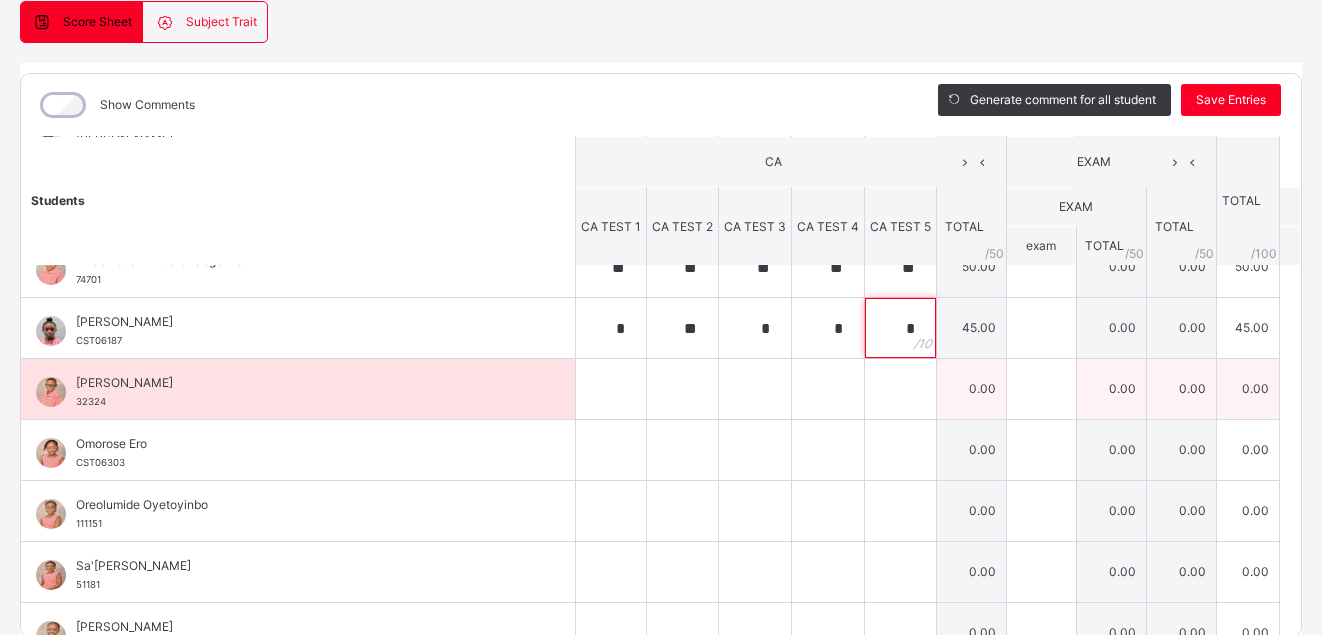 type on "*" 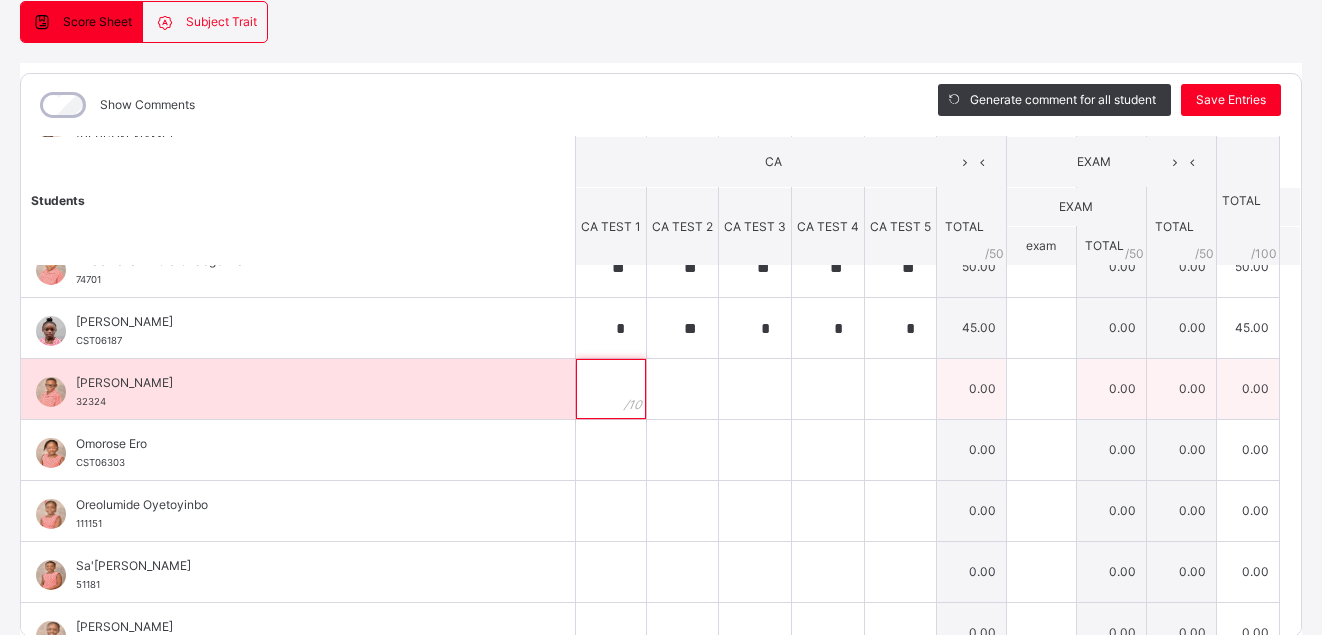 click at bounding box center [611, 389] 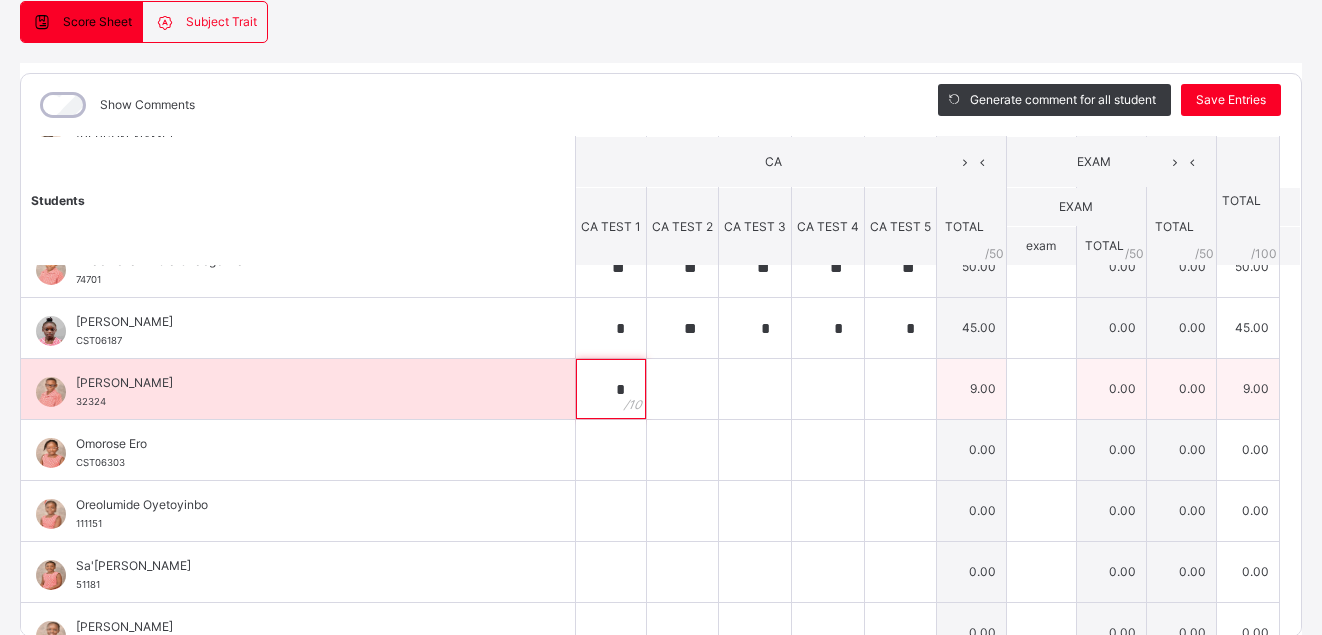 type on "*" 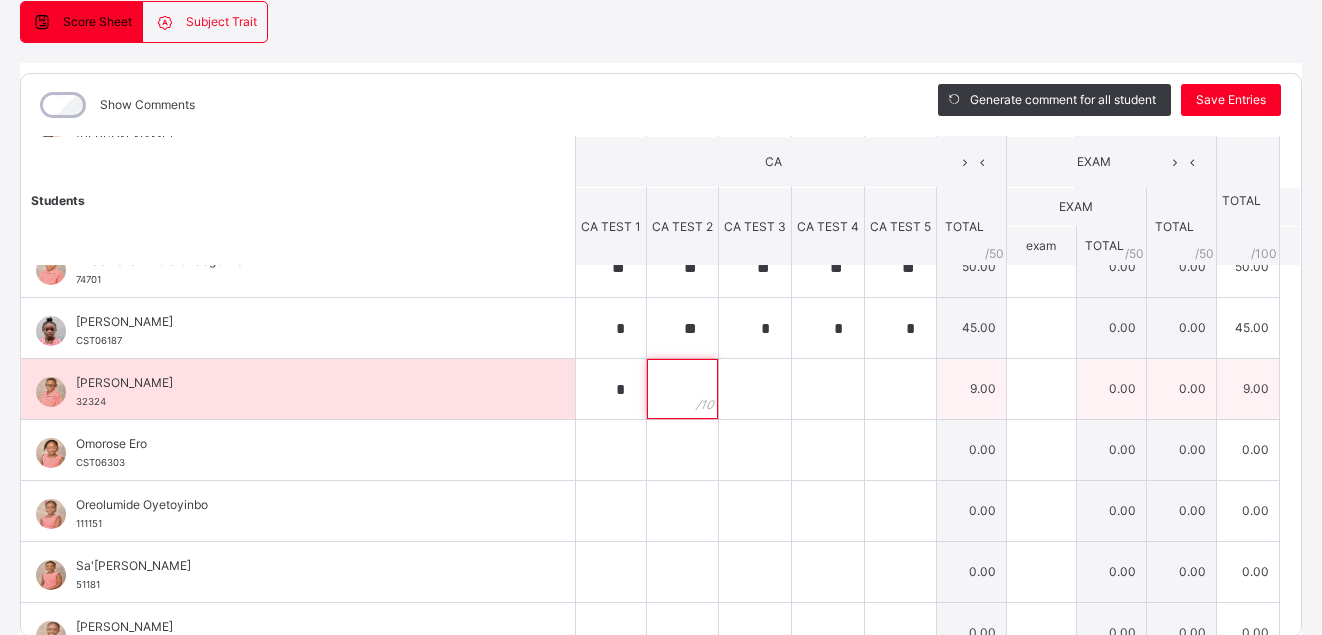 click at bounding box center (682, 389) 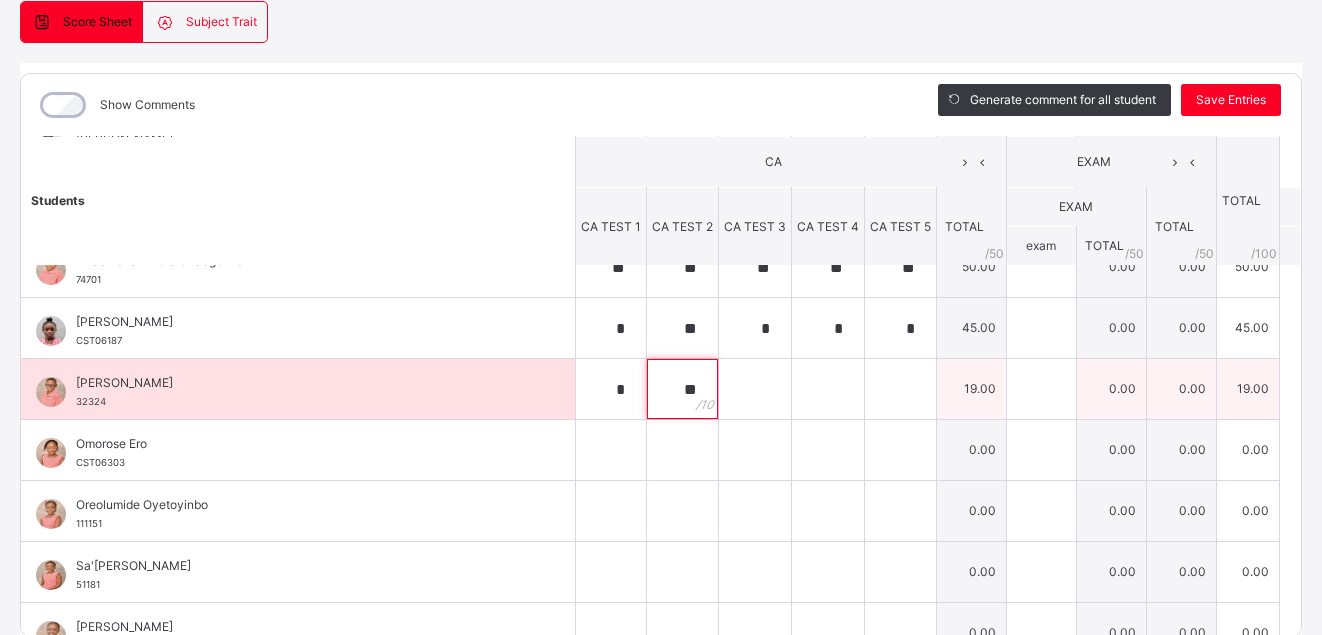 type on "**" 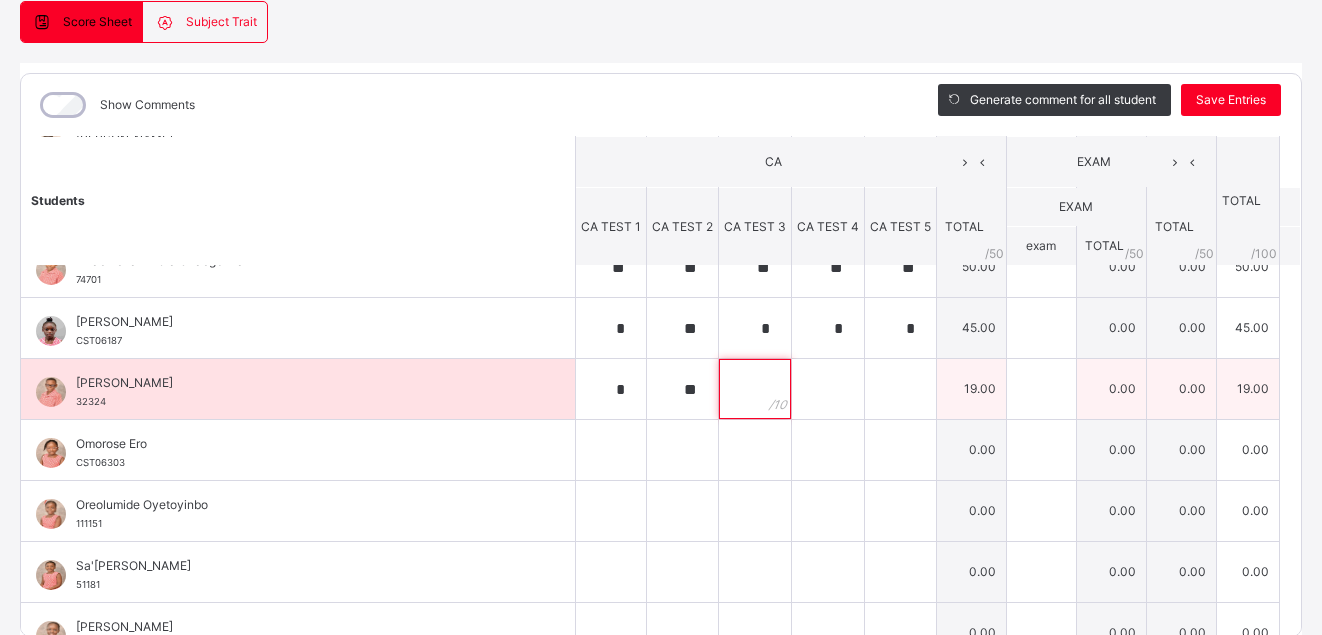 click at bounding box center [755, 389] 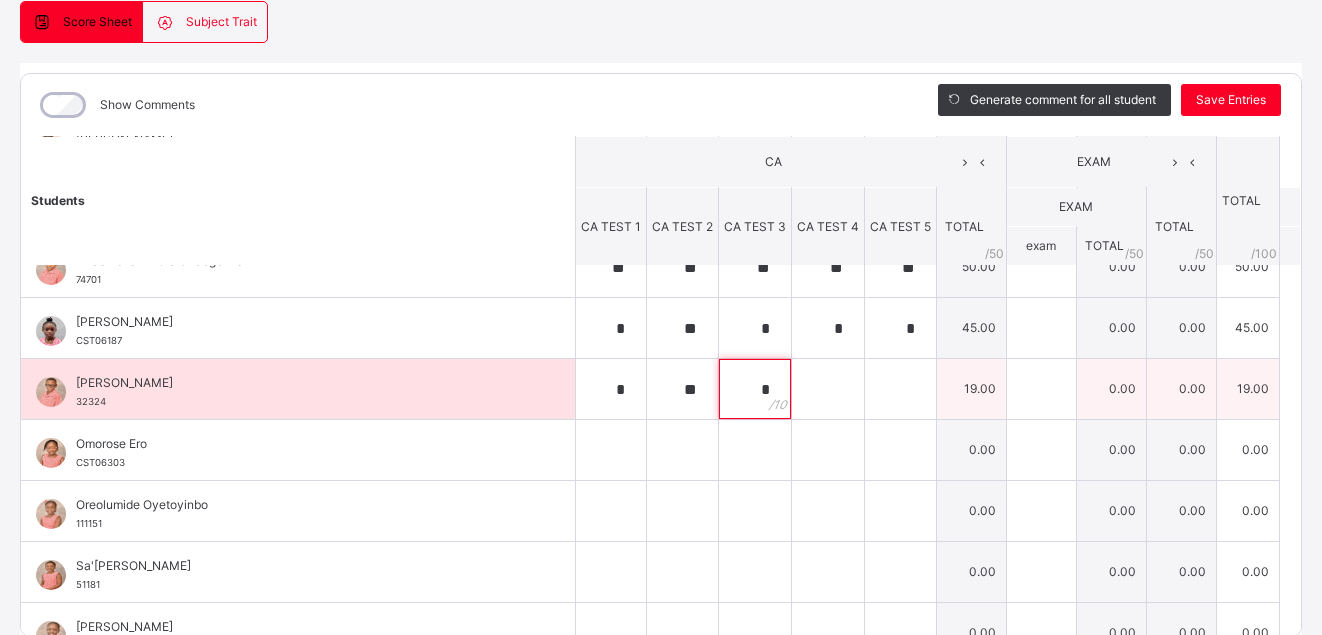 type on "**" 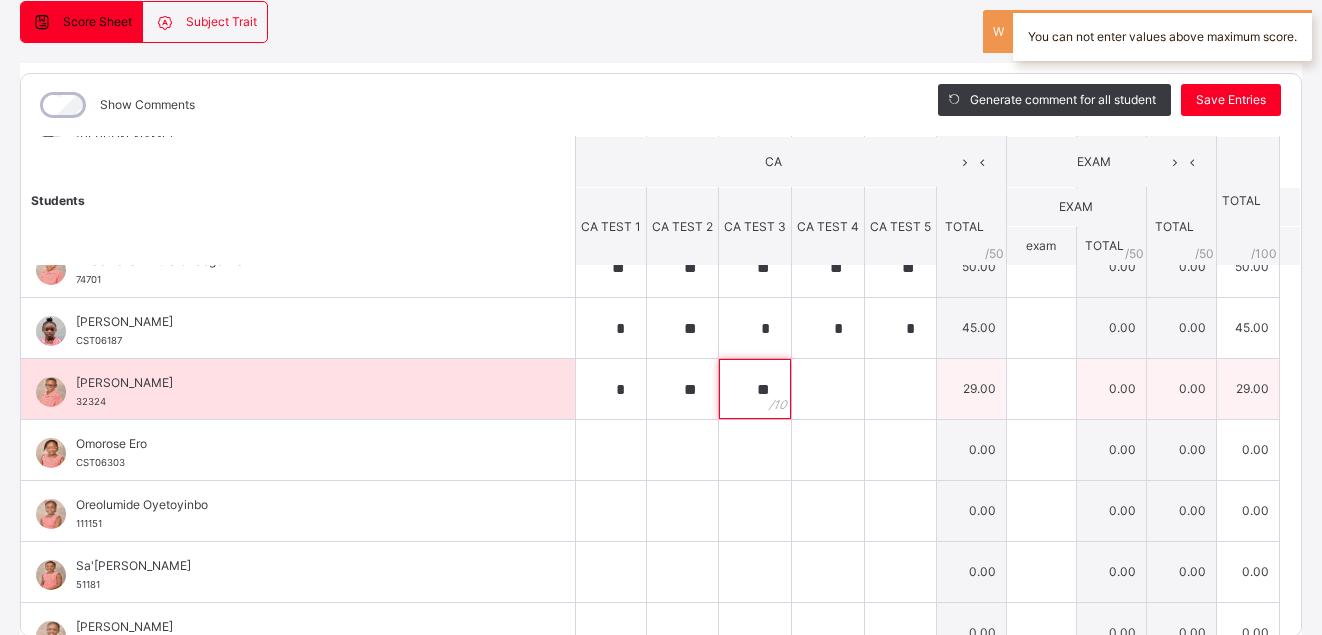 type on "**" 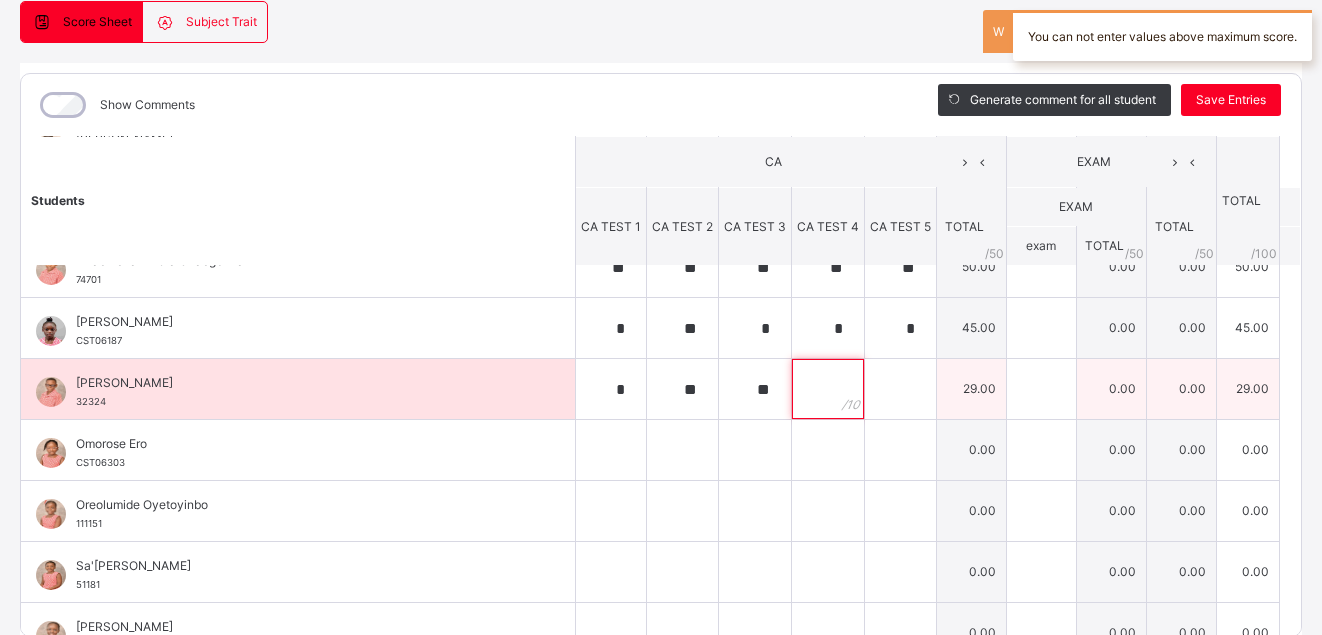 click at bounding box center [828, 389] 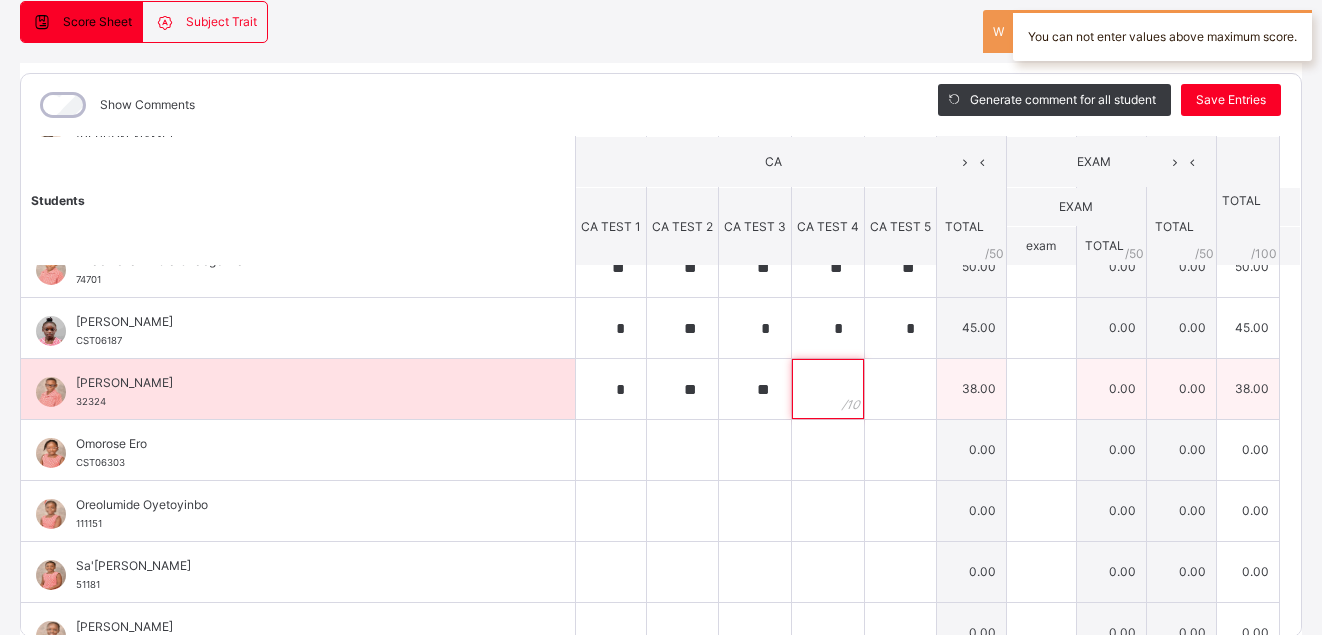 type on "*" 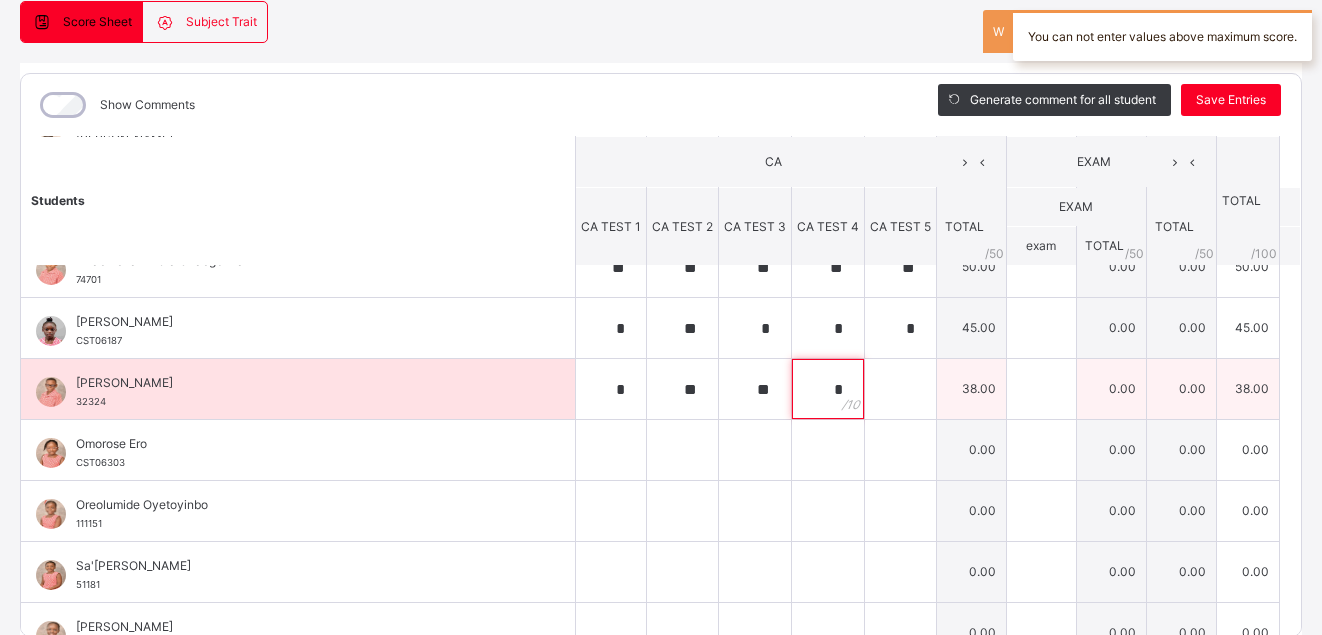 type on "*" 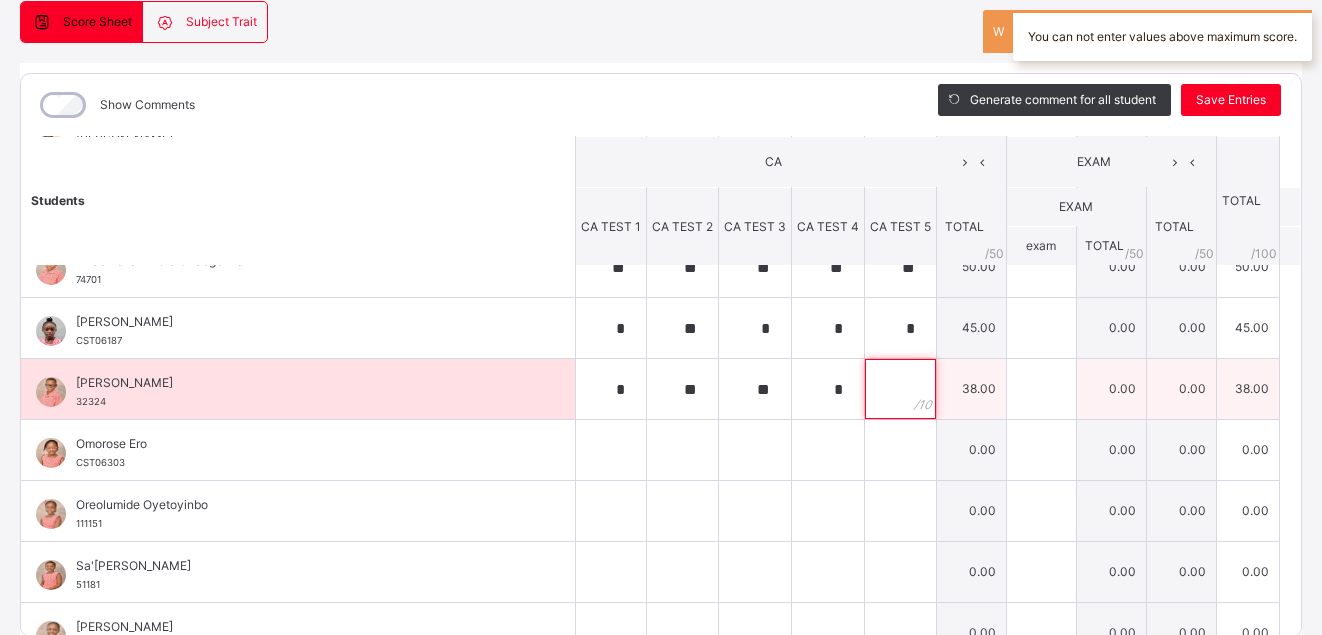 click at bounding box center (900, 389) 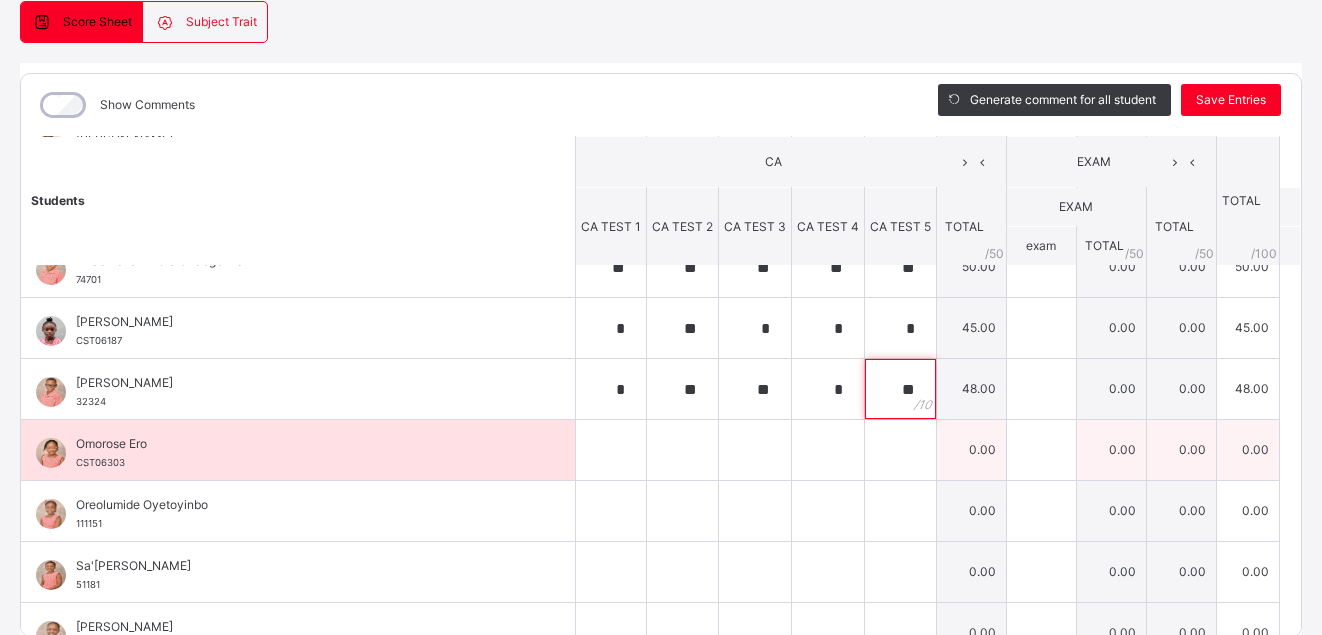 type on "**" 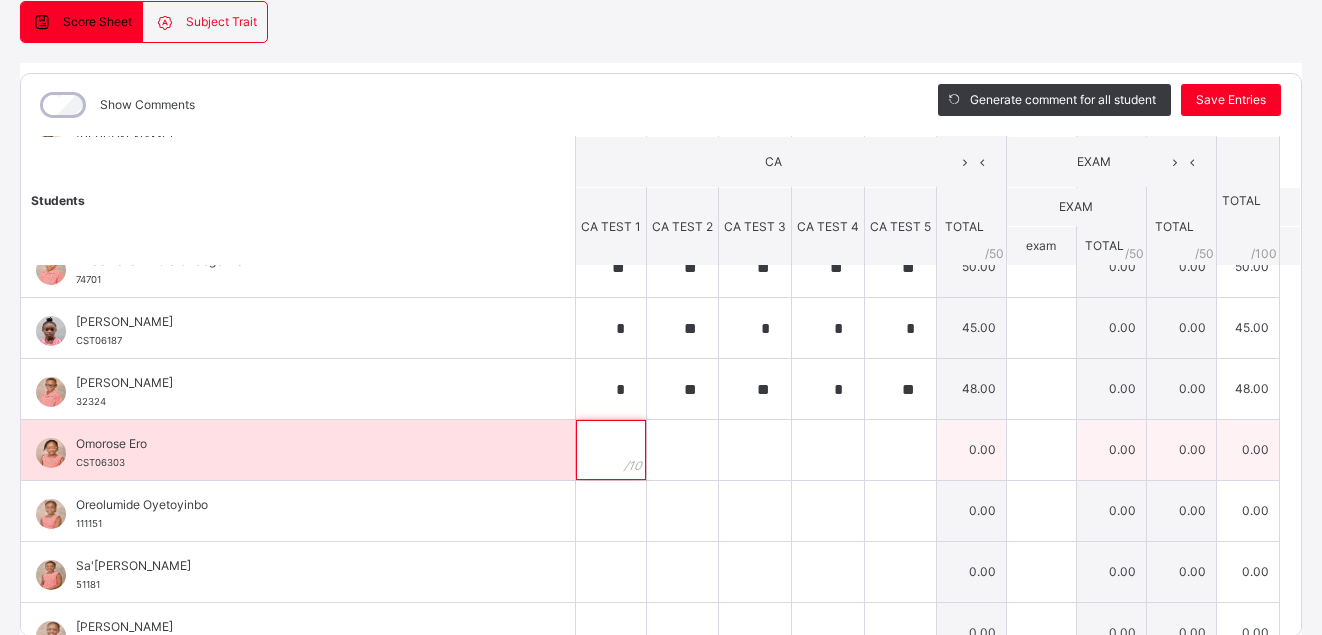 click at bounding box center (611, 450) 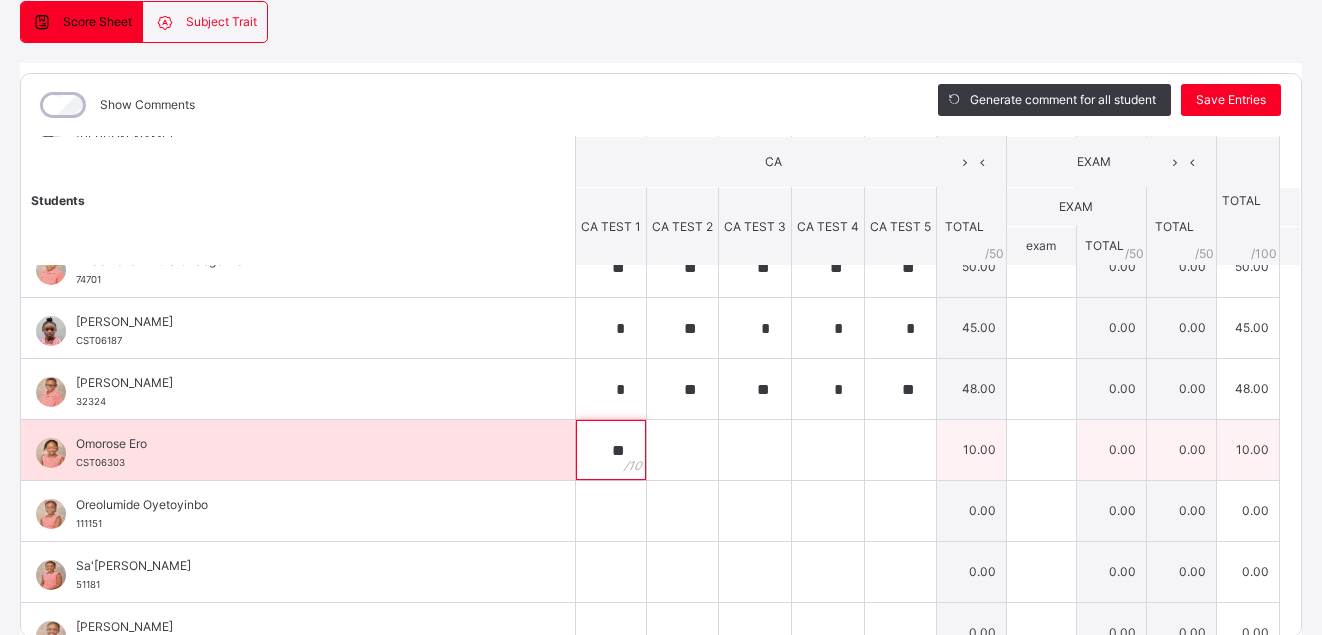 type on "**" 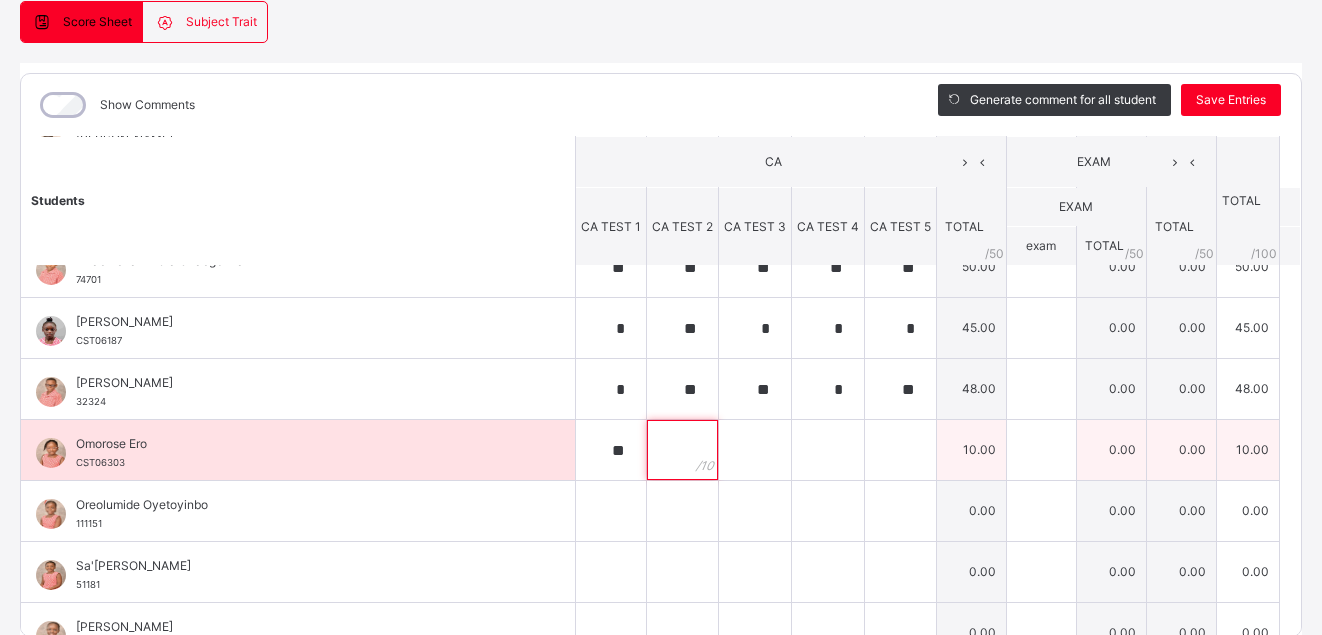 click at bounding box center (682, 450) 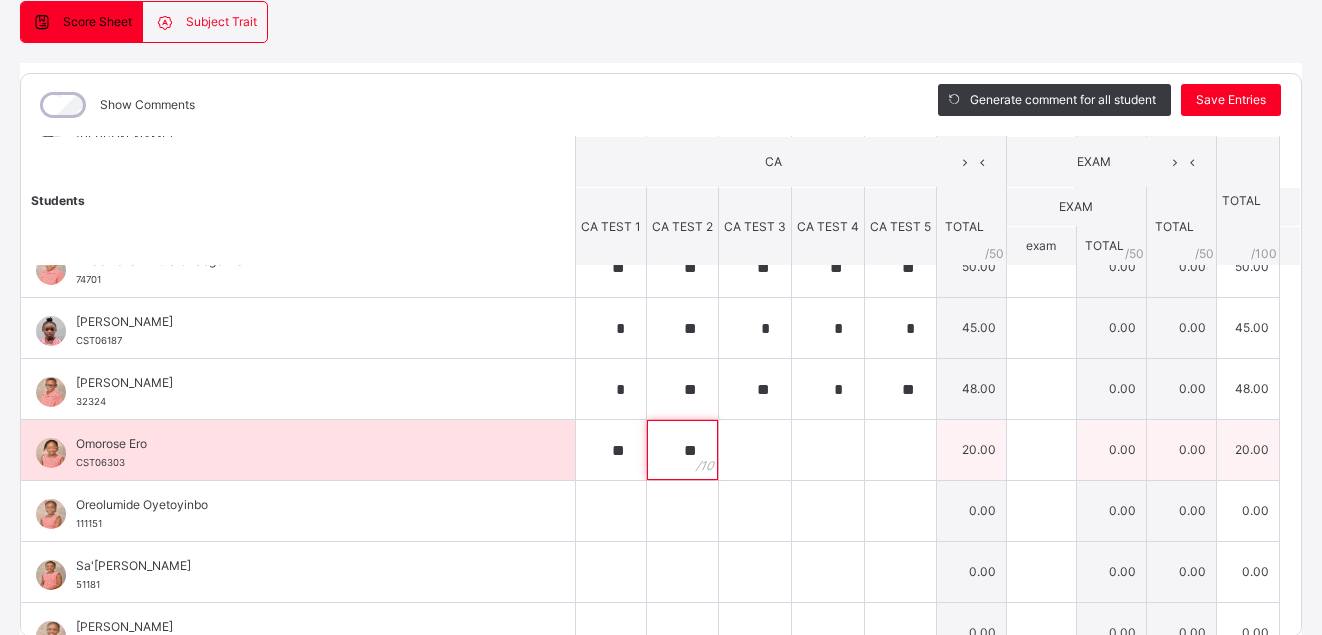 type on "**" 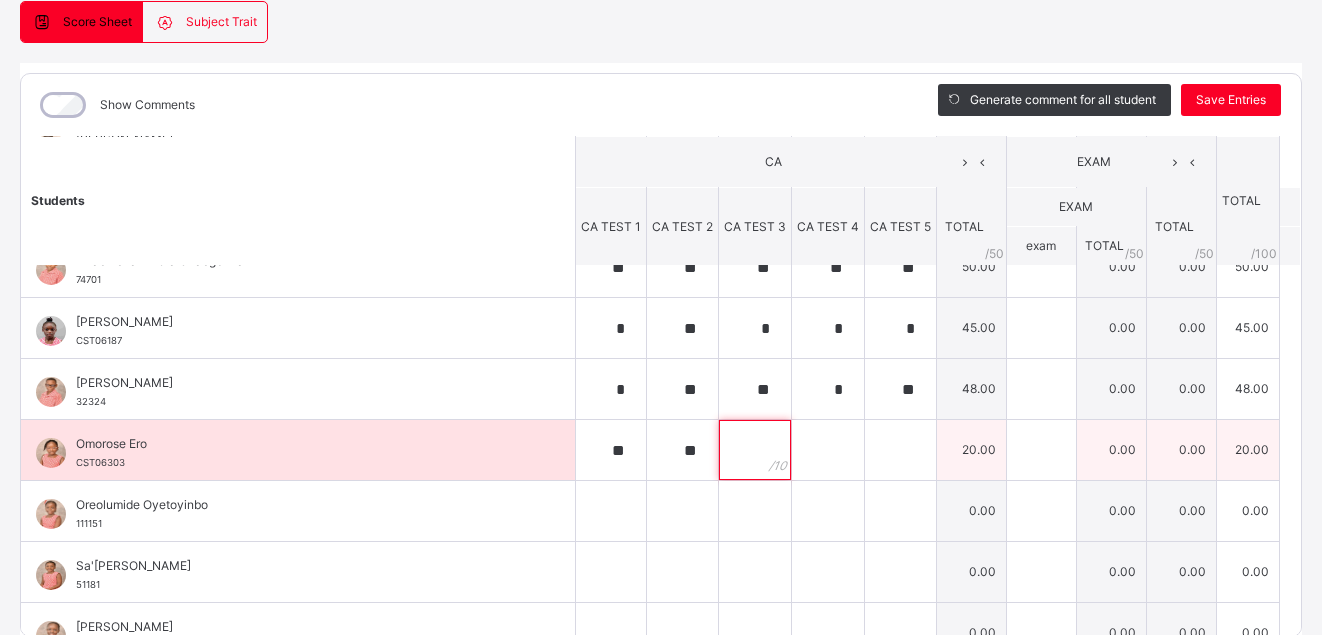 click at bounding box center (755, 450) 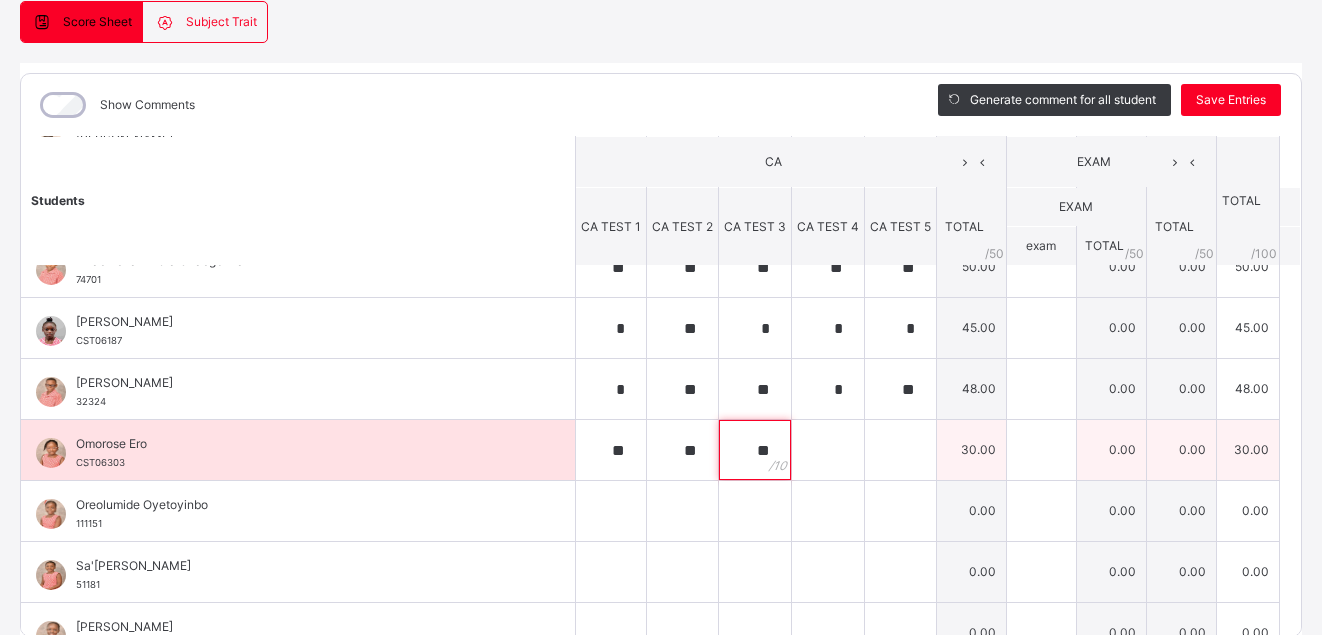 type on "**" 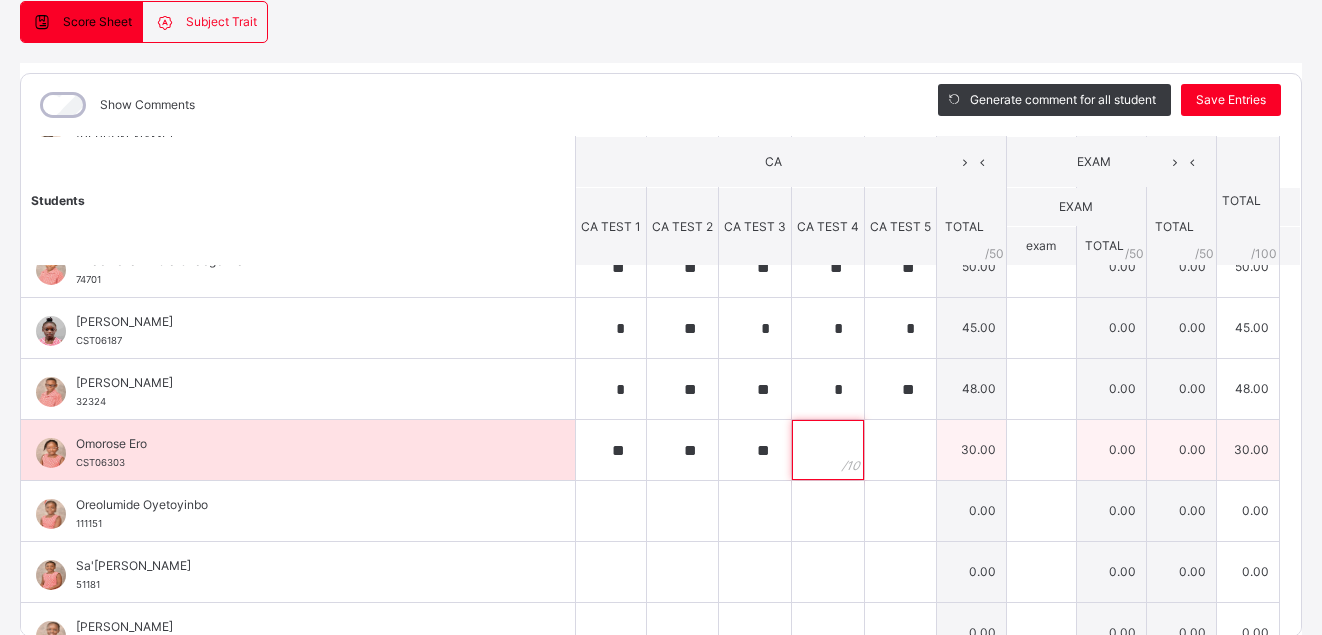 click at bounding box center (828, 450) 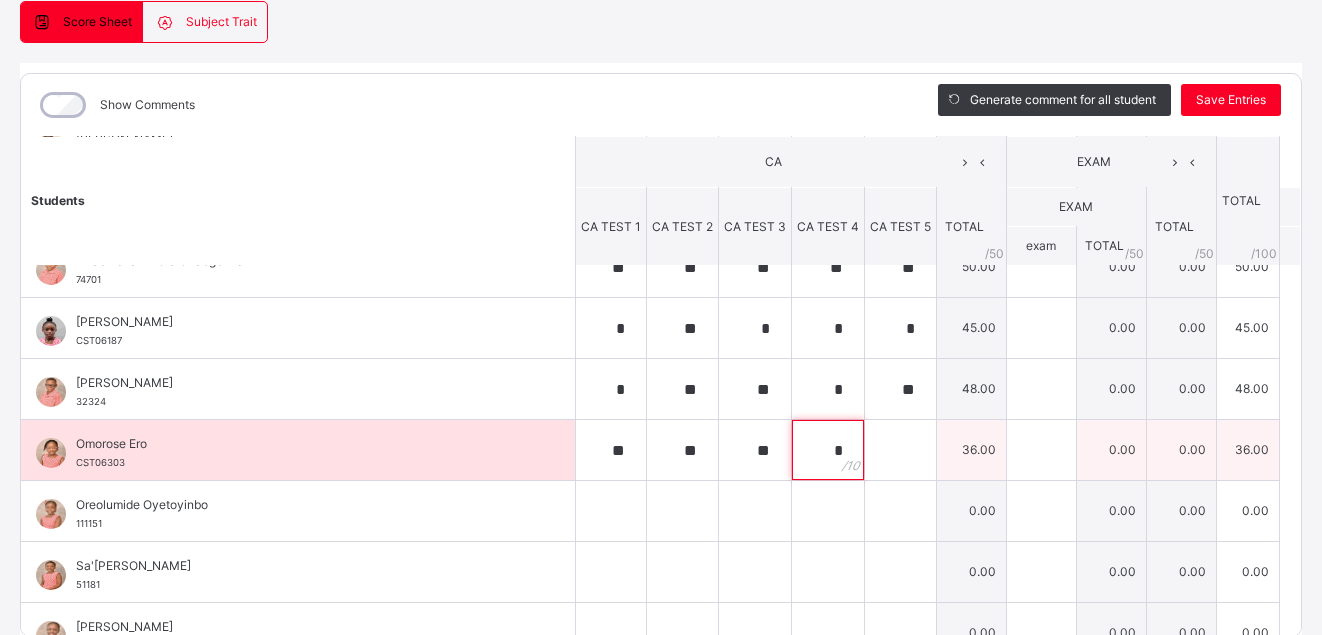 type on "*" 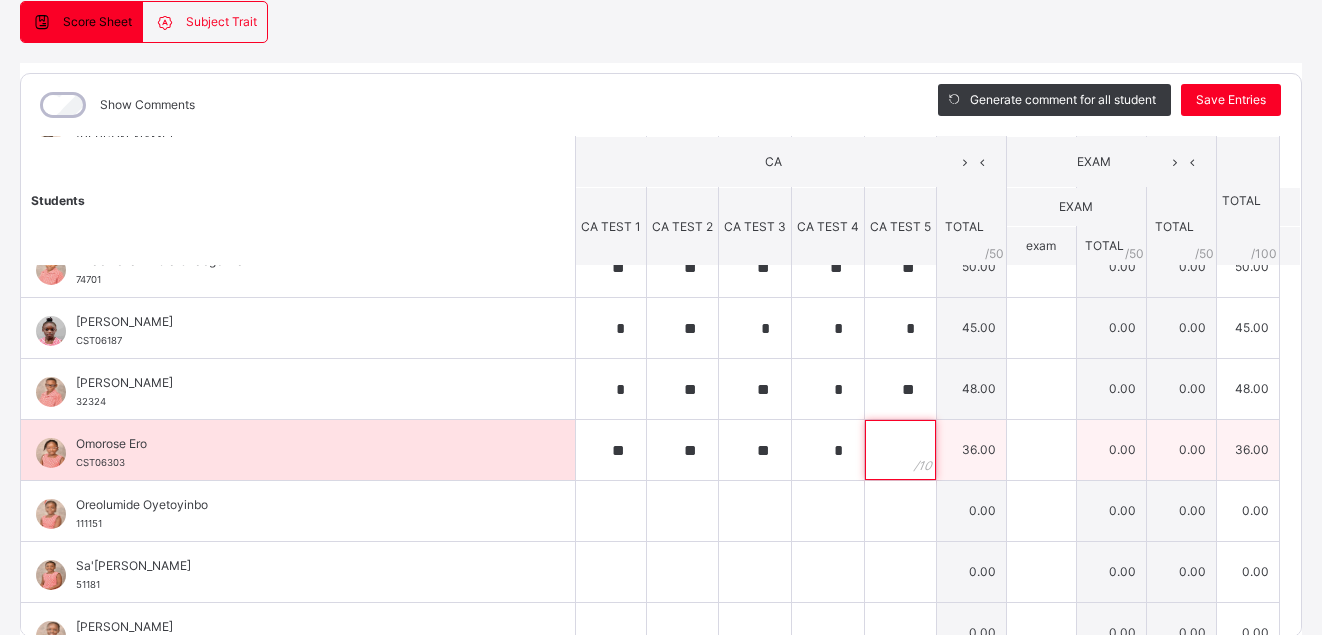 click at bounding box center [900, 450] 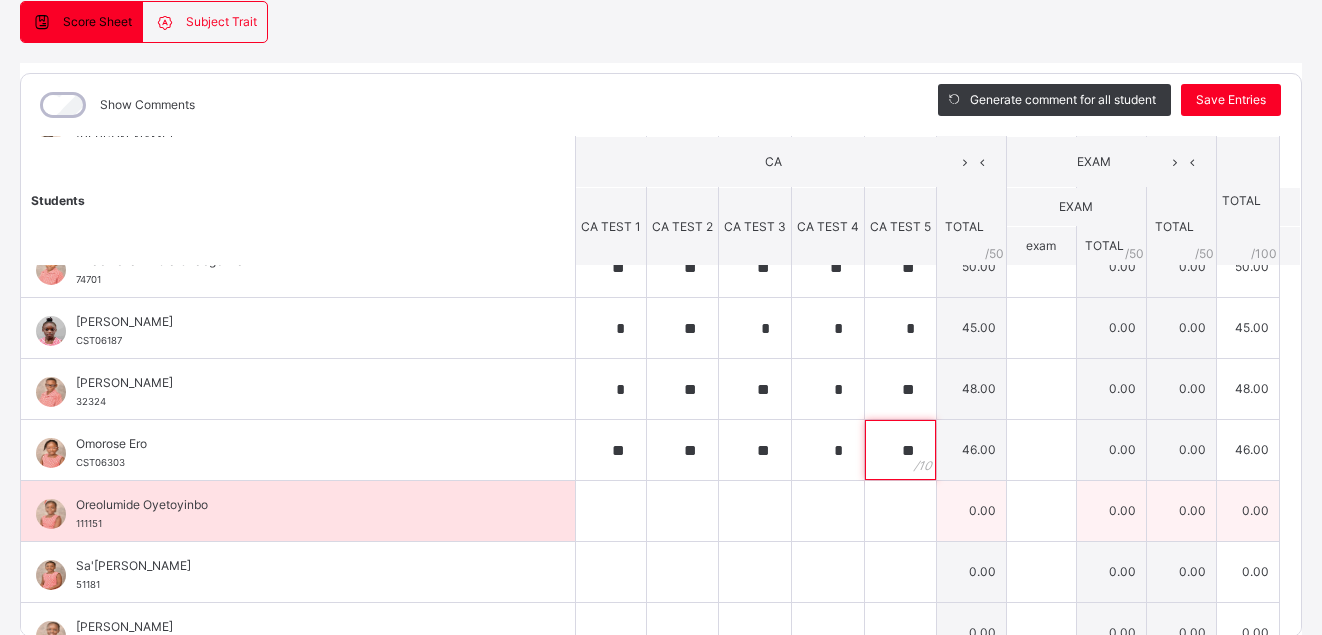 type on "**" 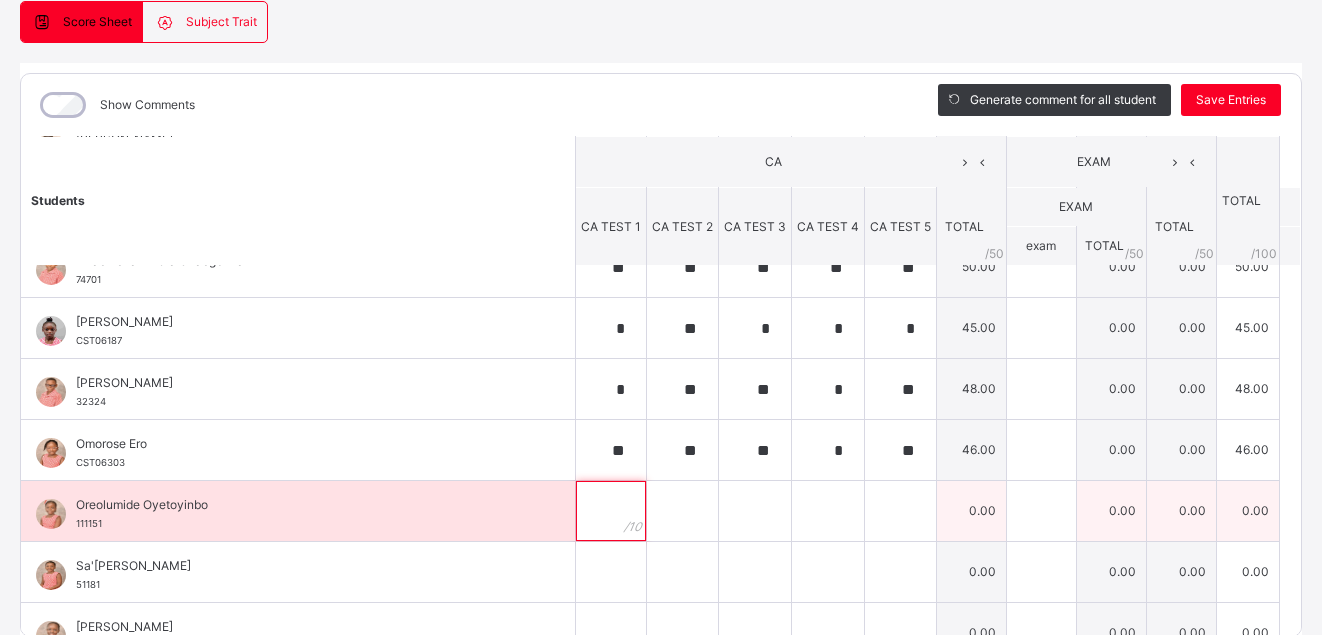 click at bounding box center [611, 511] 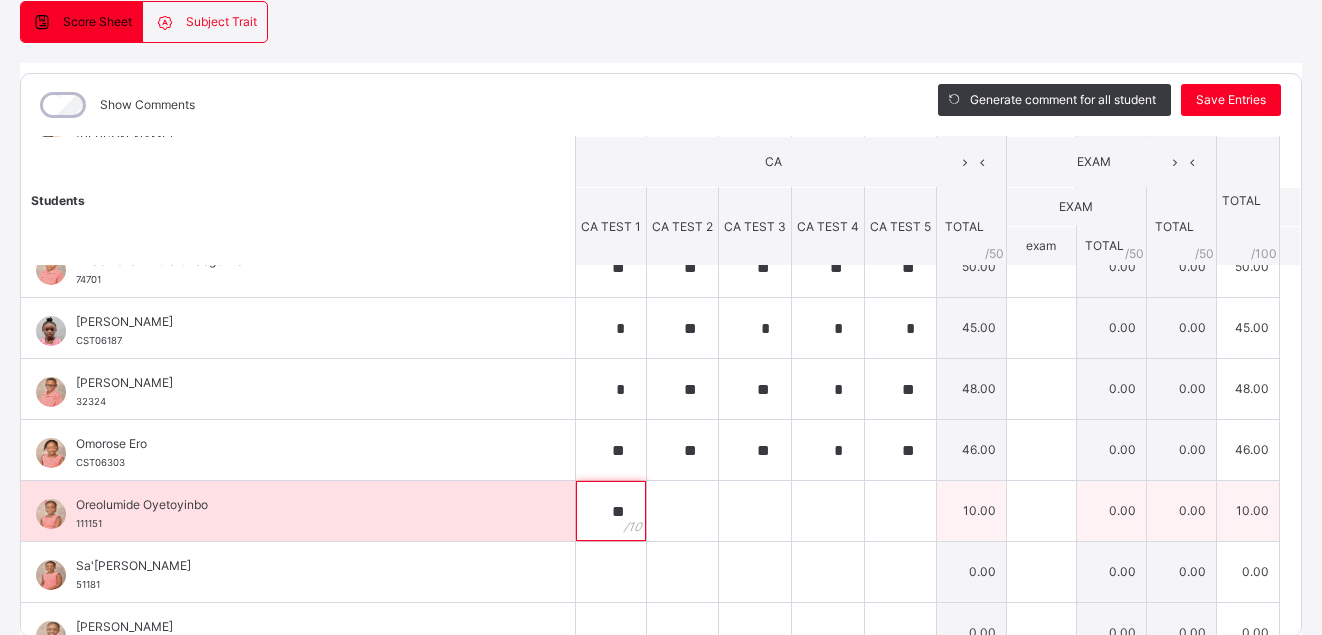 type on "**" 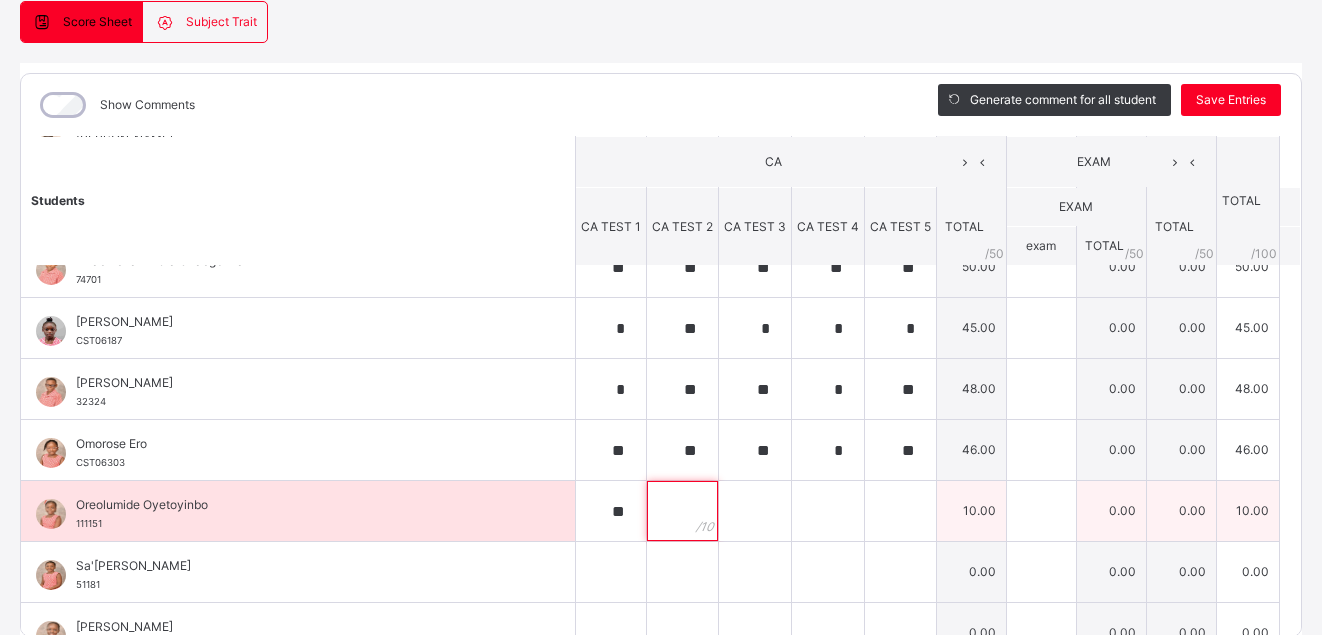 click at bounding box center [682, 511] 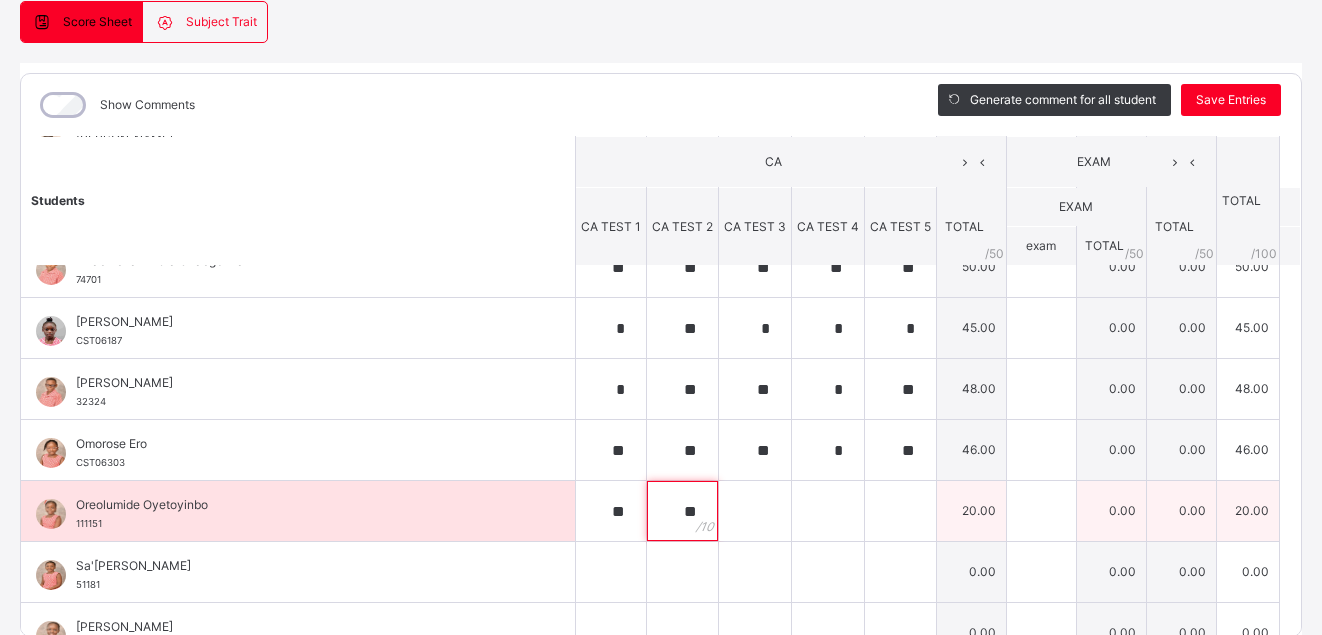 type on "**" 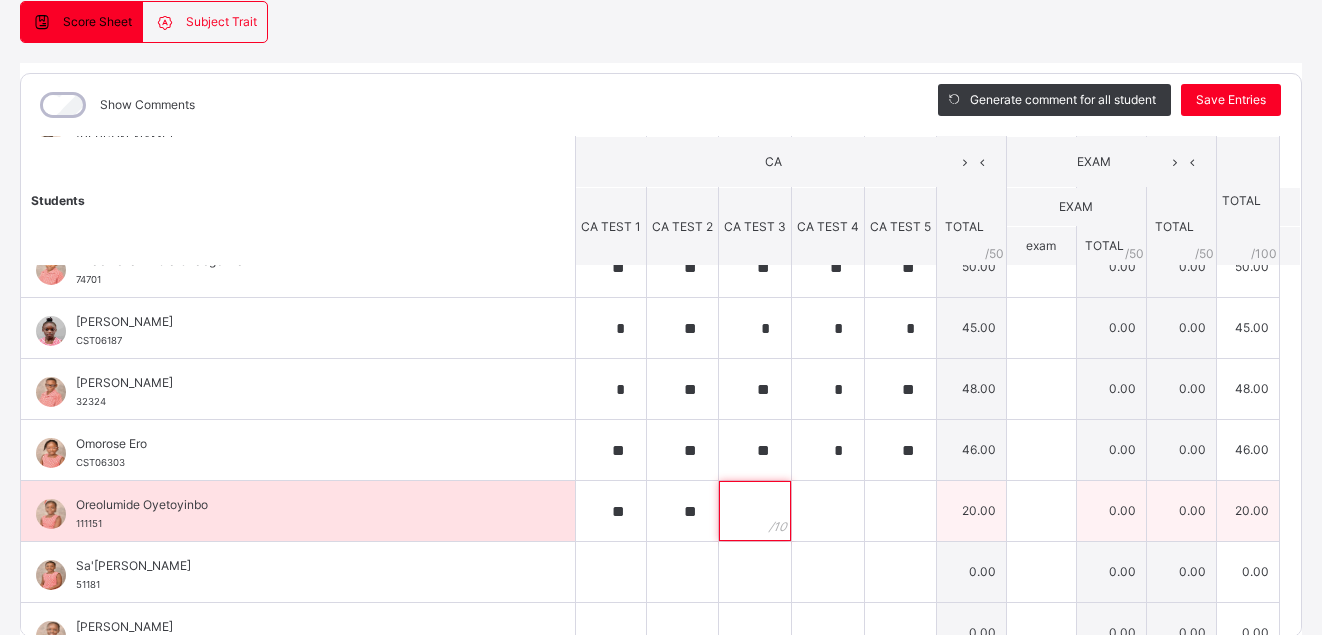 click at bounding box center (755, 511) 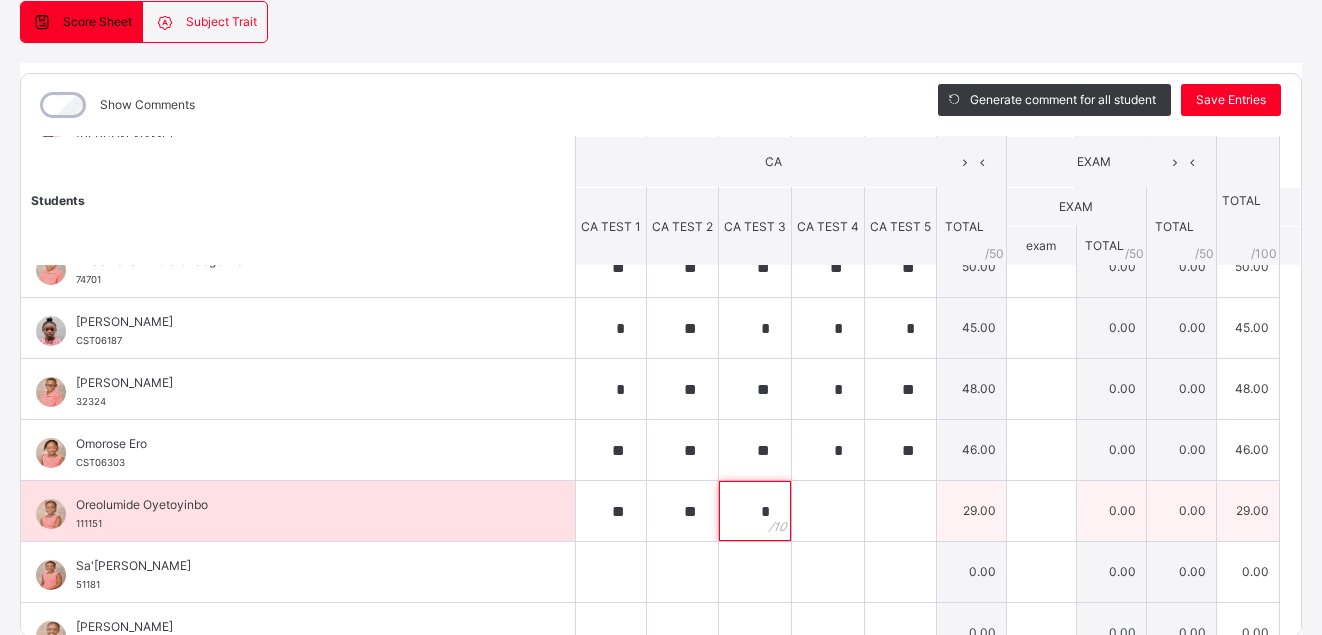 type on "*" 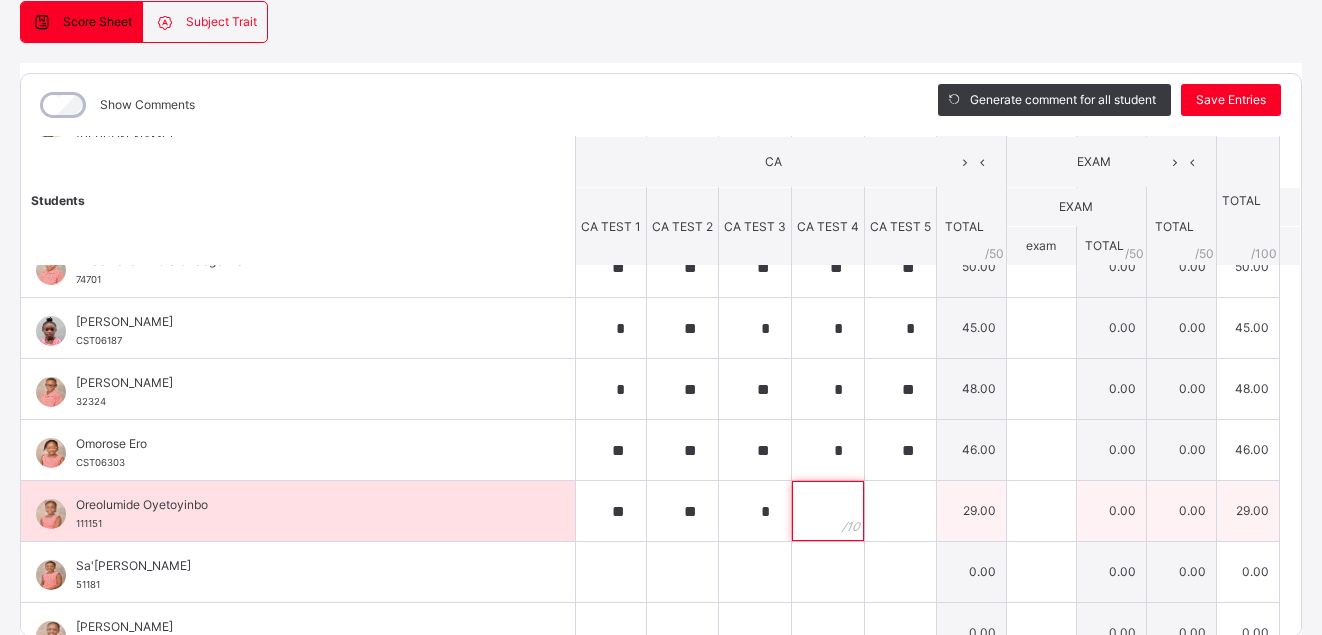 click at bounding box center (828, 511) 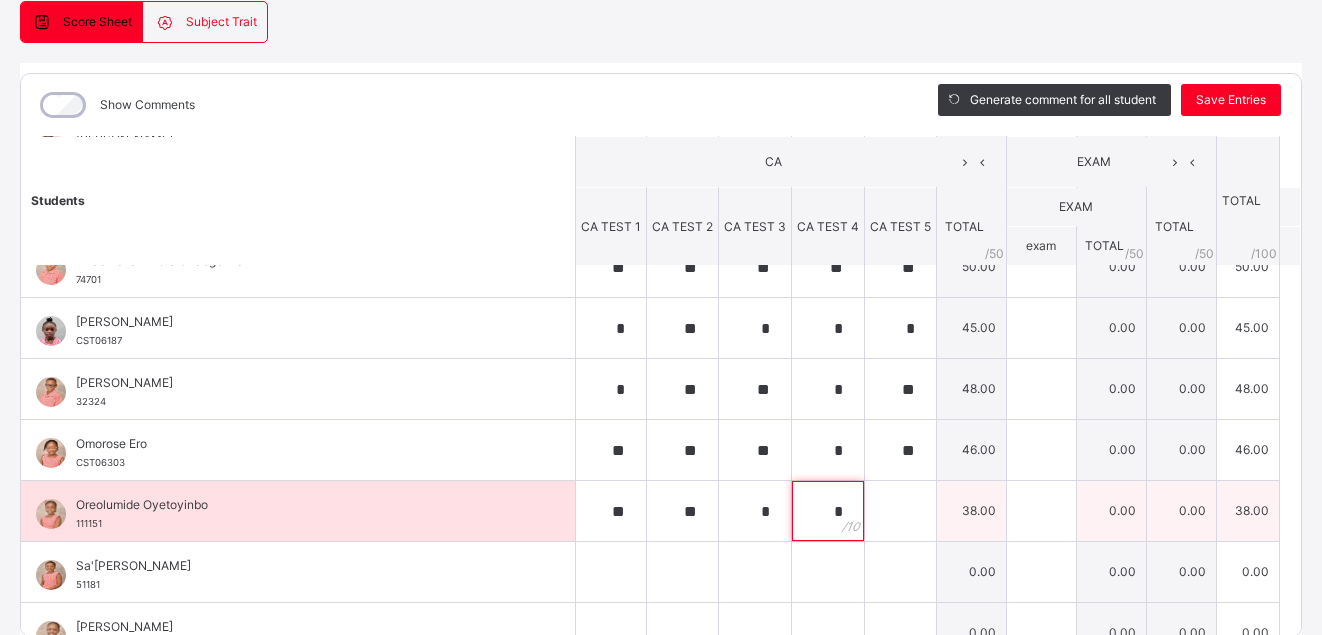 type on "*" 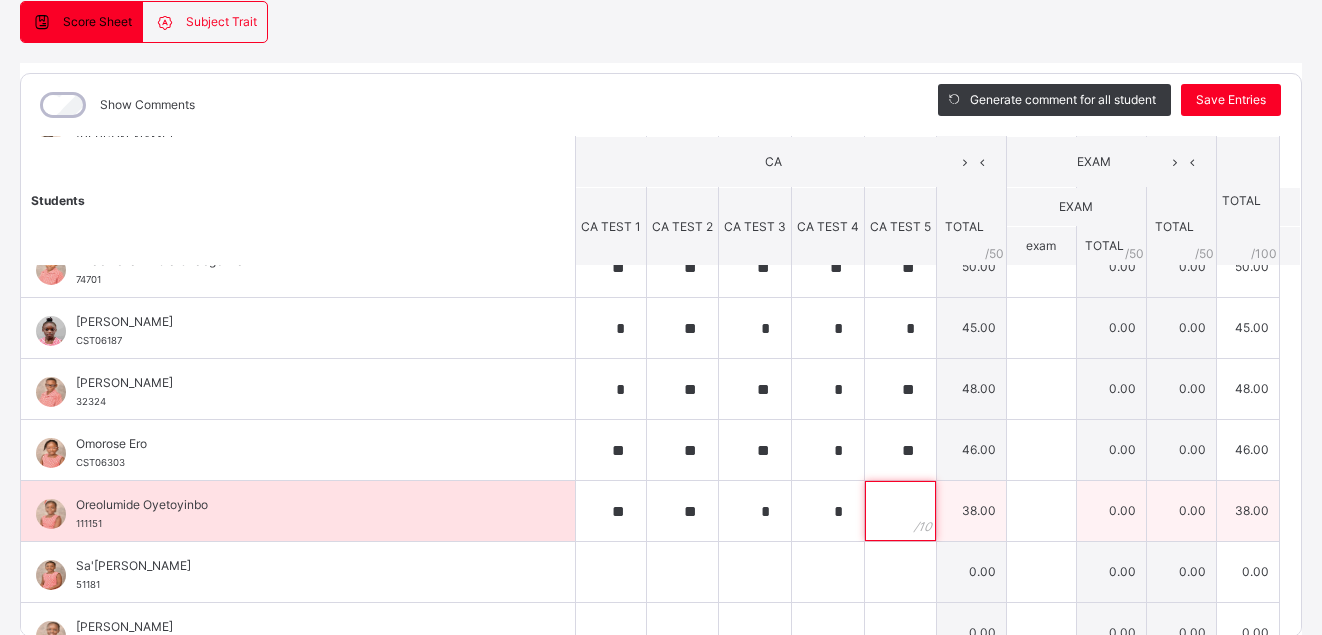 click at bounding box center [900, 511] 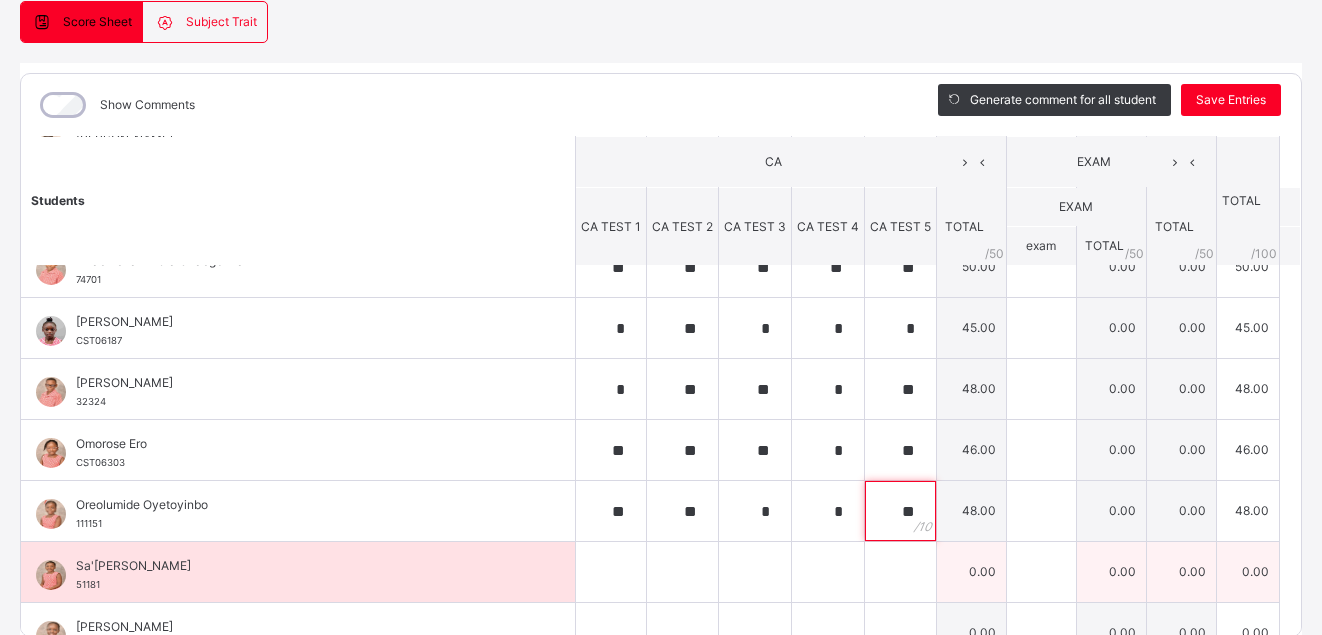 type on "**" 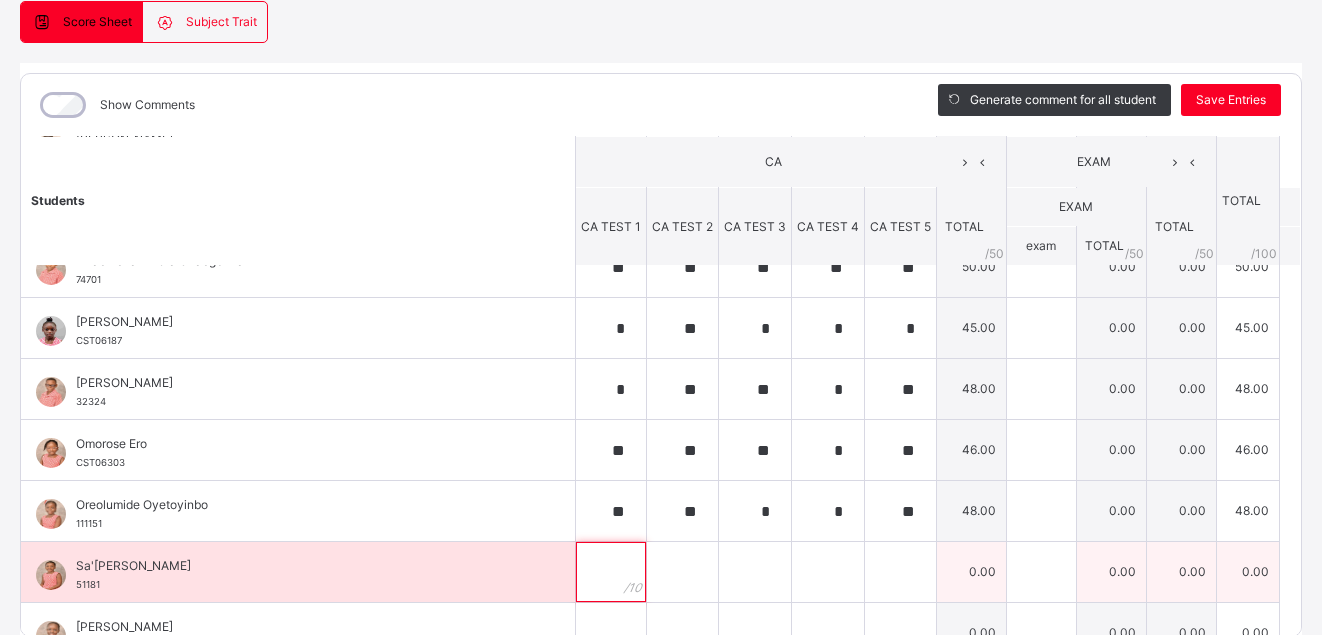 click at bounding box center [611, 572] 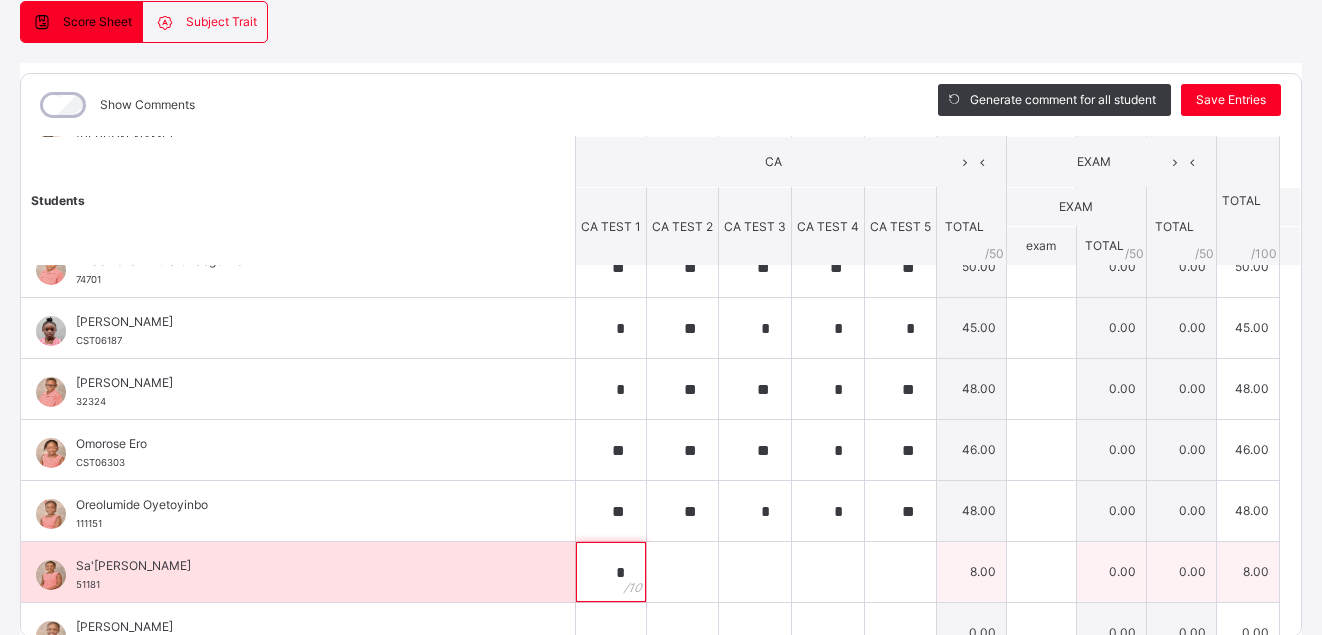type on "*" 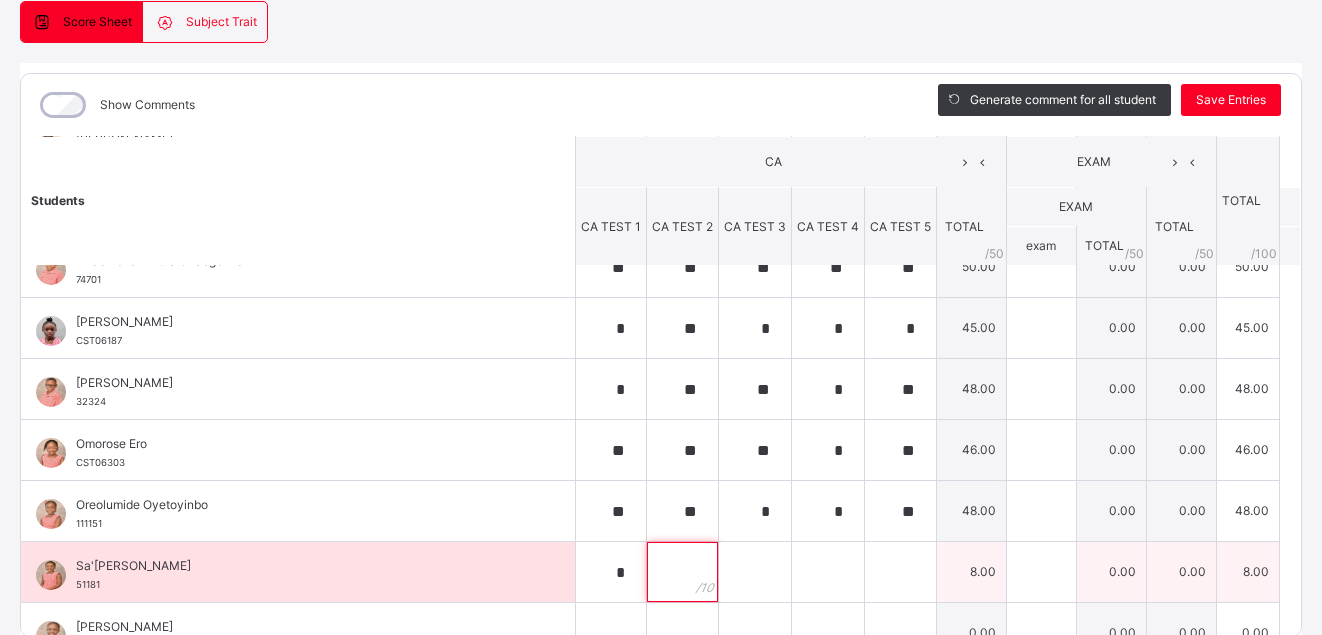 click at bounding box center [682, 572] 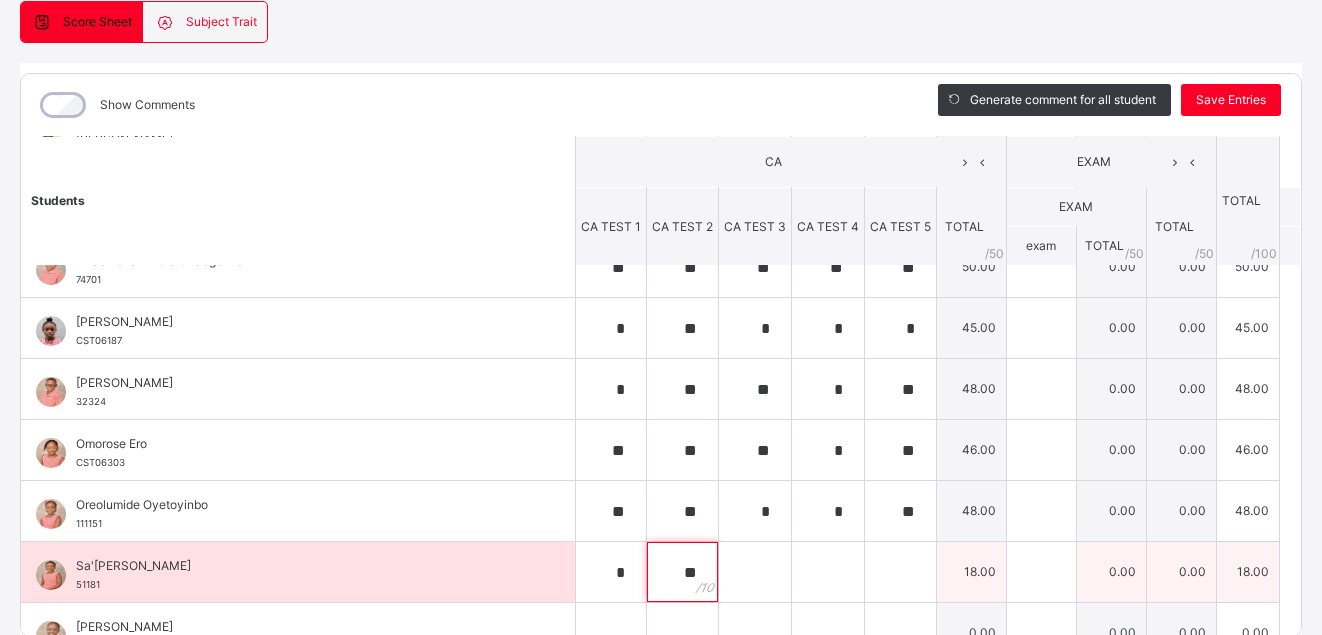 type on "**" 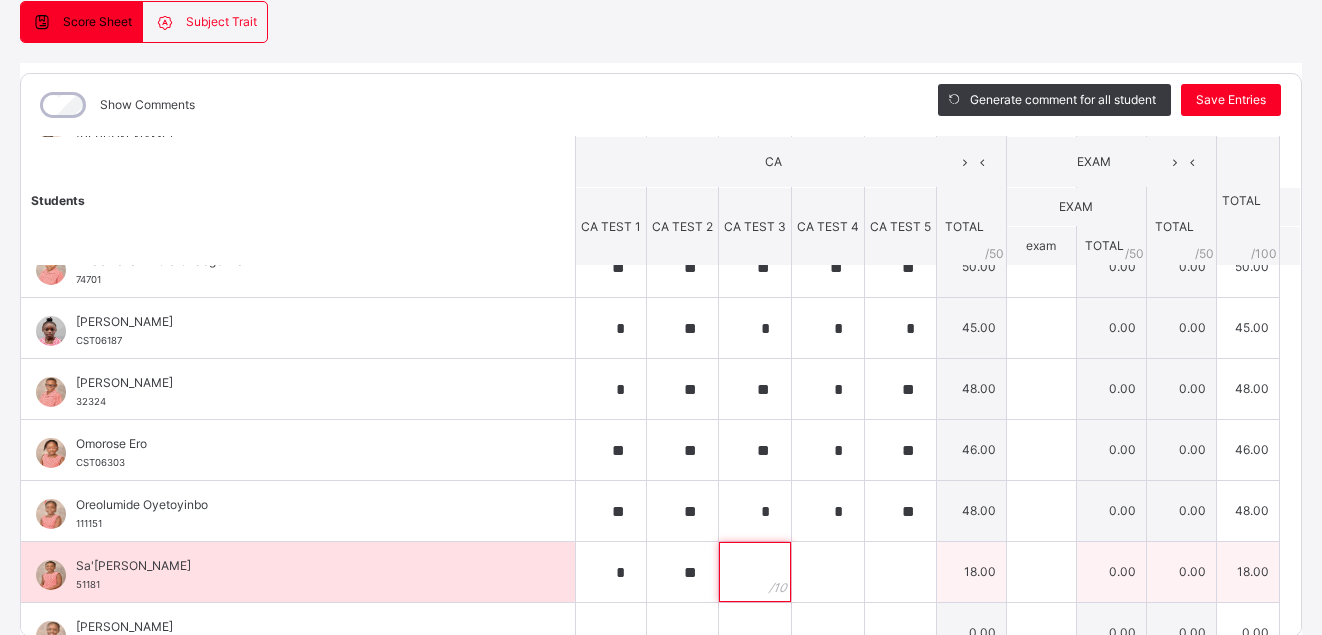 click at bounding box center [755, 572] 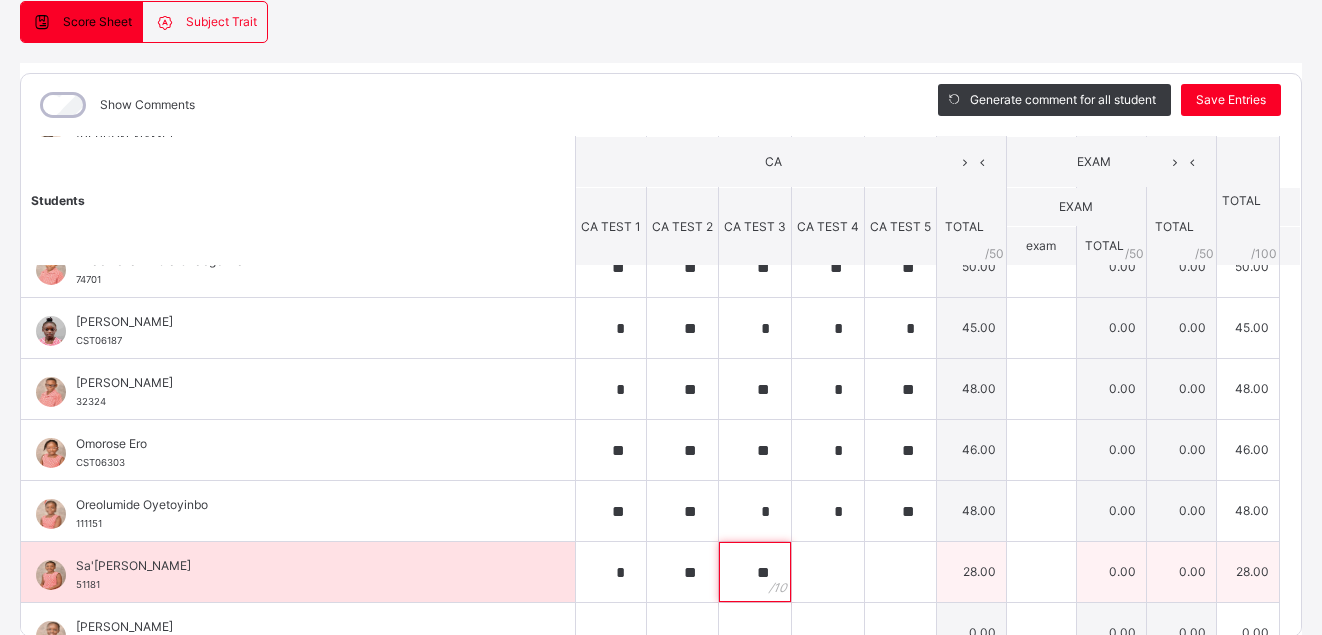 type on "**" 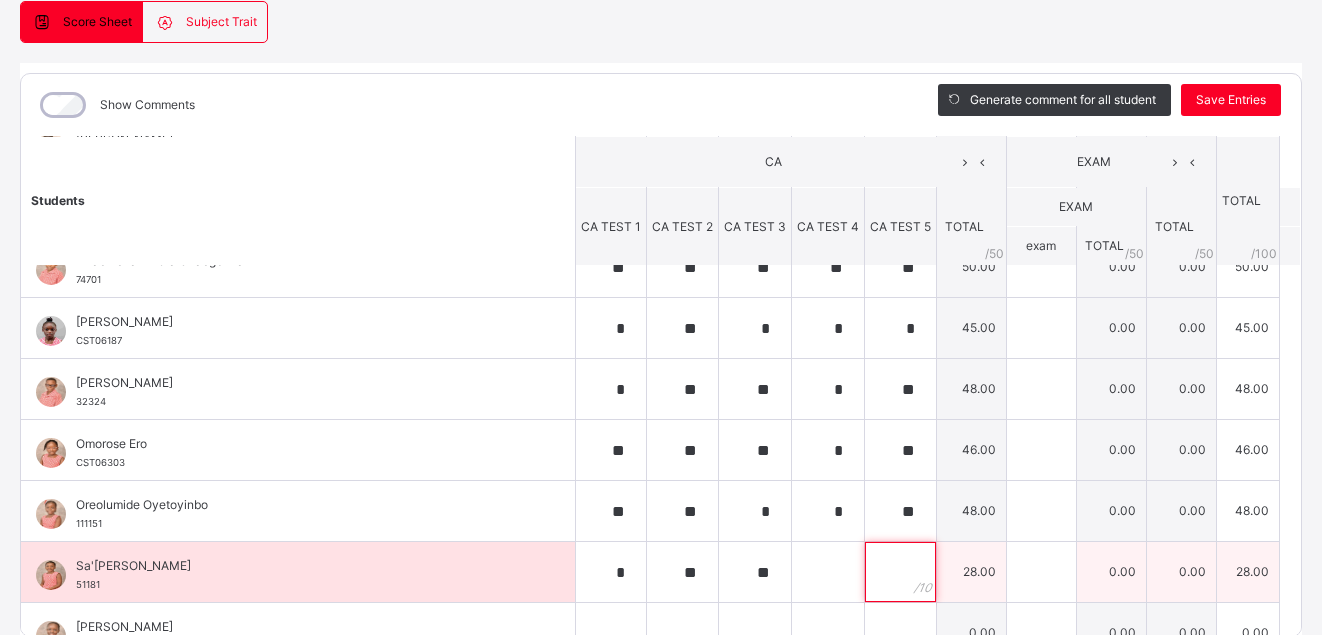 click at bounding box center (900, 572) 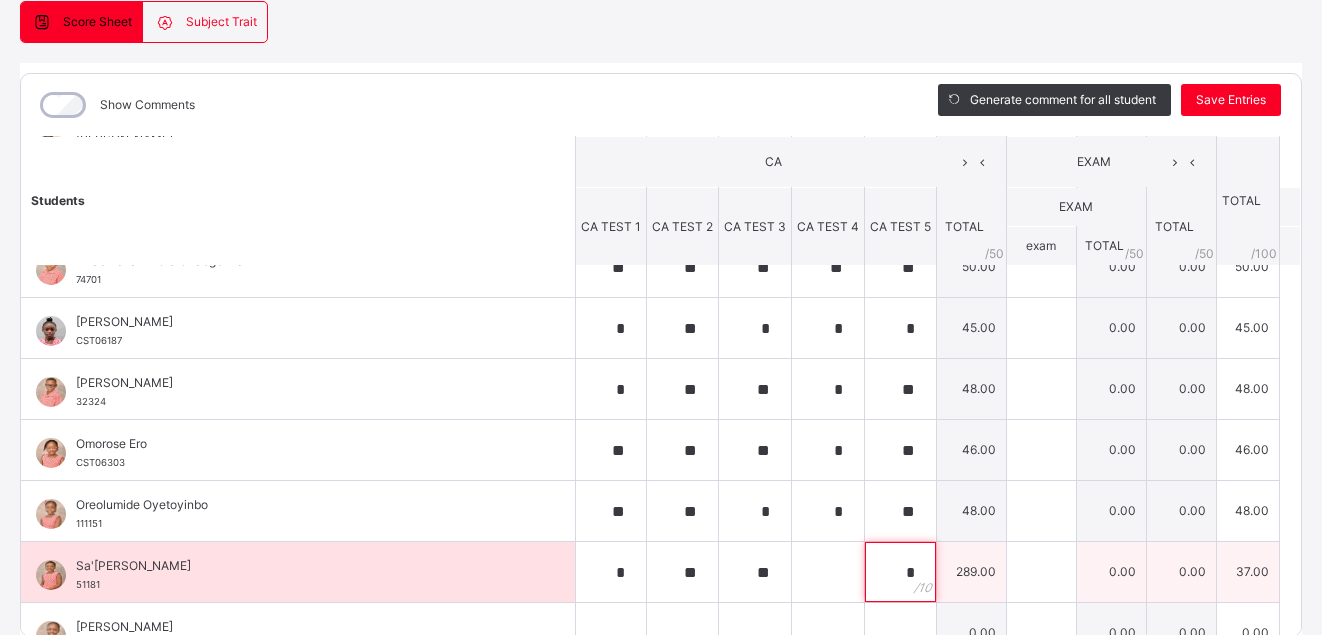 type on "*" 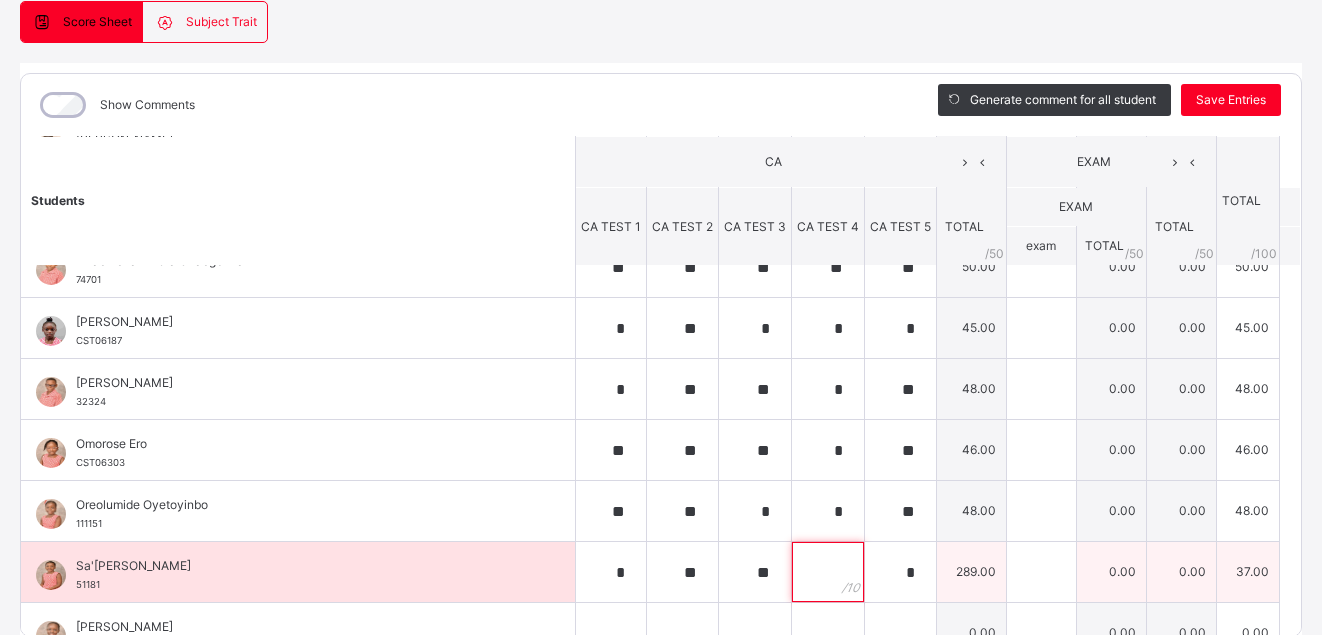 click at bounding box center (828, 572) 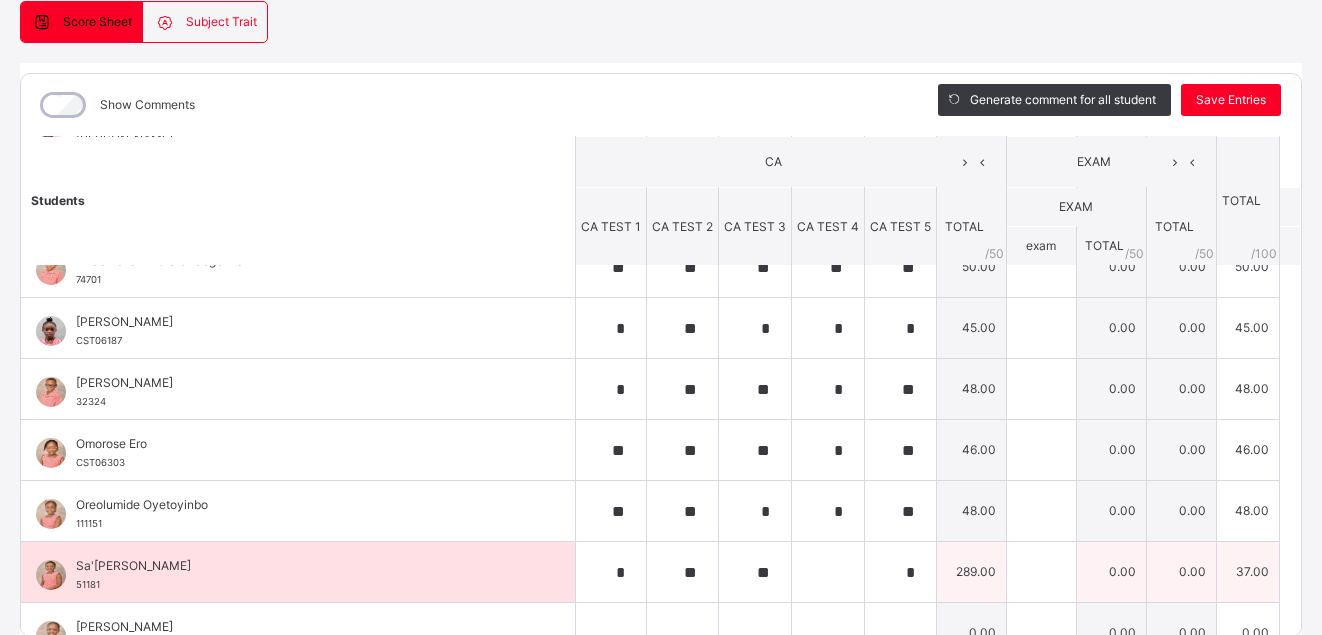 click at bounding box center (828, 572) 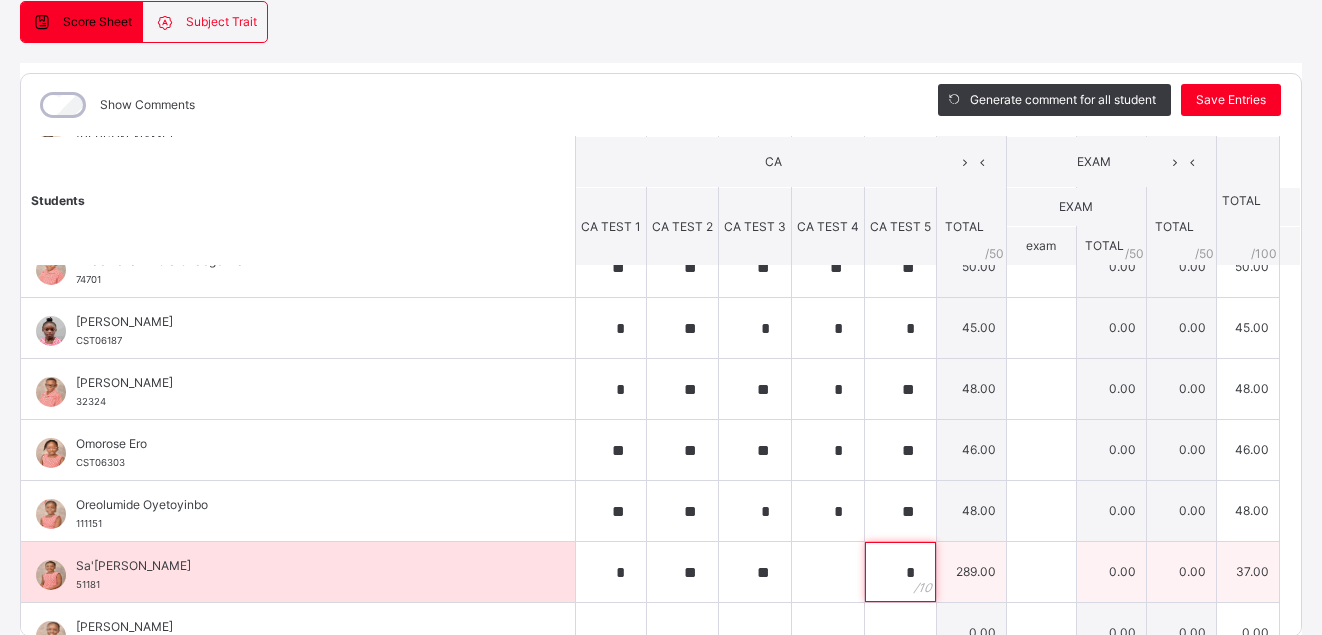 click on "*" at bounding box center (900, 572) 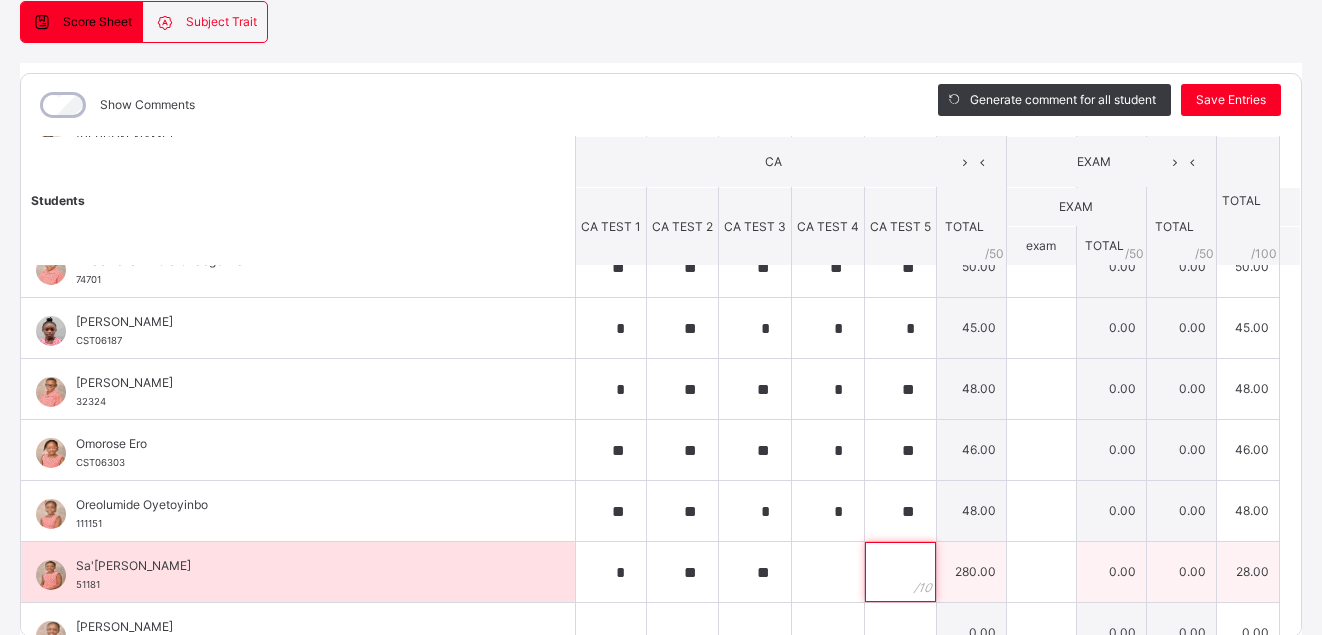 type 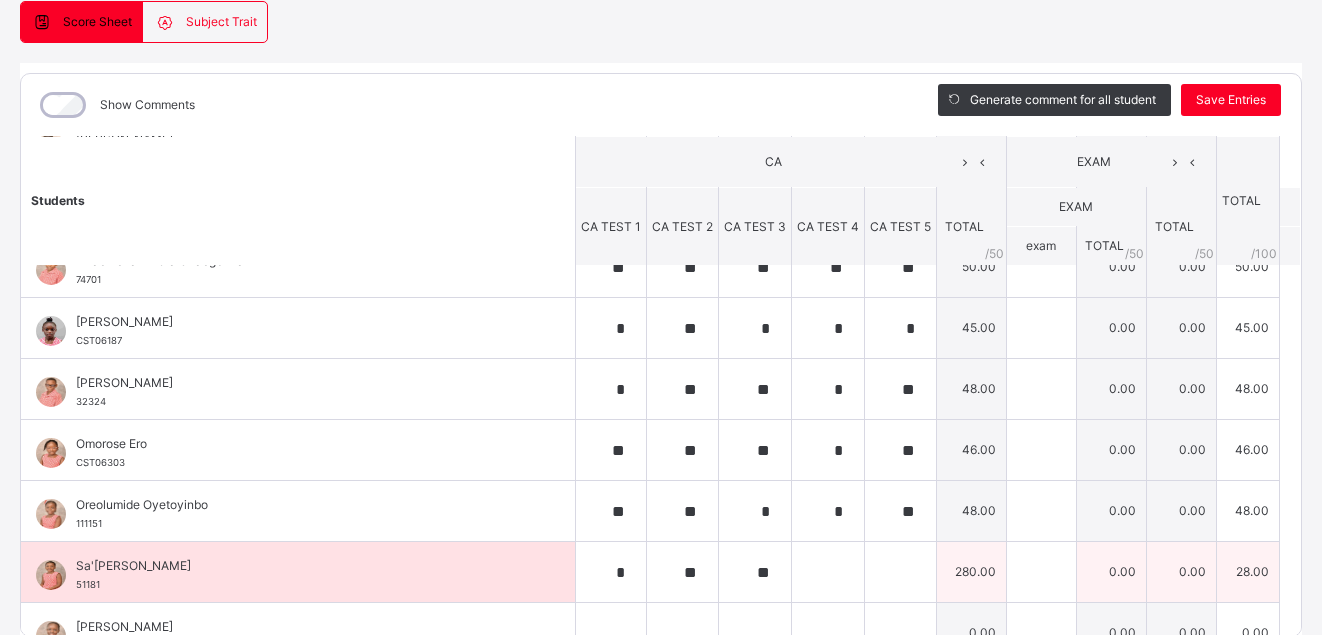 click on "280.00" at bounding box center (971, 572) 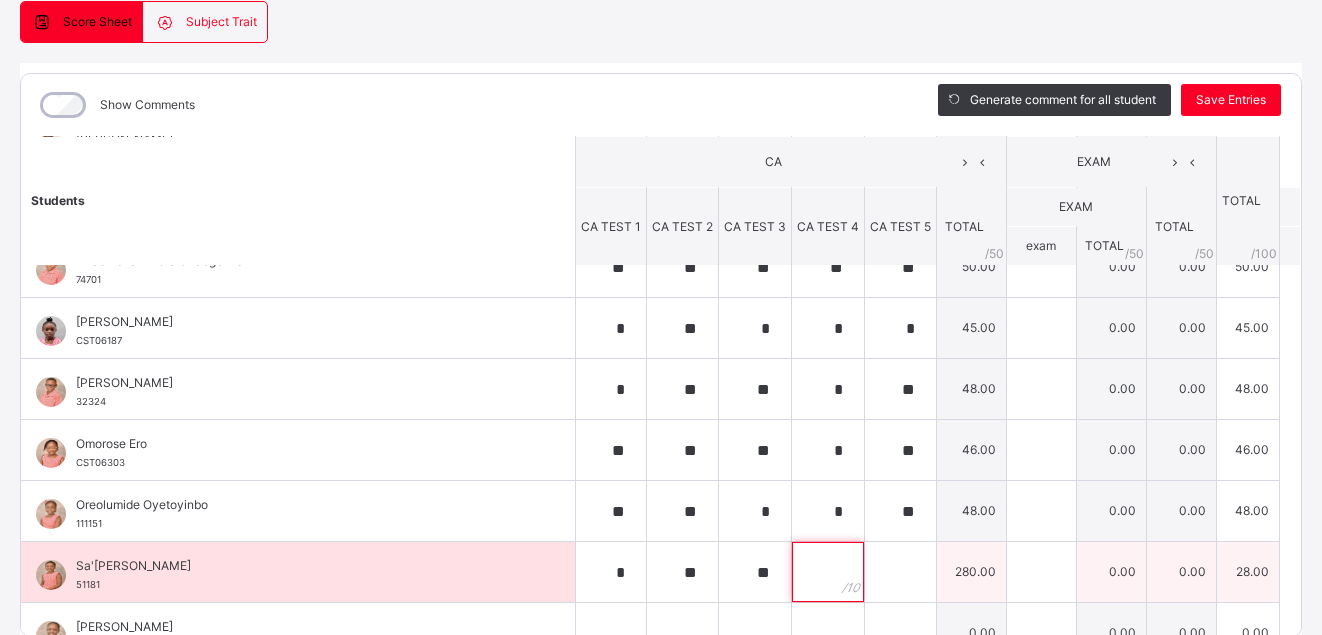 click at bounding box center [828, 572] 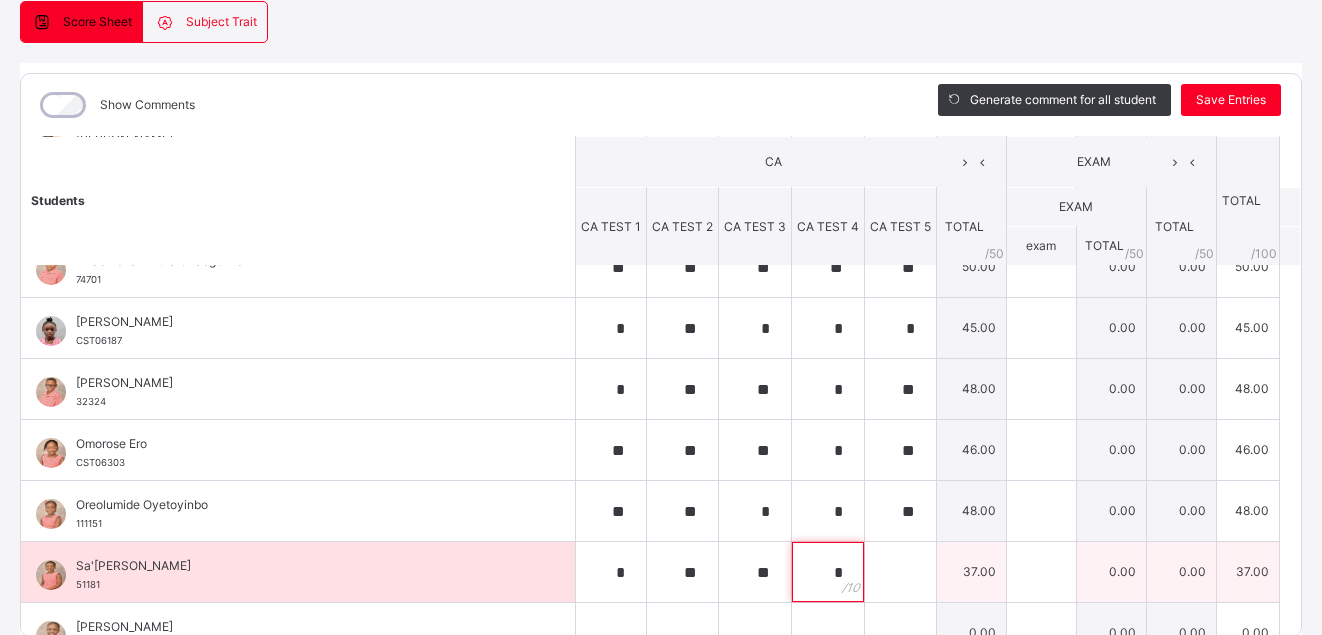 type on "*" 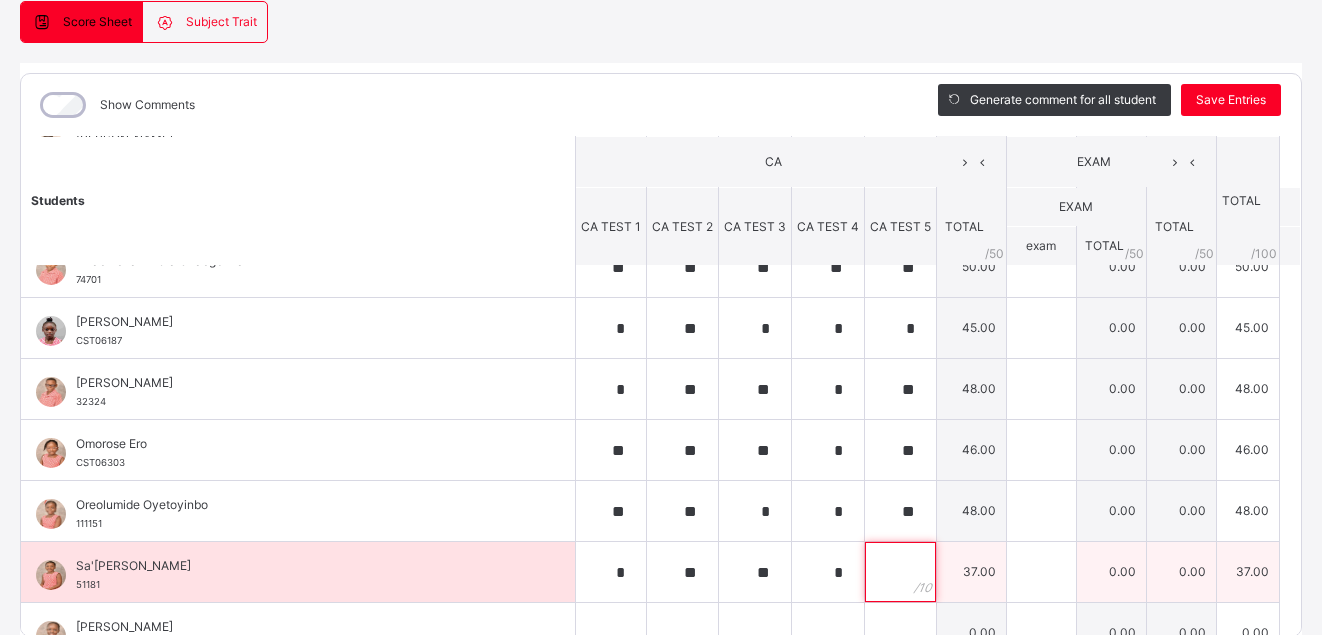 click at bounding box center (900, 572) 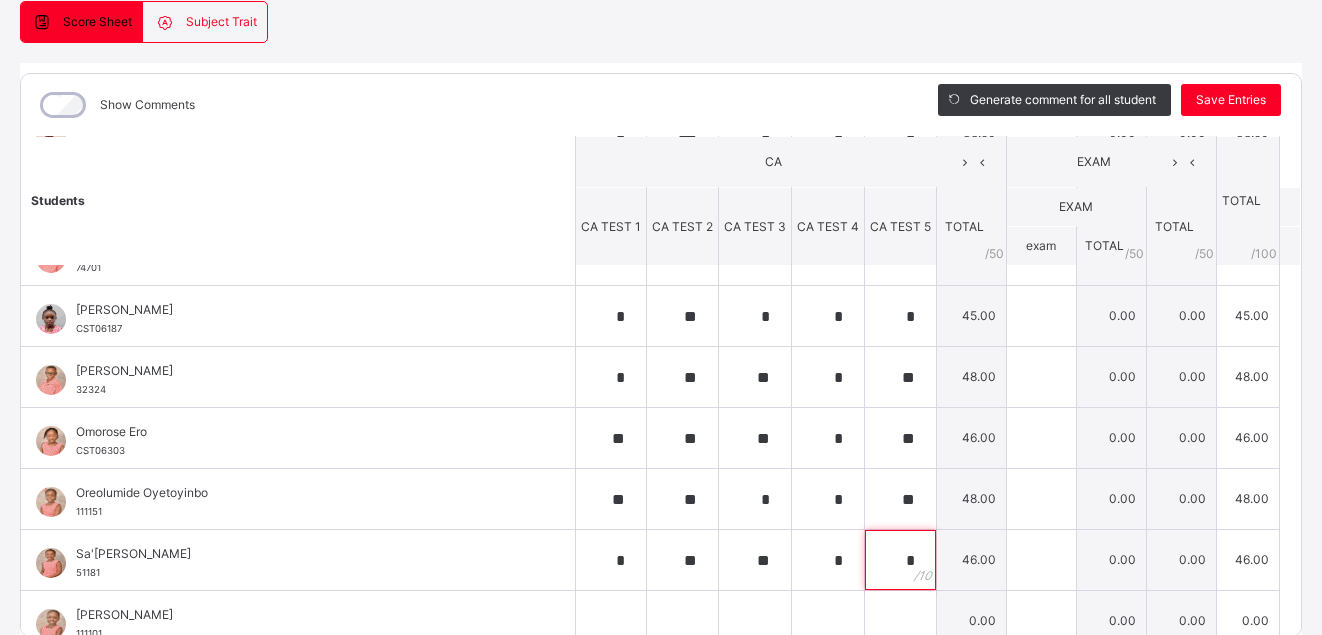 scroll, scrollTop: 911, scrollLeft: 0, axis: vertical 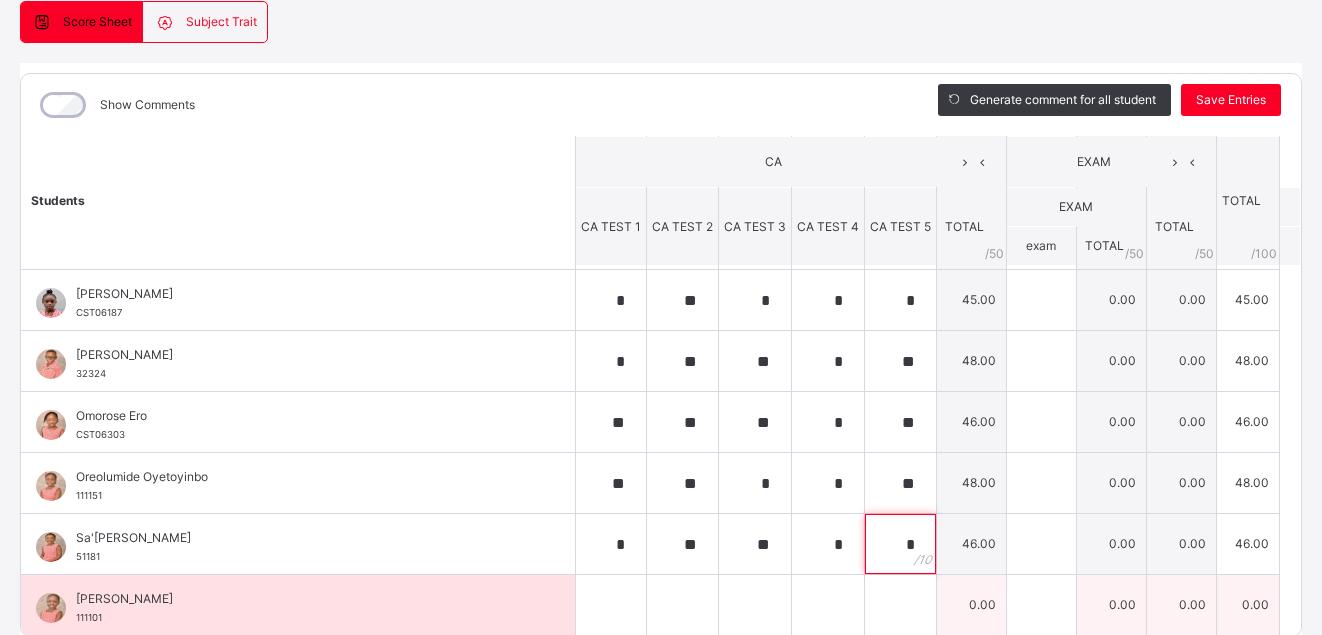 type on "*" 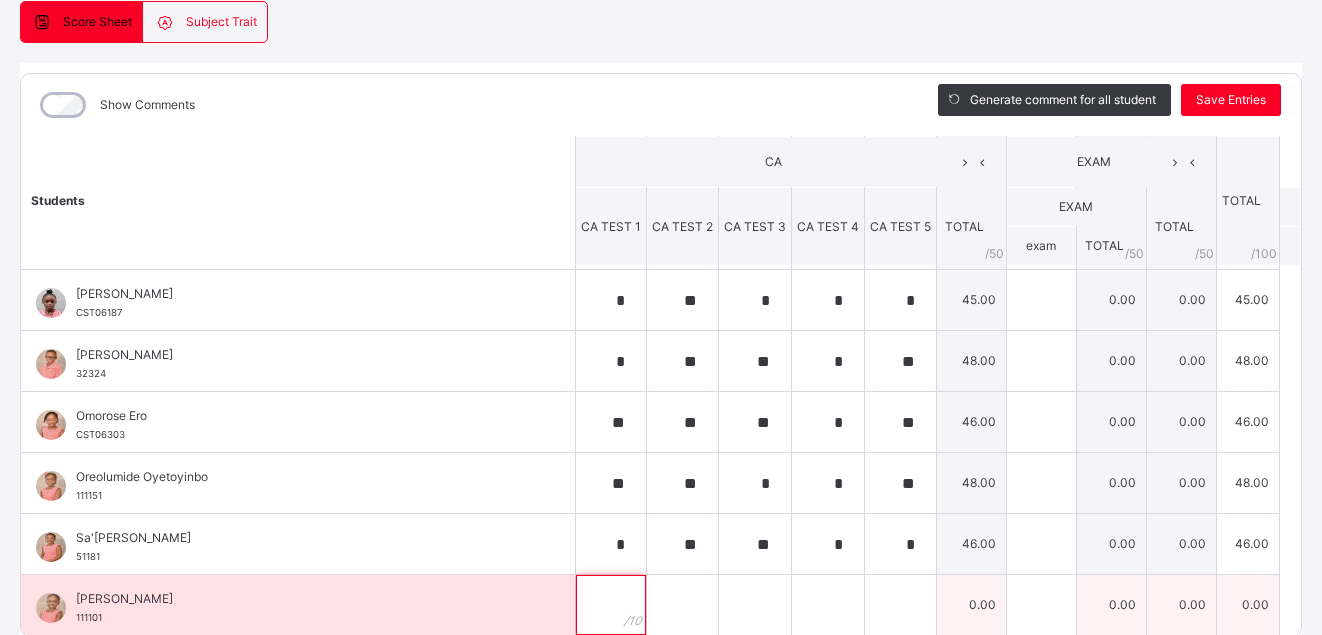 click at bounding box center (611, 605) 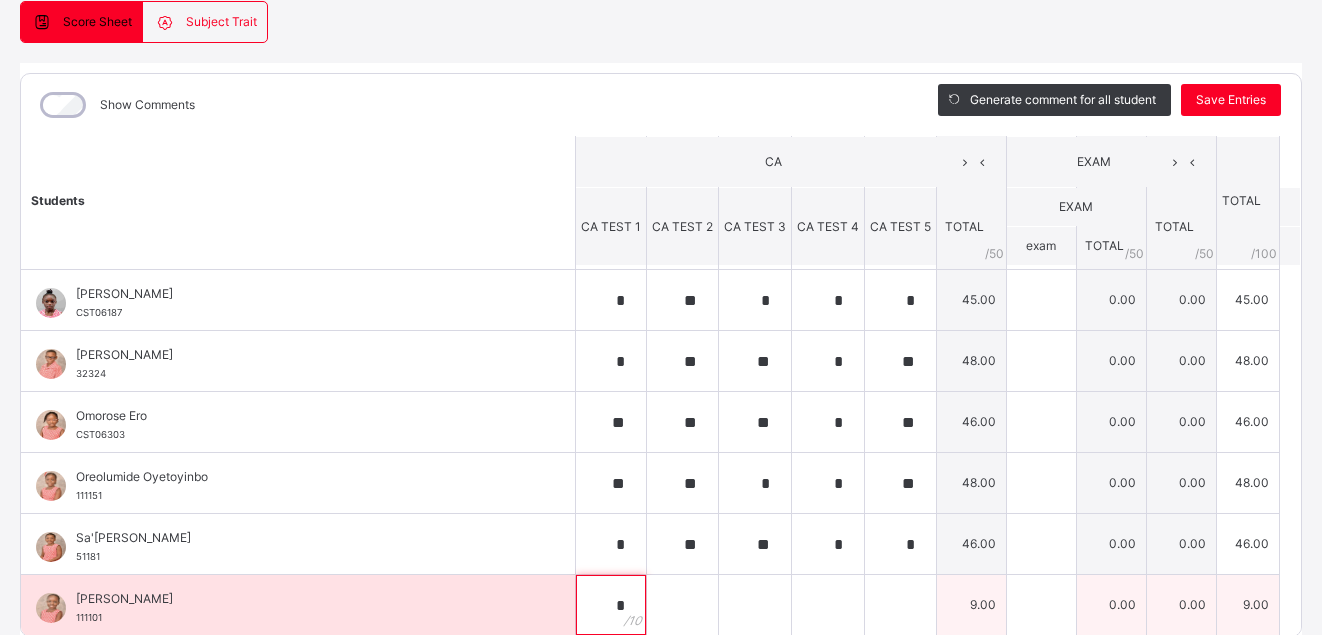 type on "*" 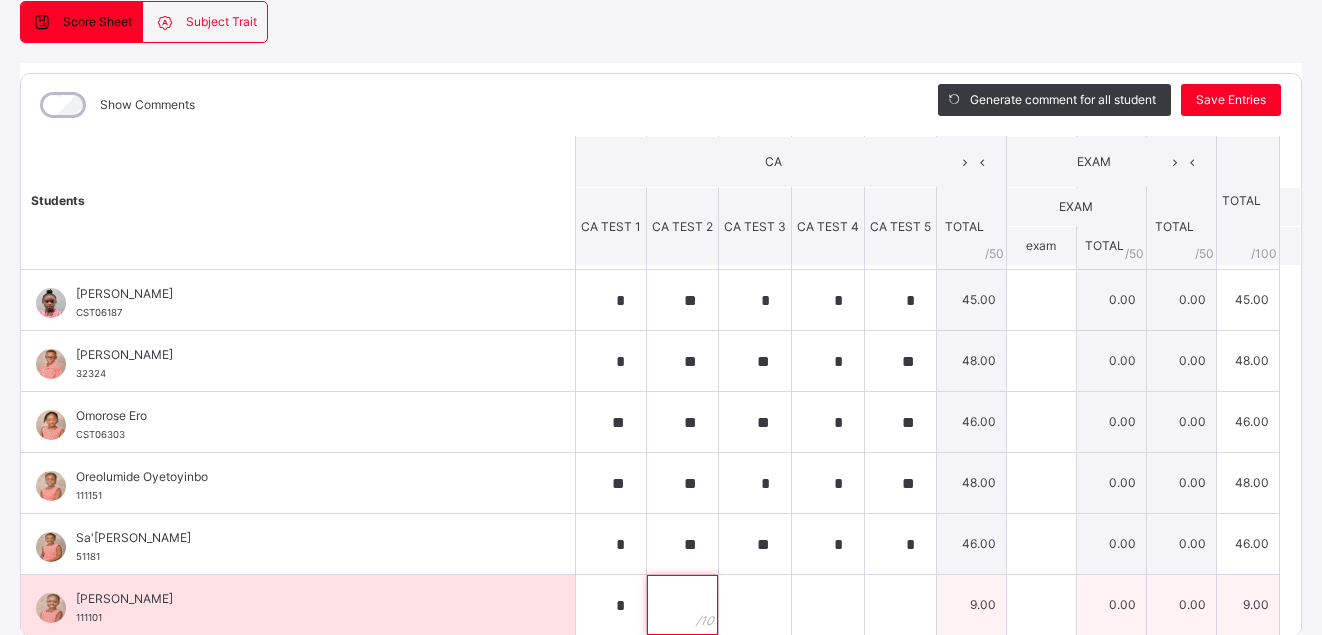 click at bounding box center (682, 605) 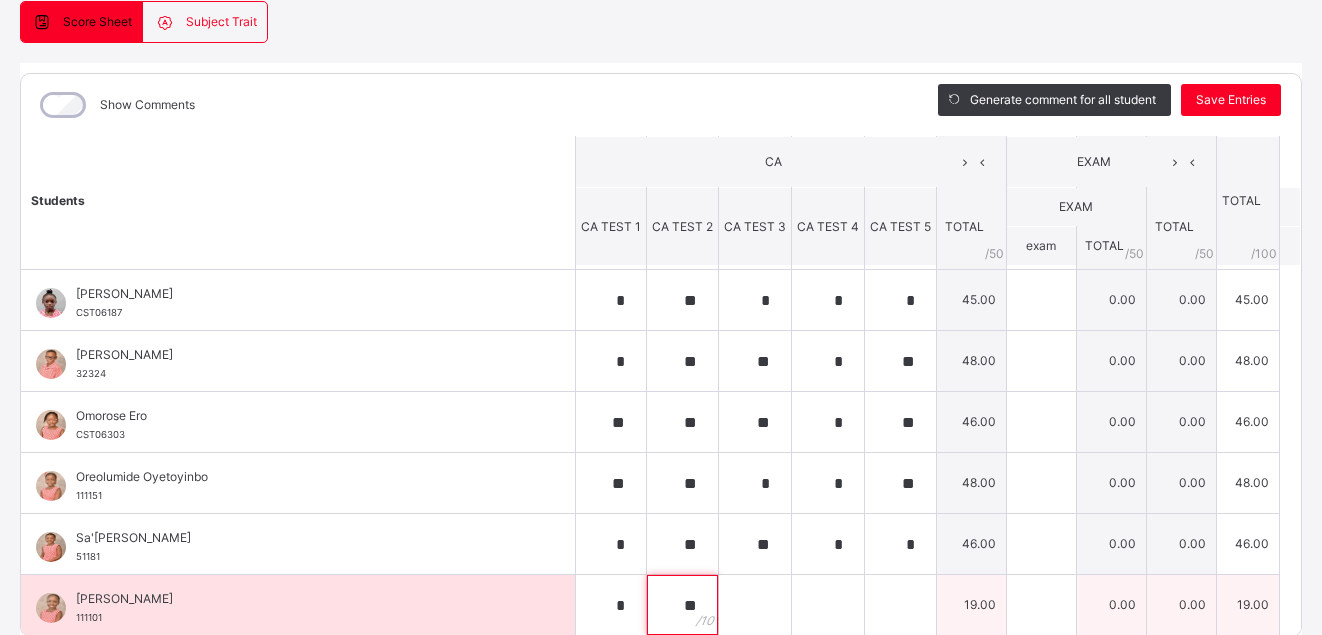 type on "**" 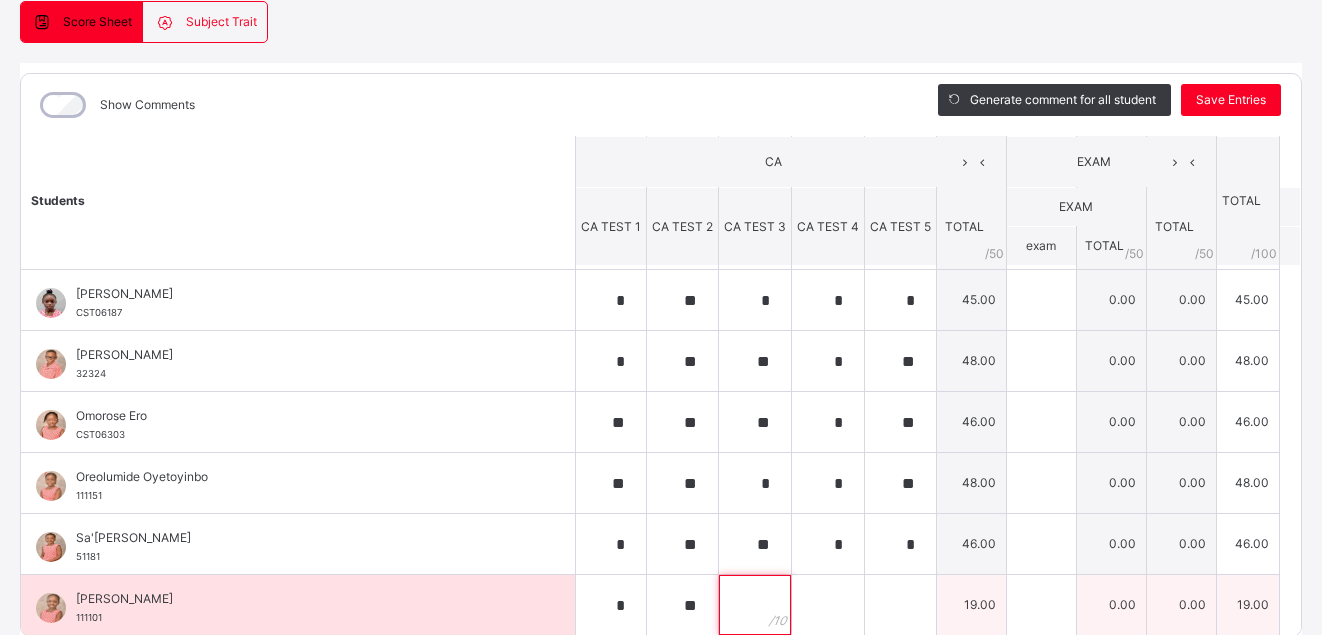 click at bounding box center (755, 605) 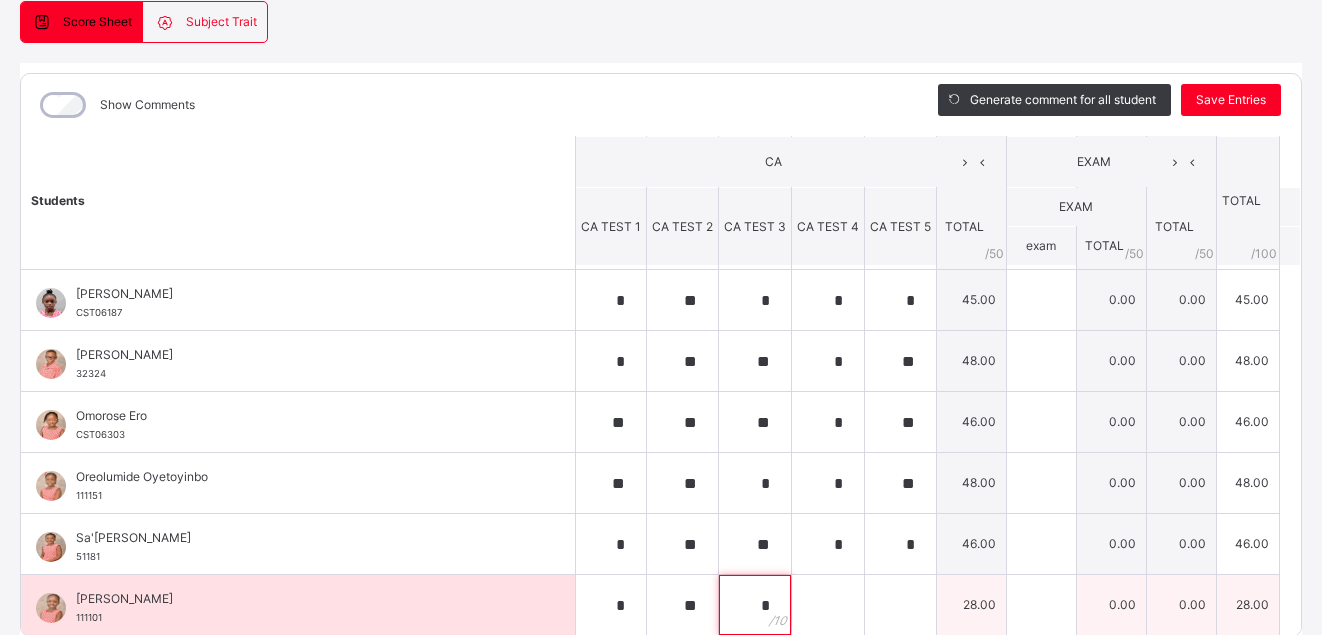 type on "*" 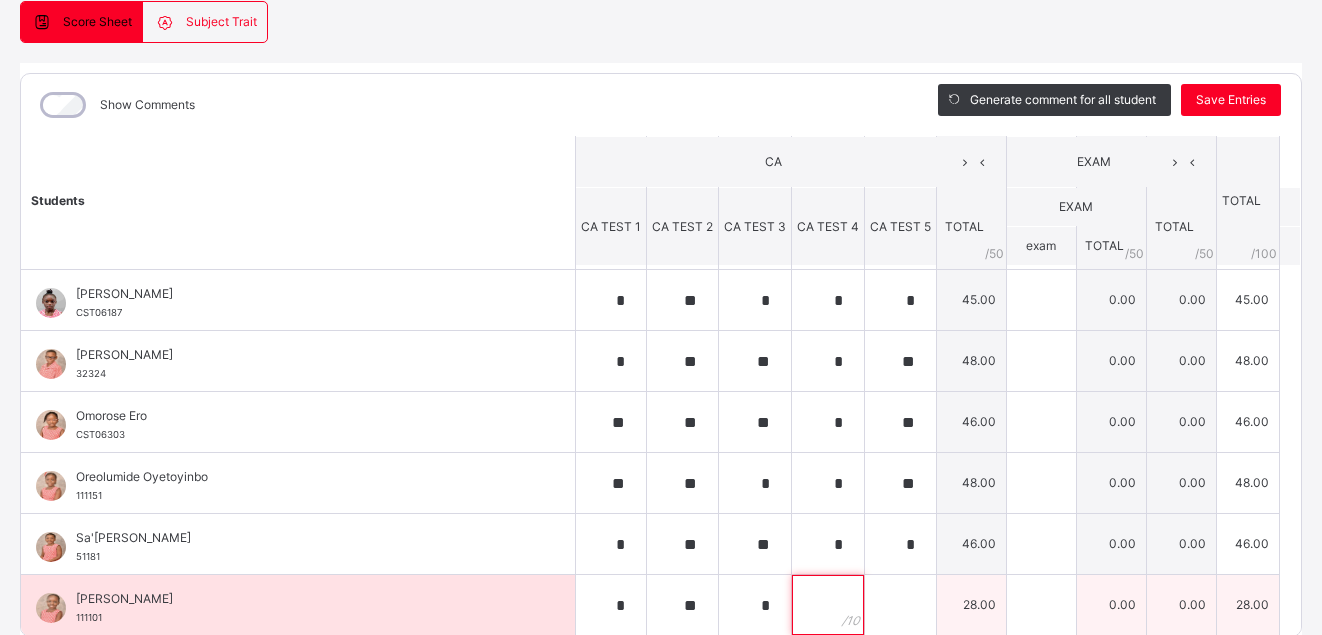 click at bounding box center (828, 605) 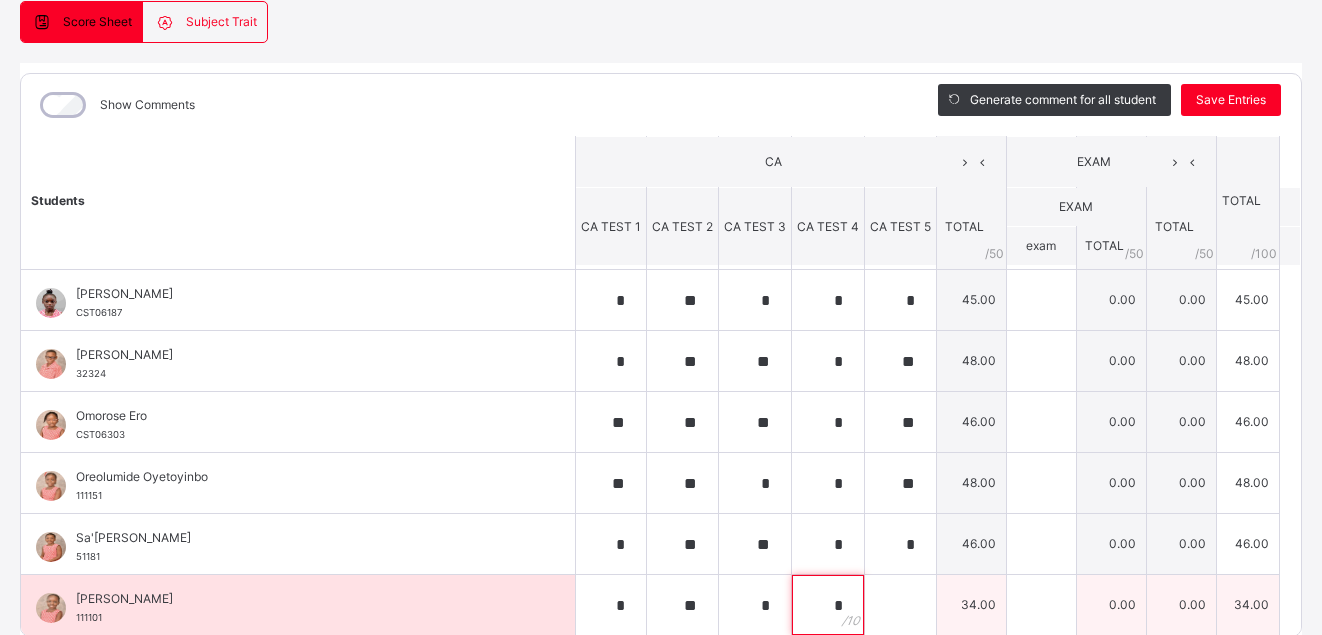 type on "*" 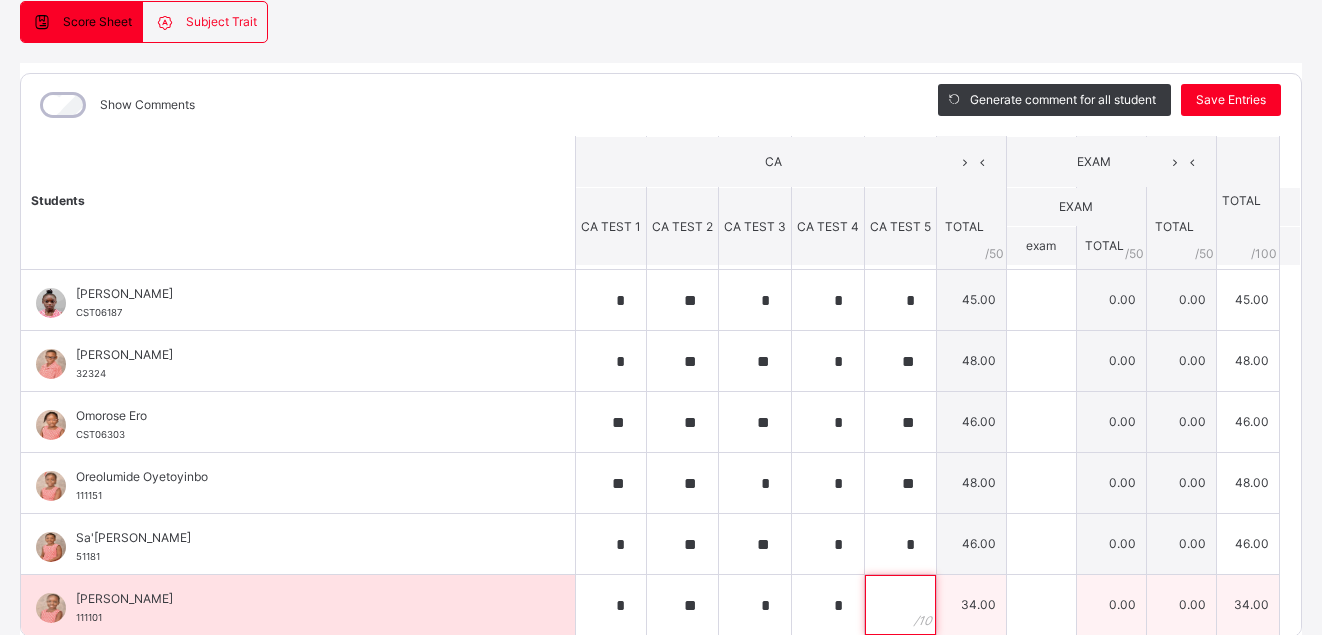 click at bounding box center (900, 605) 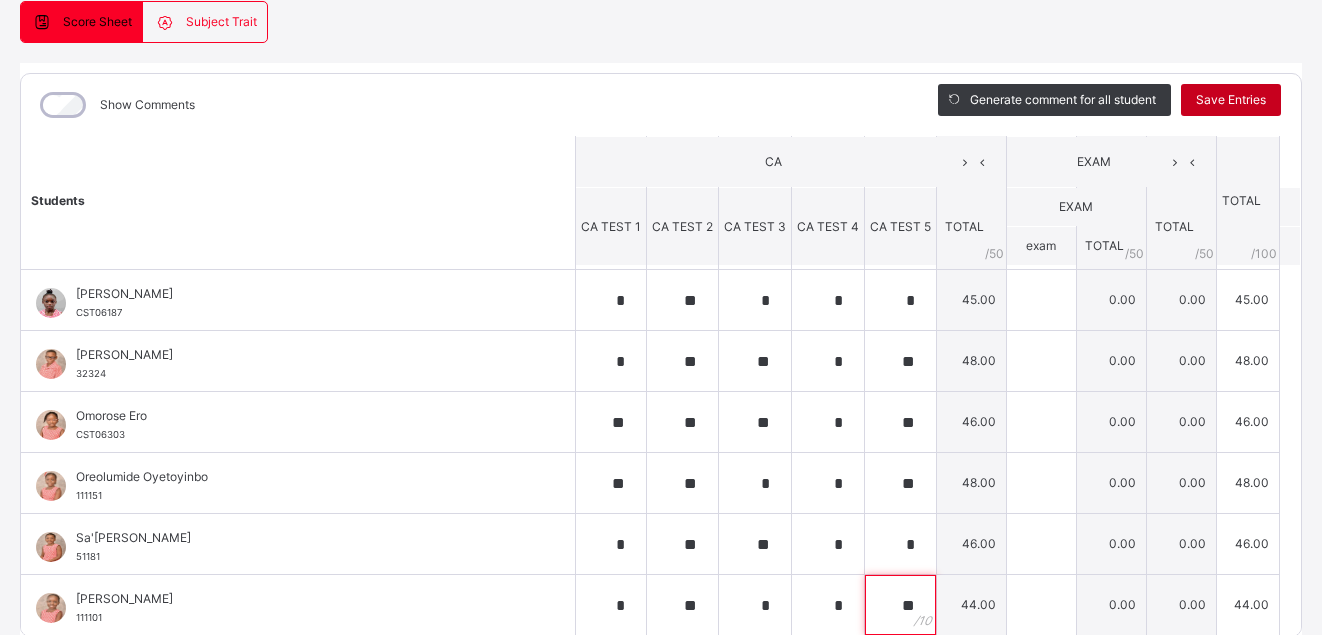 type on "**" 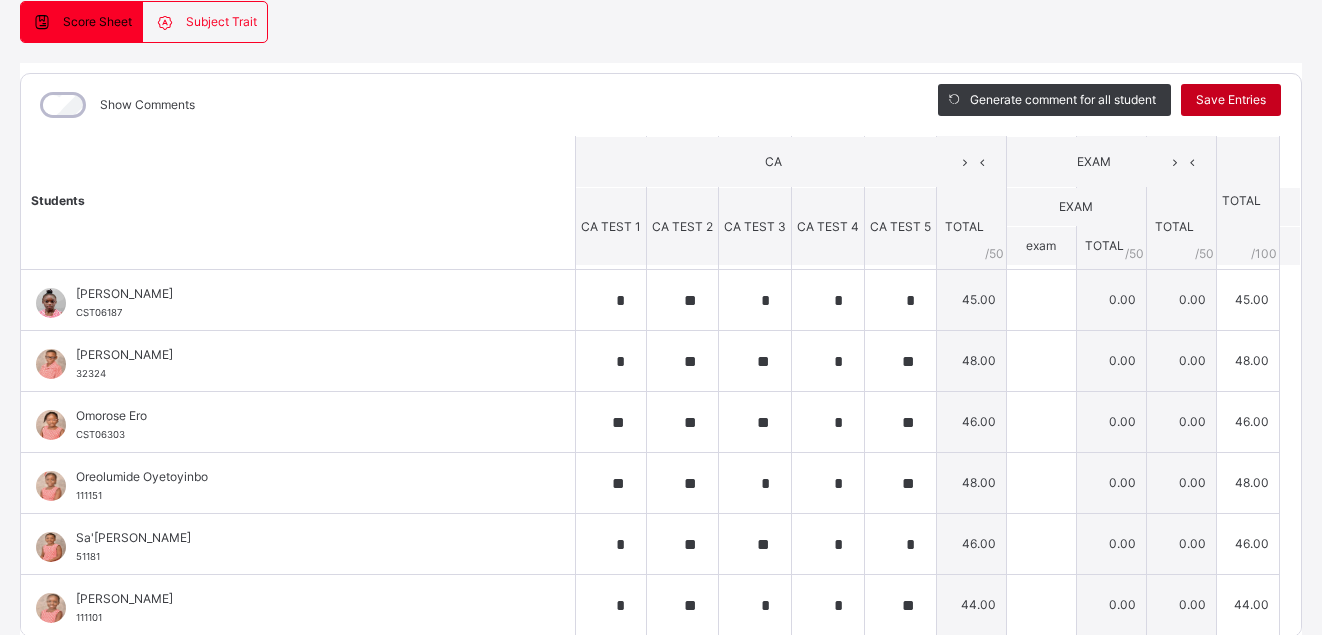 click on "Save Entries" at bounding box center [1231, 100] 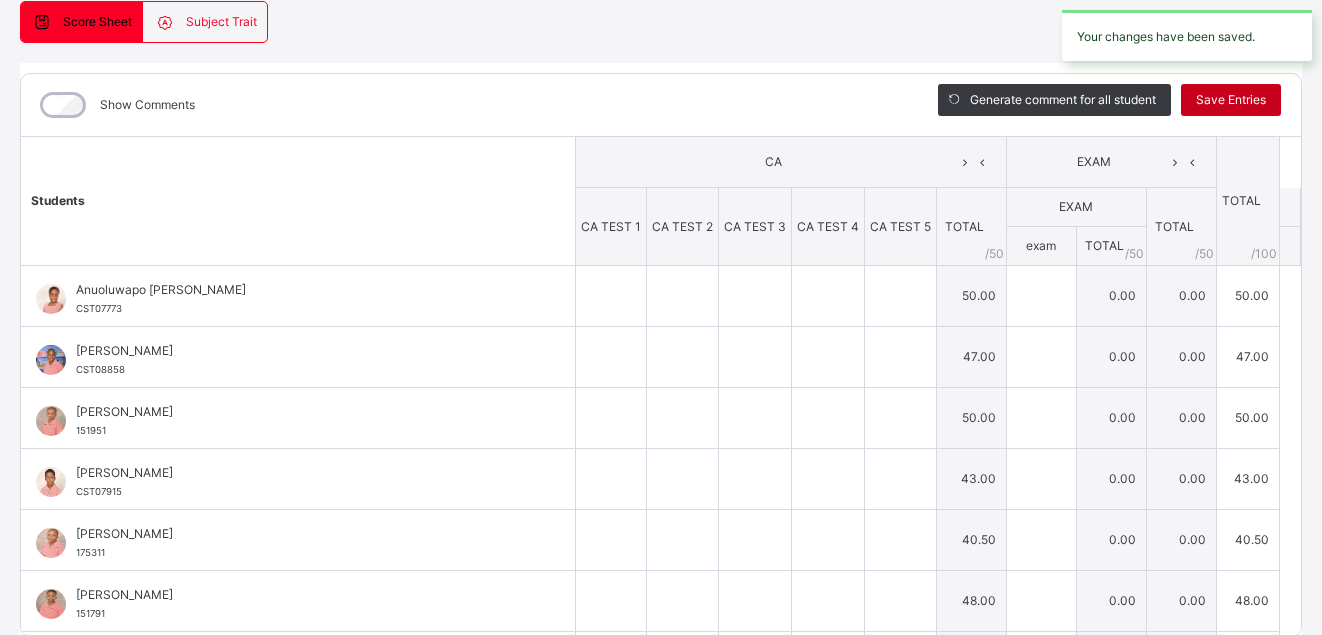 type on "**" 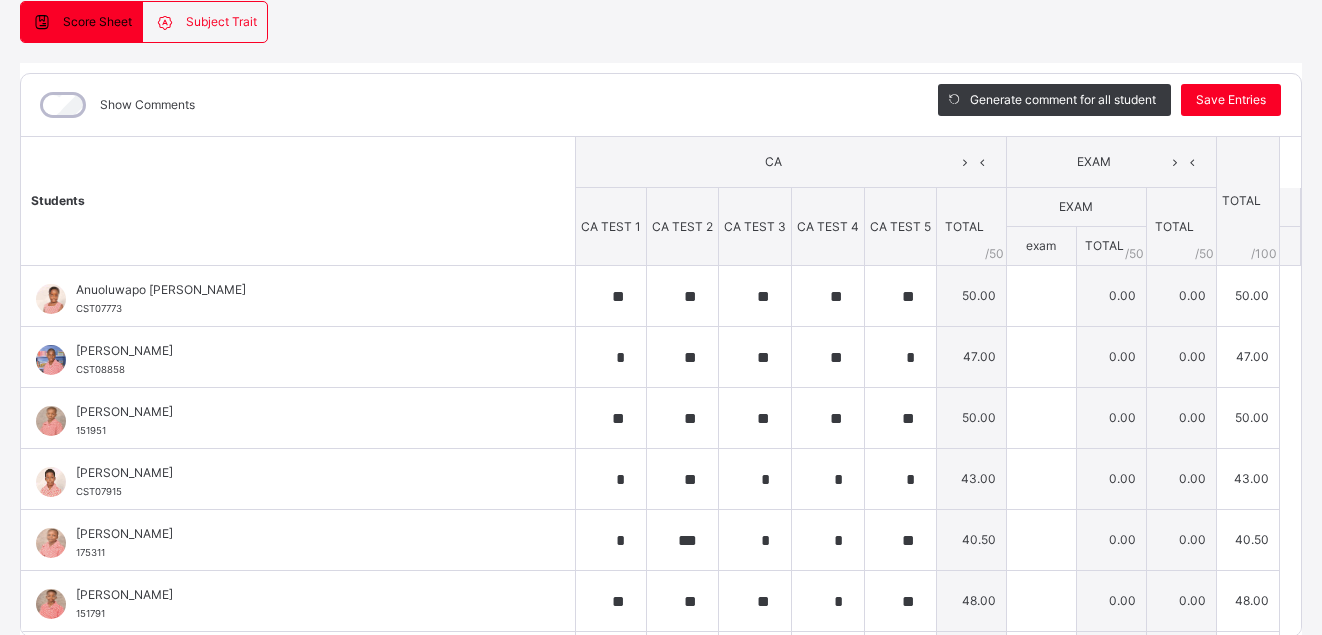 click on "Show Comments" at bounding box center [147, 105] 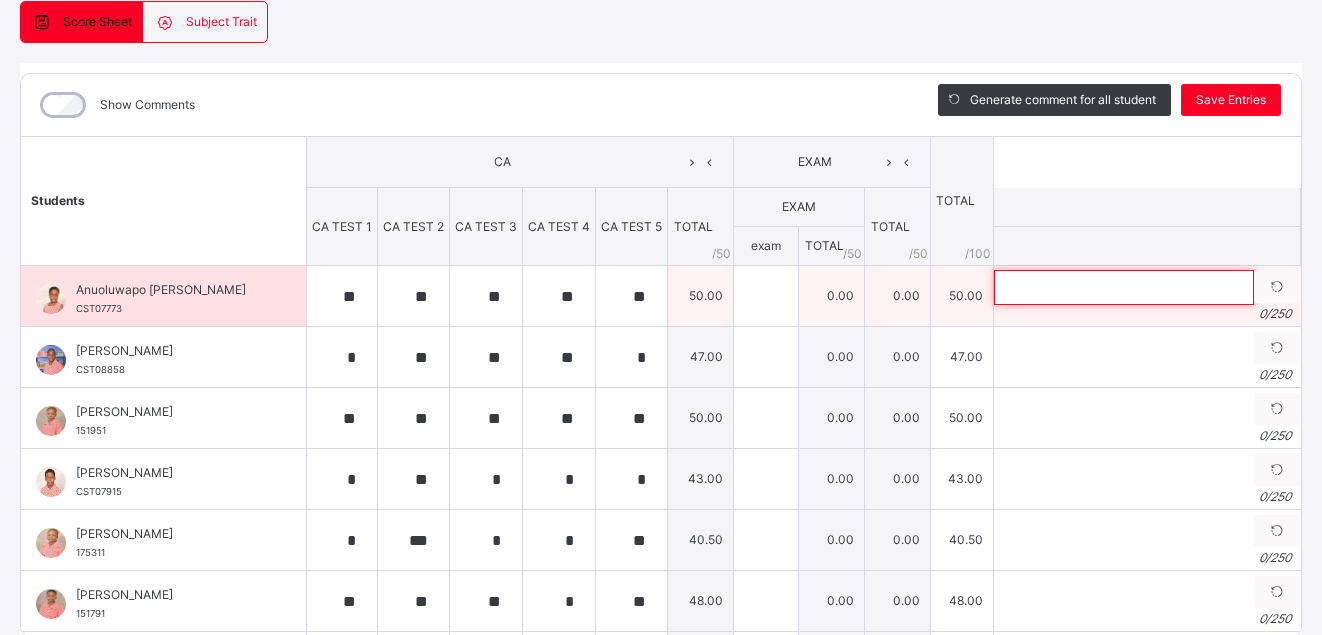 click at bounding box center (1124, 287) 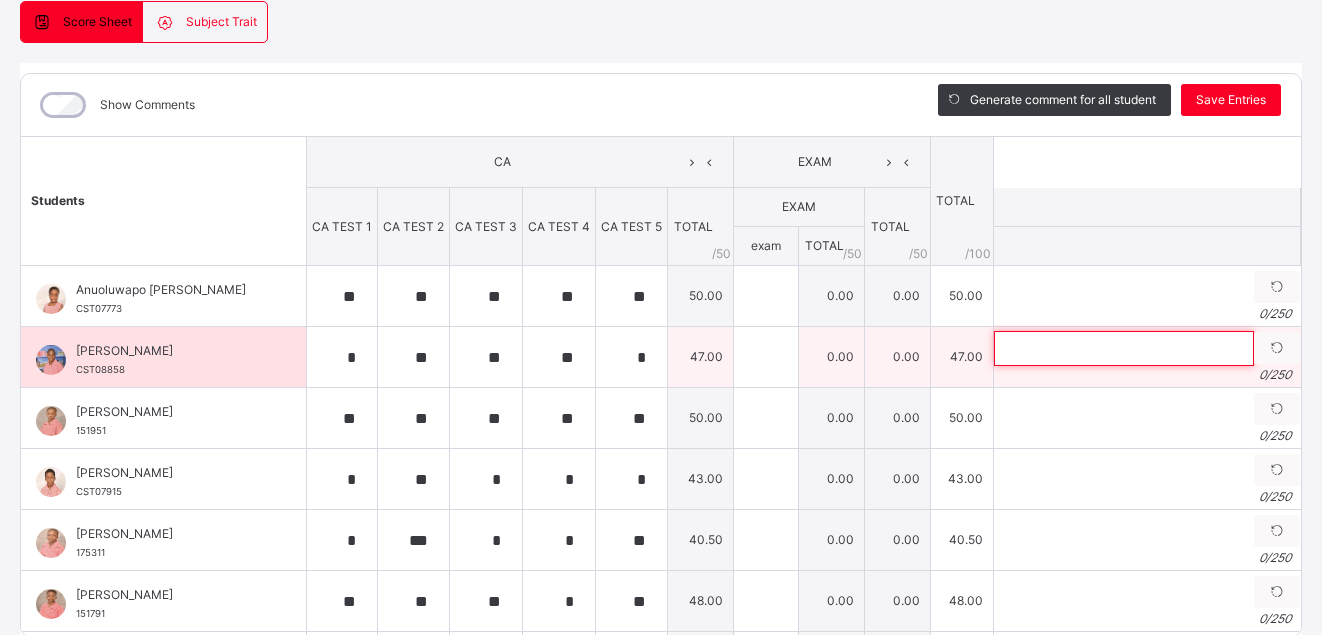click at bounding box center (1124, 348) 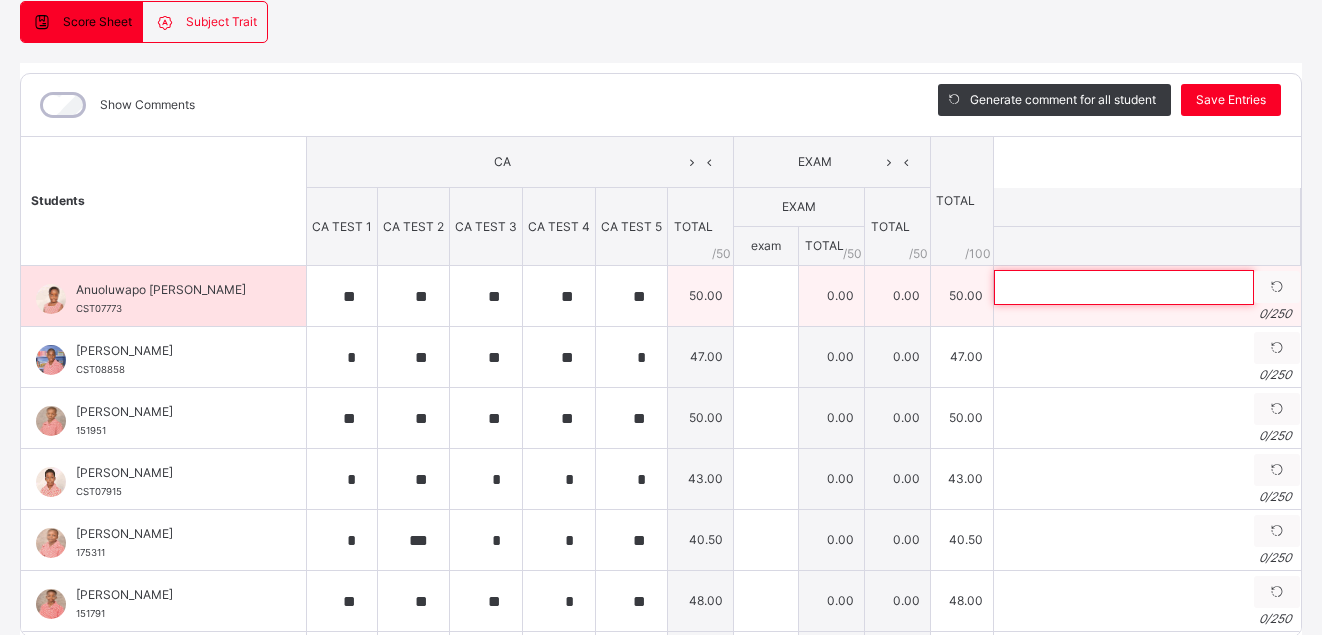 click at bounding box center (1124, 287) 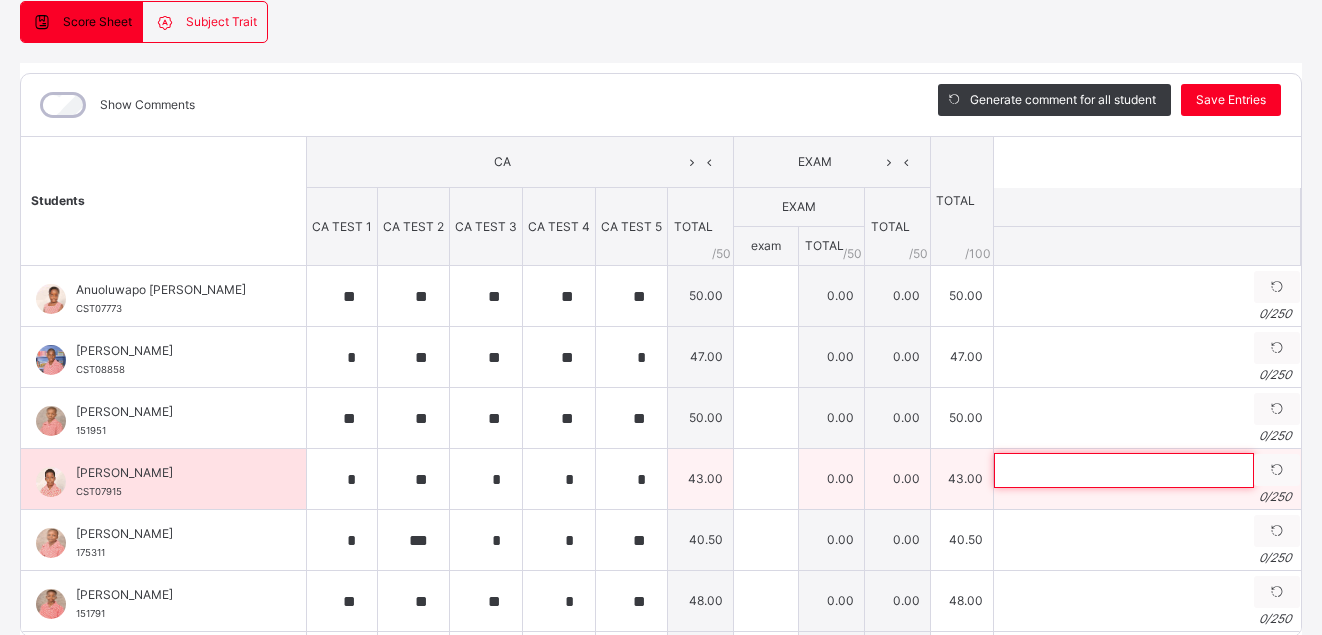 click at bounding box center (1124, 470) 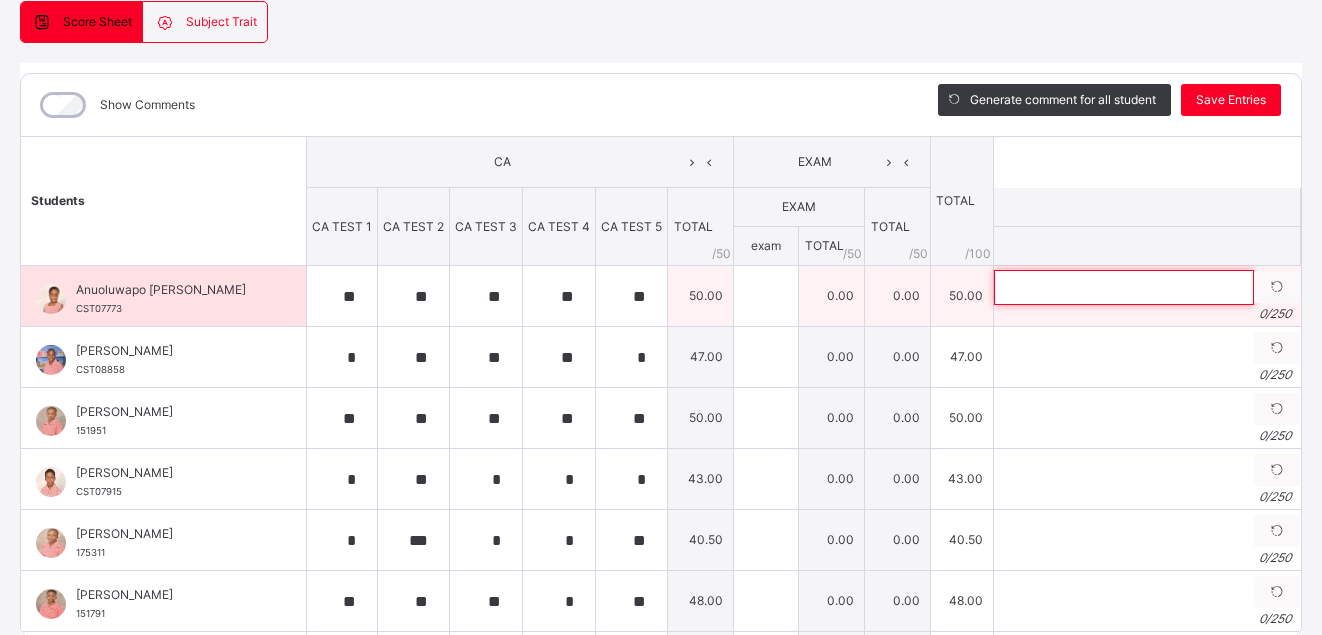 click at bounding box center (1124, 287) 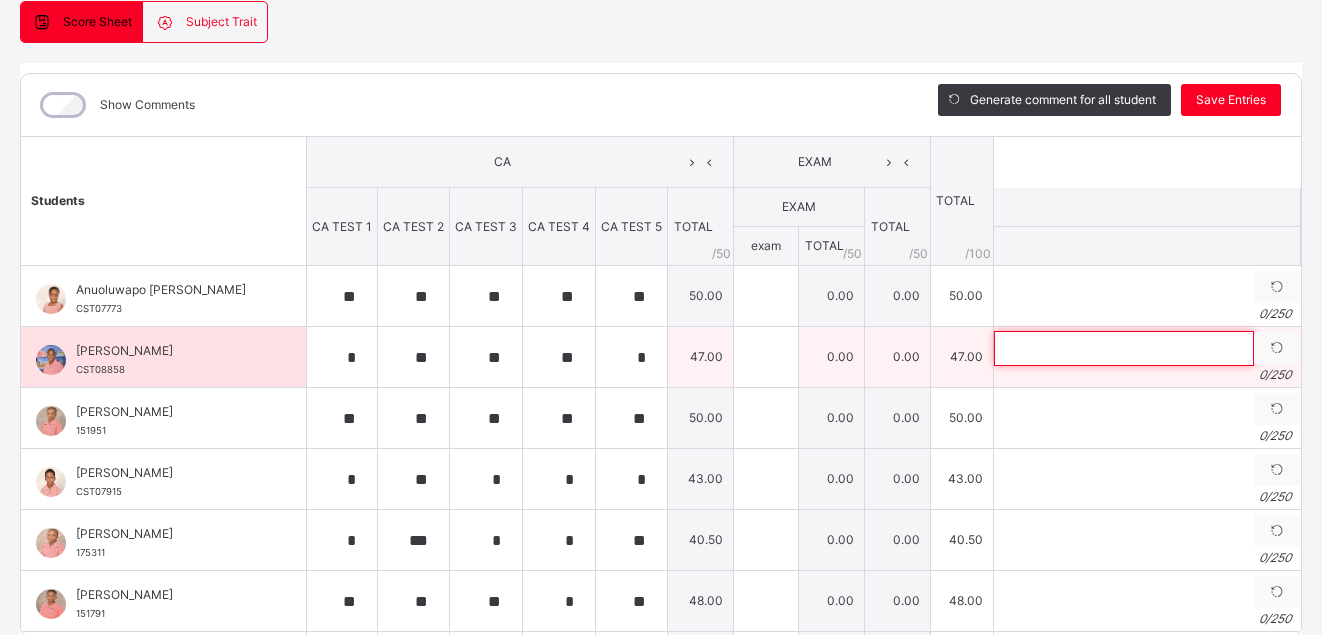 click at bounding box center [1124, 348] 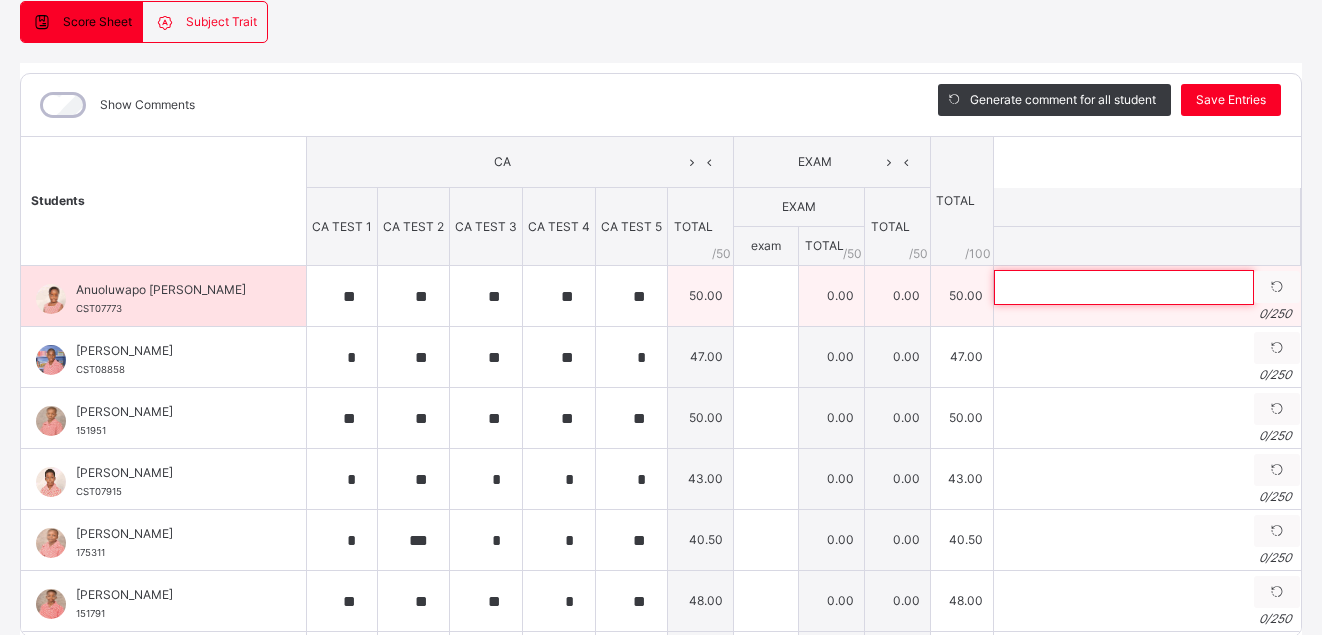 click at bounding box center (1124, 287) 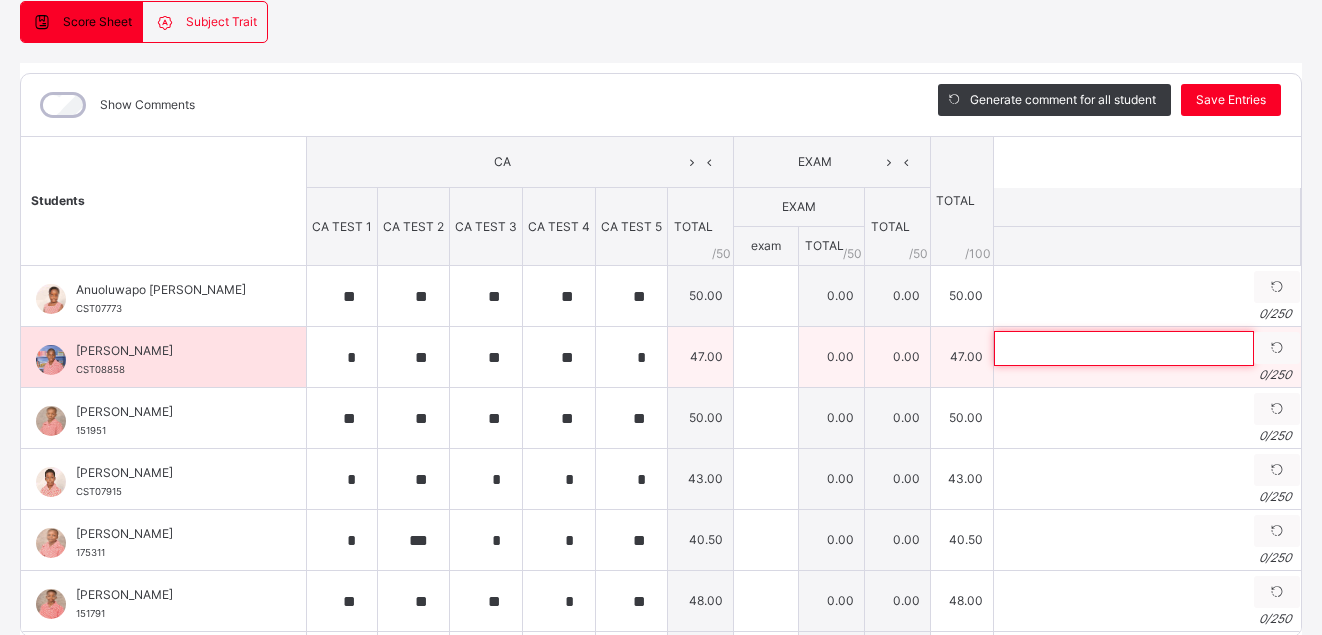 click at bounding box center [1124, 348] 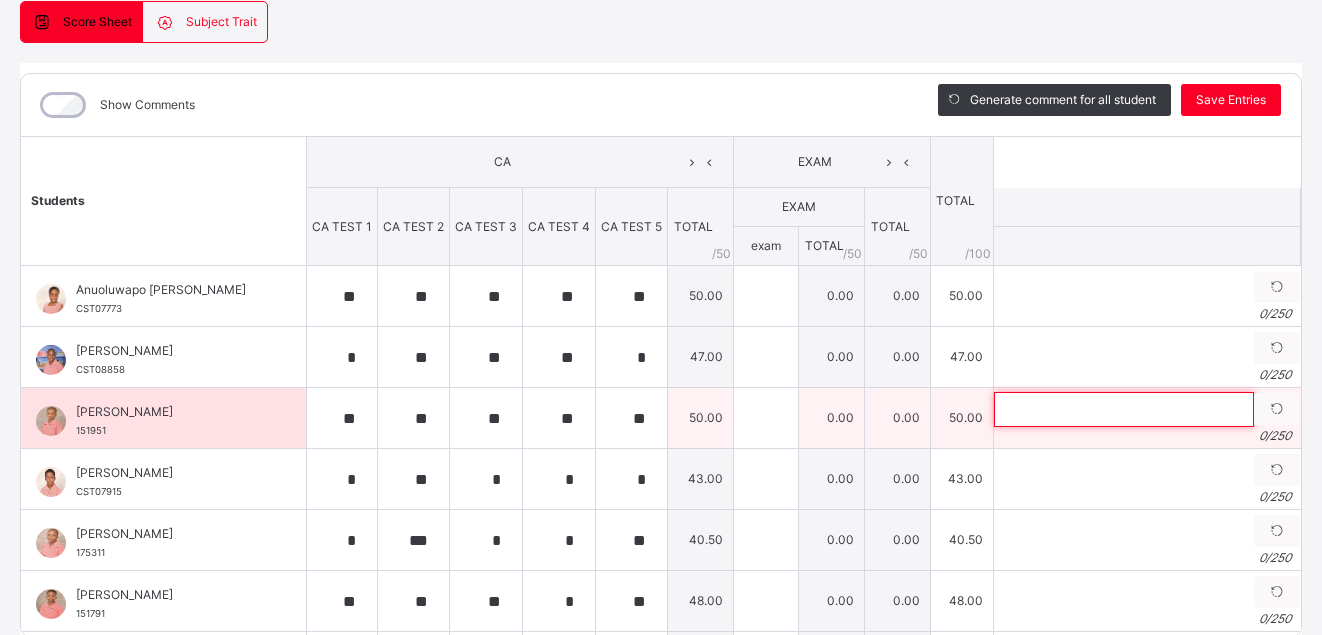 click at bounding box center (1124, 409) 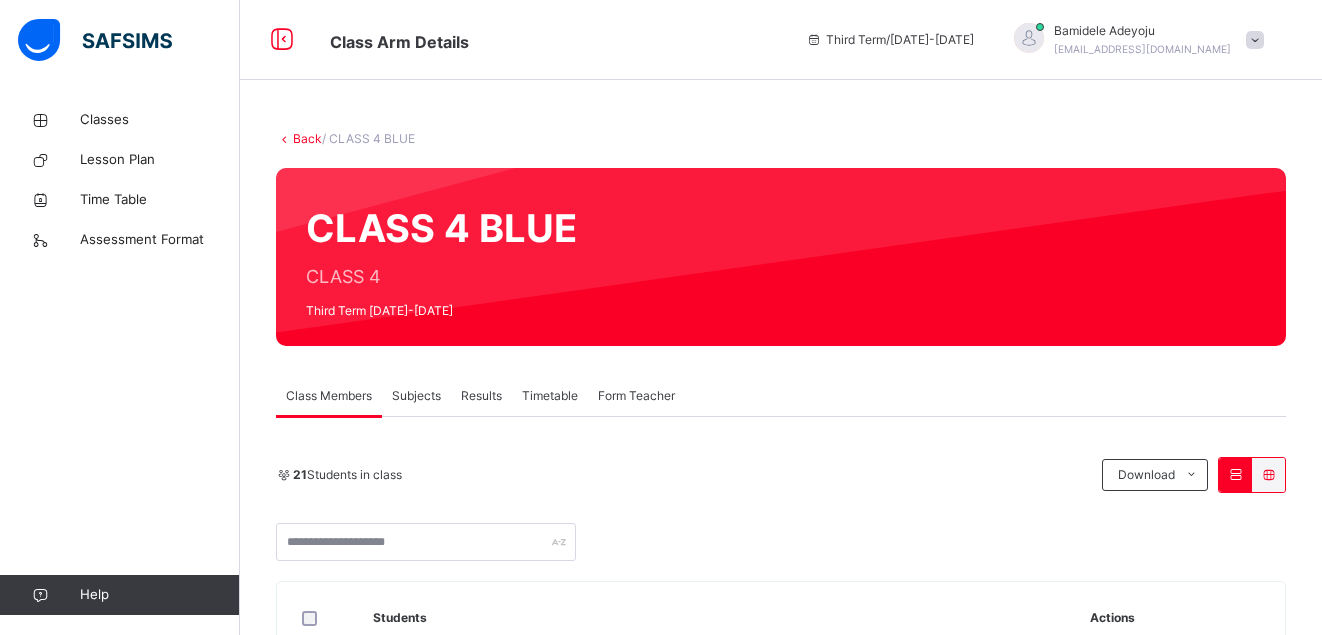 scroll, scrollTop: 0, scrollLeft: 0, axis: both 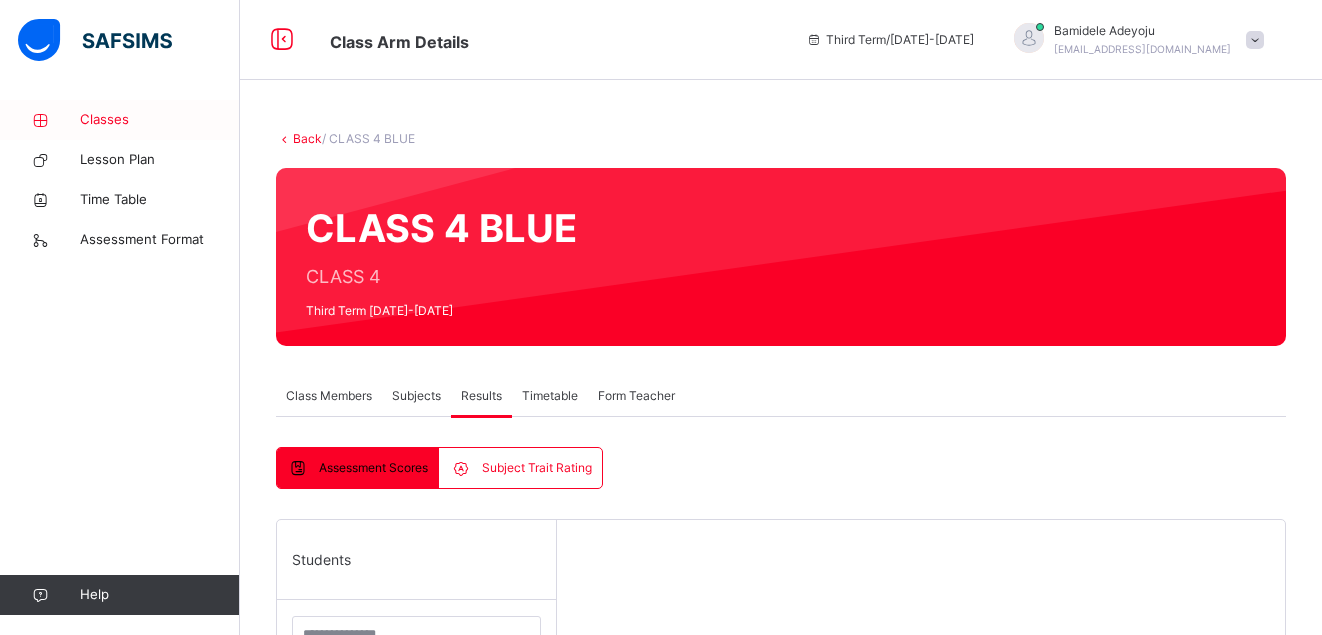 click on "Classes" at bounding box center (160, 120) 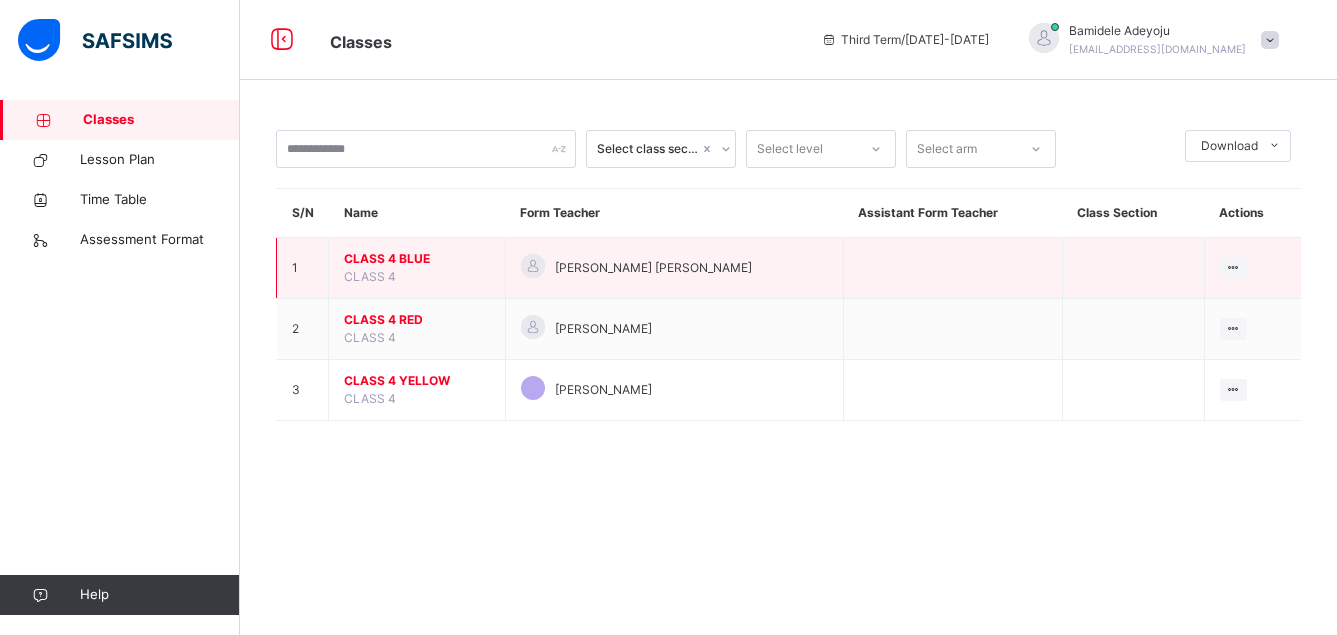 click on "CLASS 4   BLUE" at bounding box center [417, 259] 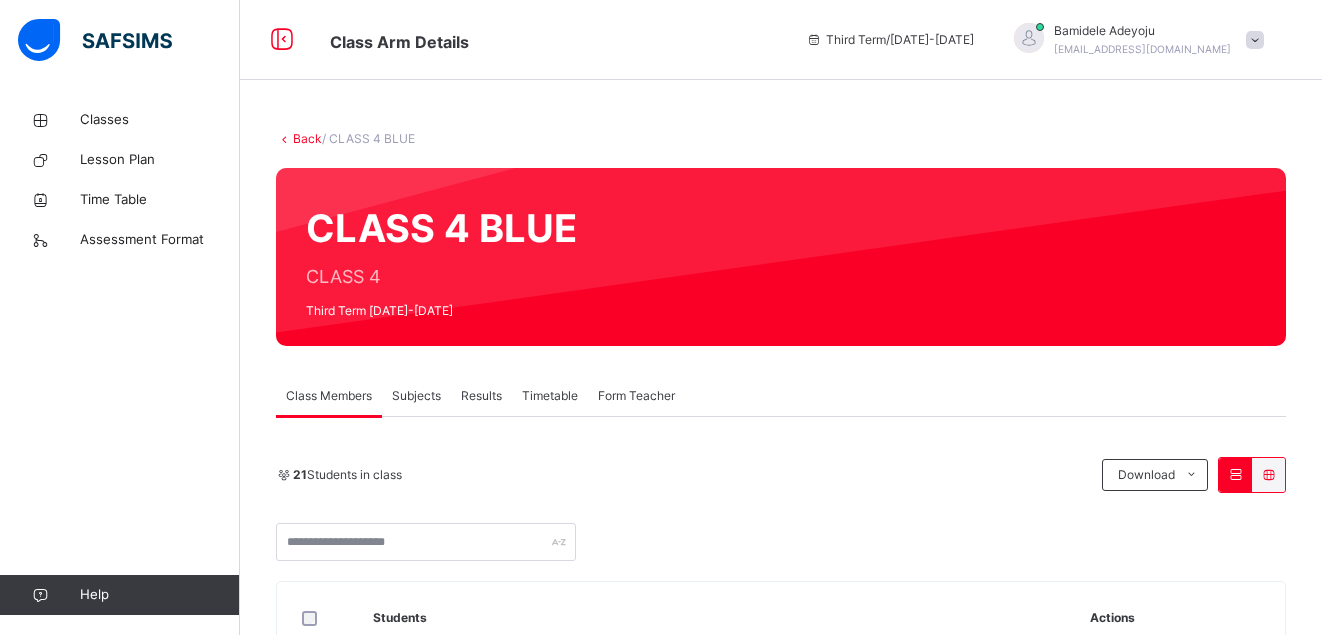 click on "Subjects" at bounding box center [416, 396] 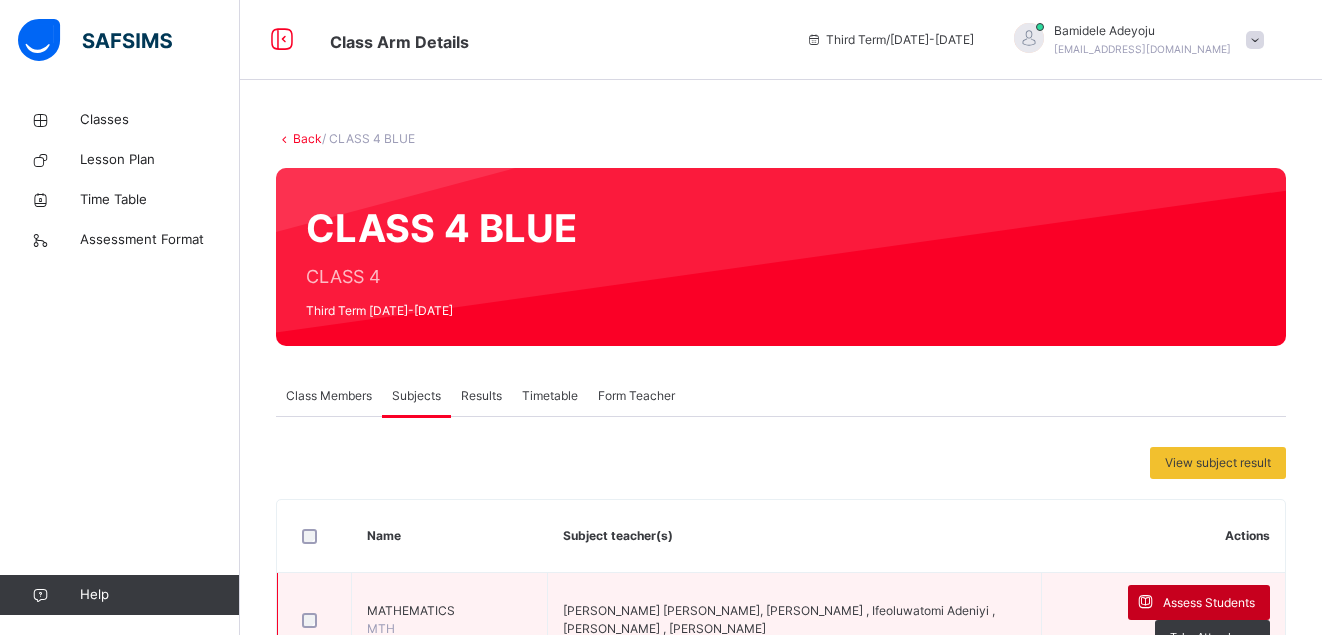 click on "Assess Students" at bounding box center (1209, 603) 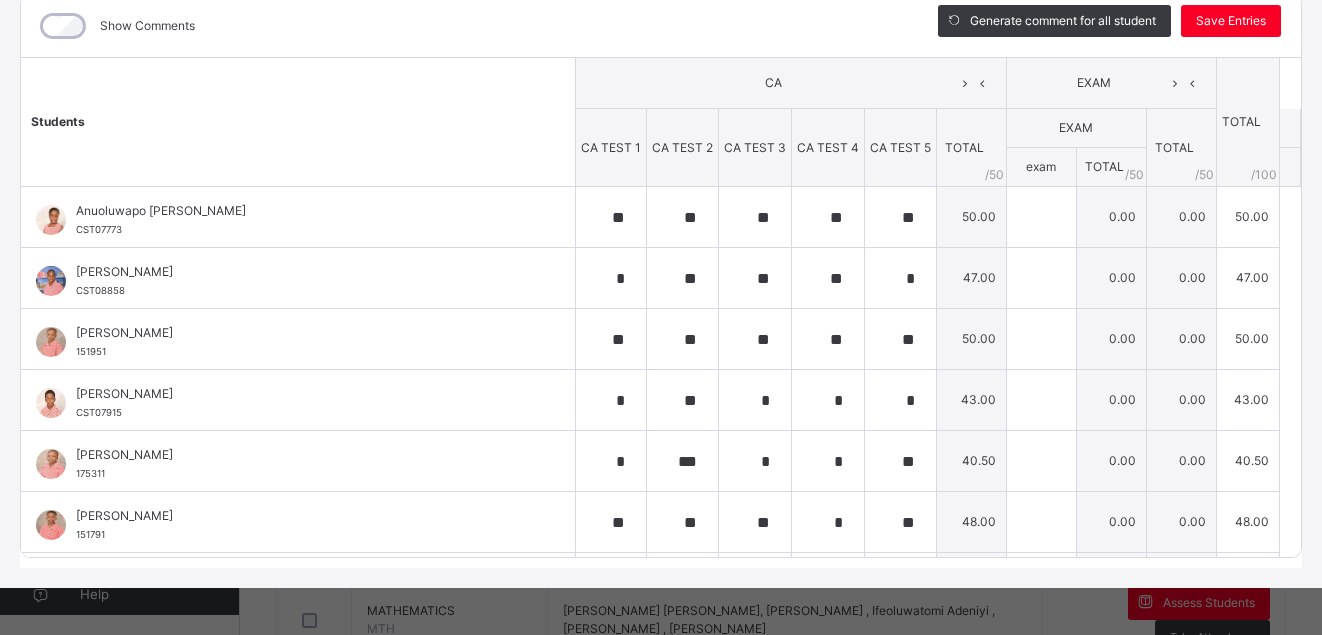 scroll, scrollTop: 276, scrollLeft: 0, axis: vertical 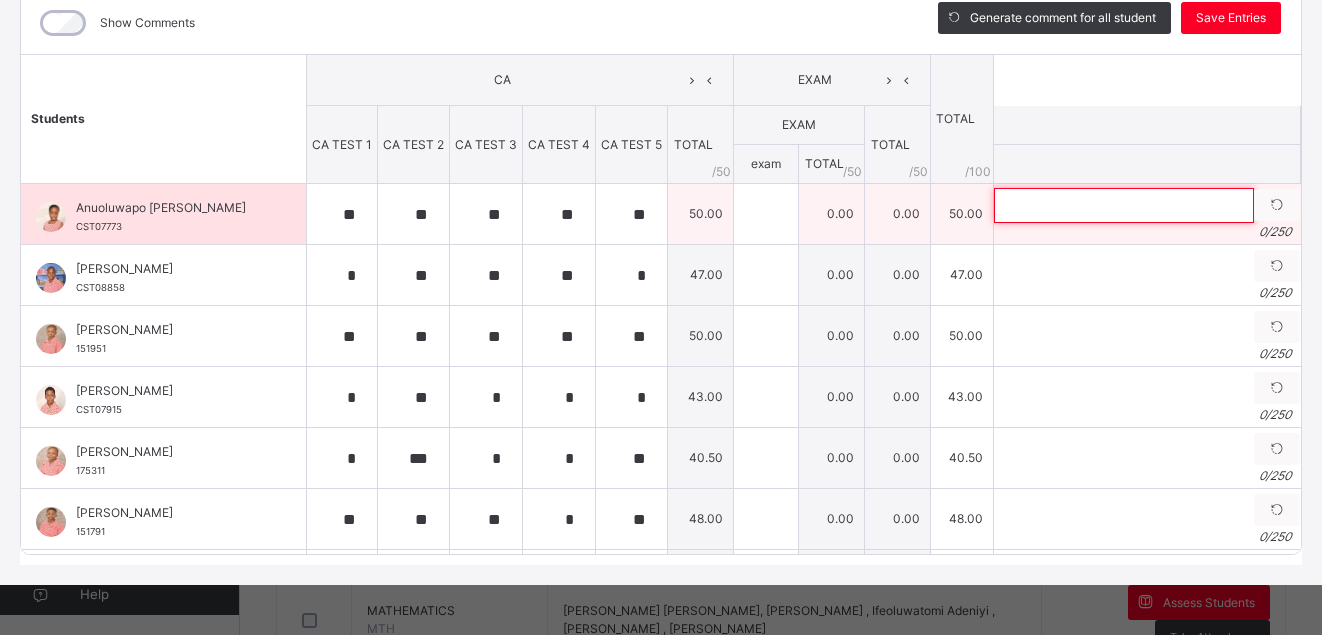 click at bounding box center (1124, 205) 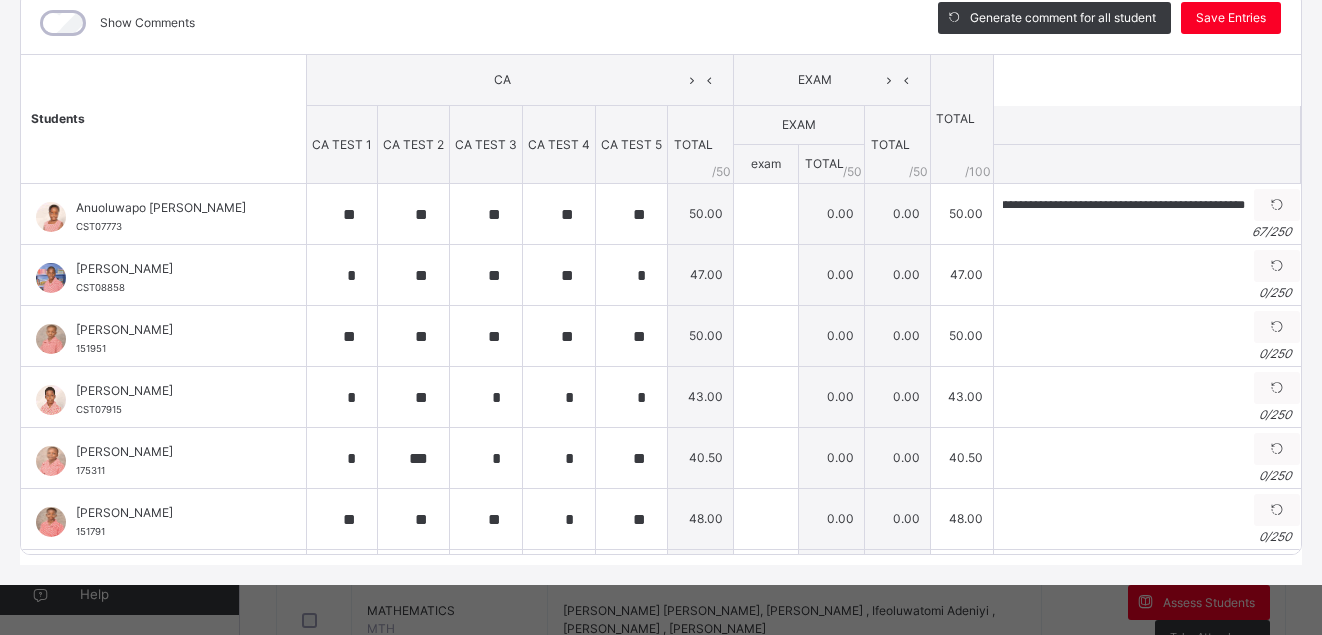 scroll, scrollTop: 0, scrollLeft: 0, axis: both 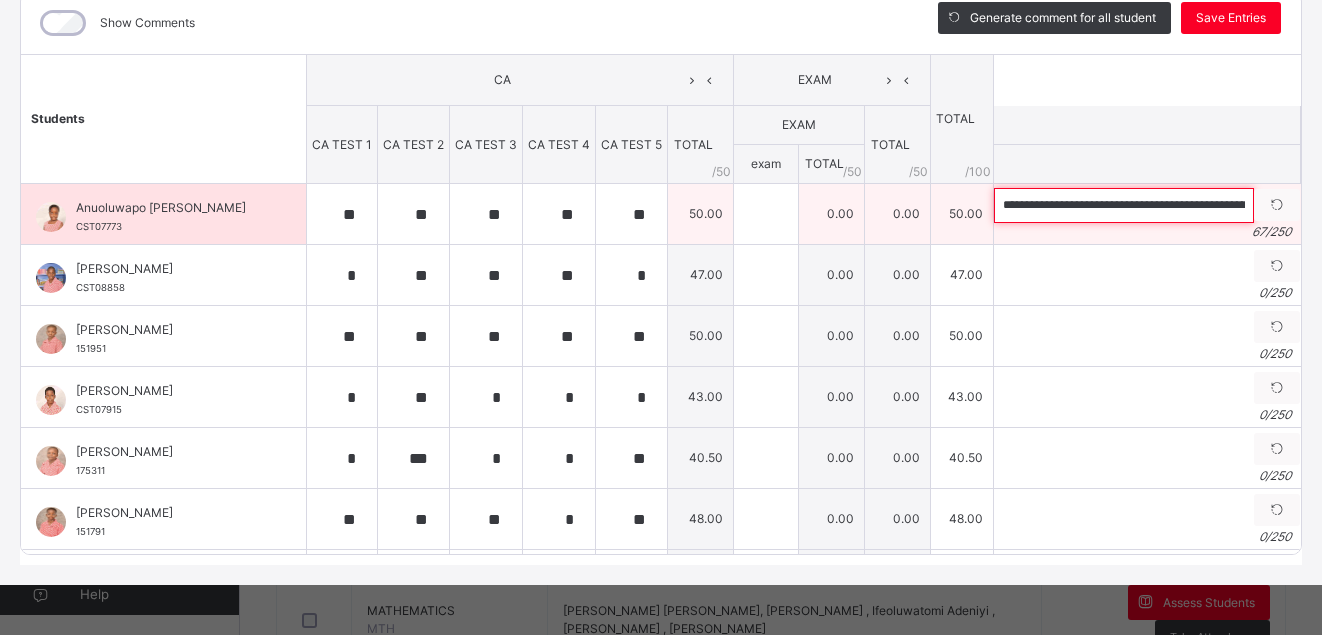 click on "**********" at bounding box center (1124, 205) 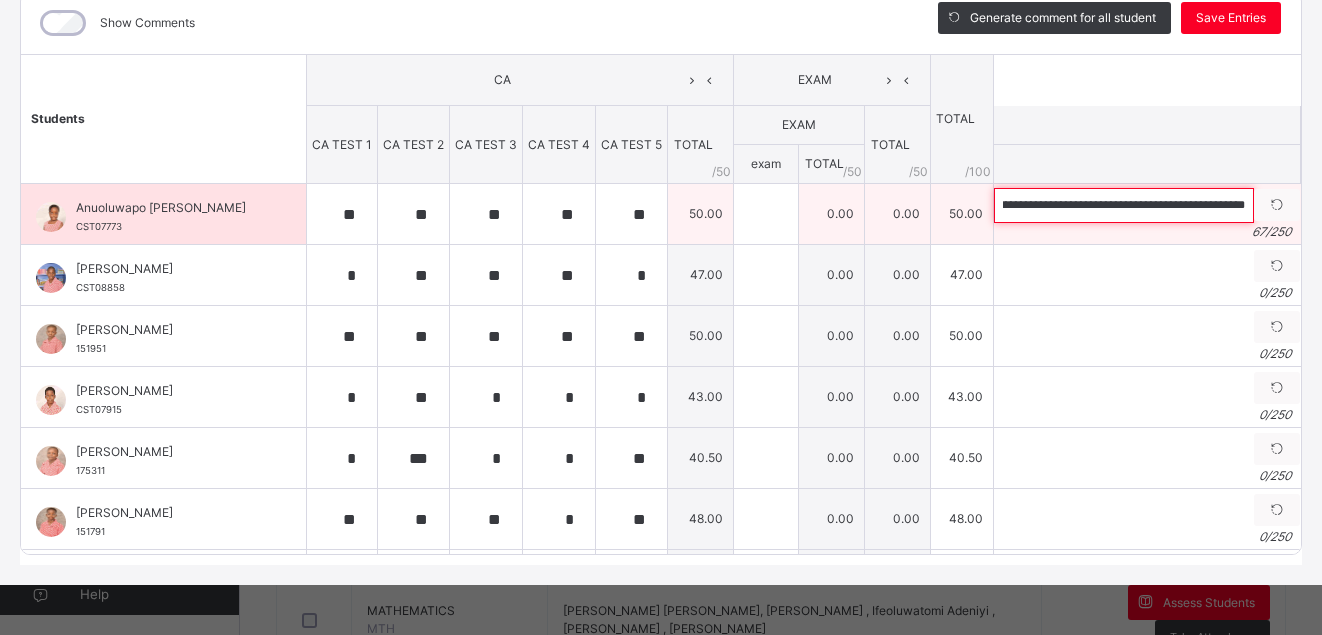 scroll, scrollTop: 0, scrollLeft: 161, axis: horizontal 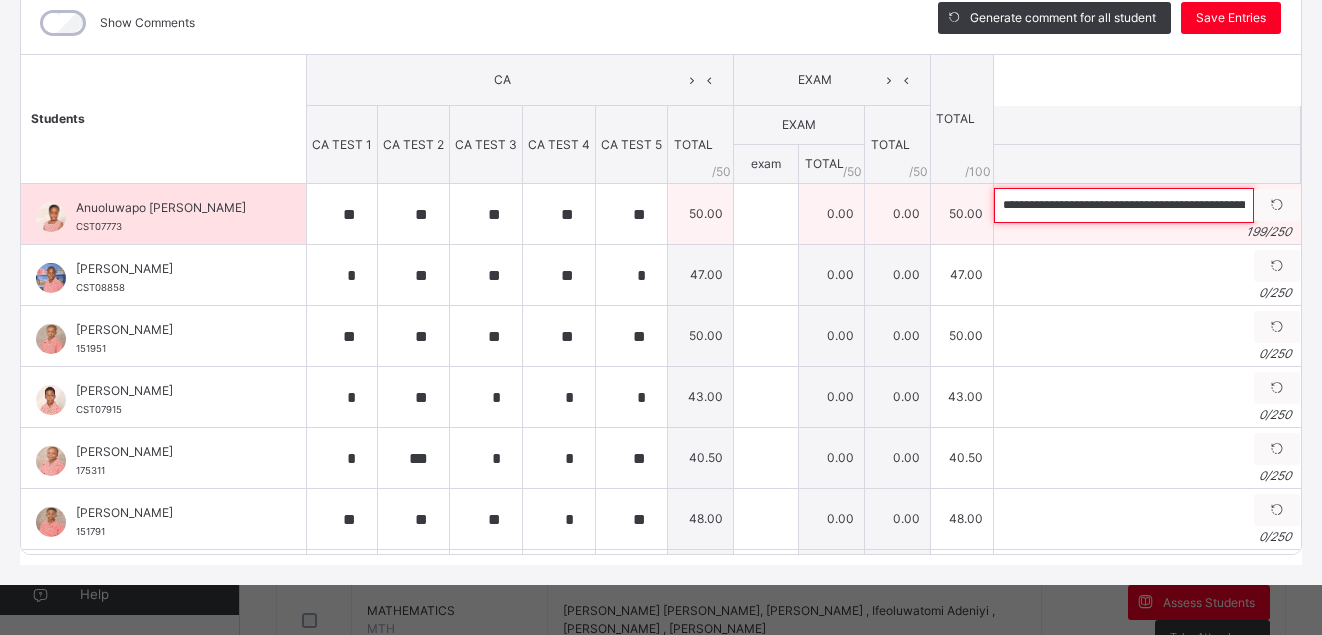 click on "**********" at bounding box center (1124, 205) 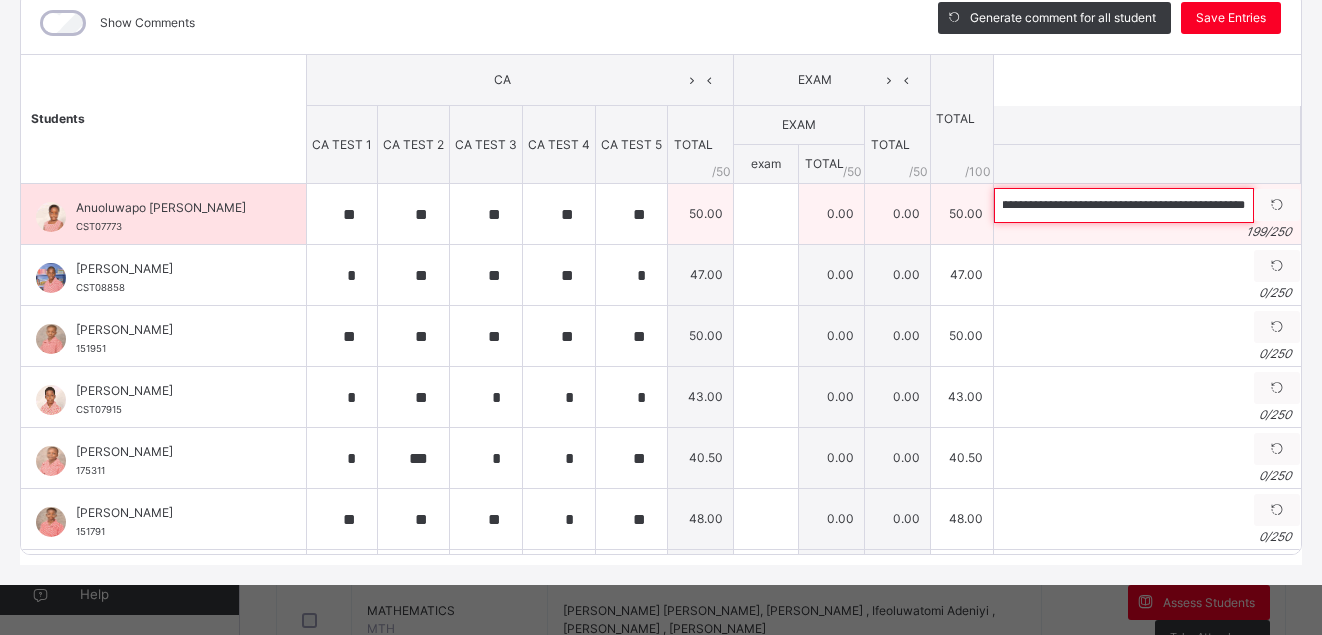 scroll, scrollTop: 0, scrollLeft: 912, axis: horizontal 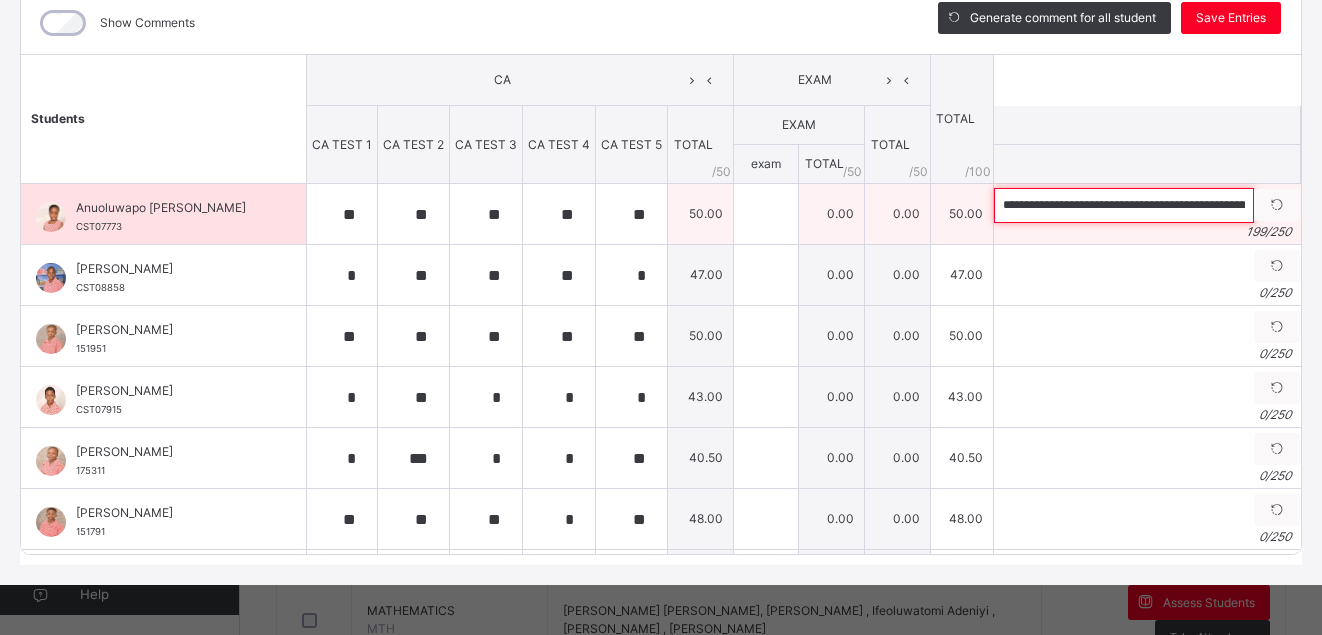 drag, startPoint x: 1220, startPoint y: 203, endPoint x: 787, endPoint y: 227, distance: 433.6646 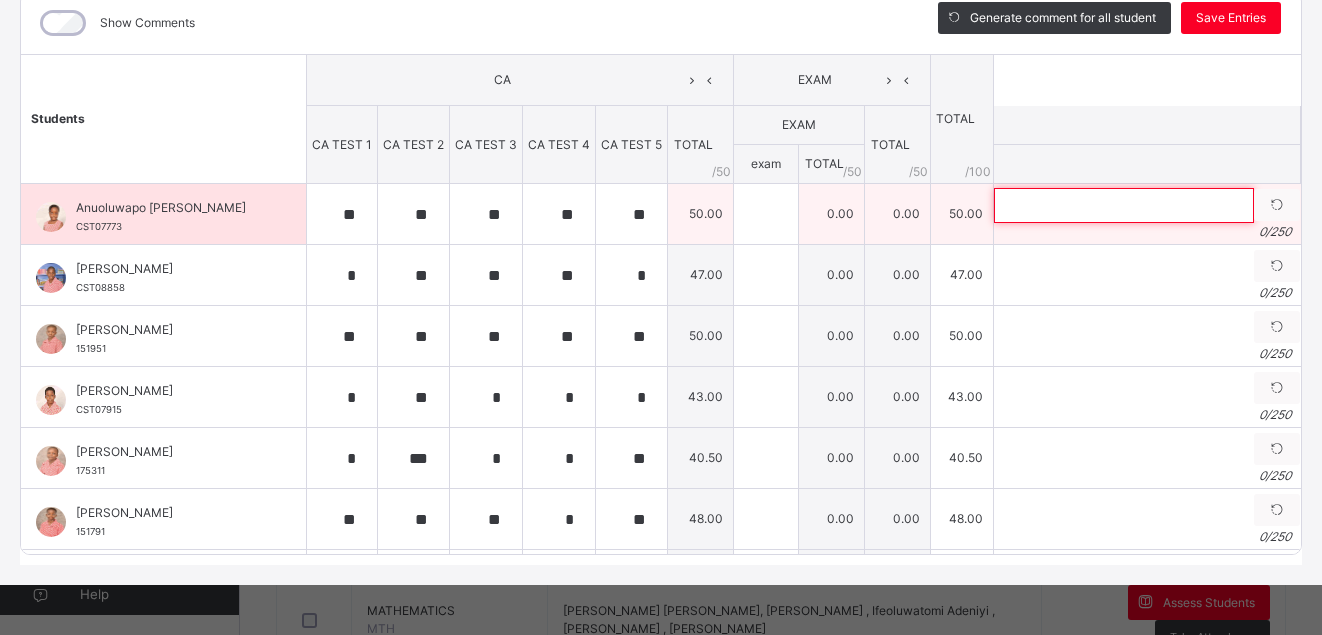 click at bounding box center [1124, 205] 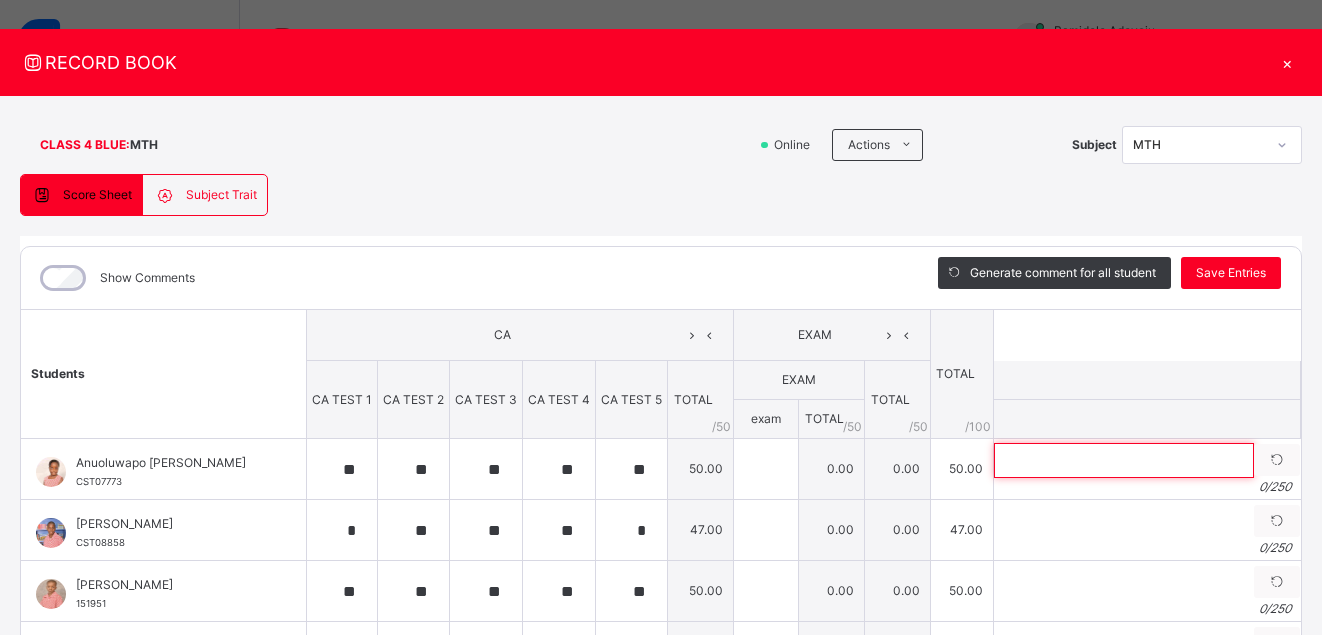 scroll, scrollTop: 15, scrollLeft: 0, axis: vertical 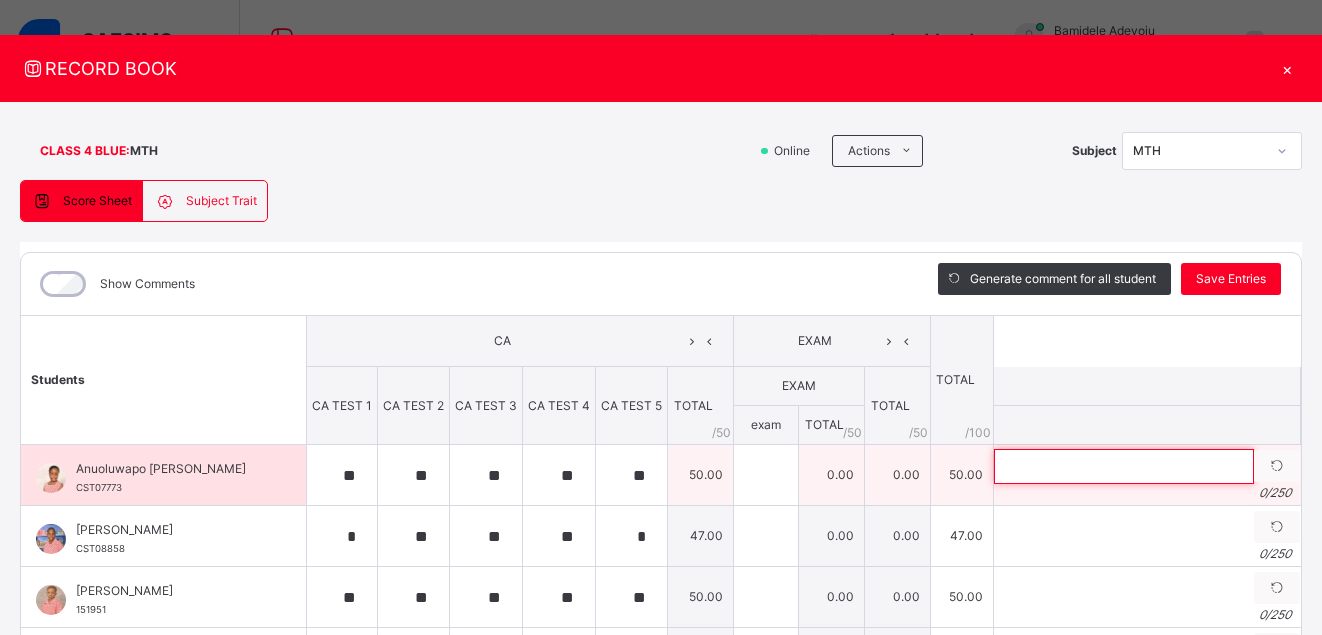 click at bounding box center [1124, 466] 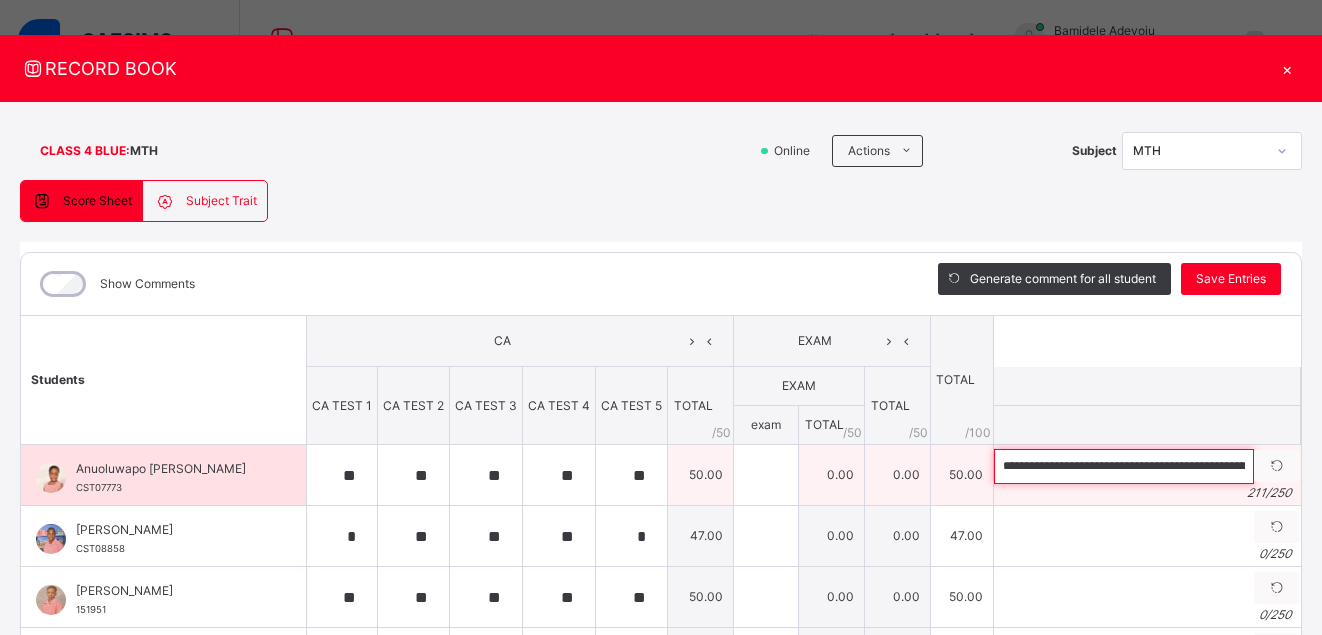 scroll, scrollTop: 0, scrollLeft: 968, axis: horizontal 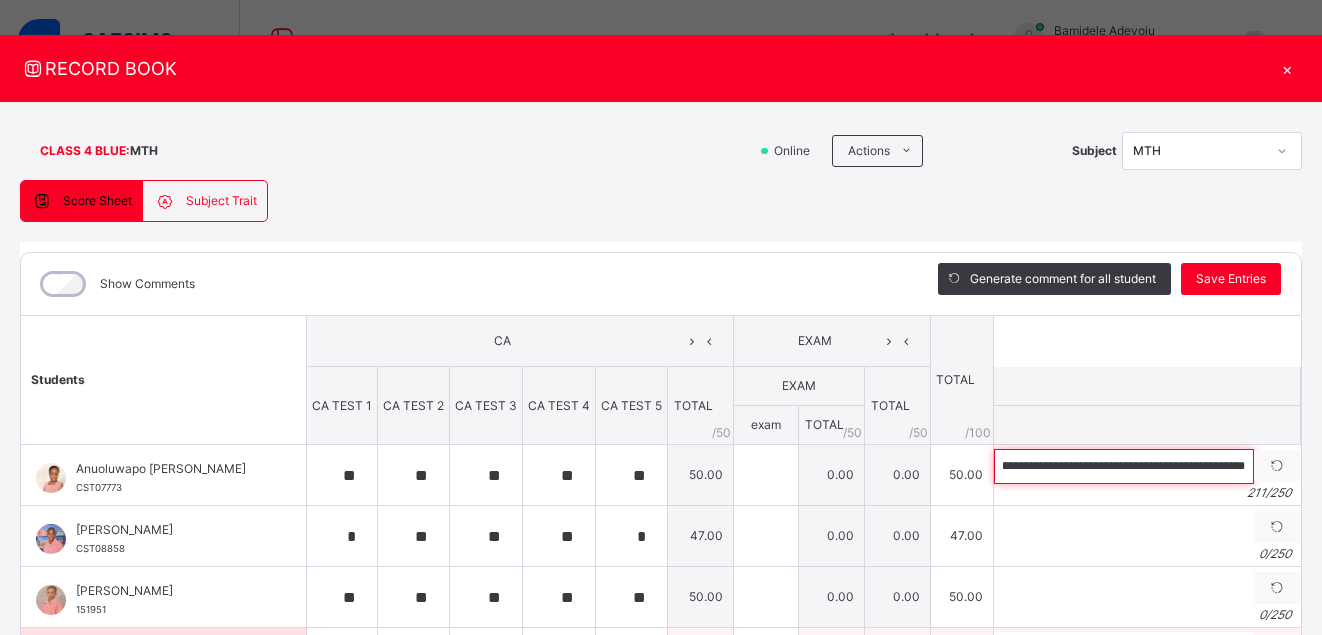 type on "**********" 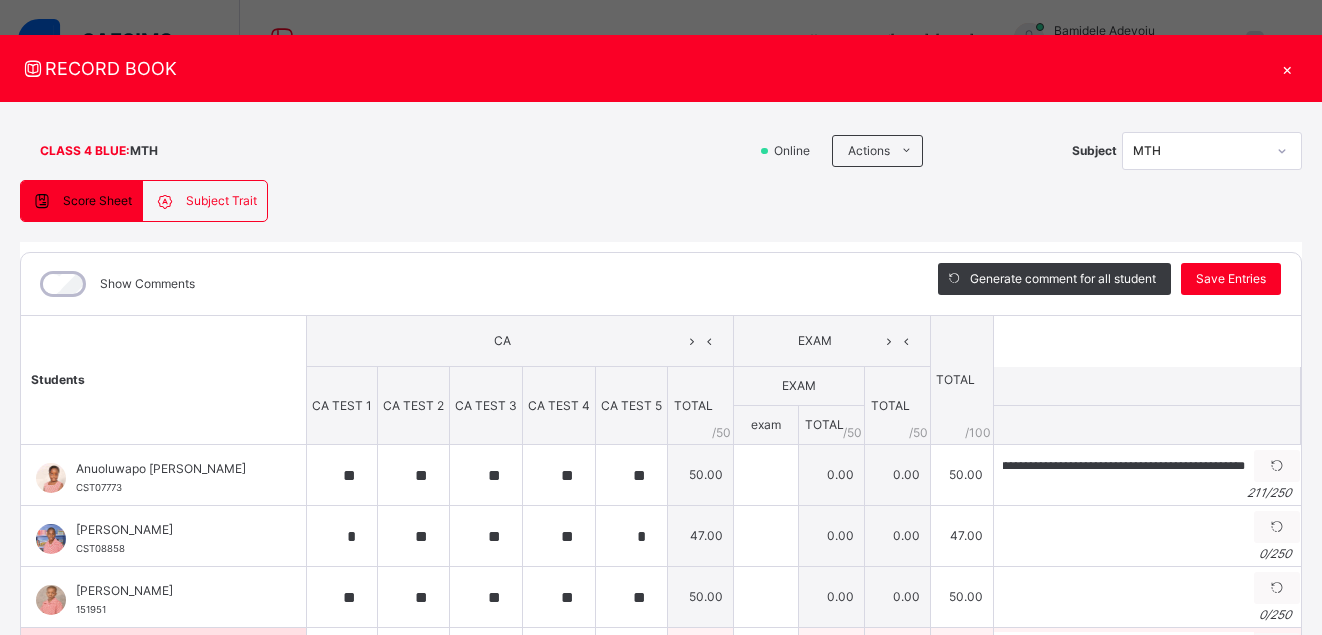 scroll, scrollTop: 0, scrollLeft: 0, axis: both 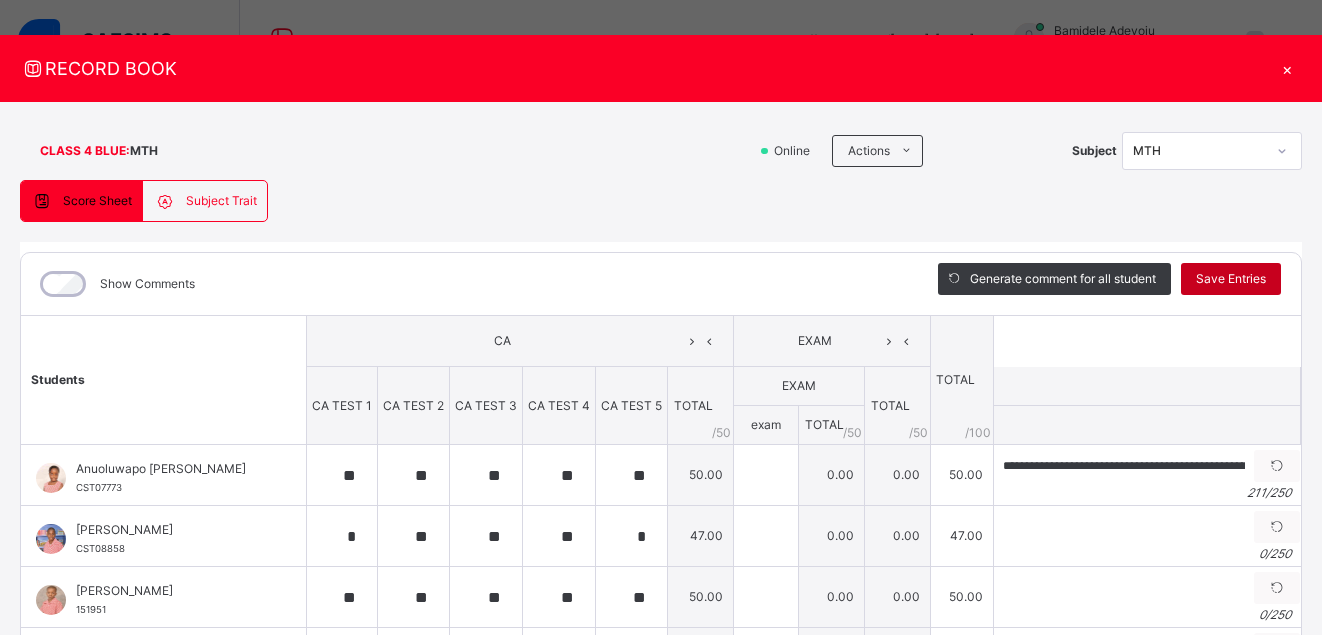 click on "Save Entries" at bounding box center (1231, 279) 